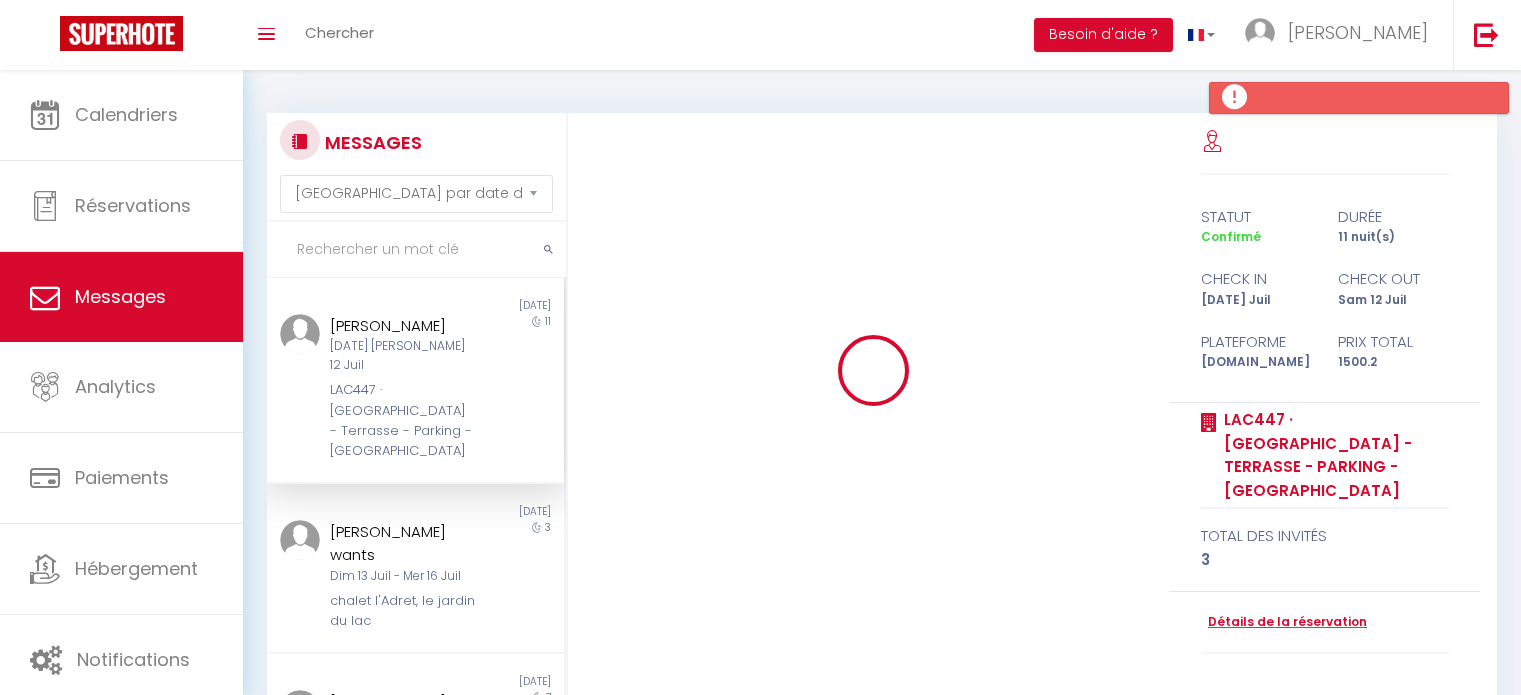 select on "message" 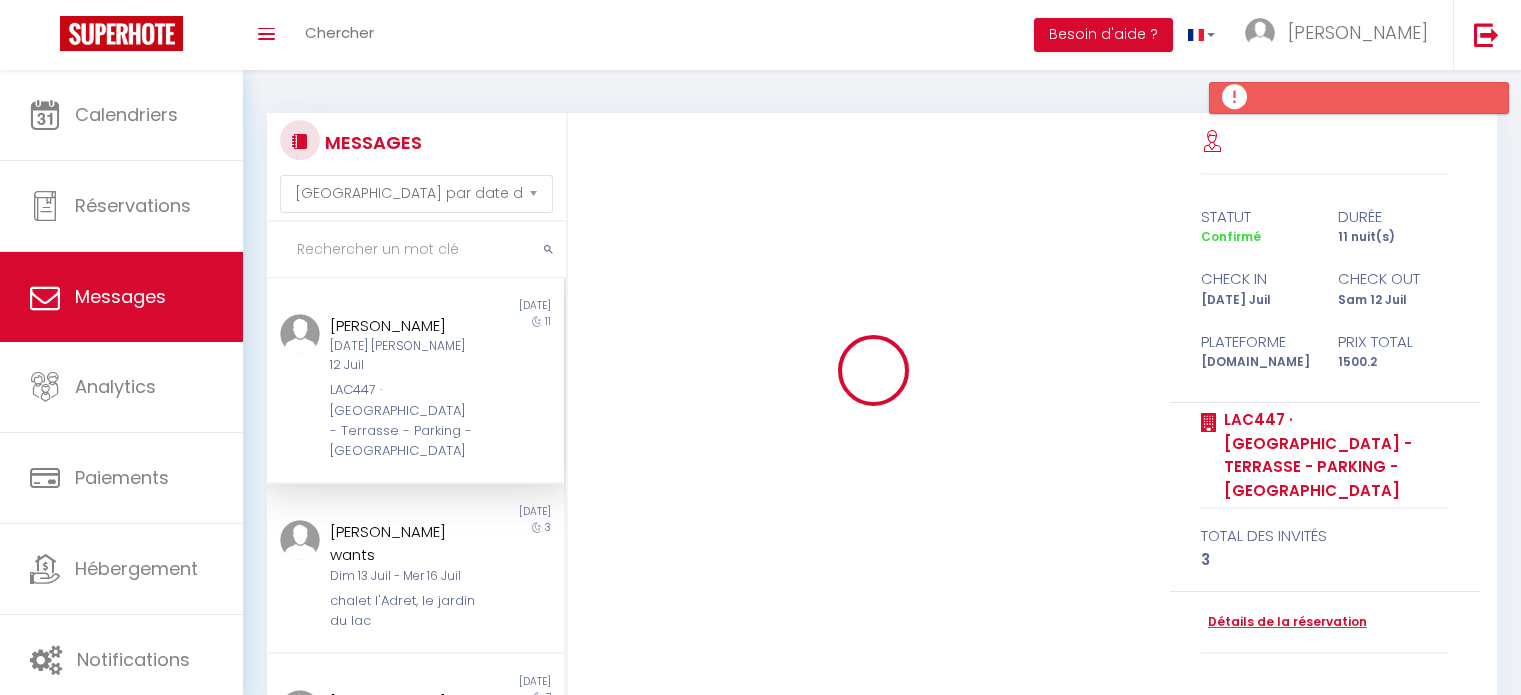 scroll, scrollTop: 0, scrollLeft: 0, axis: both 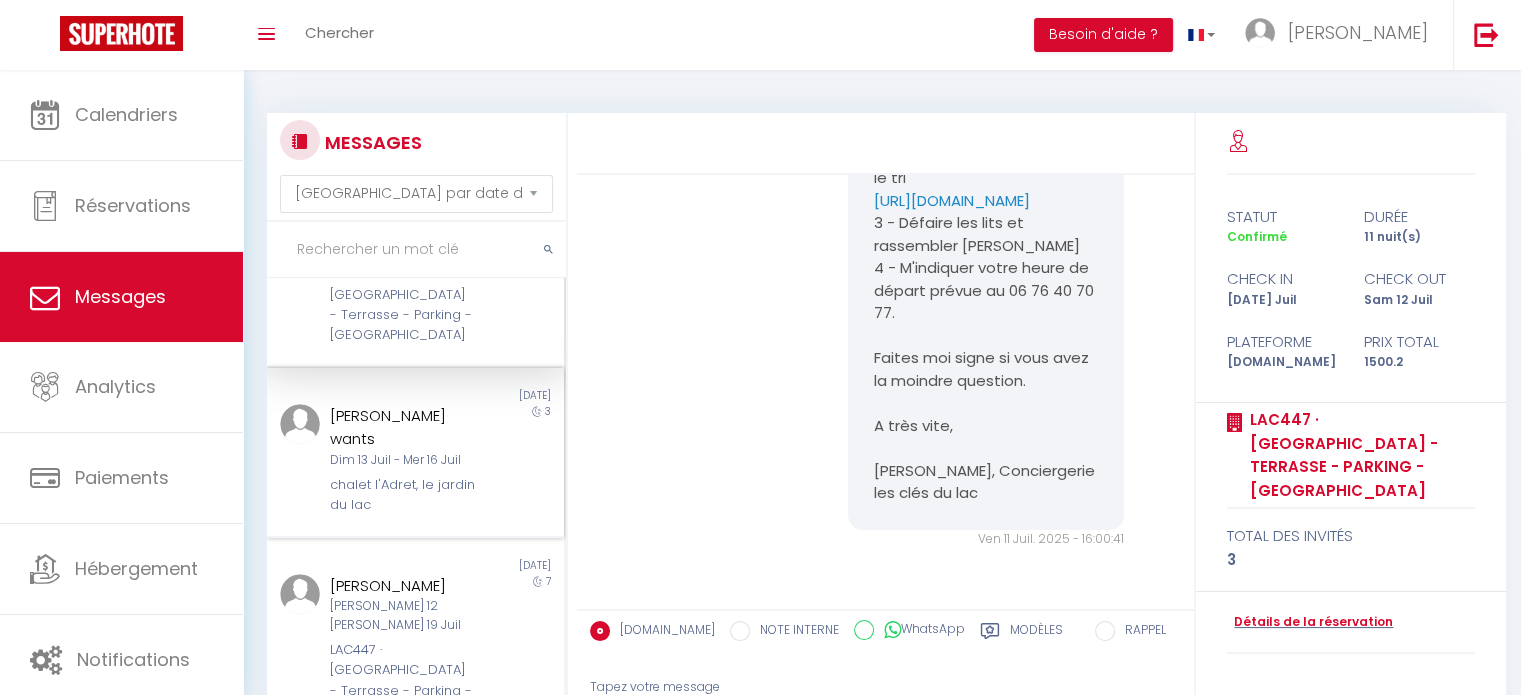 click on "Dim 13 Juil - Mer 16 Juil" at bounding box center (403, 460) 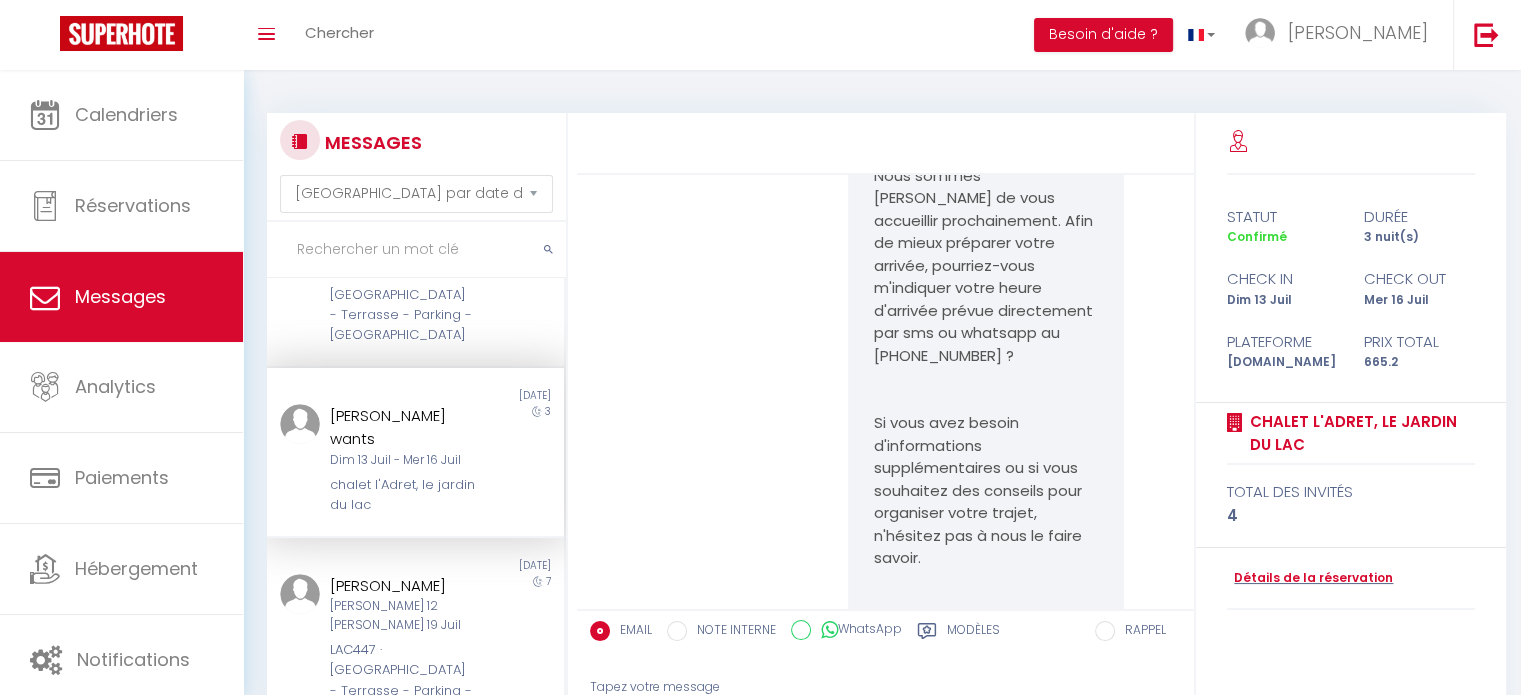 scroll, scrollTop: 1039, scrollLeft: 0, axis: vertical 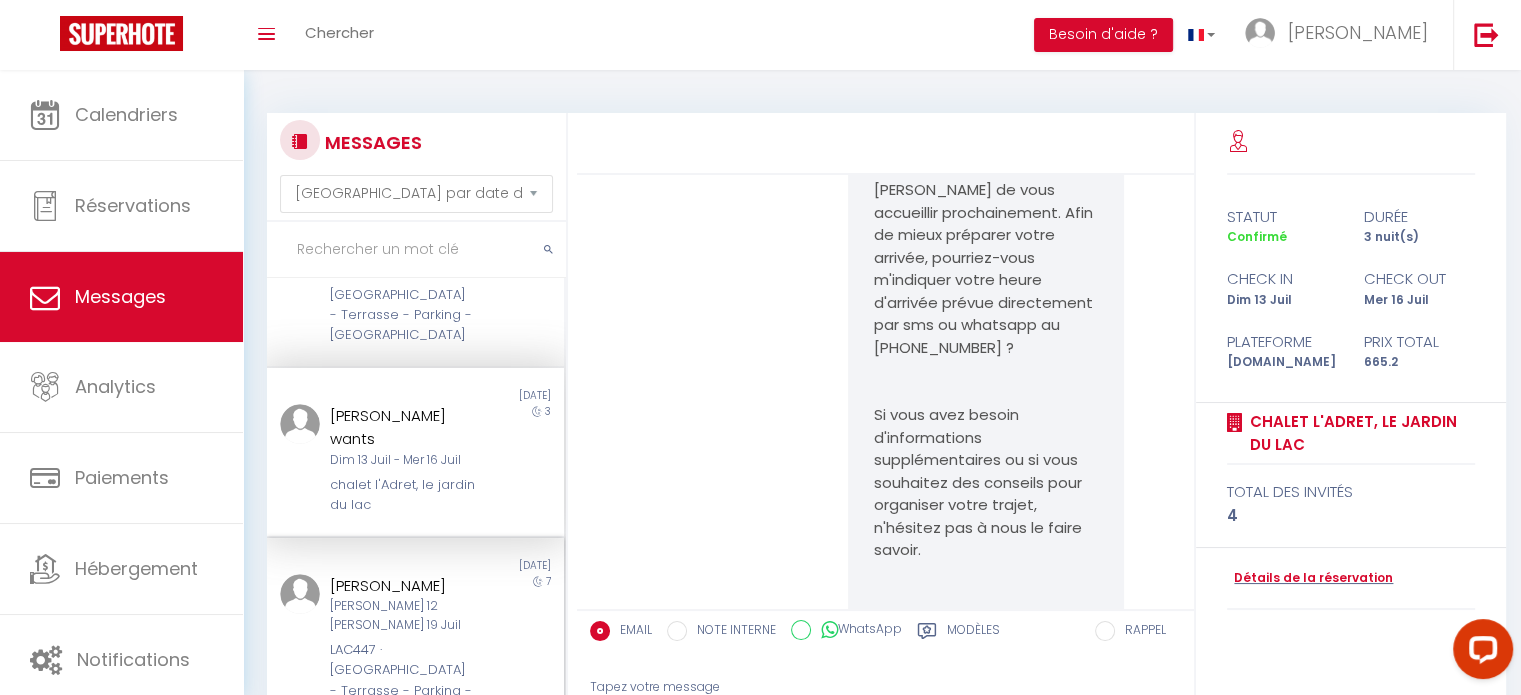 click on "Andre Hergemöller   Sam 12 Juil - Sam 19 Juil   LAC447 · Le LAC447 - Terrasse - Parking - Lac" at bounding box center [402, 648] 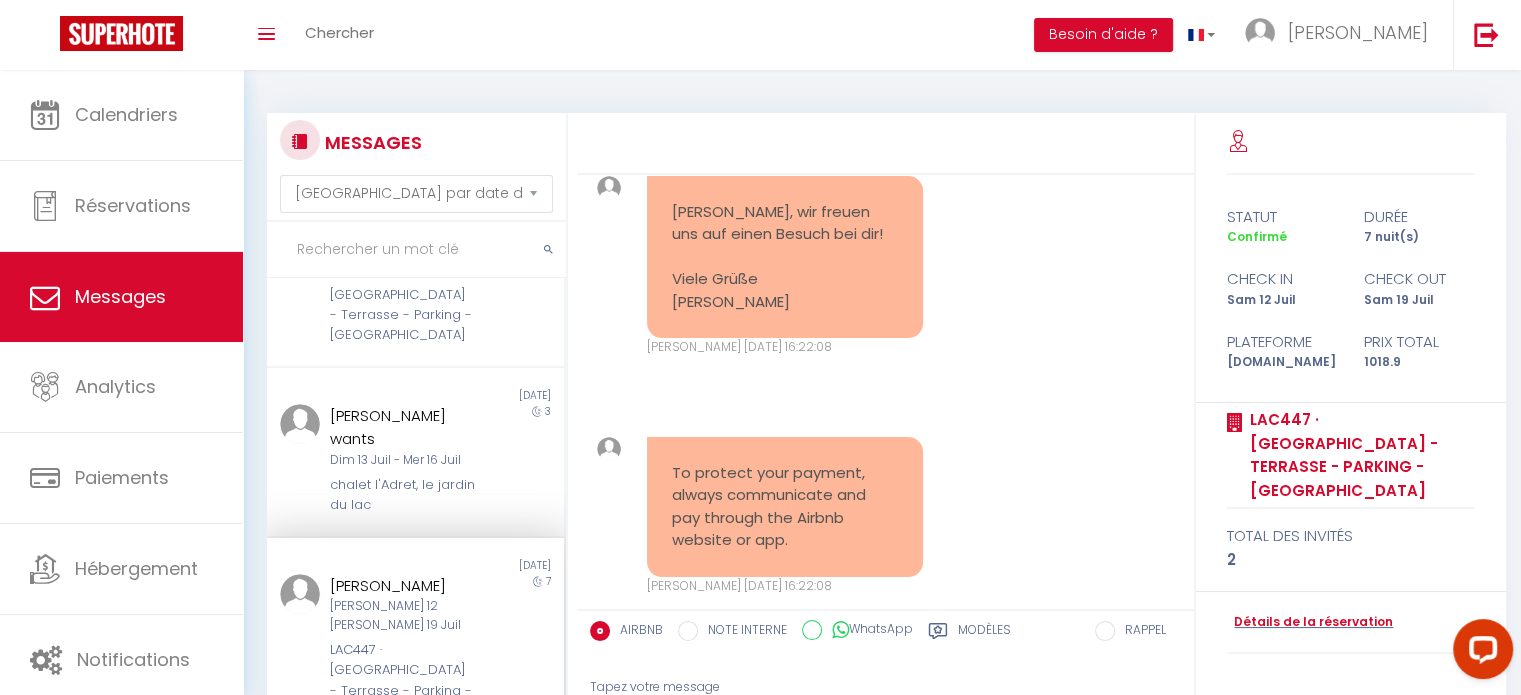 scroll, scrollTop: 2461, scrollLeft: 0, axis: vertical 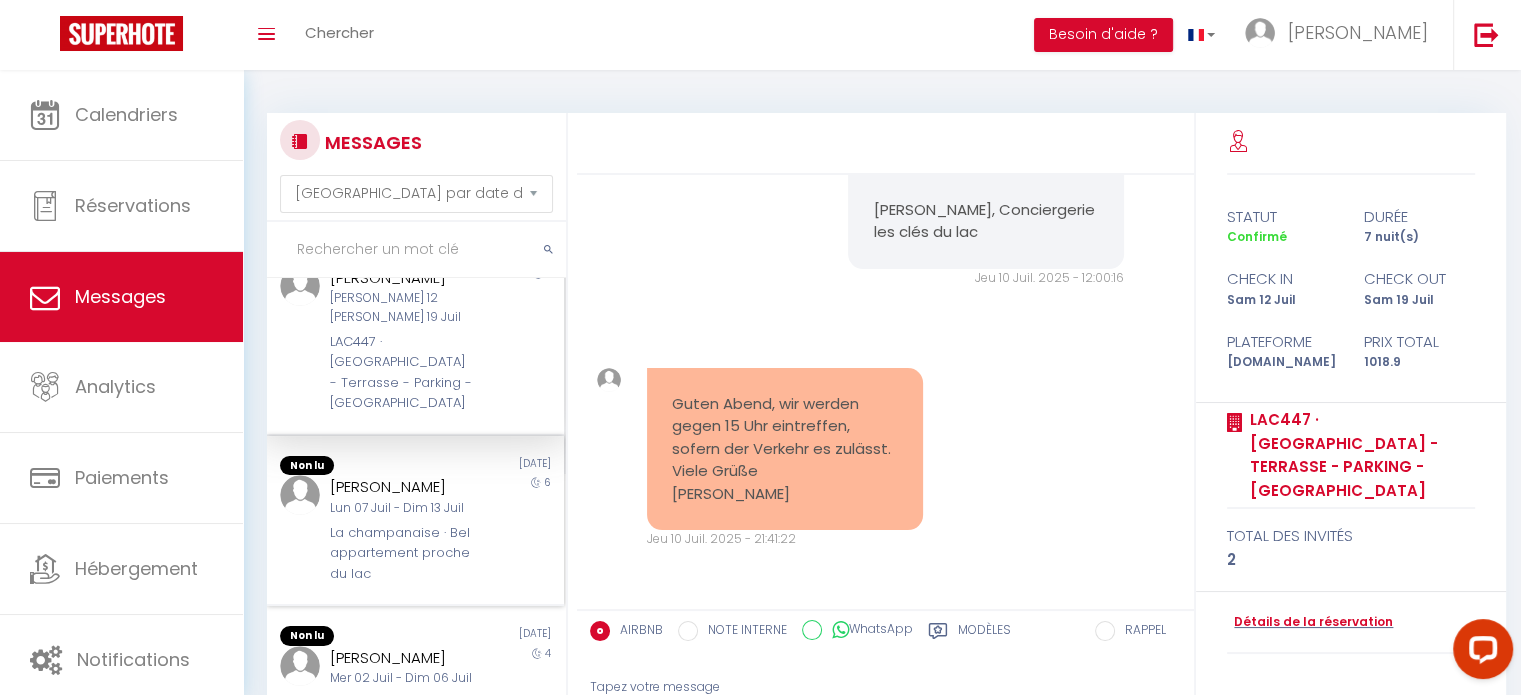 click on "Lun 07 Juil - Dim 13 Juil" at bounding box center [403, 508] 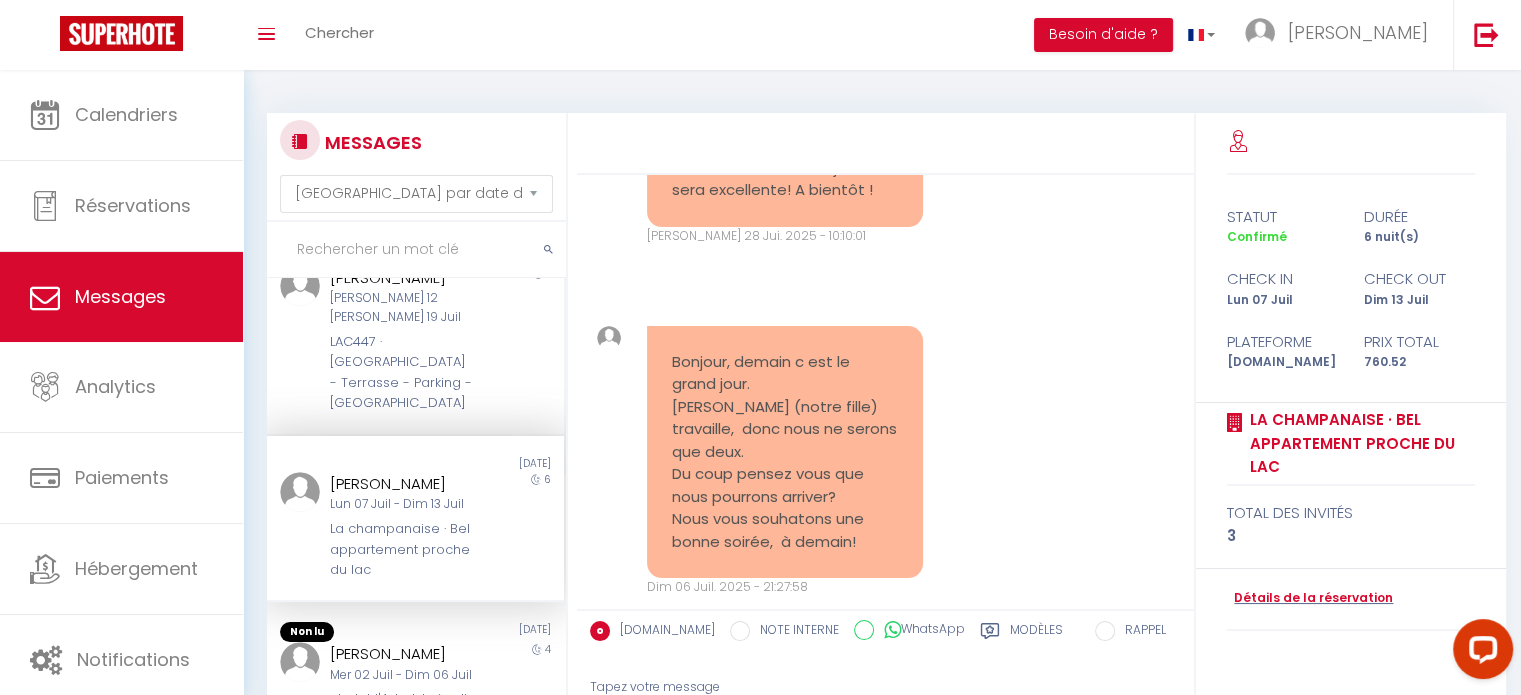 scroll, scrollTop: 148, scrollLeft: 0, axis: vertical 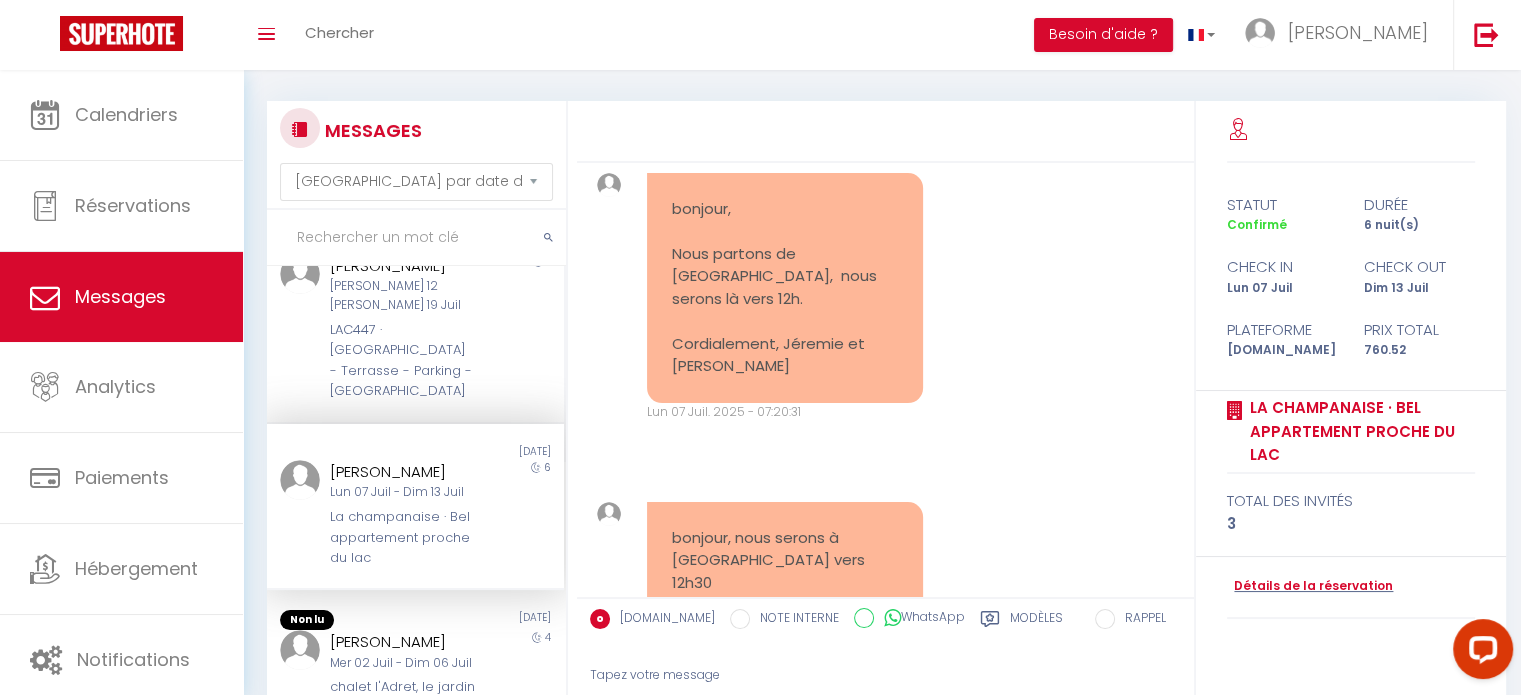click at bounding box center [1237, 131] 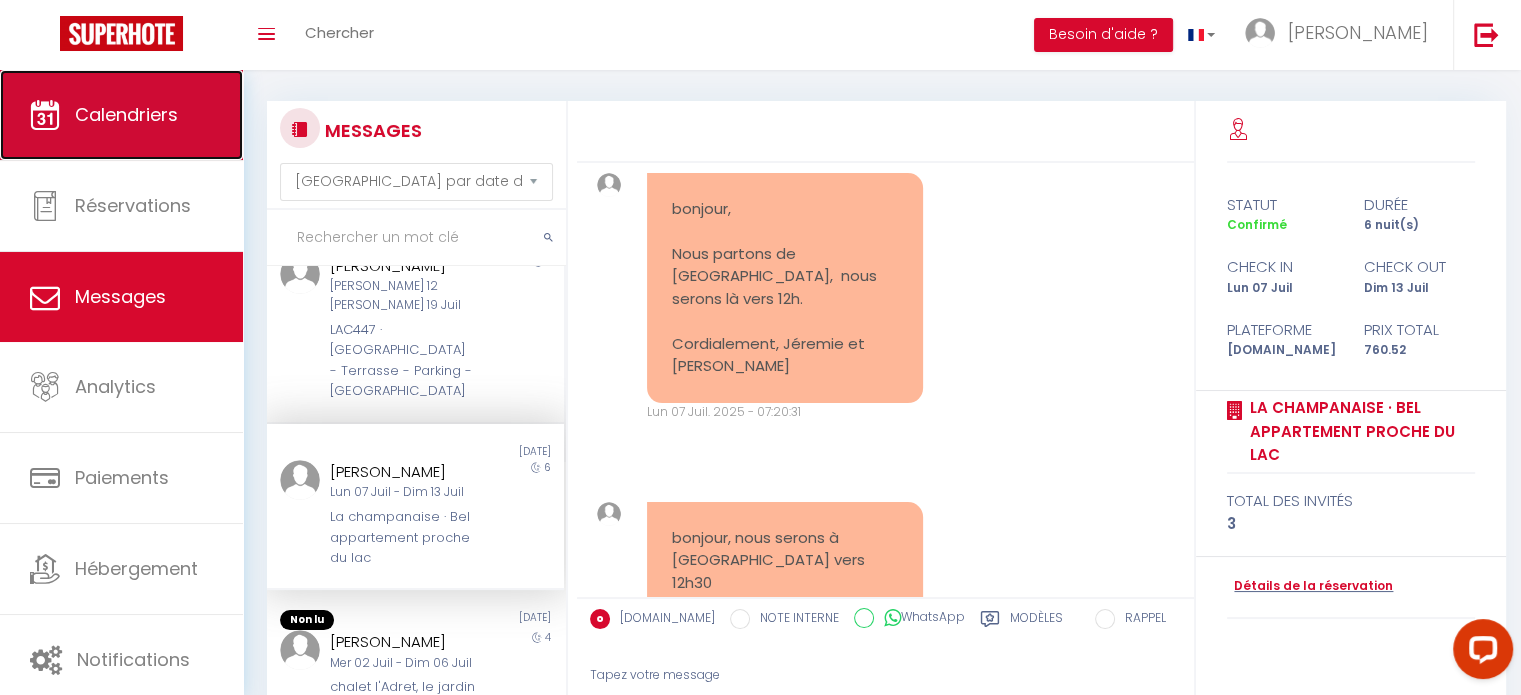 click on "Calendriers" at bounding box center (121, 115) 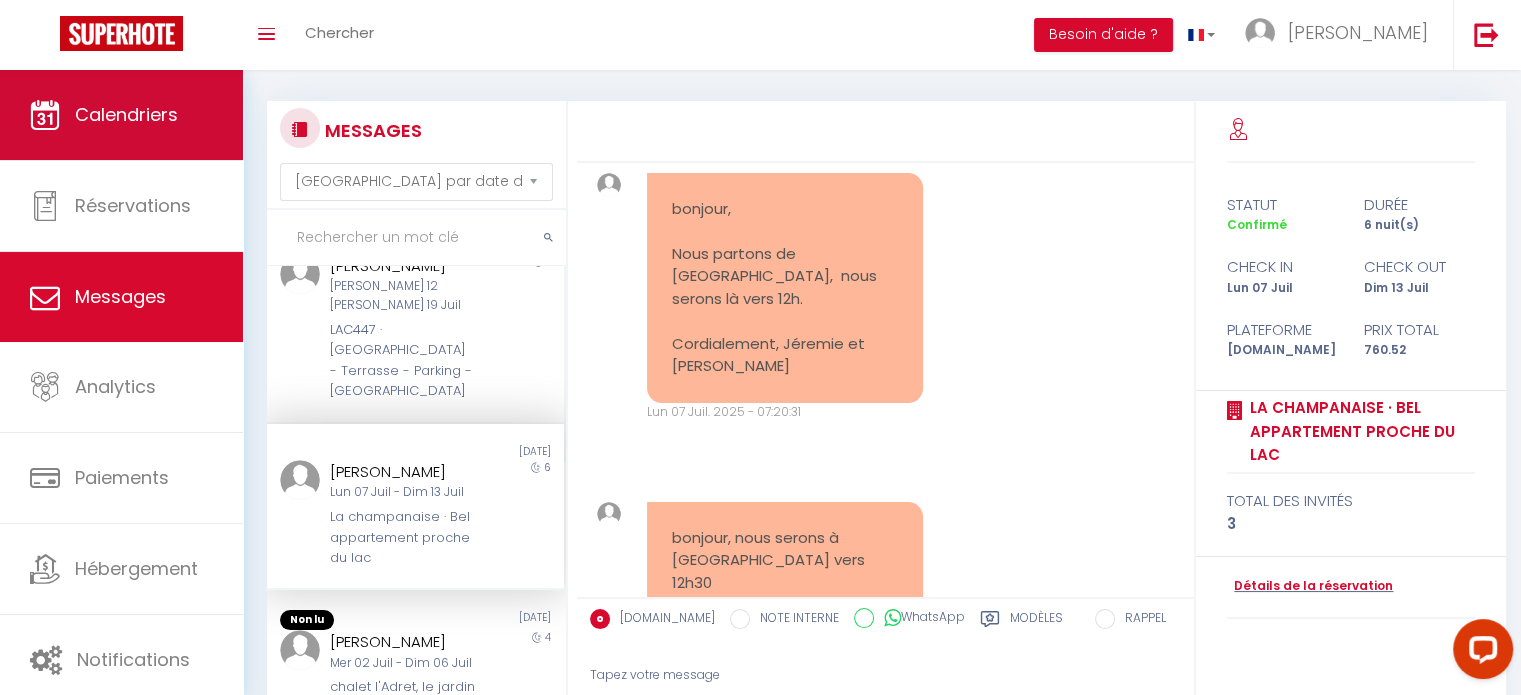scroll, scrollTop: 0, scrollLeft: 0, axis: both 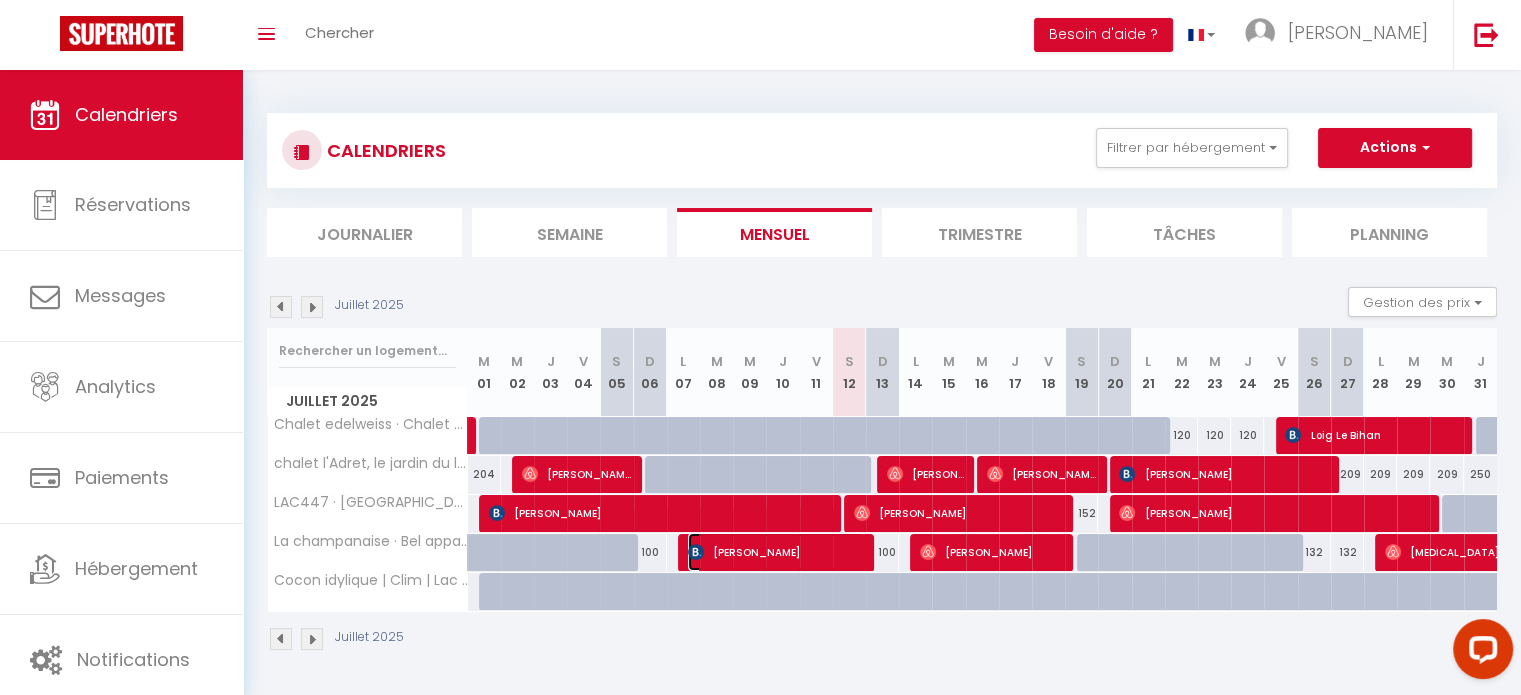 click on "[PERSON_NAME]" at bounding box center (776, 552) 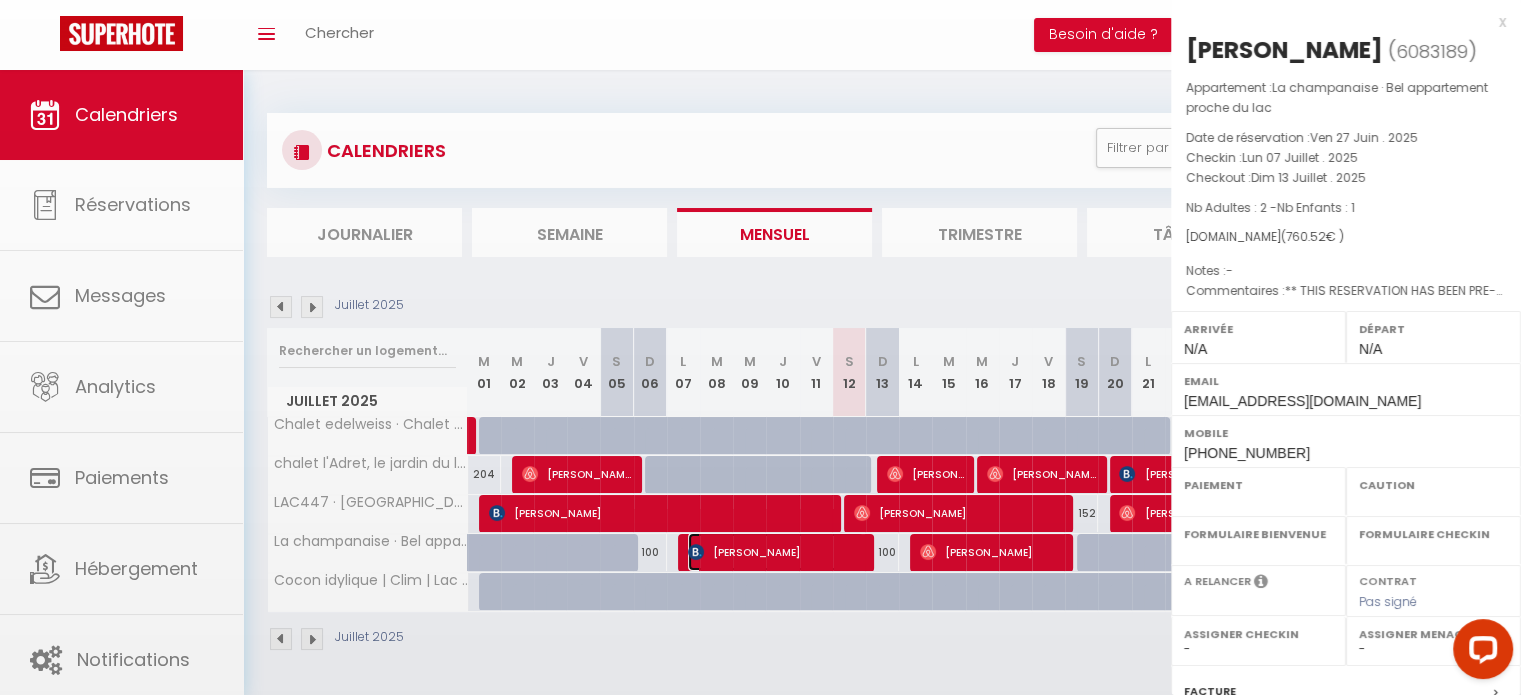 select on "OK" 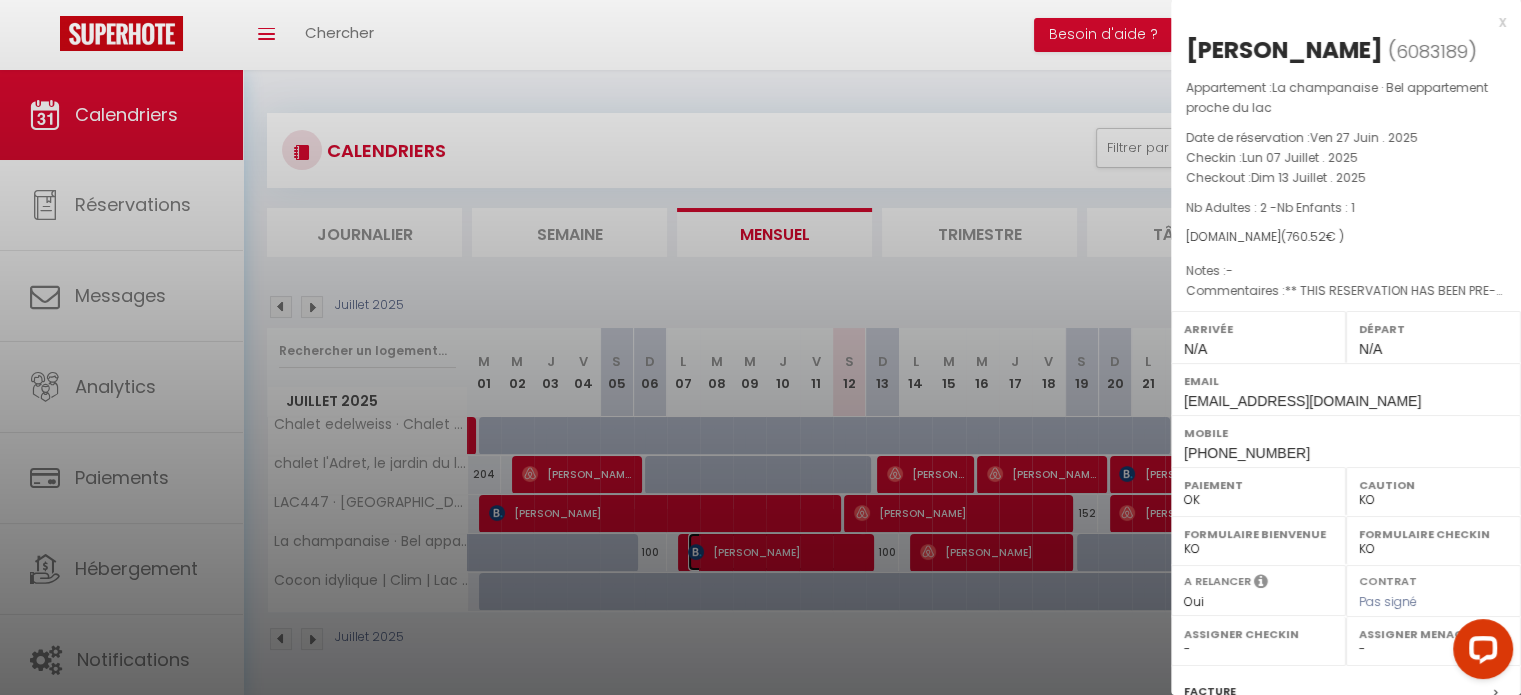 scroll, scrollTop: 4, scrollLeft: 0, axis: vertical 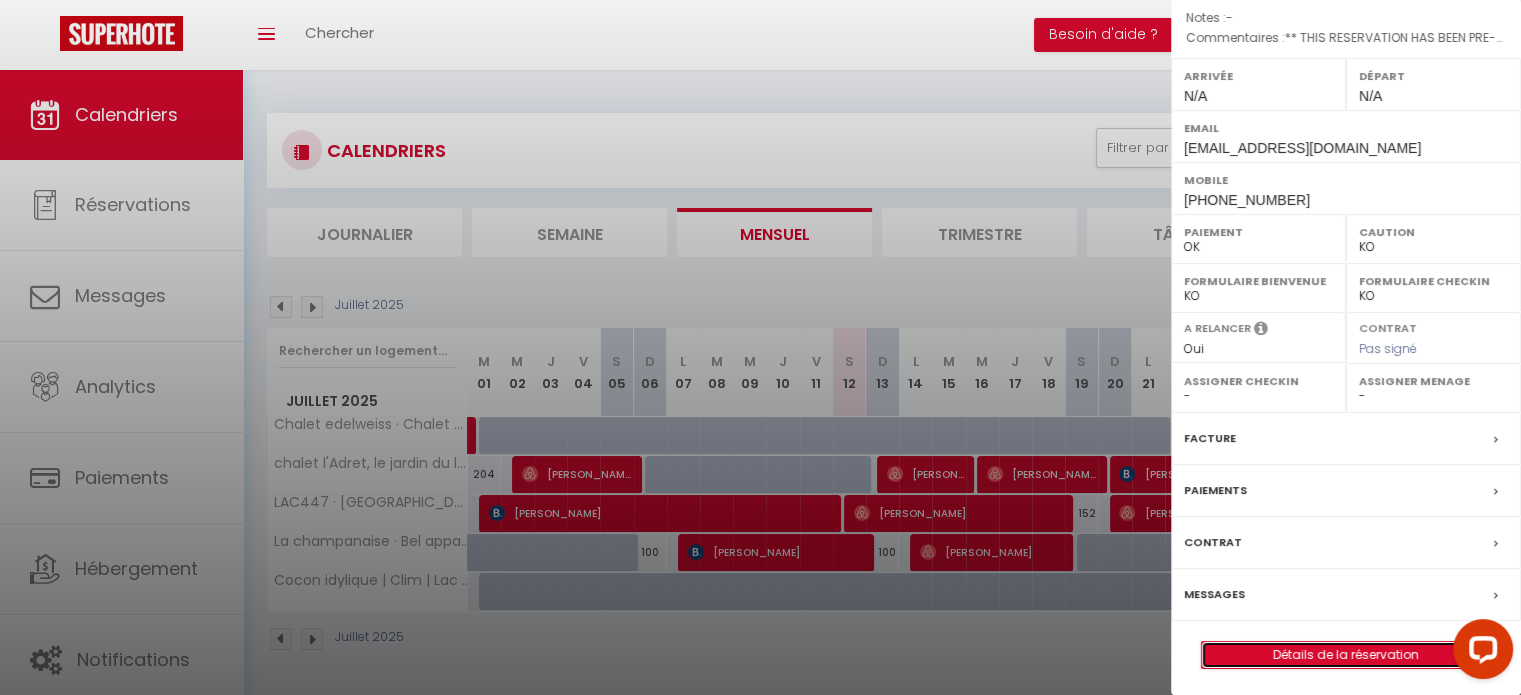 click on "Détails de la réservation" at bounding box center [1346, 655] 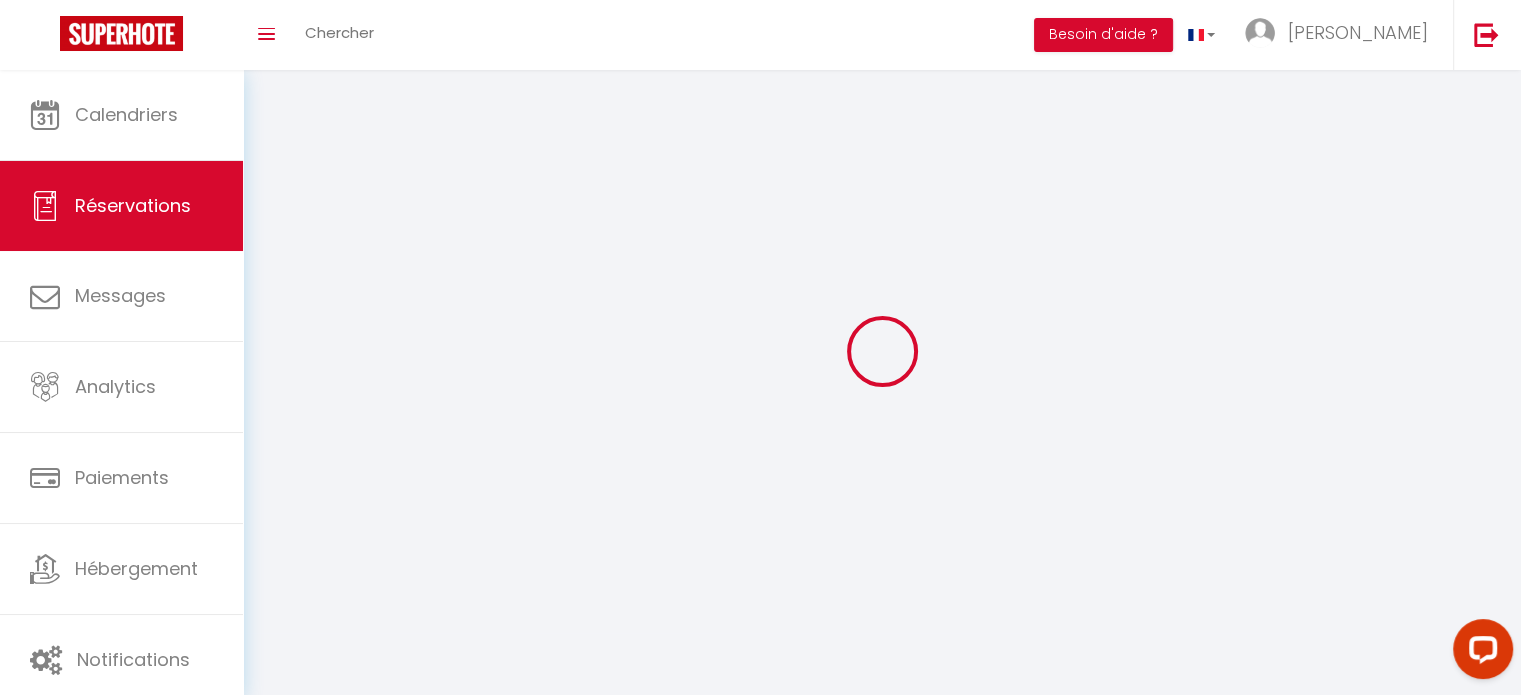 select 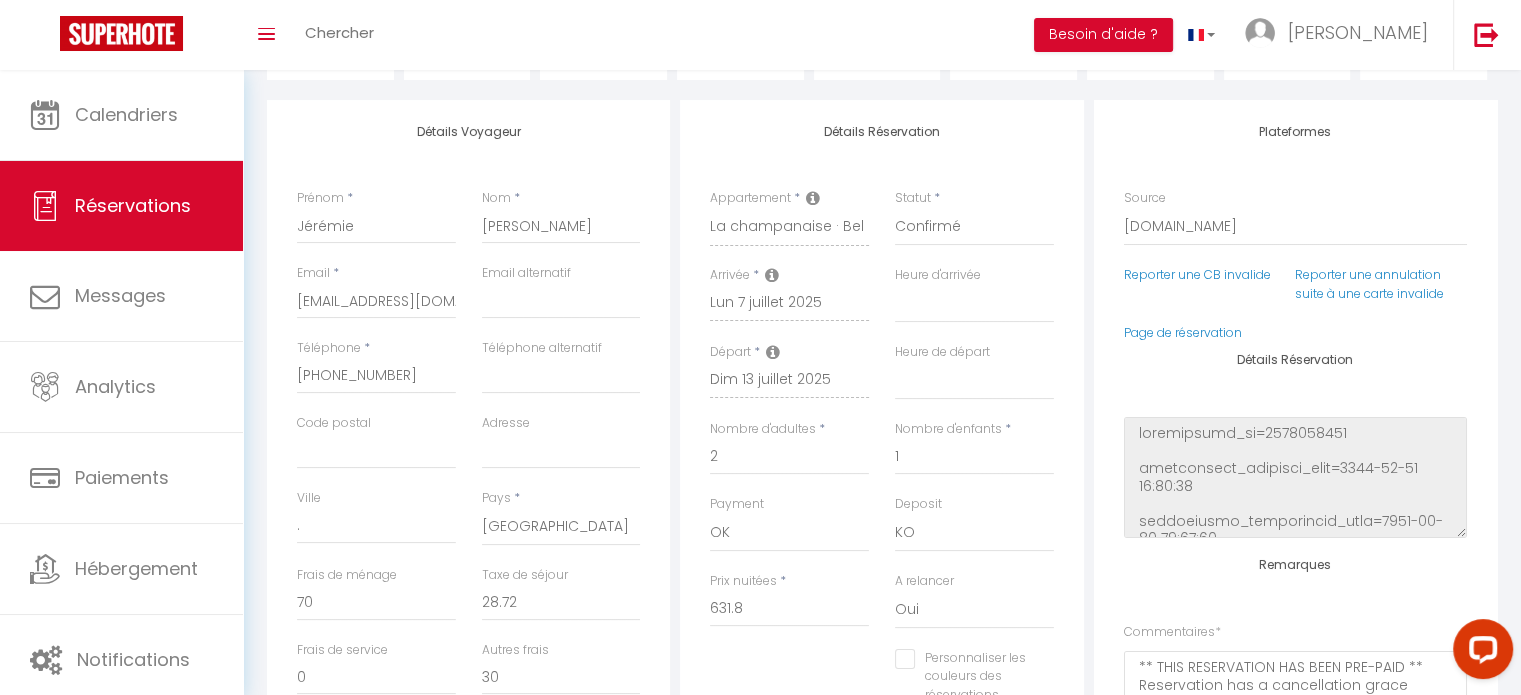 scroll, scrollTop: 230, scrollLeft: 0, axis: vertical 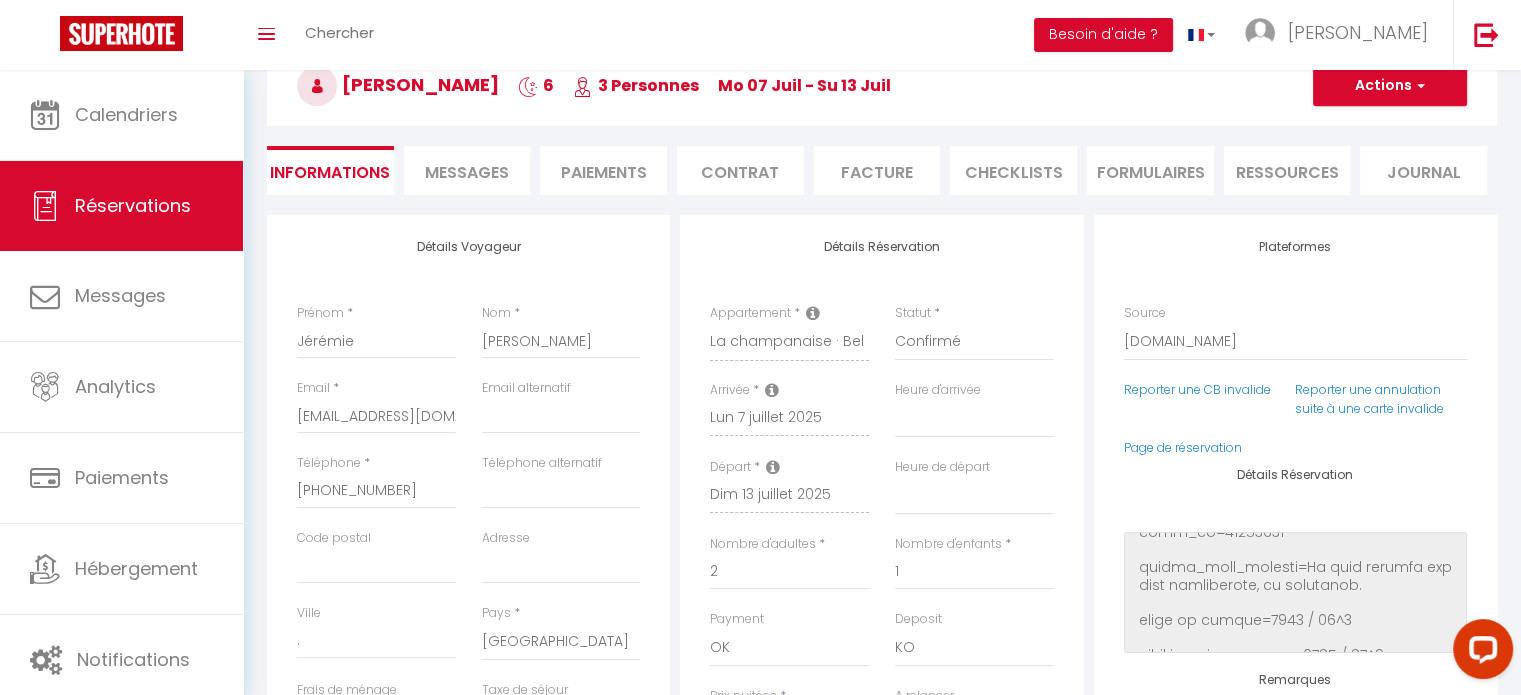 select 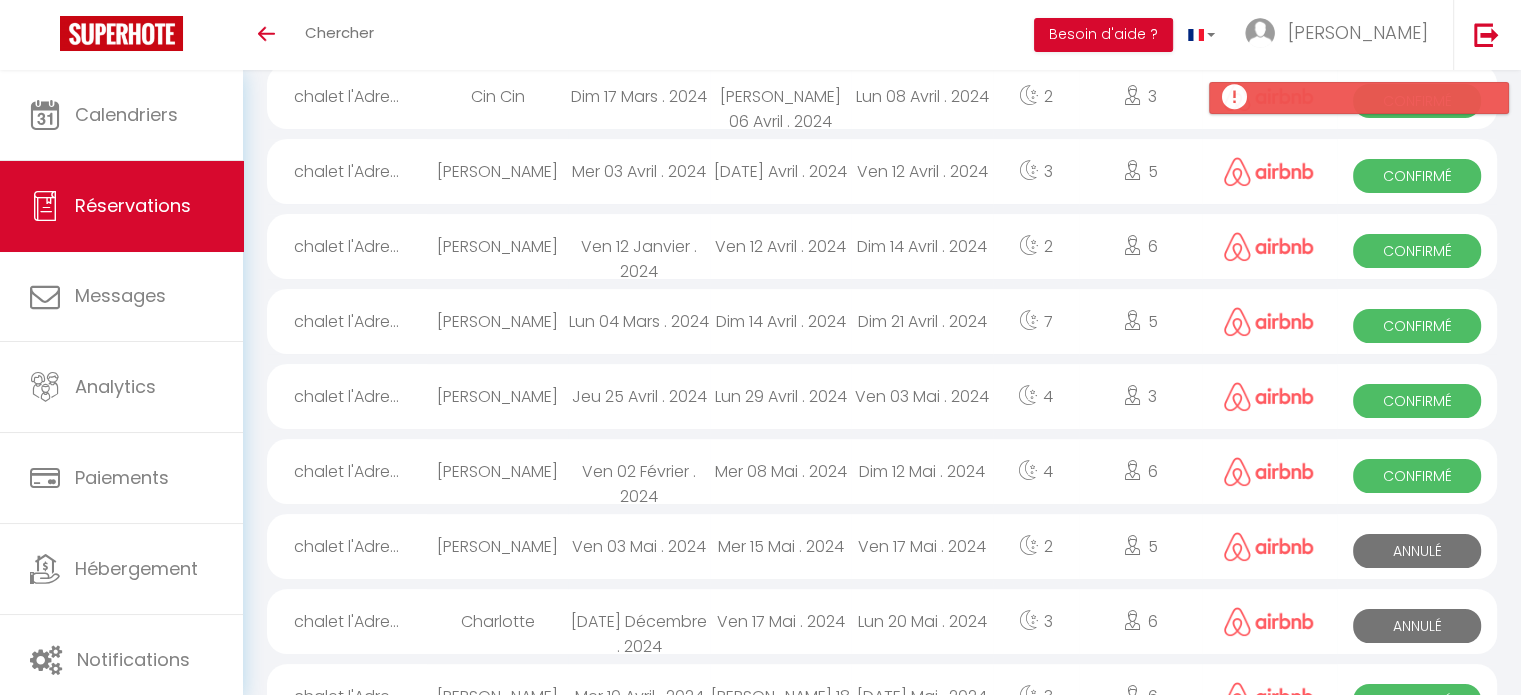 scroll, scrollTop: 0, scrollLeft: 0, axis: both 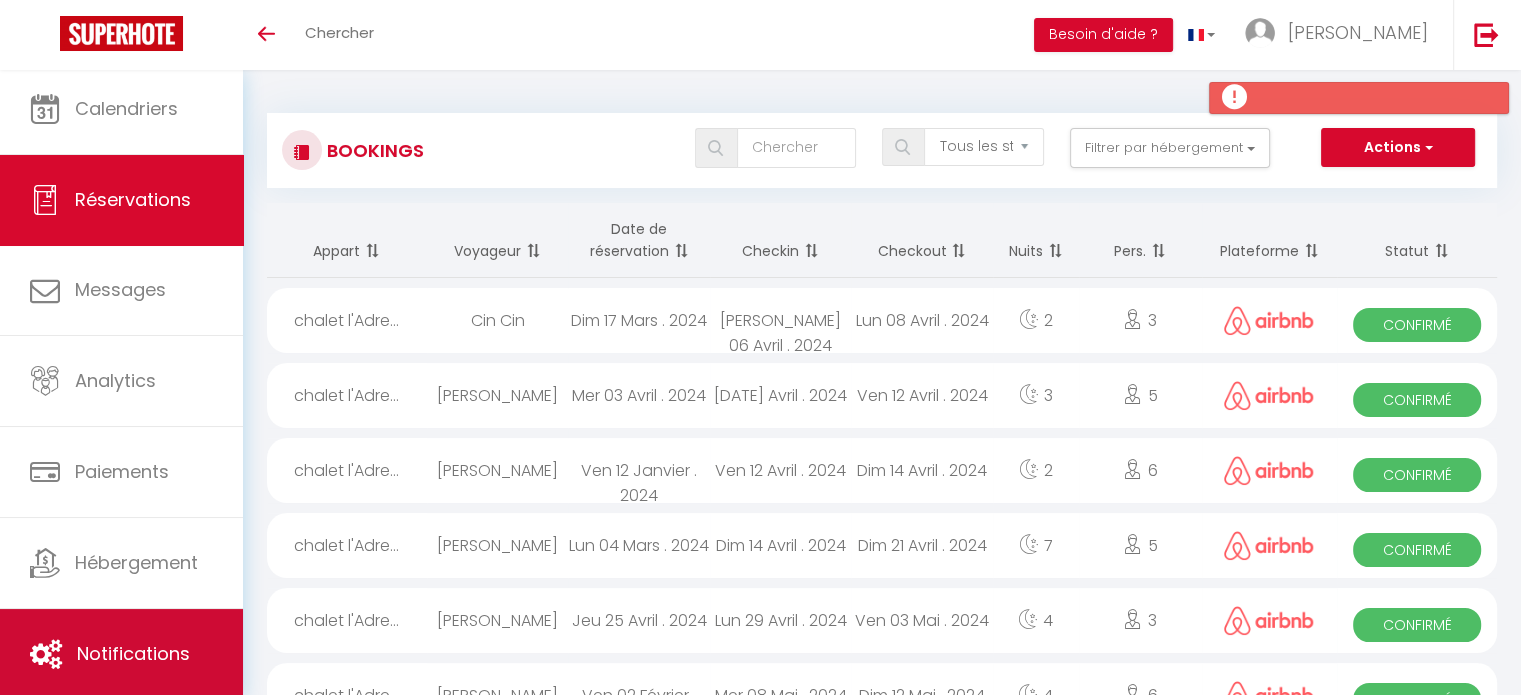 click on "Notifications" at bounding box center [121, 654] 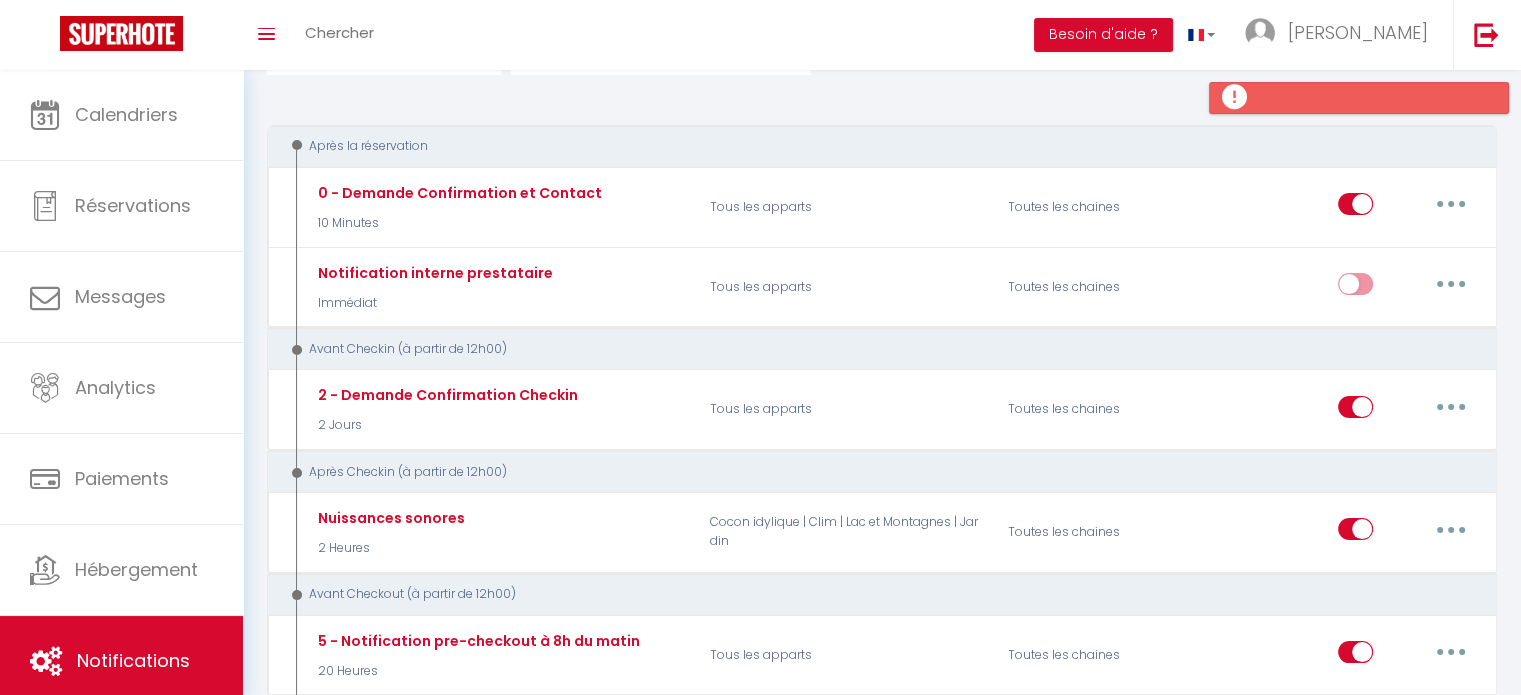 scroll, scrollTop: 183, scrollLeft: 0, axis: vertical 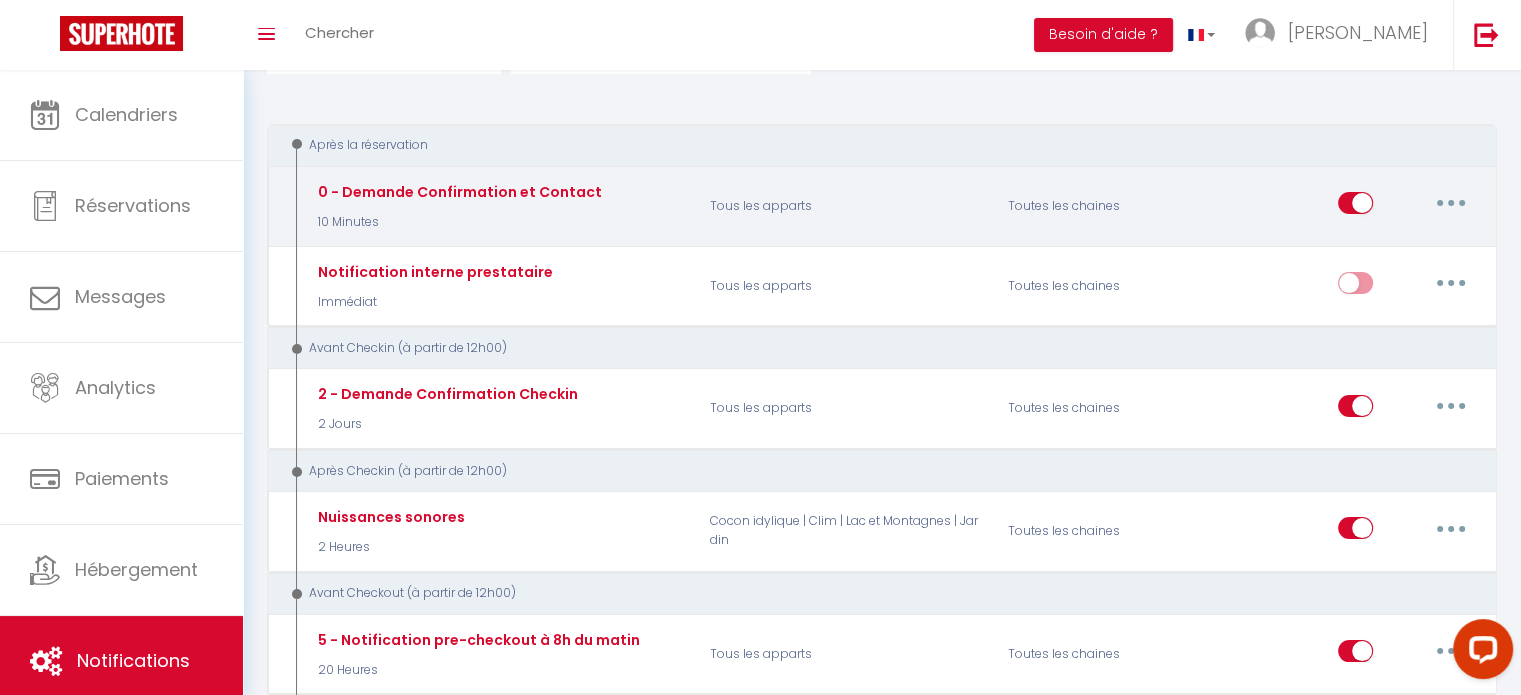 click at bounding box center (1355, 207) 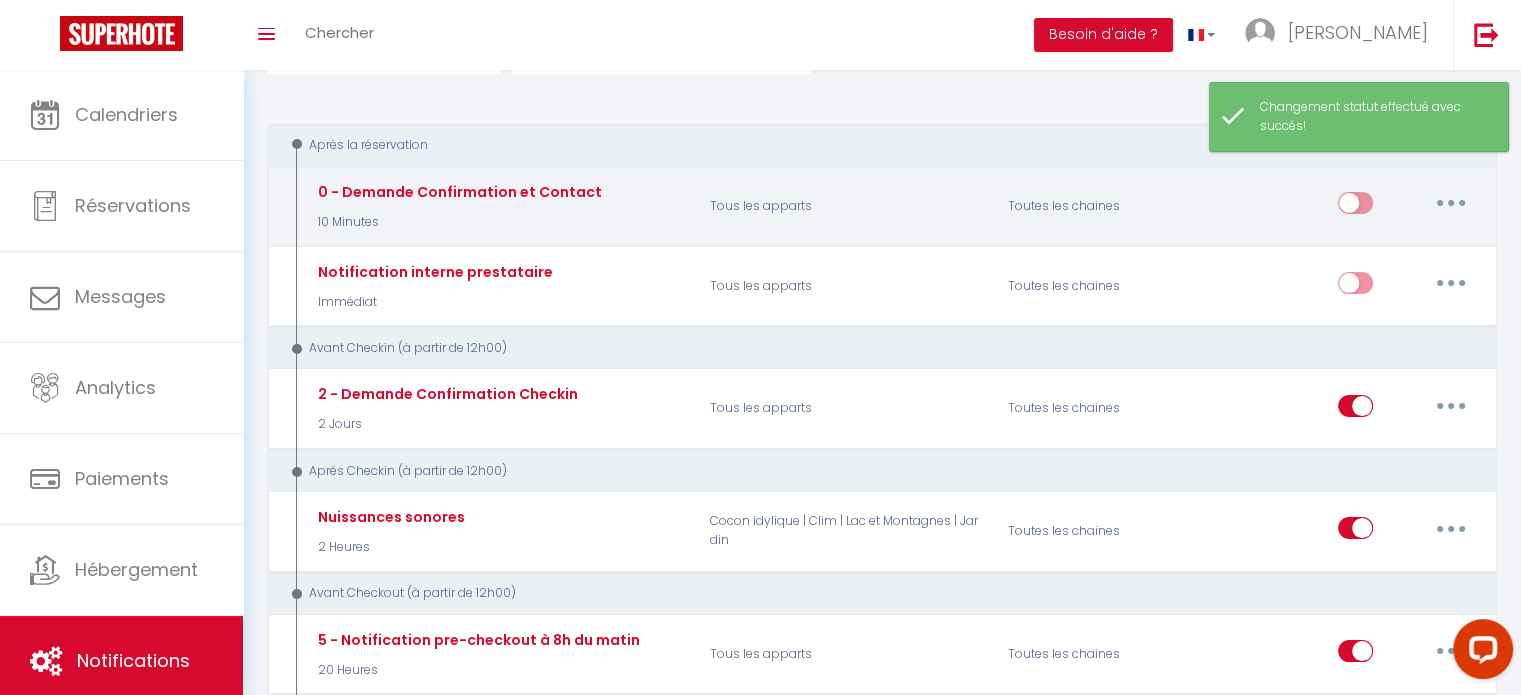 click at bounding box center (1355, 207) 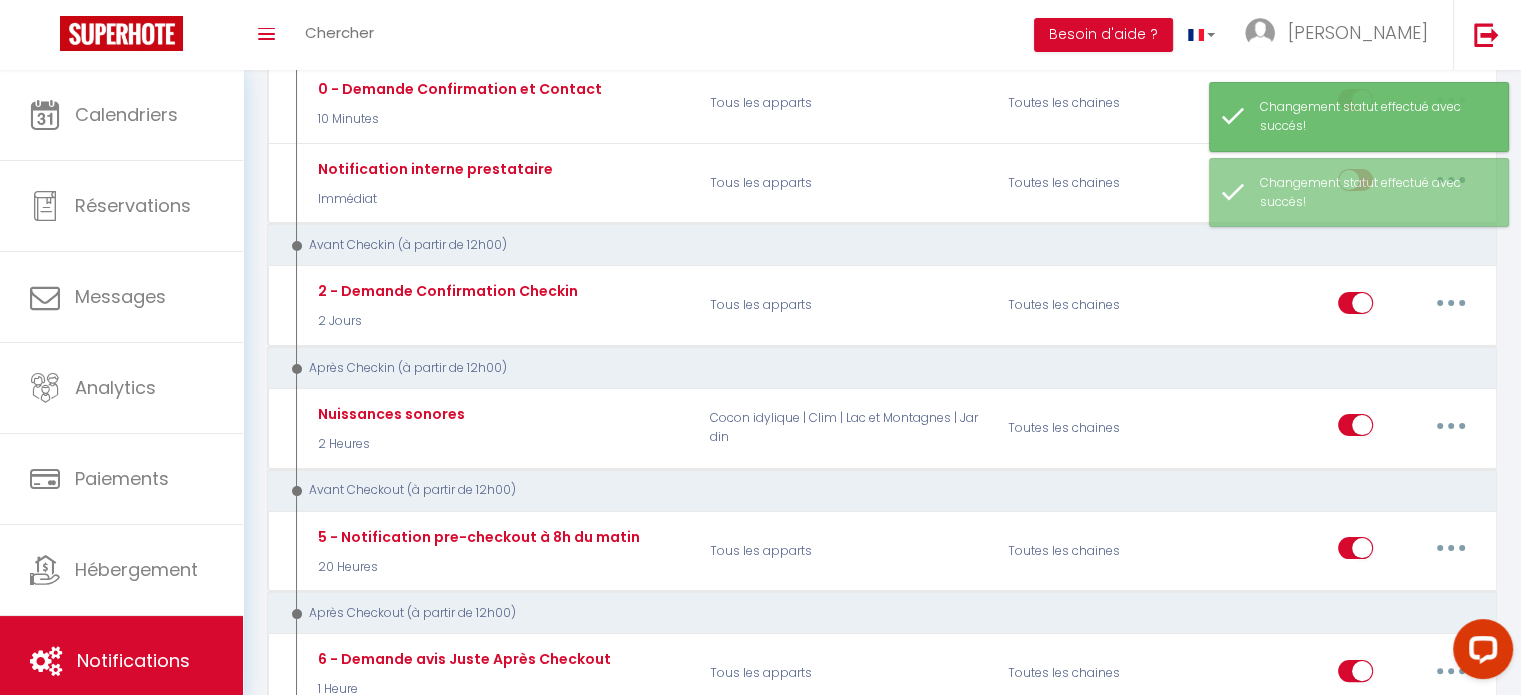 scroll, scrollTop: 287, scrollLeft: 0, axis: vertical 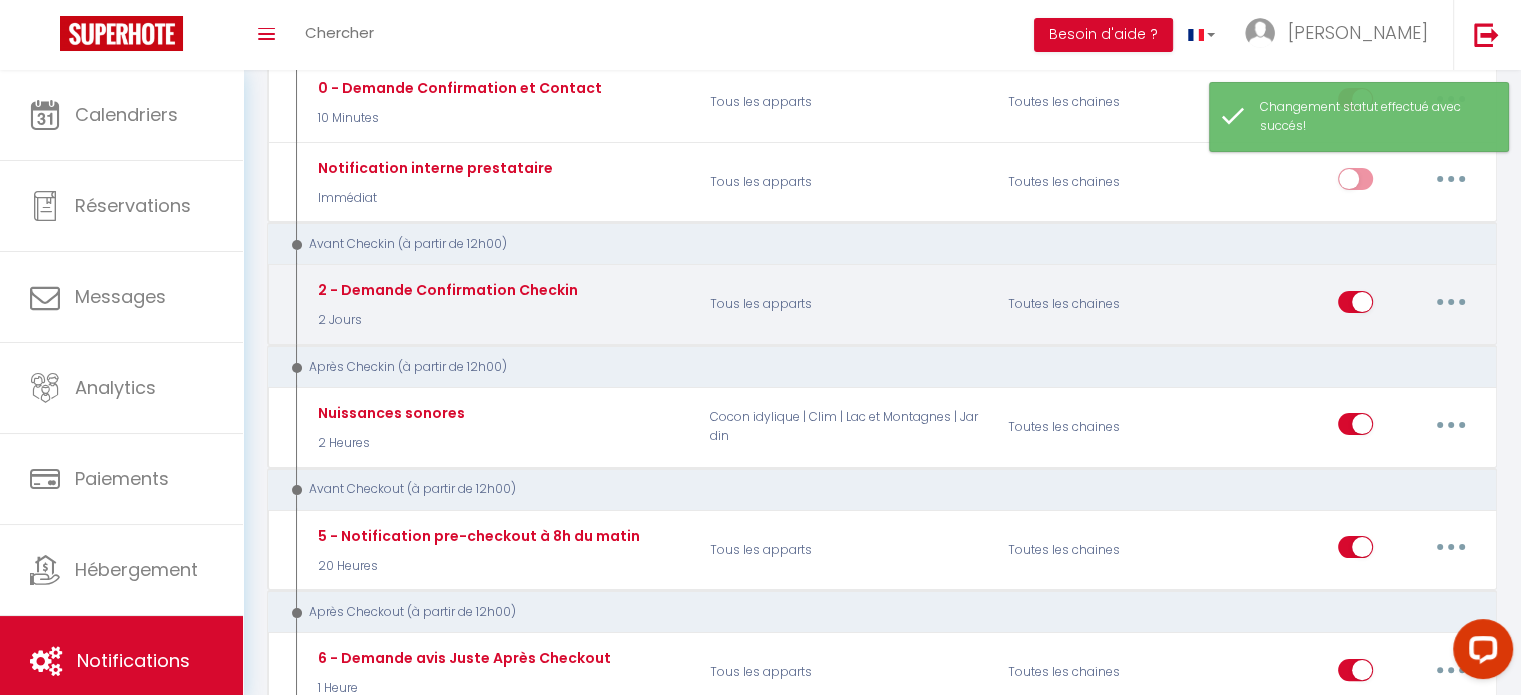 click at bounding box center [1355, 306] 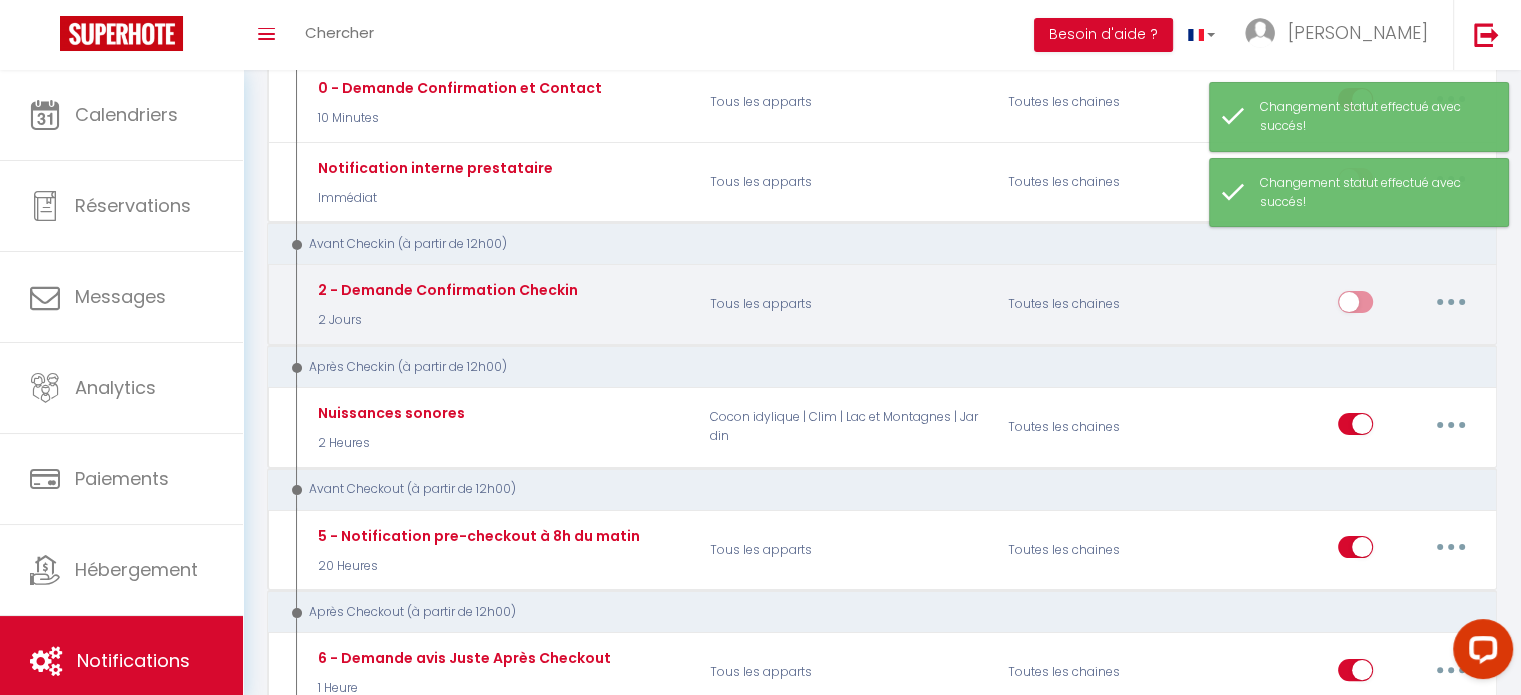 click at bounding box center [1355, 306] 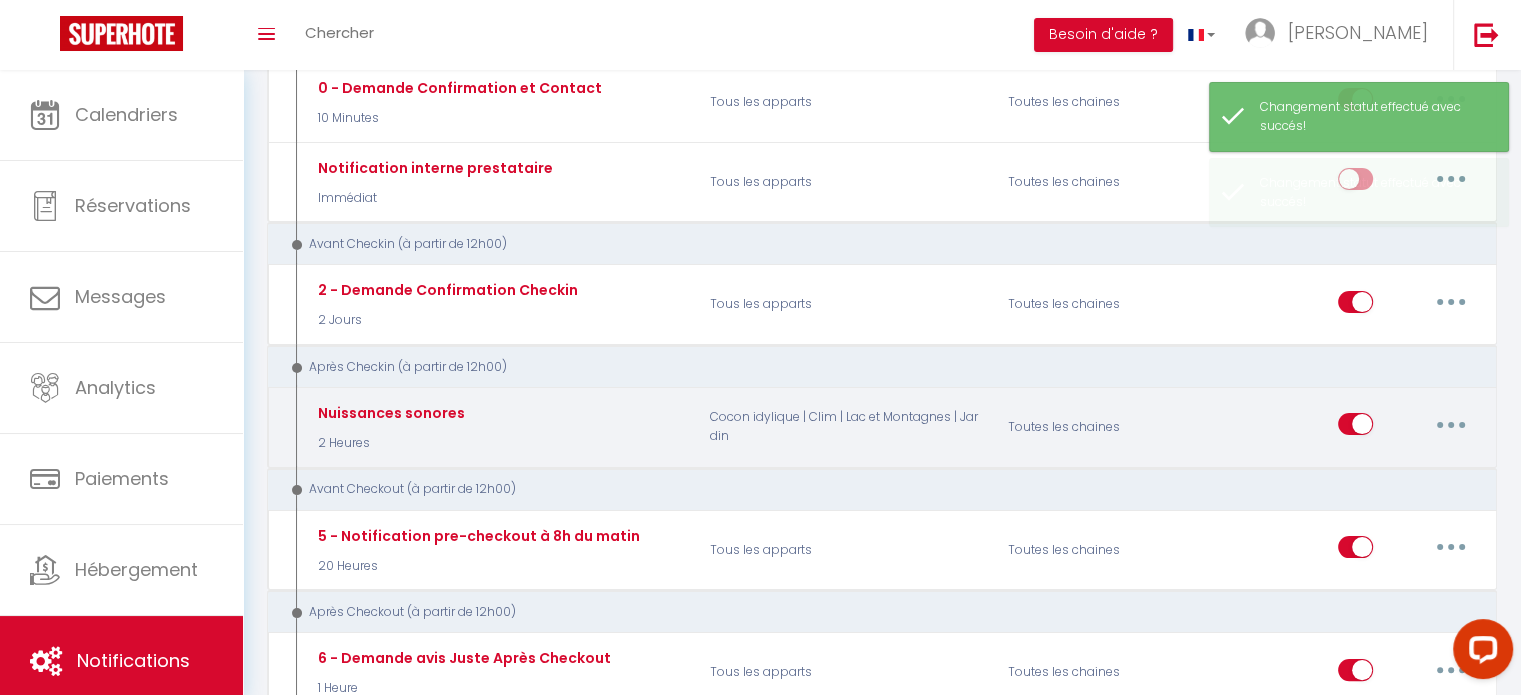 click at bounding box center (1355, 428) 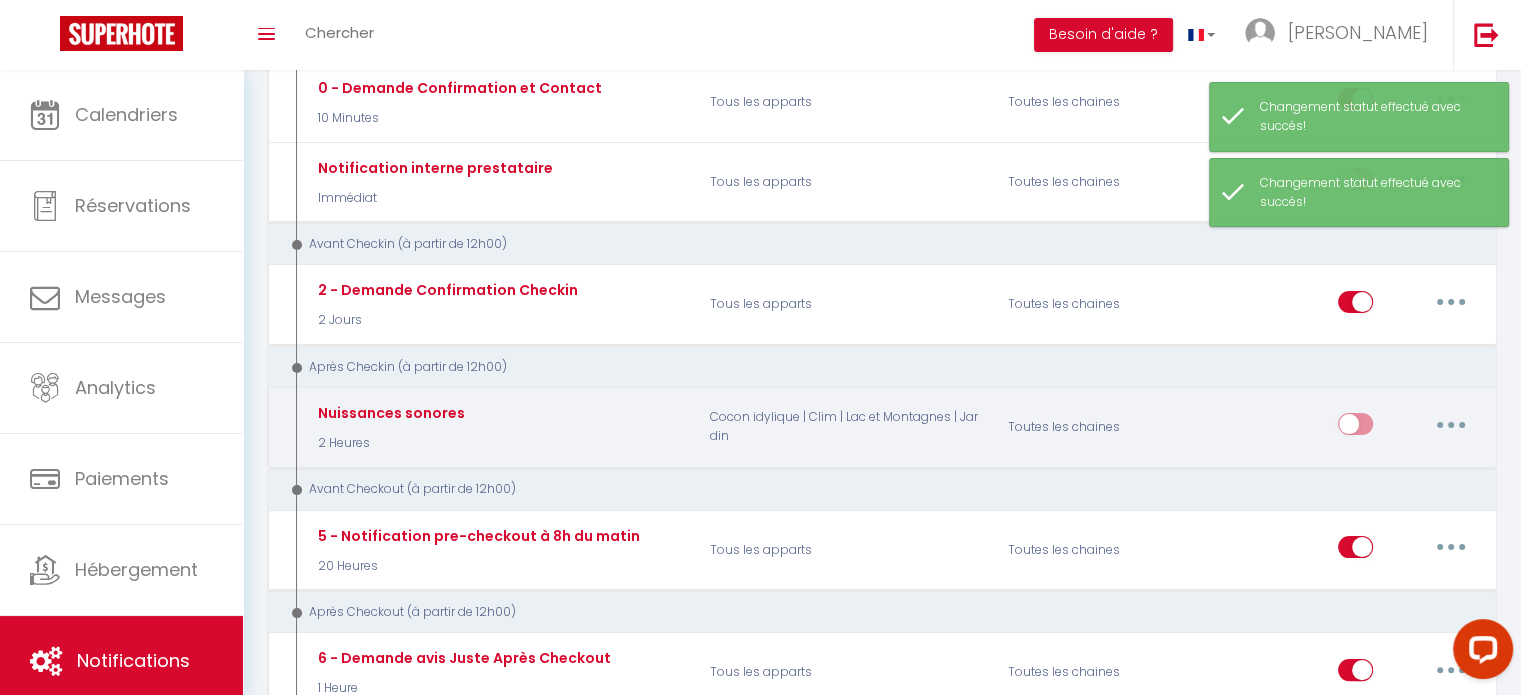 click at bounding box center [1355, 428] 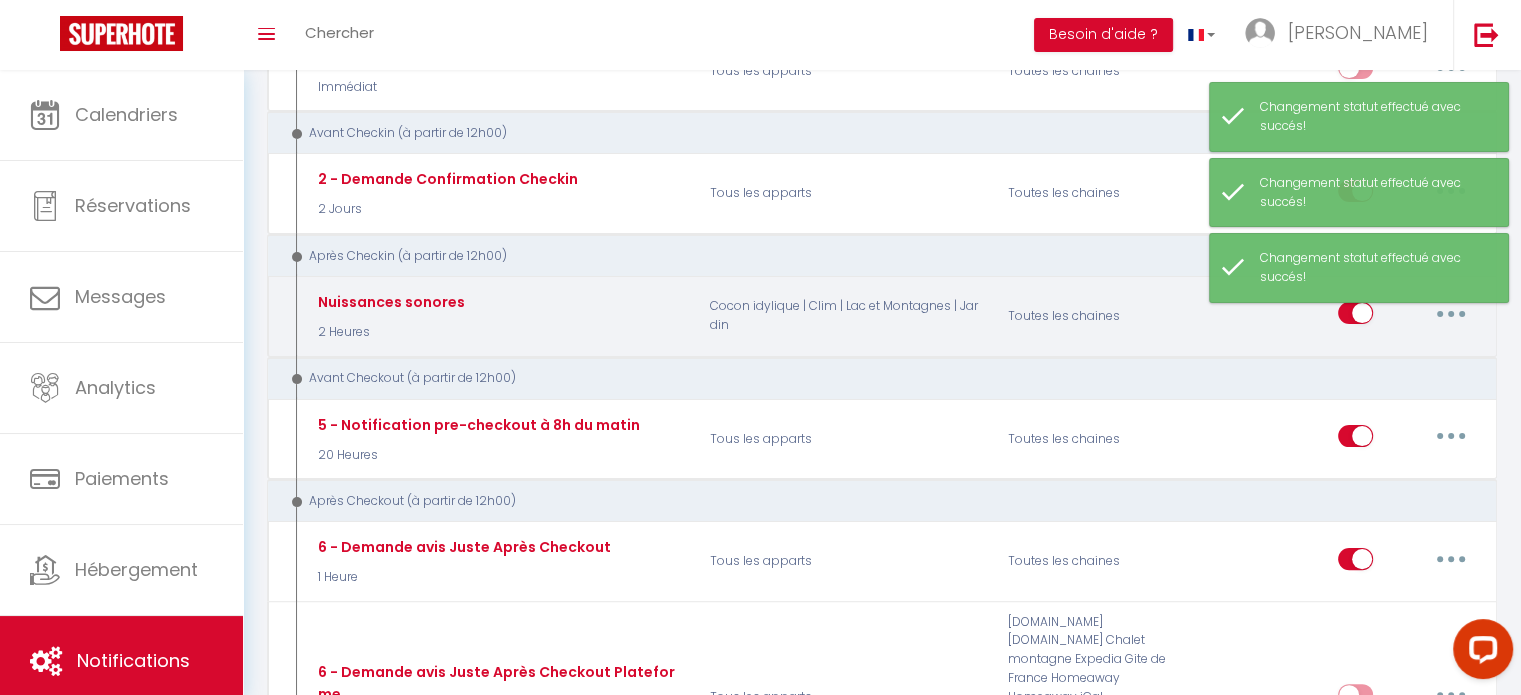 scroll, scrollTop: 399, scrollLeft: 0, axis: vertical 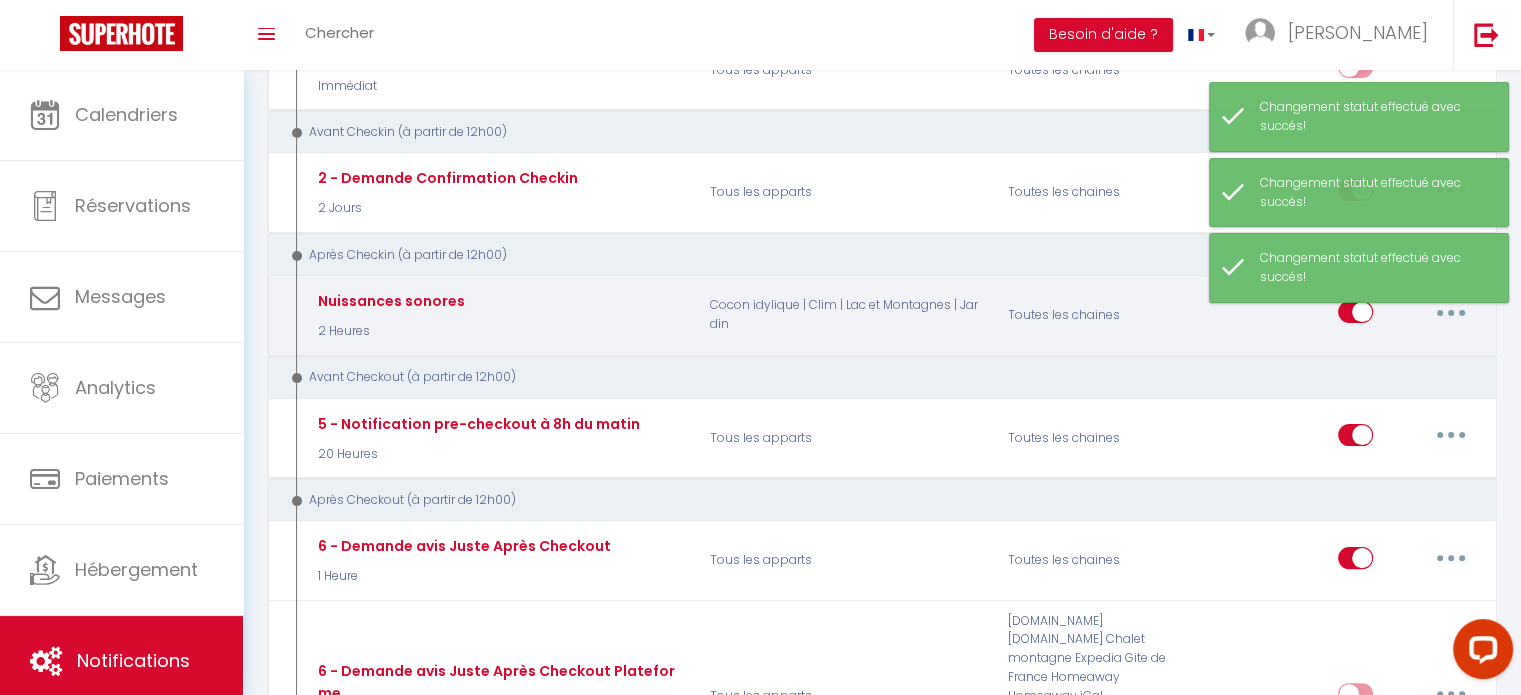 click at bounding box center [1355, 439] 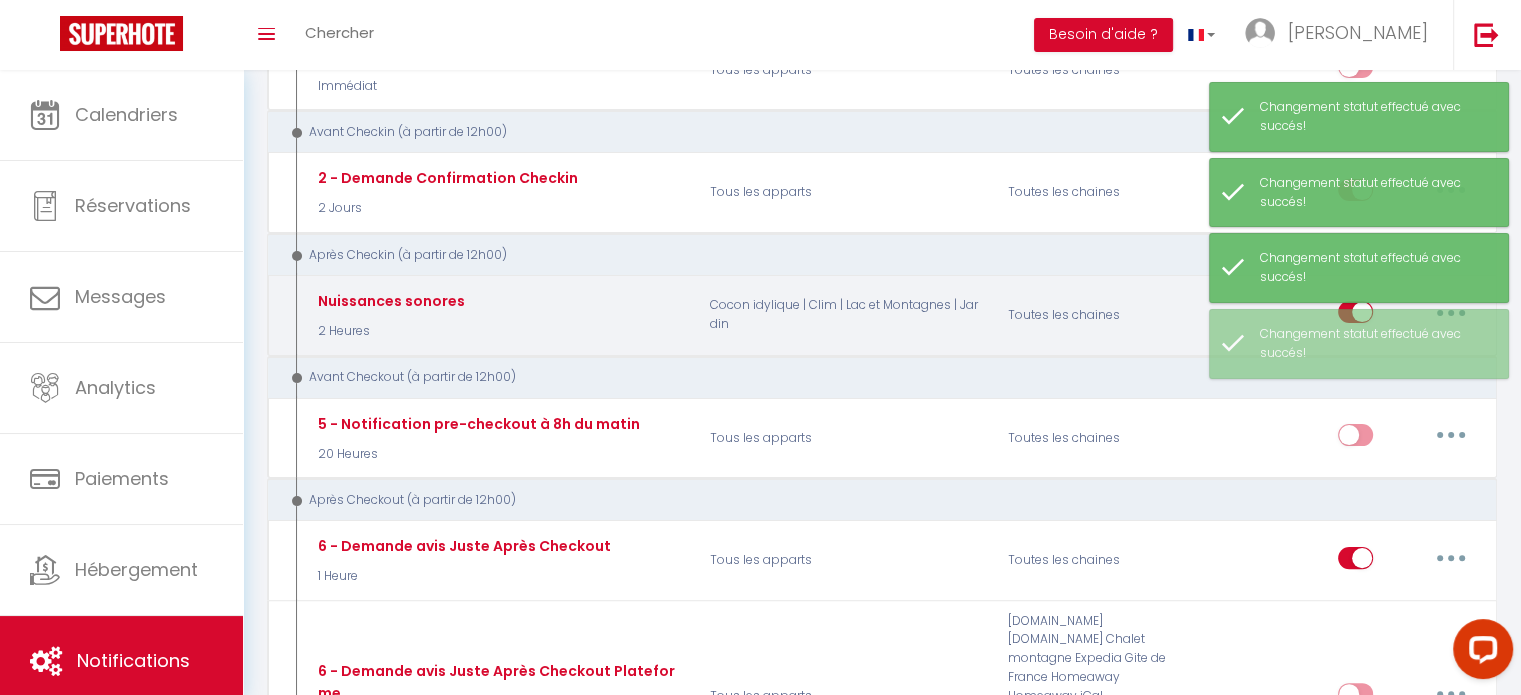 click at bounding box center (1355, 439) 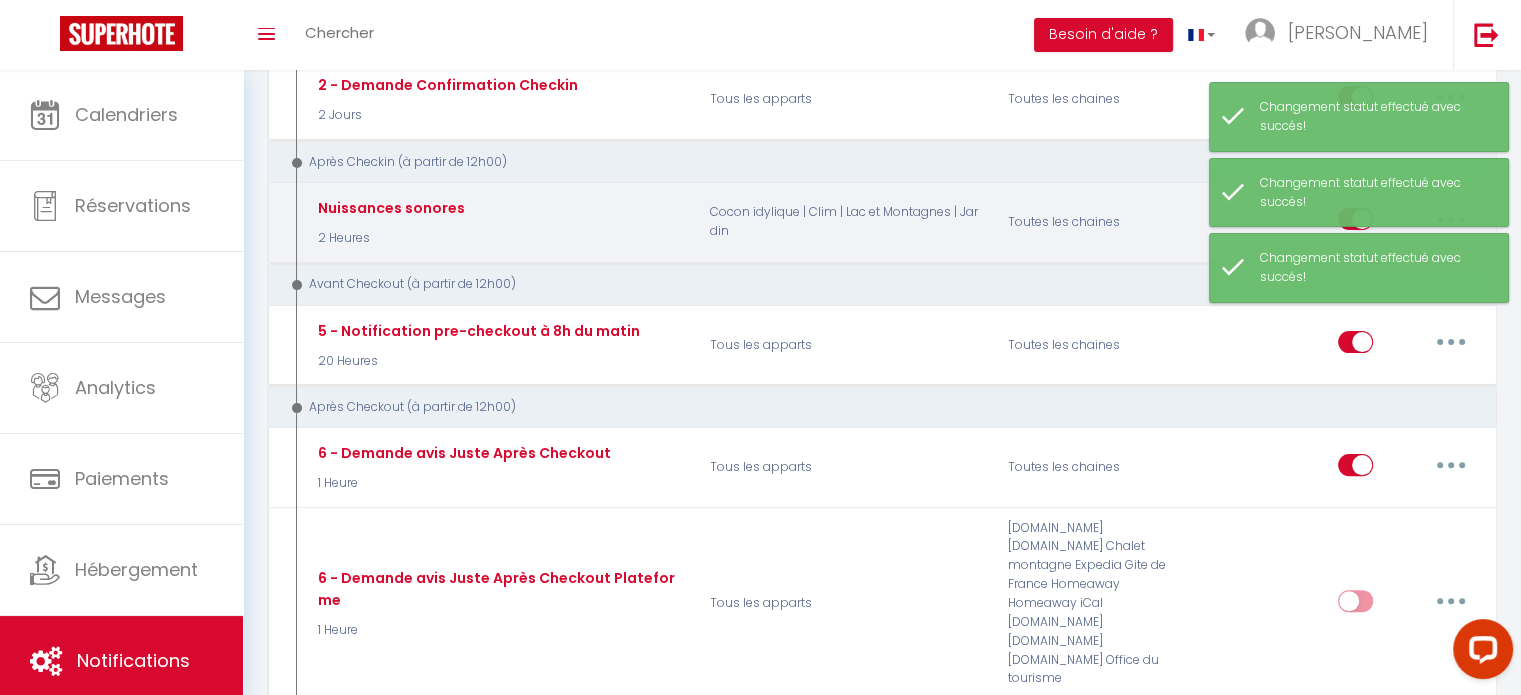 scroll, scrollTop: 507, scrollLeft: 0, axis: vertical 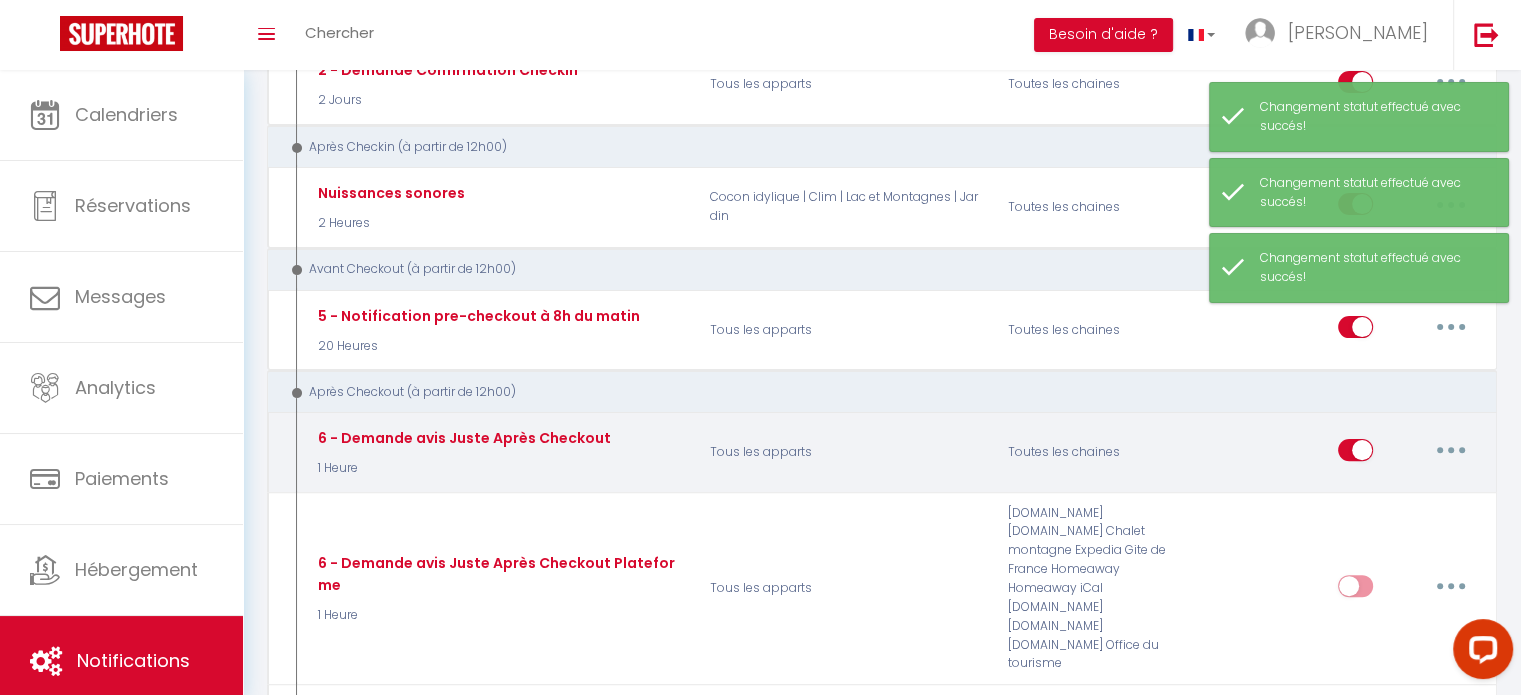 click at bounding box center [1355, 454] 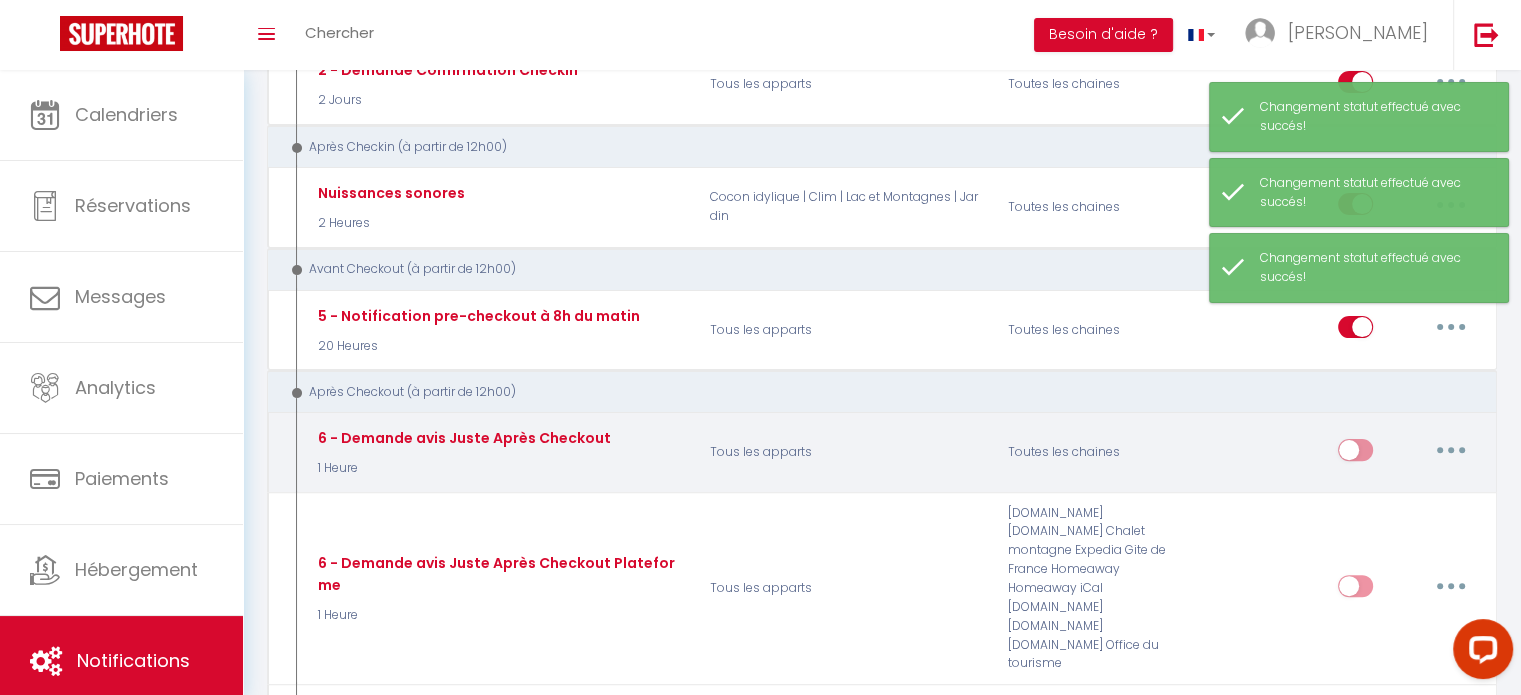 click at bounding box center [1355, 454] 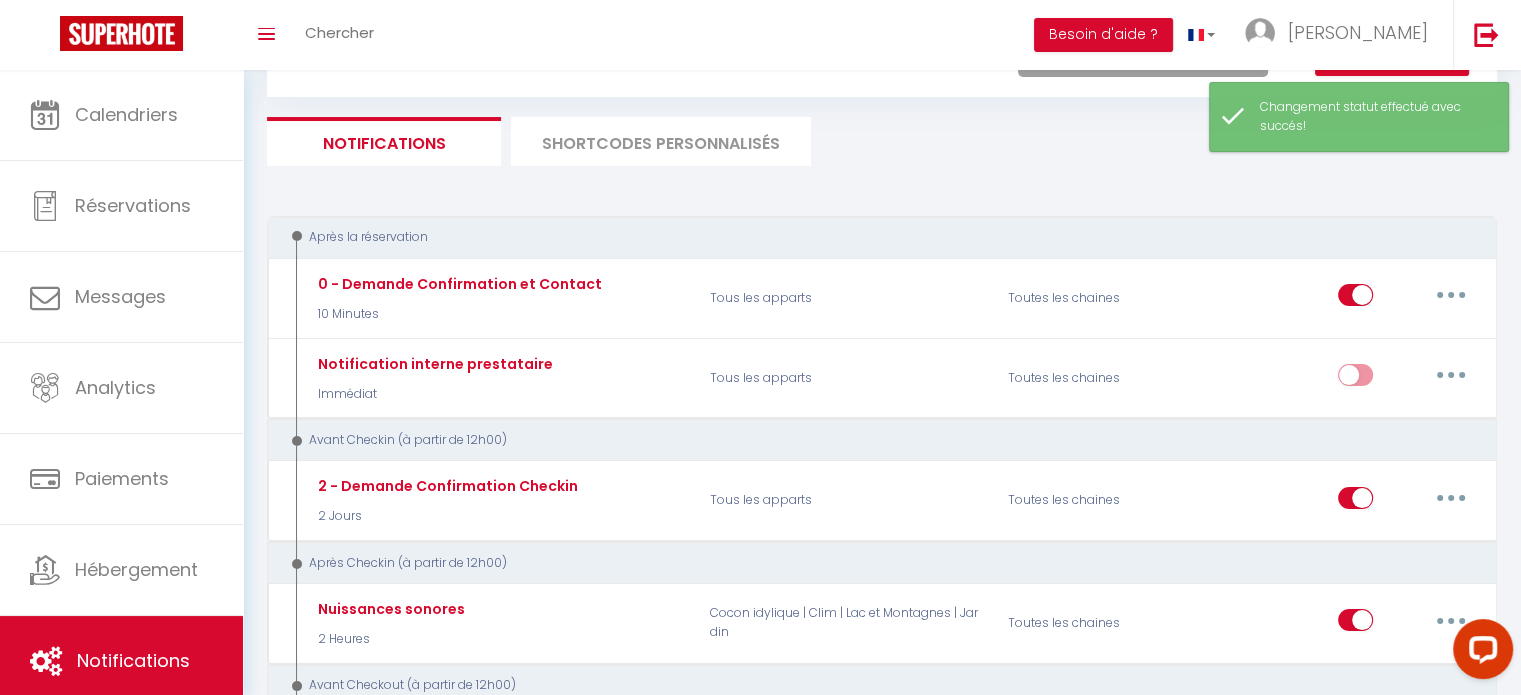 scroll, scrollTop: 0, scrollLeft: 0, axis: both 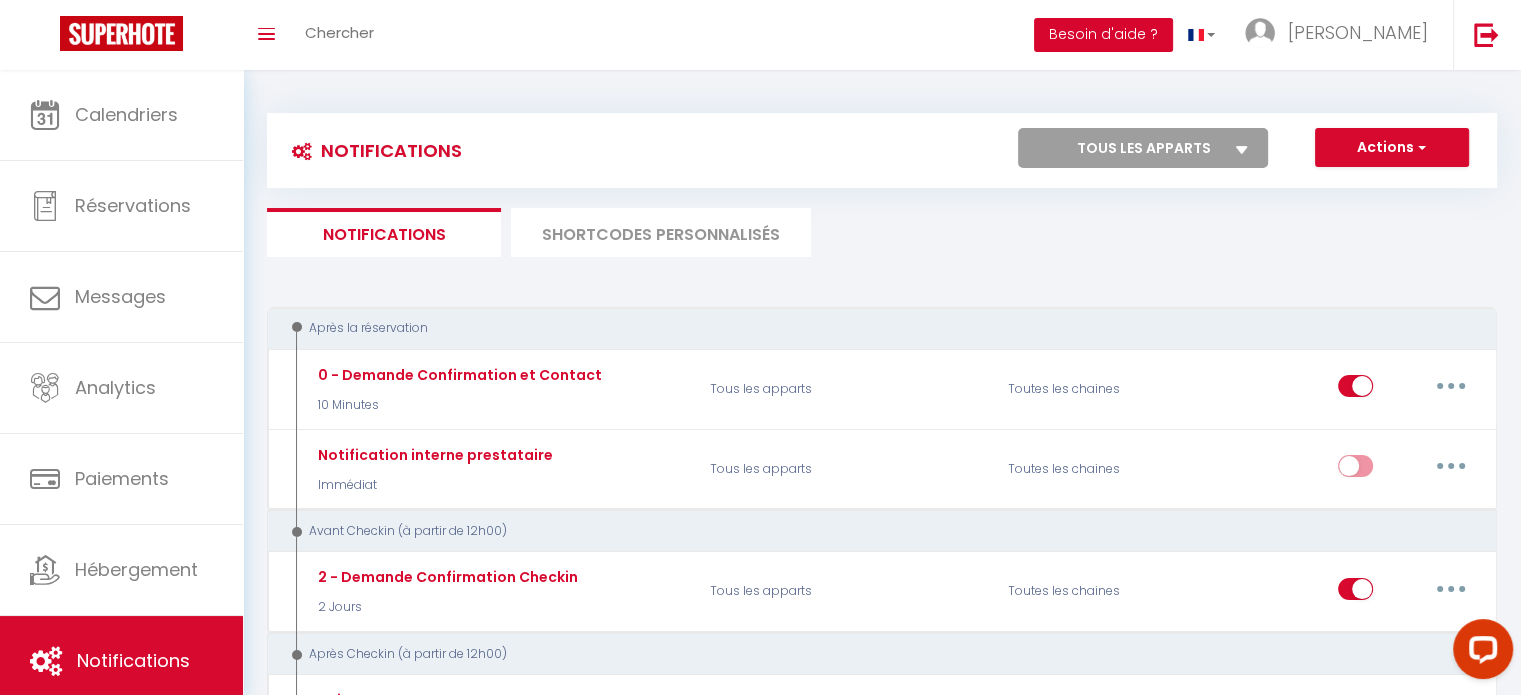 click on "Besoin d'aide ?" at bounding box center [1103, 35] 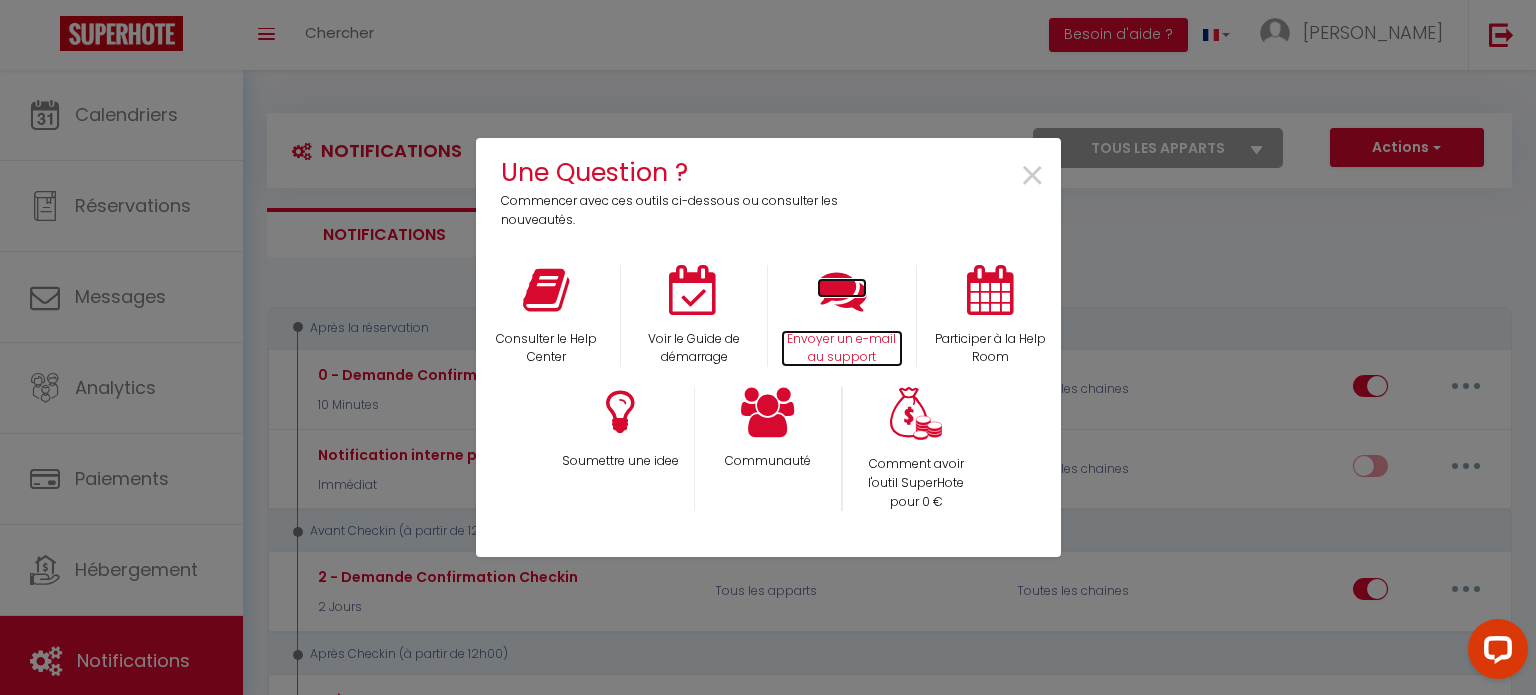 click at bounding box center (842, 290) 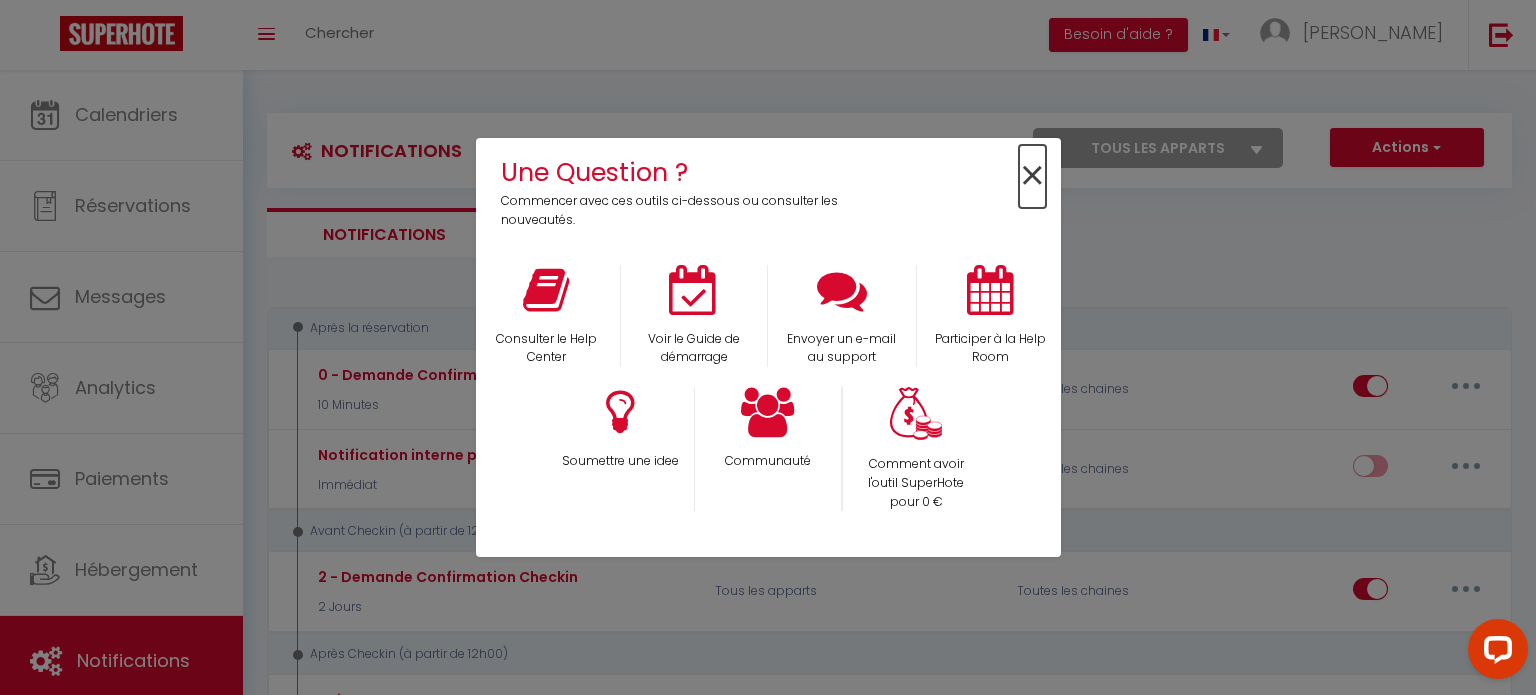click on "×" at bounding box center [1032, 176] 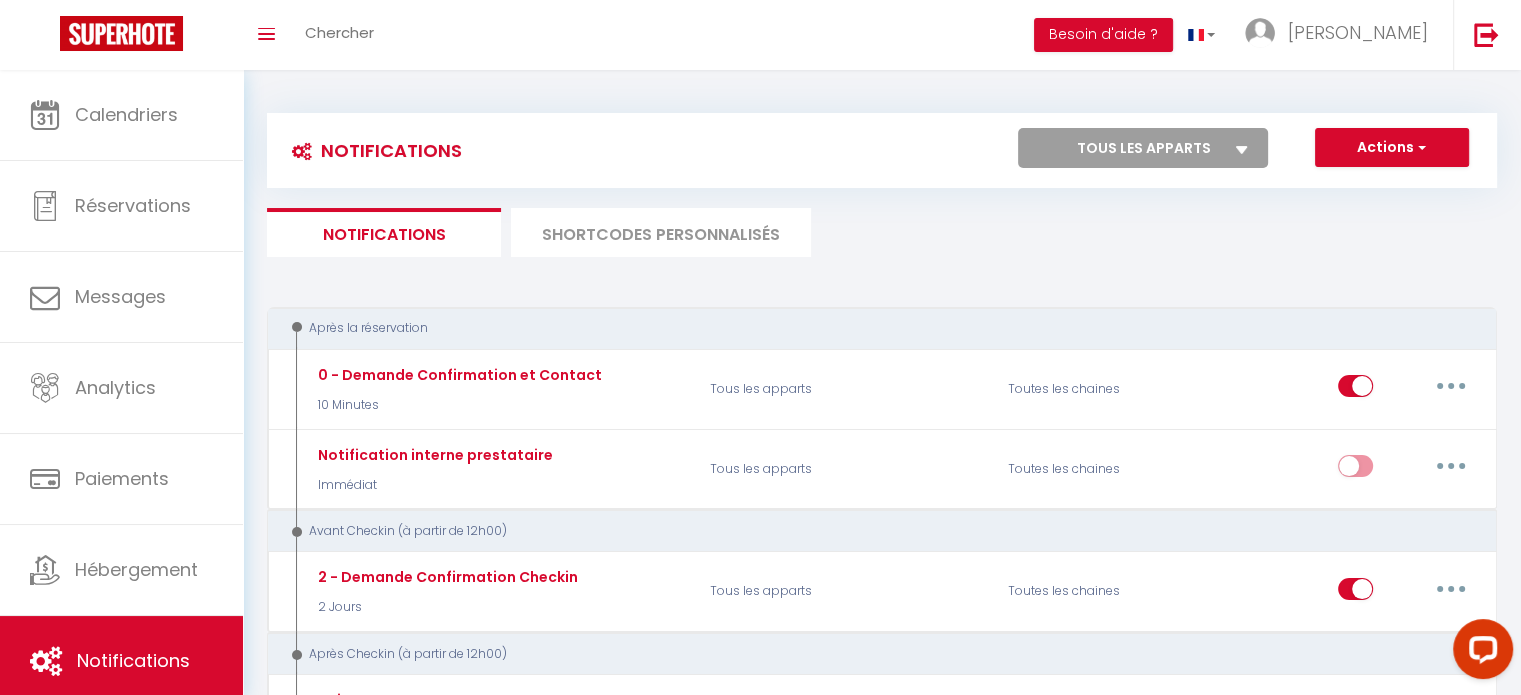 click on "Tous les apparts    Chalet edelweiss · Chalet au calme dans la verdure au bord du lac chalet l'Adret, le jardin du [GEOGRAPHIC_DATA] | Clim | [GEOGRAPHIC_DATA] | [GEOGRAPHIC_DATA] · [GEOGRAPHIC_DATA] - Terrasse - Parking - [GEOGRAPHIC_DATA] · Bel appartement proche du lac" at bounding box center (1143, 148) 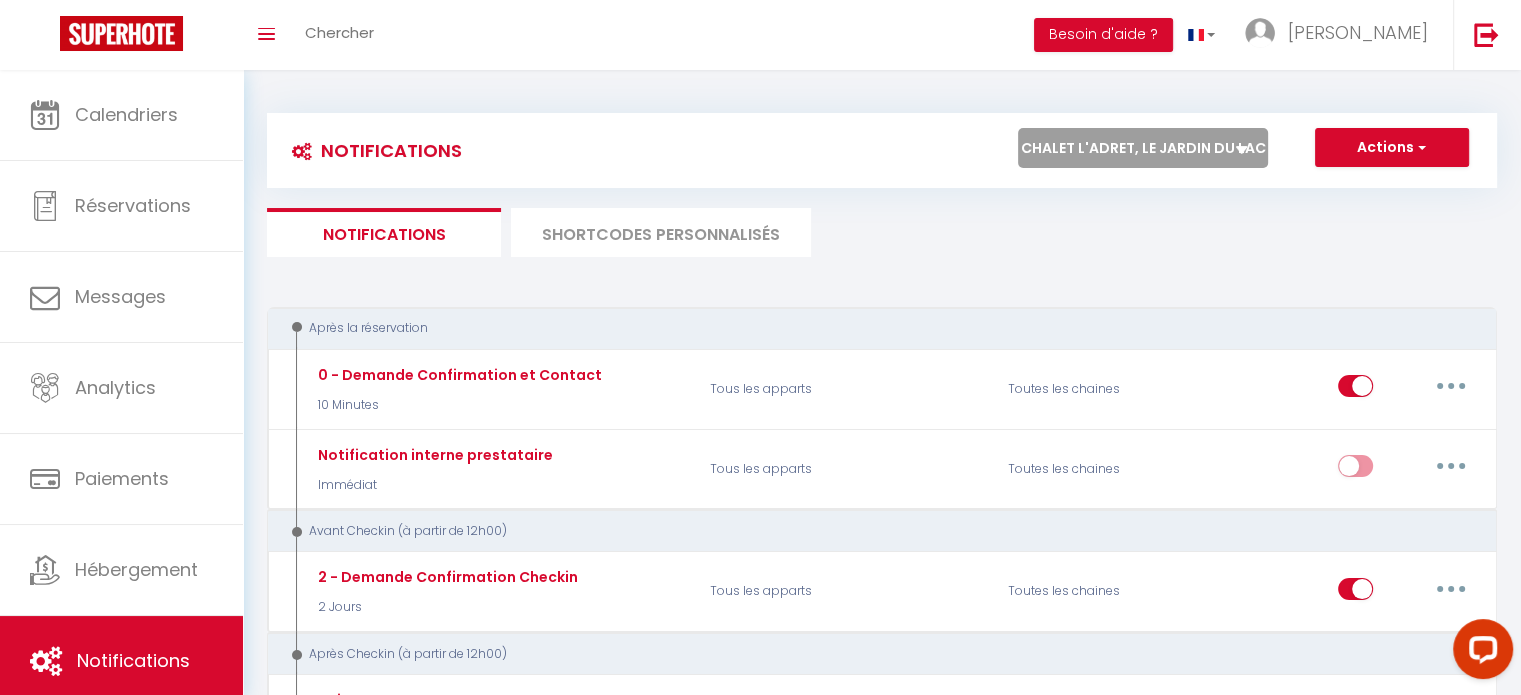 click on "Tous les apparts    Chalet edelweiss · Chalet au calme dans la verdure au bord du lac chalet l'Adret, le jardin du [GEOGRAPHIC_DATA] | Clim | [GEOGRAPHIC_DATA] | [GEOGRAPHIC_DATA] · [GEOGRAPHIC_DATA] - Terrasse - Parking - [GEOGRAPHIC_DATA] · Bel appartement proche du lac" at bounding box center (1143, 148) 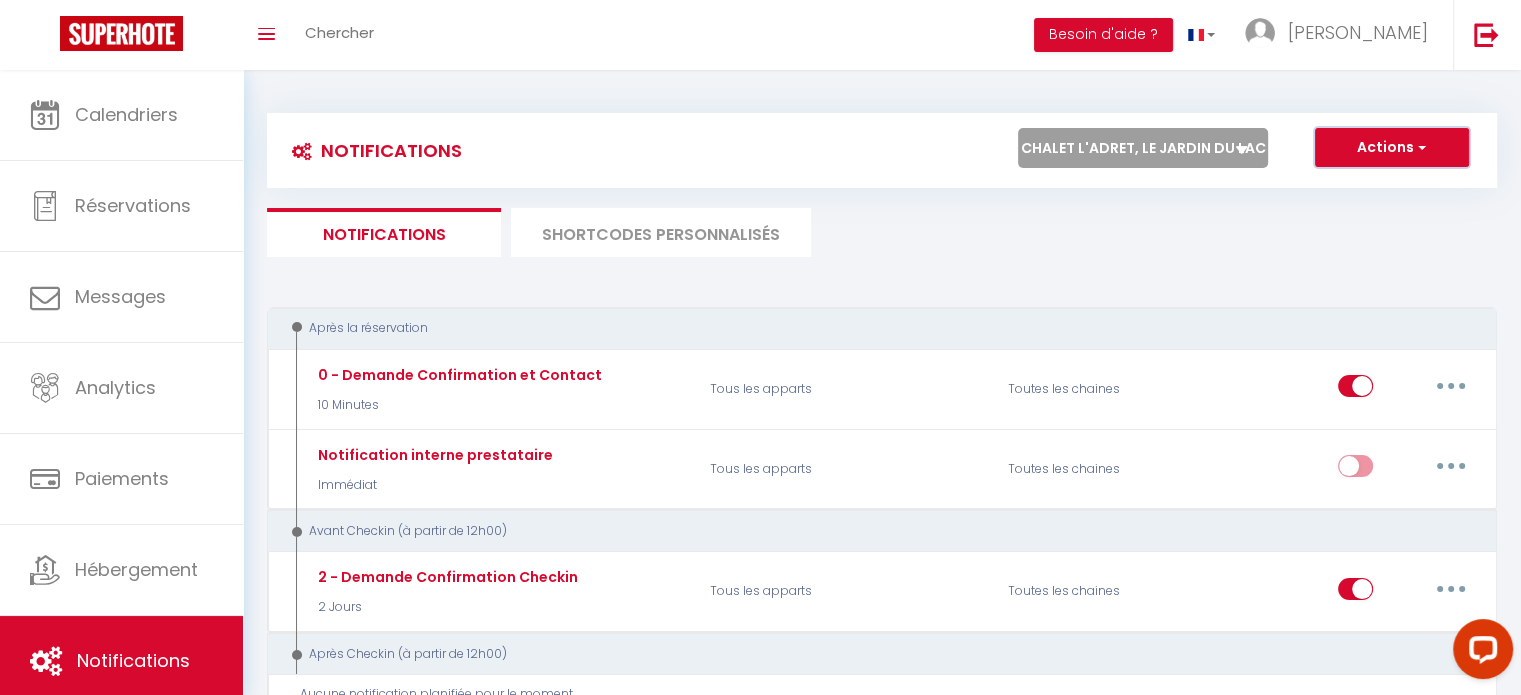 click on "Actions" at bounding box center (1392, 148) 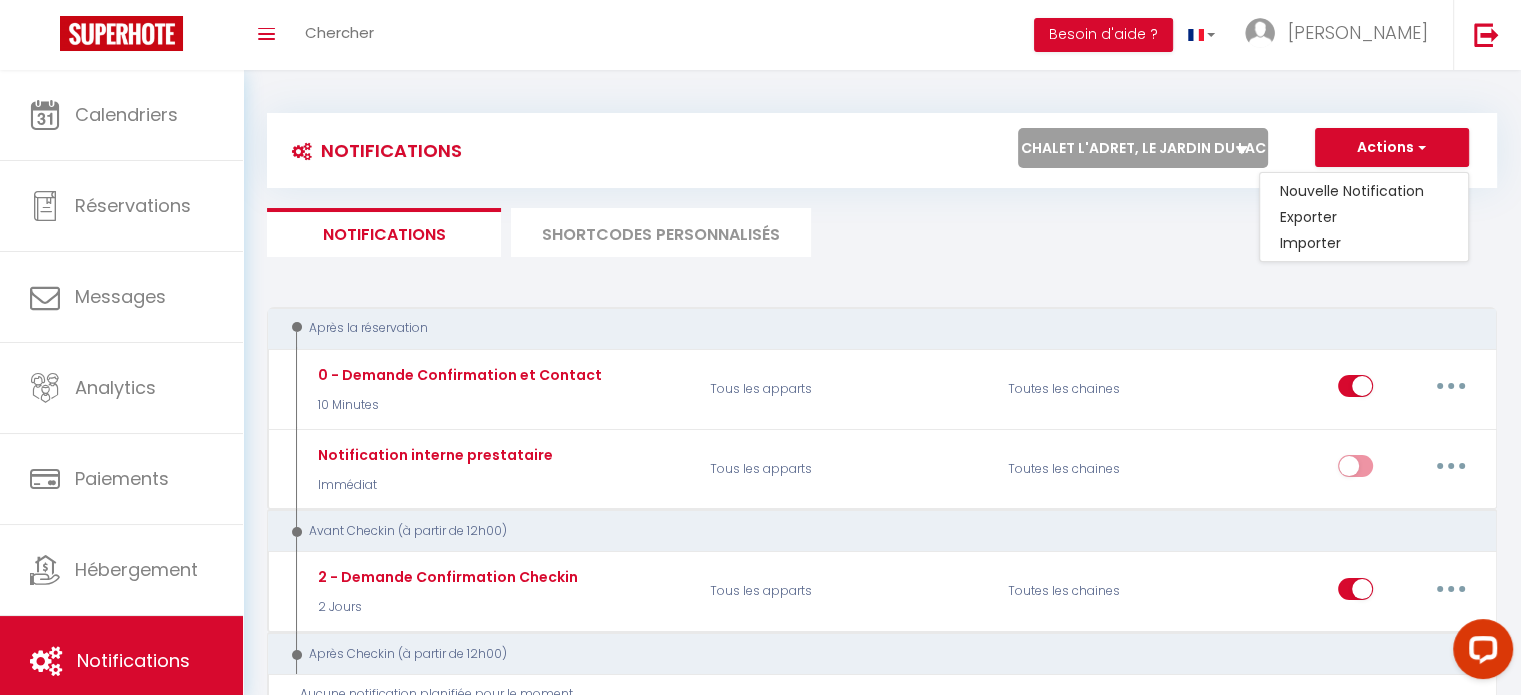 click on "Notifications
Actions
Nouvelle Notification    Exporter    Importer    Tous les apparts    Chalet edelweiss · Chalet au calme dans la verdure au bord du lac chalet l'Adret, le jardin du [GEOGRAPHIC_DATA] | Clim | [GEOGRAPHIC_DATA] | [GEOGRAPHIC_DATA] · [GEOGRAPHIC_DATA] - Terrasse - Parking - [GEOGRAPHIC_DATA] · Bel appartement proche du lac
Actions
Nouveau shortcode personnalisé    Notifications   SHORTCODES PERSONNALISÉS
Après la réservation
0 - Demande Confirmation et Contact    10 Minutes     Tous les apparts   Toutes les chaines     Editer   Dupliquer   Tester   Supprimer         Notification interne prestataire    Immédiat     Tous les apparts   Toutes les chaines     Editer   Dupliquer   Tester   Supprimer
Avant Checkin (à partir de 12h00)
2 Jours" at bounding box center (882, 1743) 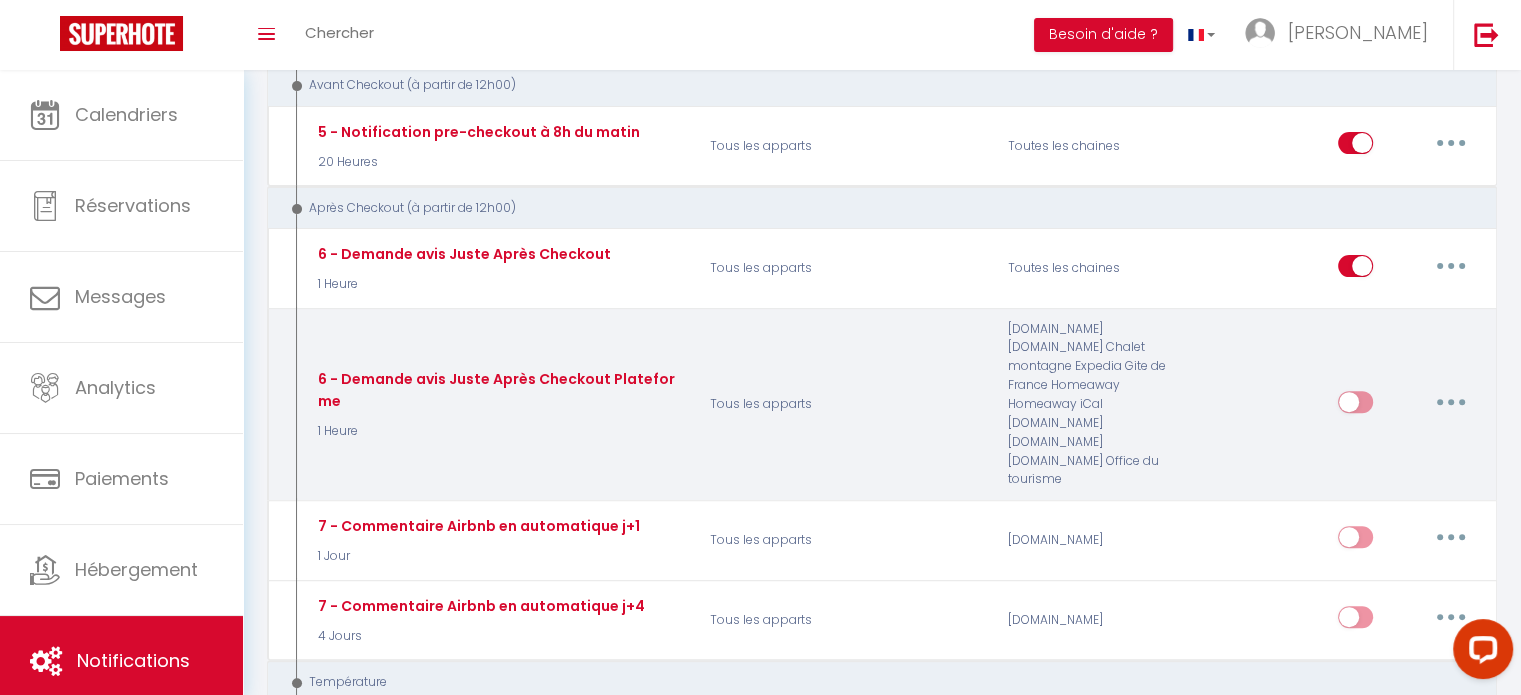 scroll, scrollTop: 0, scrollLeft: 0, axis: both 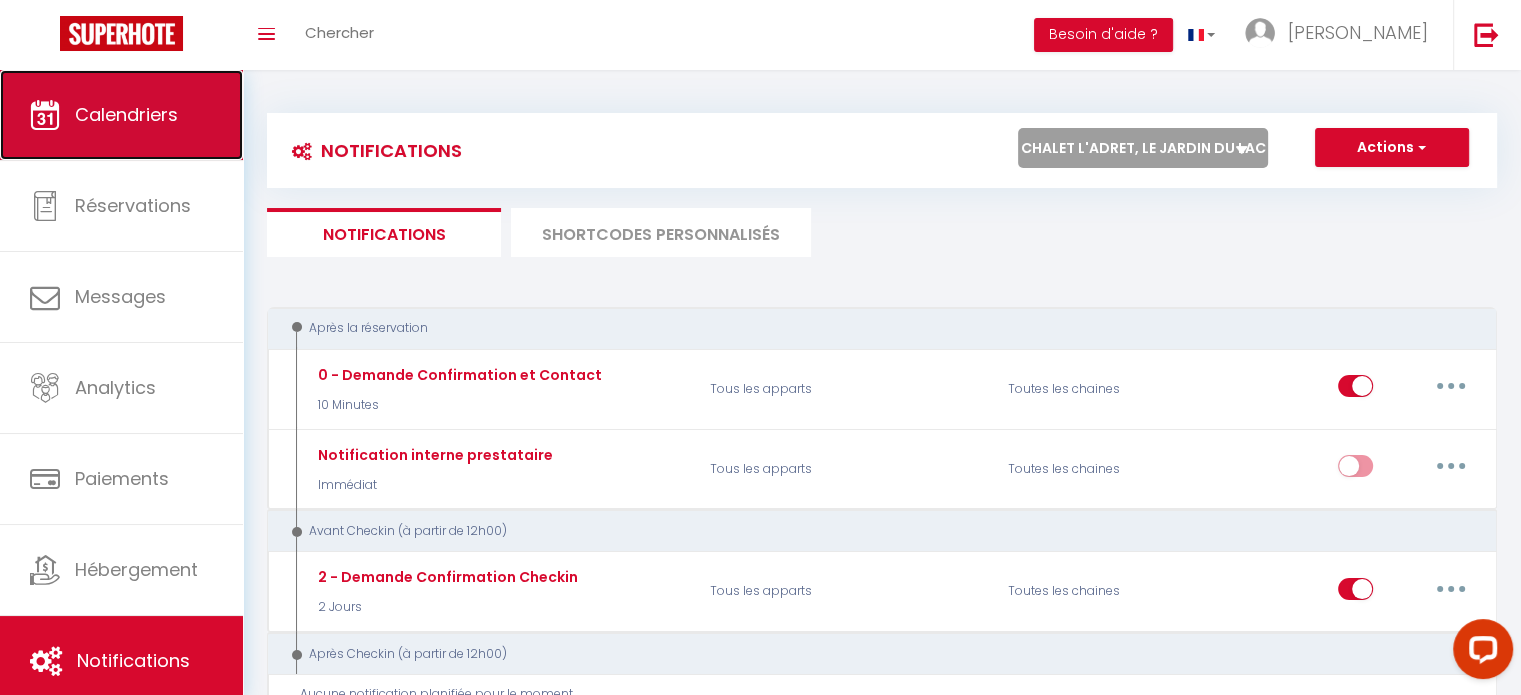 click on "Calendriers" at bounding box center [121, 115] 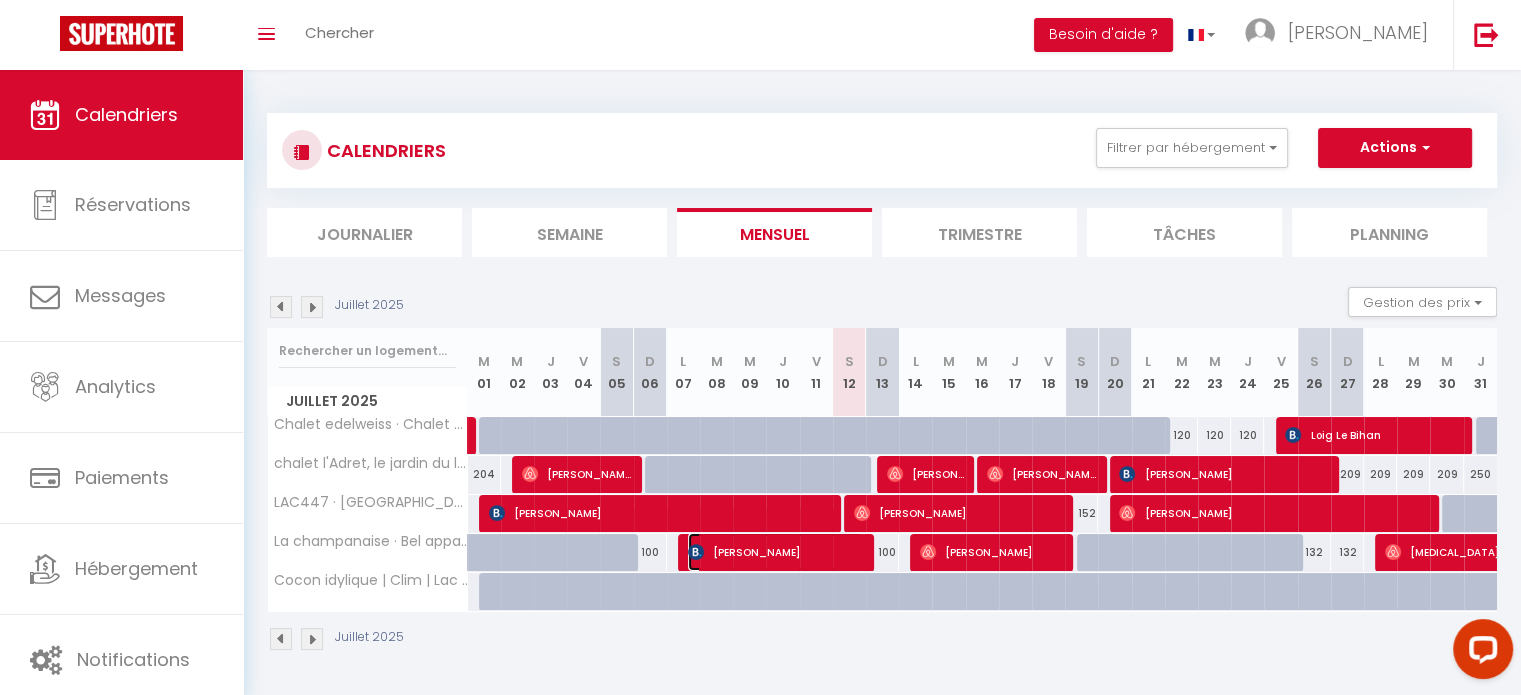 click on "[PERSON_NAME]" at bounding box center (776, 552) 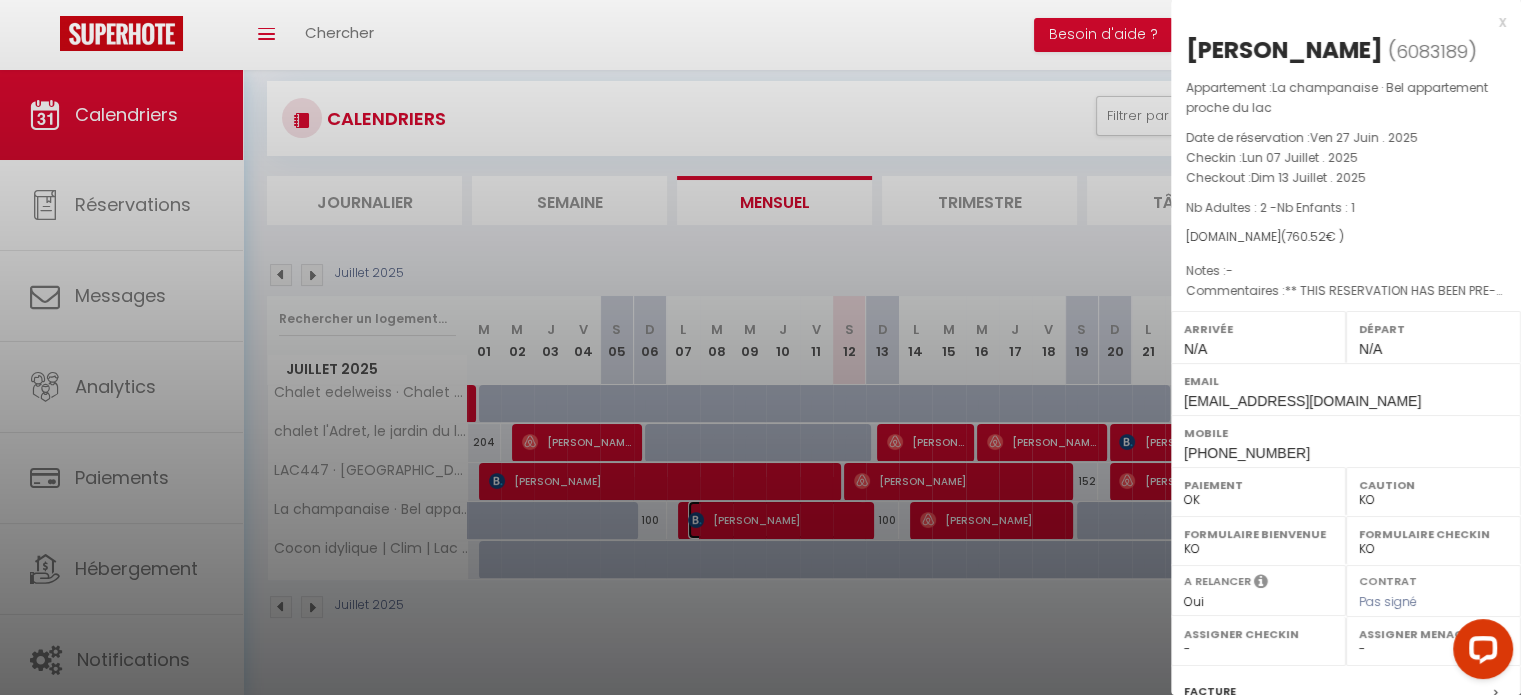 scroll, scrollTop: 70, scrollLeft: 0, axis: vertical 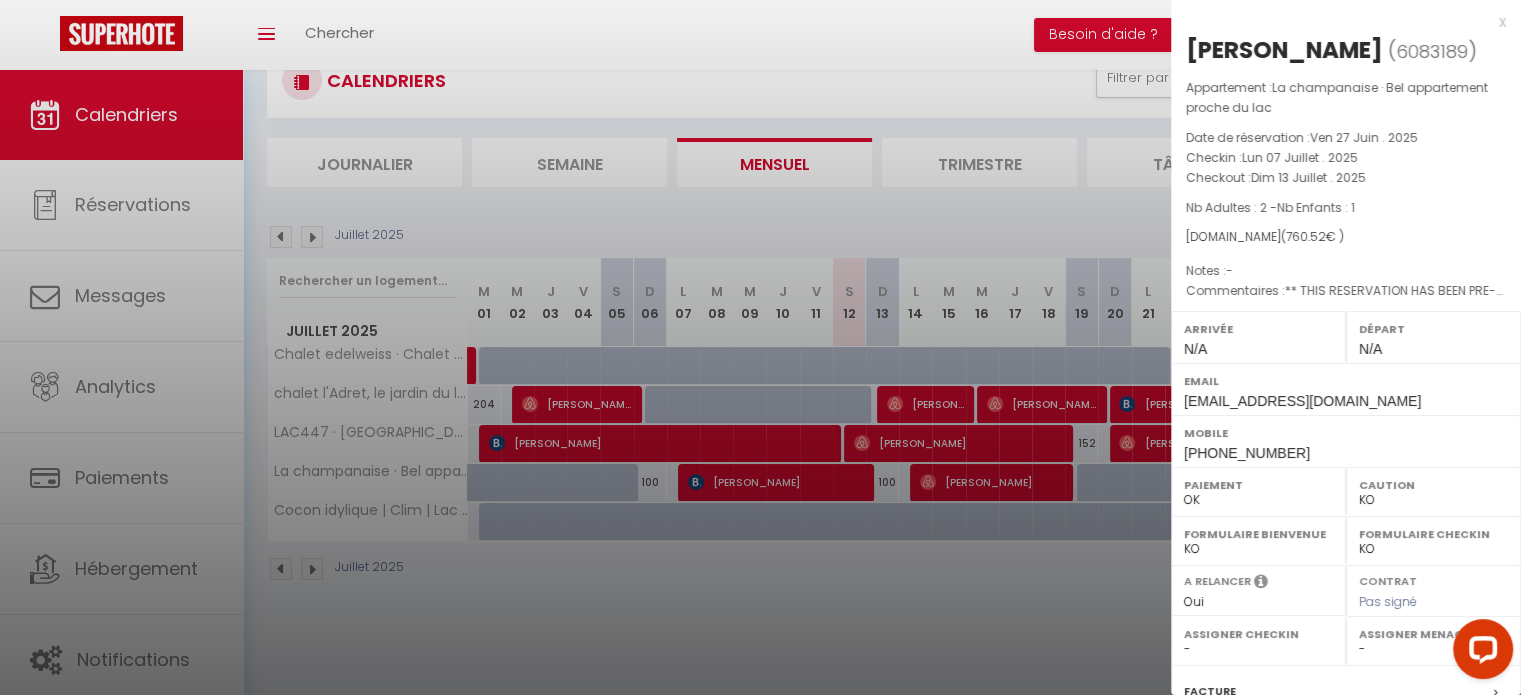 click at bounding box center [760, 347] 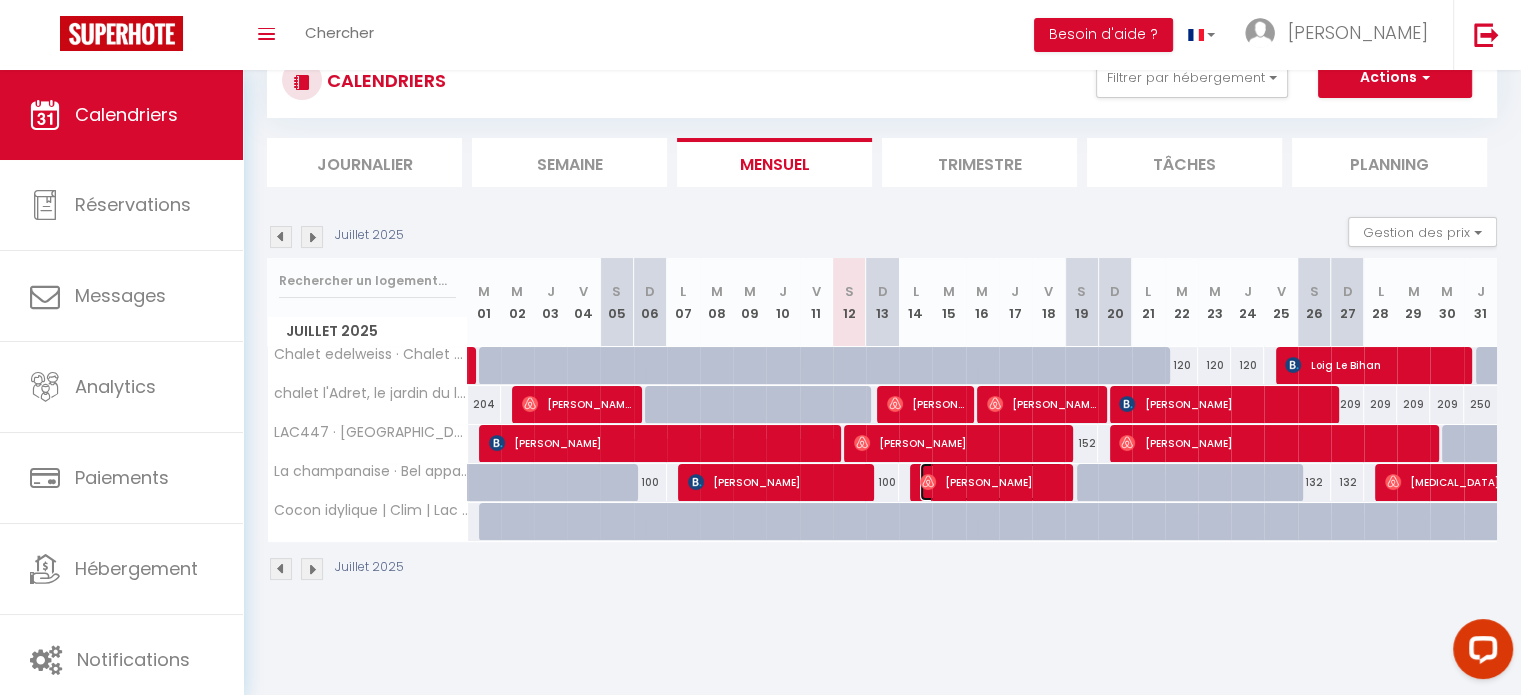 click on "[PERSON_NAME]" at bounding box center [991, 482] 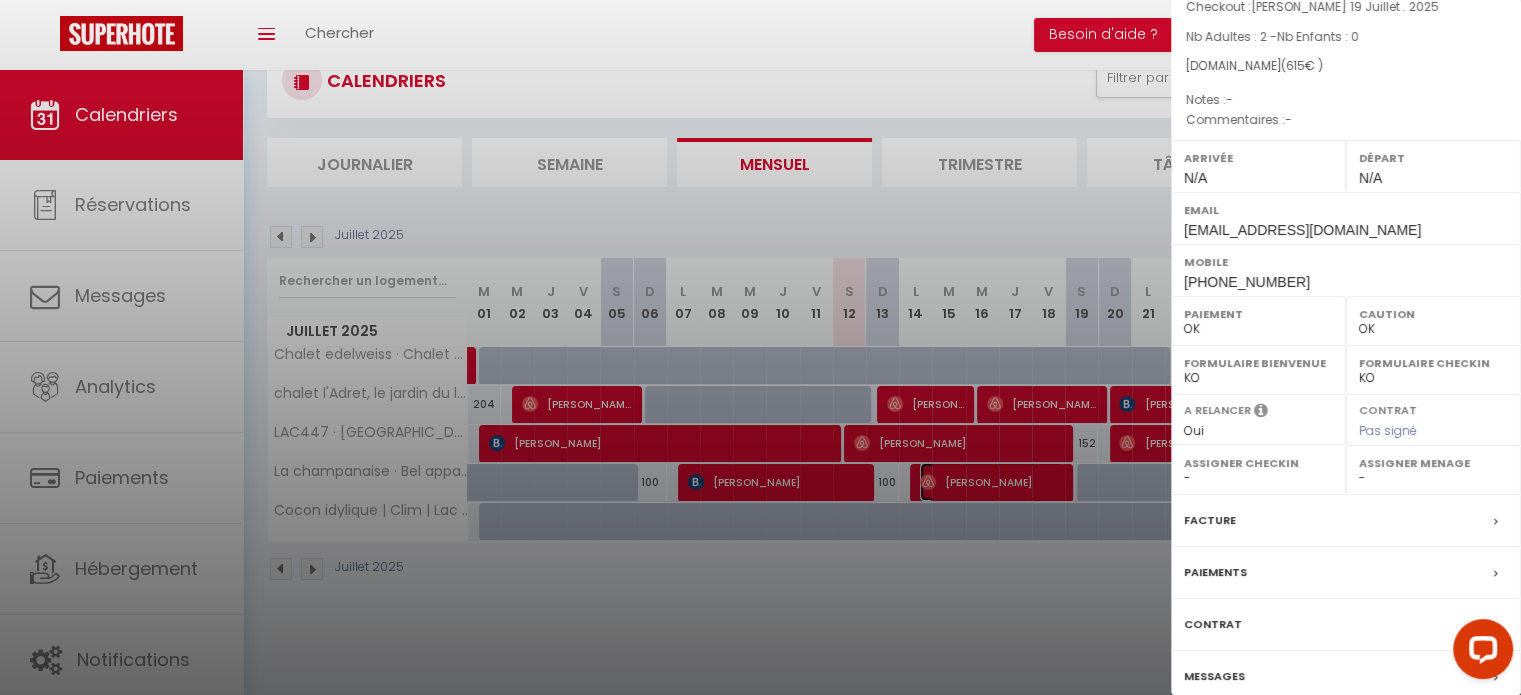 scroll, scrollTop: 253, scrollLeft: 0, axis: vertical 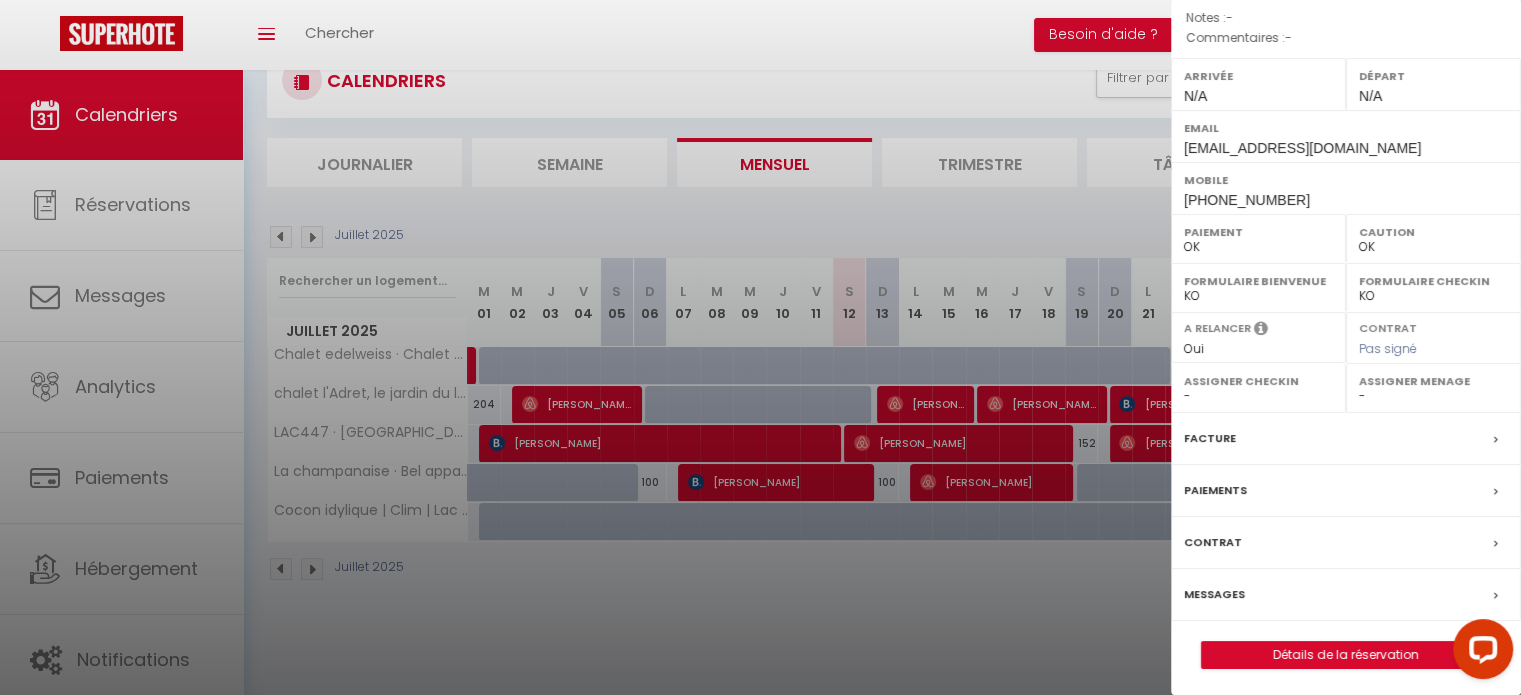 click on "Messages" at bounding box center [1214, 594] 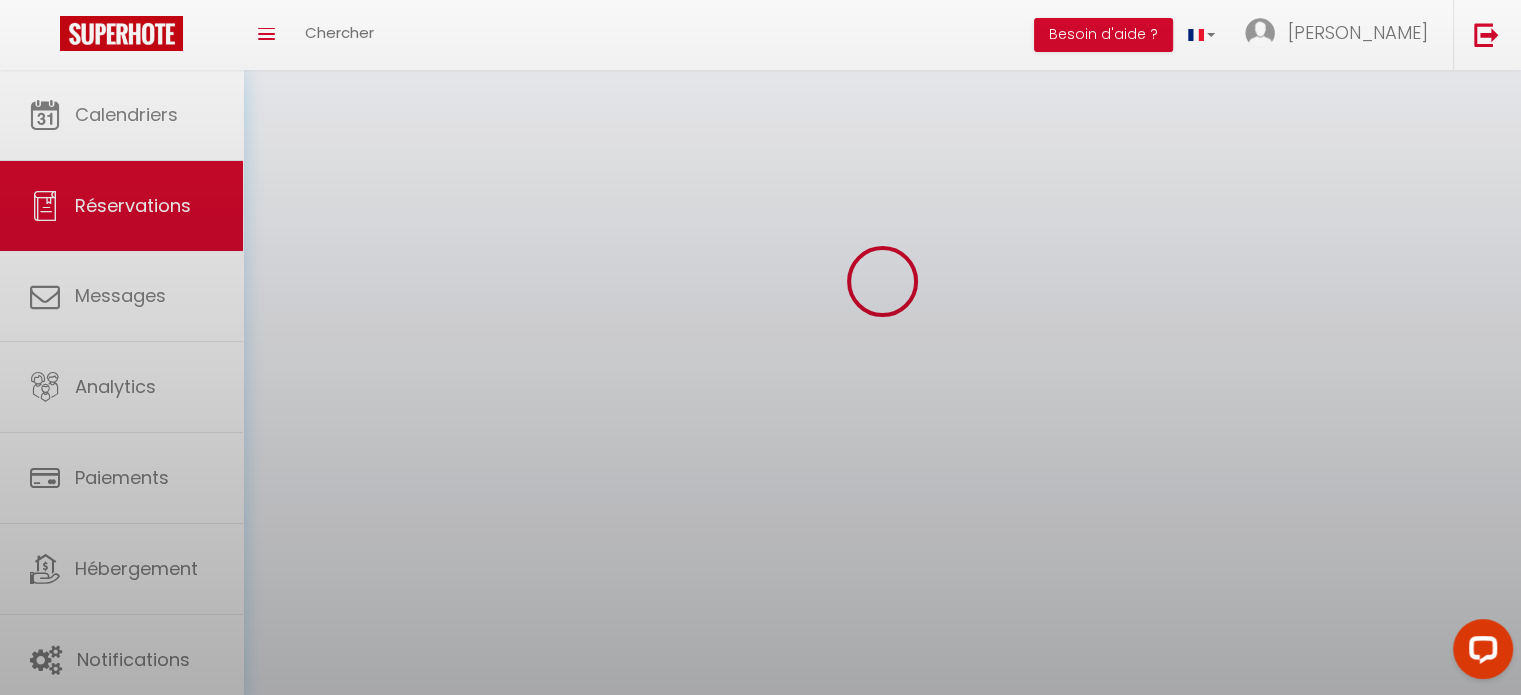 scroll, scrollTop: 0, scrollLeft: 0, axis: both 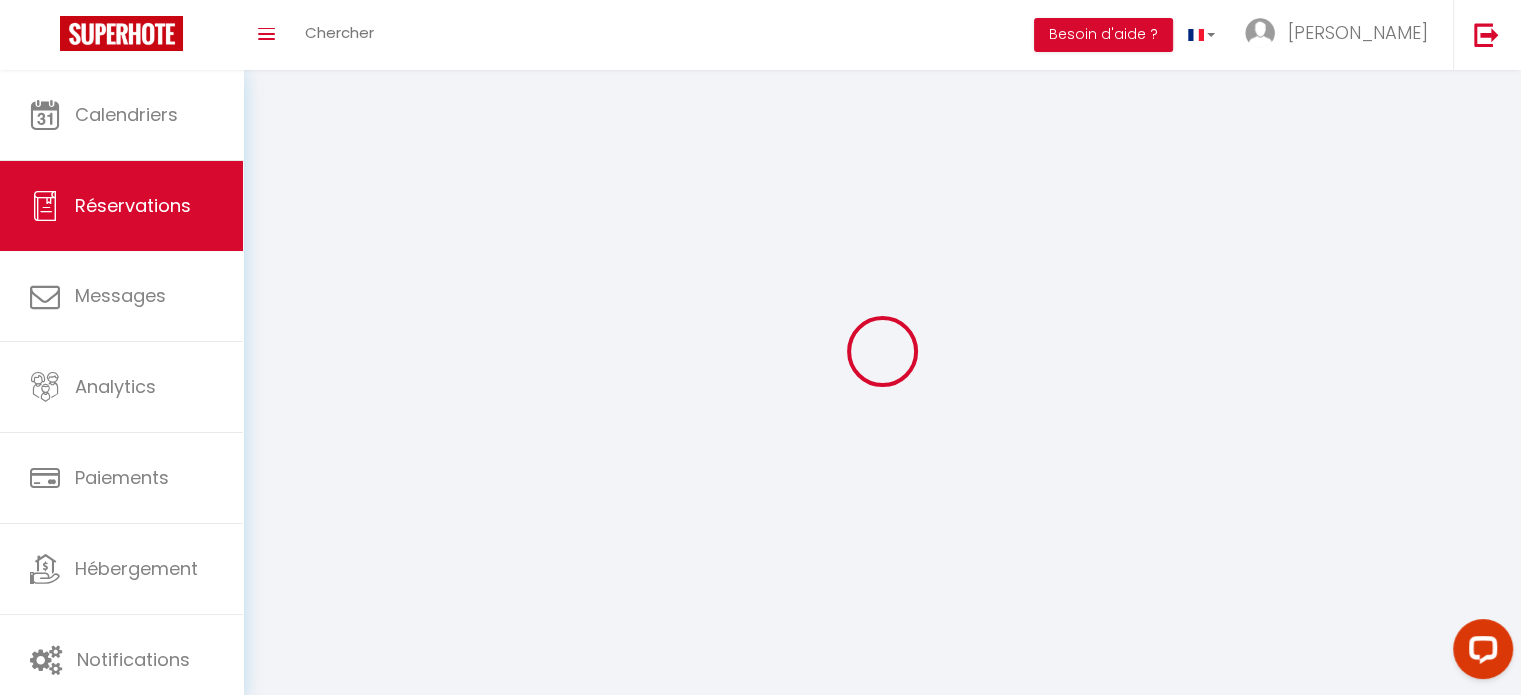 select 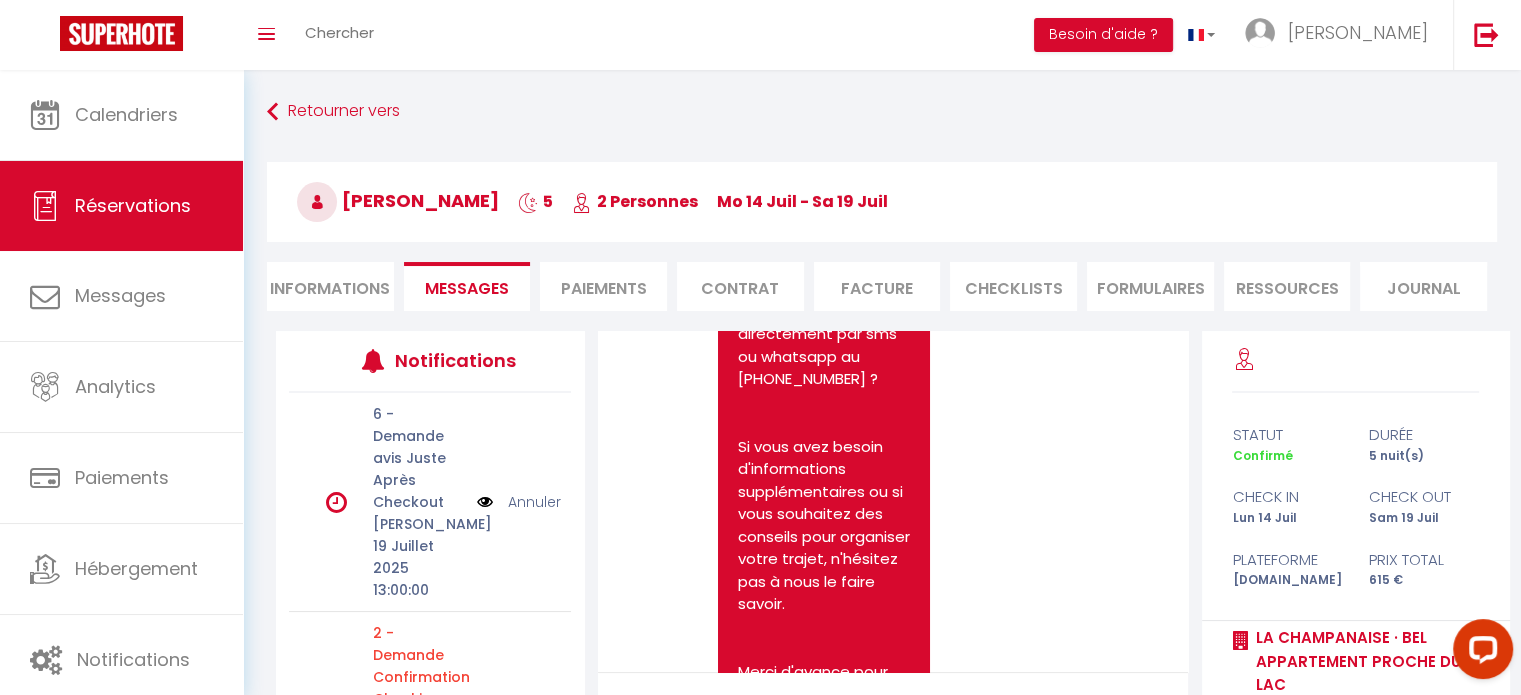 scroll, scrollTop: 3259, scrollLeft: 0, axis: vertical 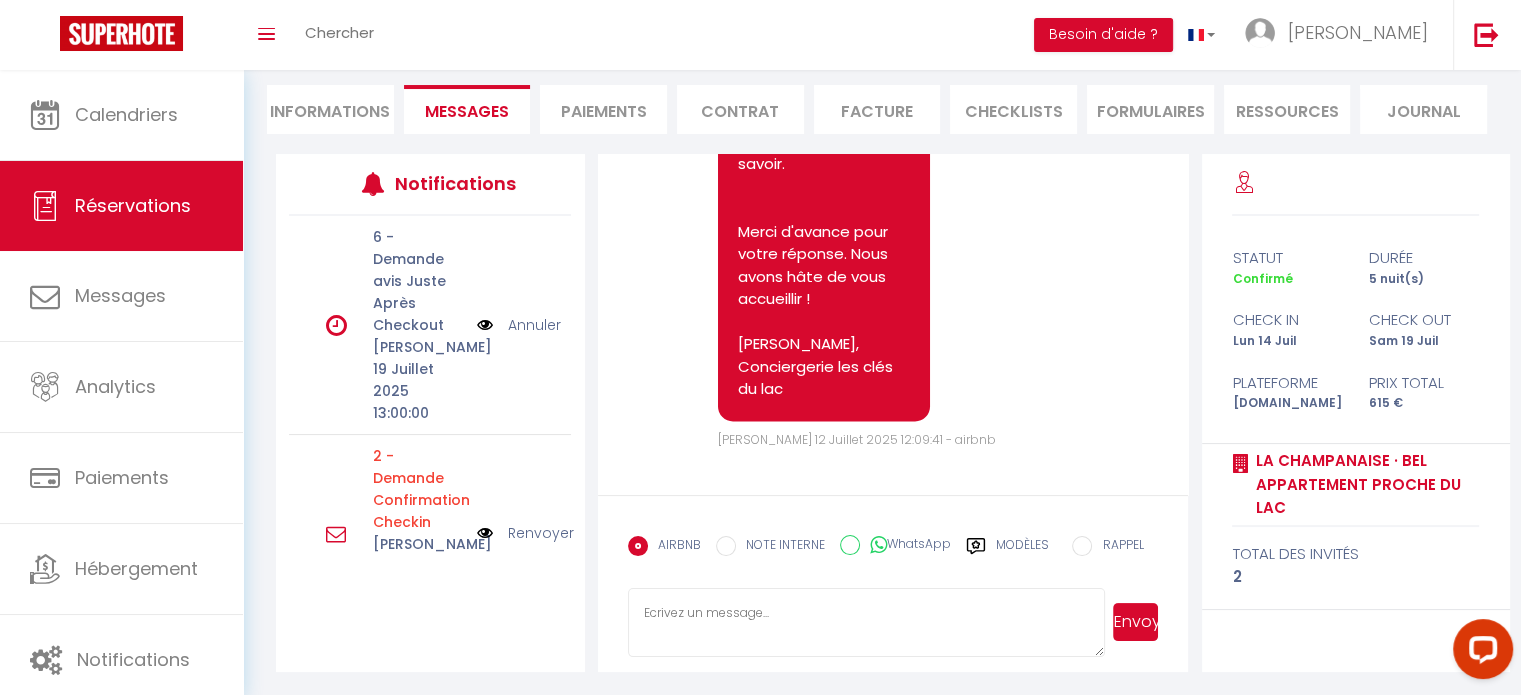 click on "2 - Demande Confirmation Checkin" at bounding box center [418, 489] 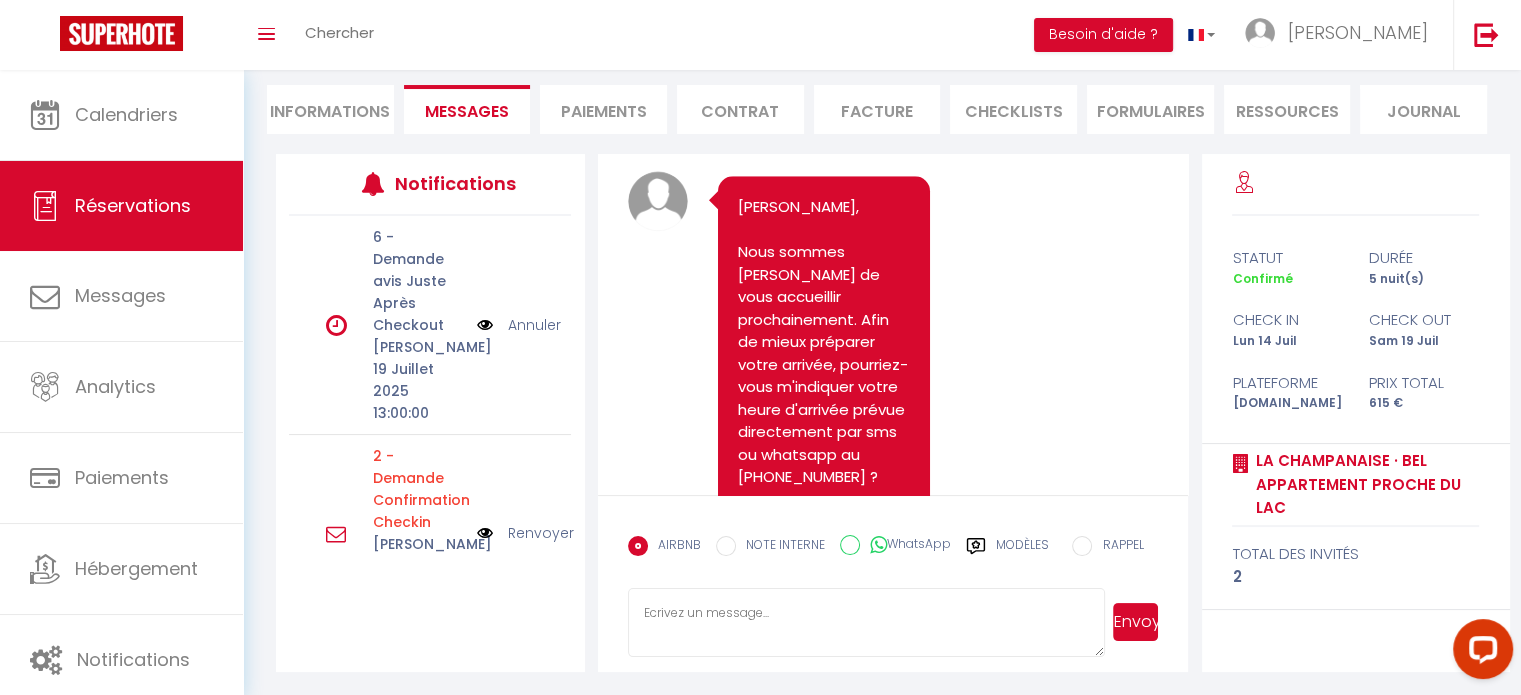 scroll, scrollTop: 2635, scrollLeft: 0, axis: vertical 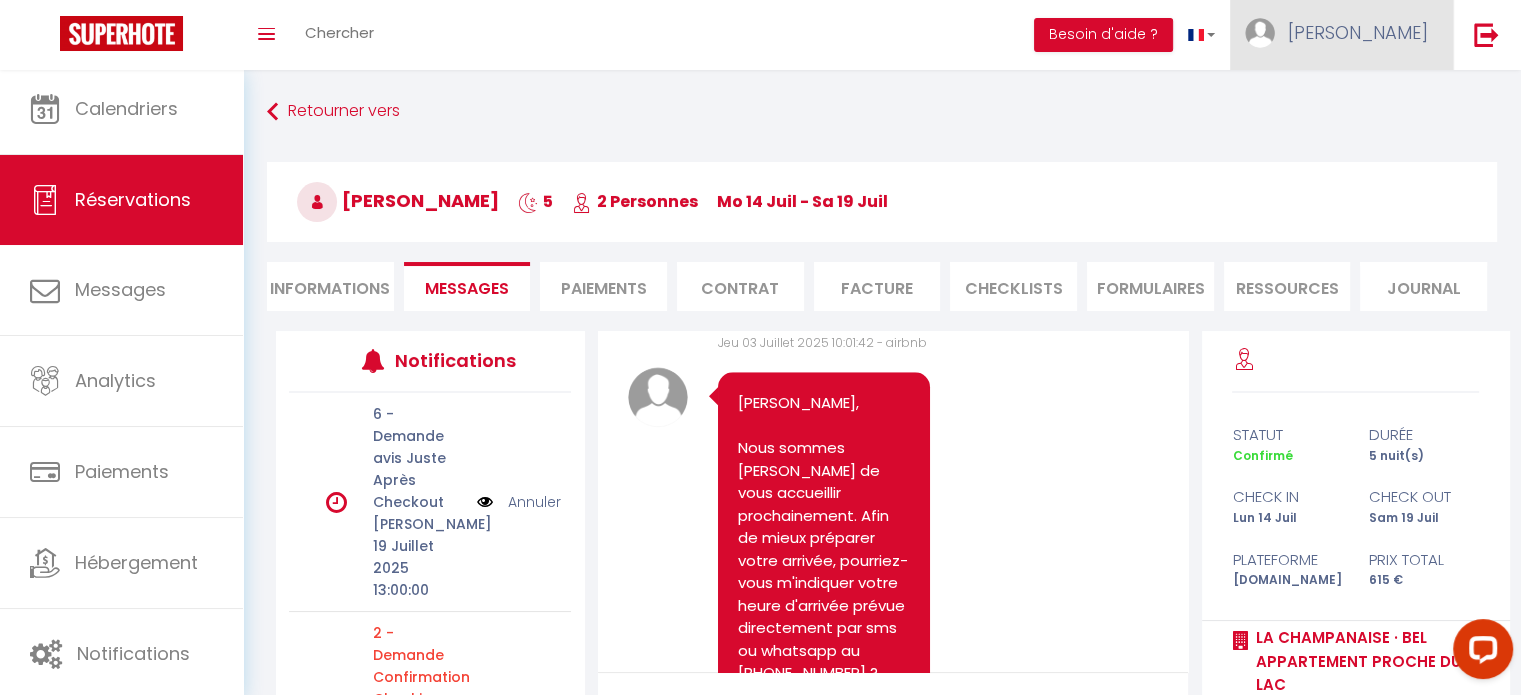 click on "[PERSON_NAME]" at bounding box center [1358, 32] 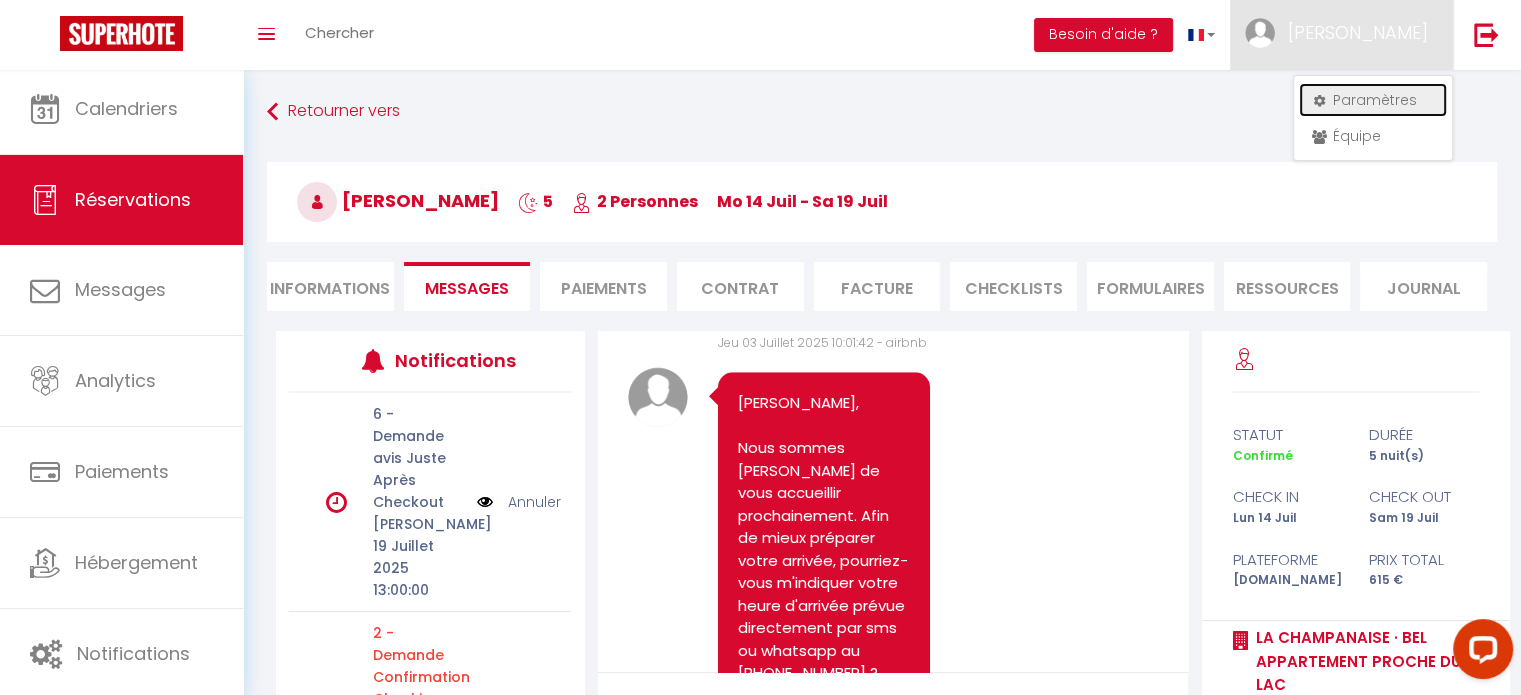 click on "Paramètres" at bounding box center [1373, 100] 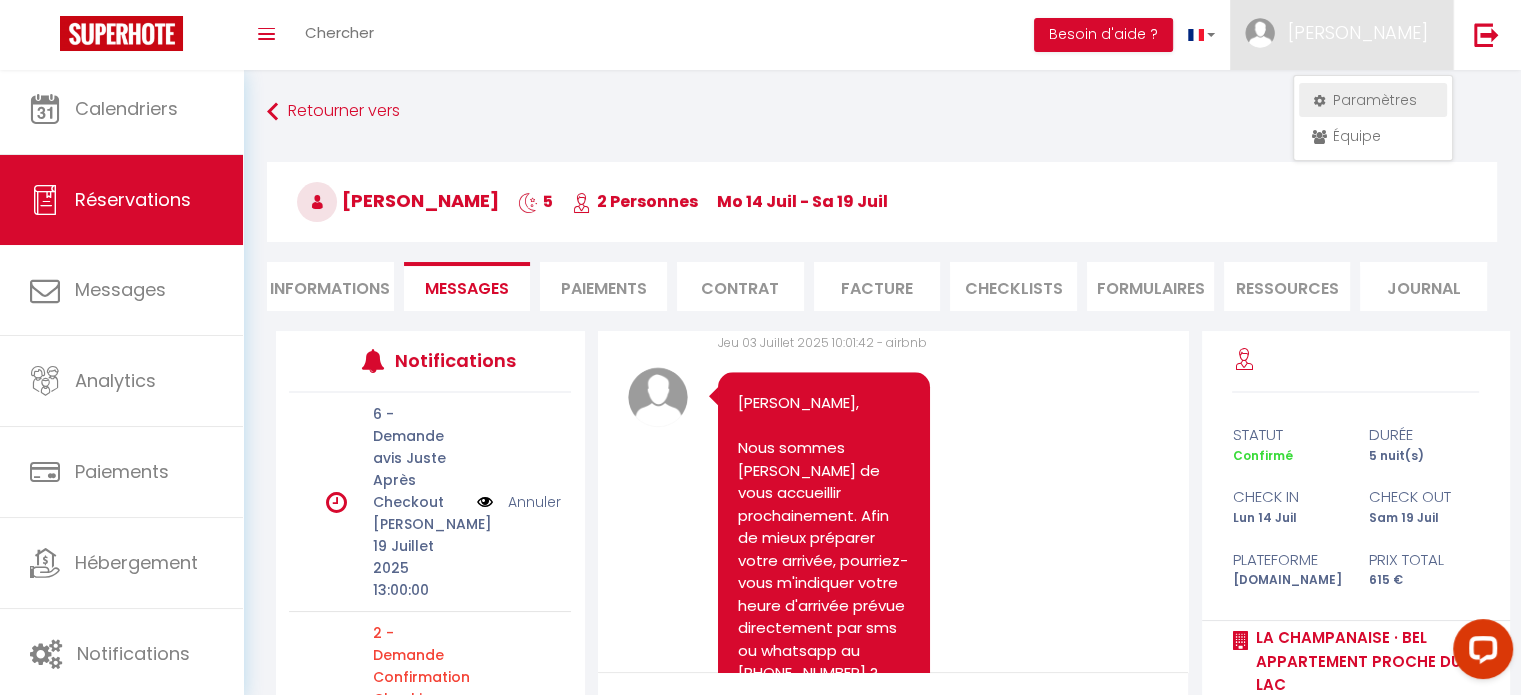 select on "fr" 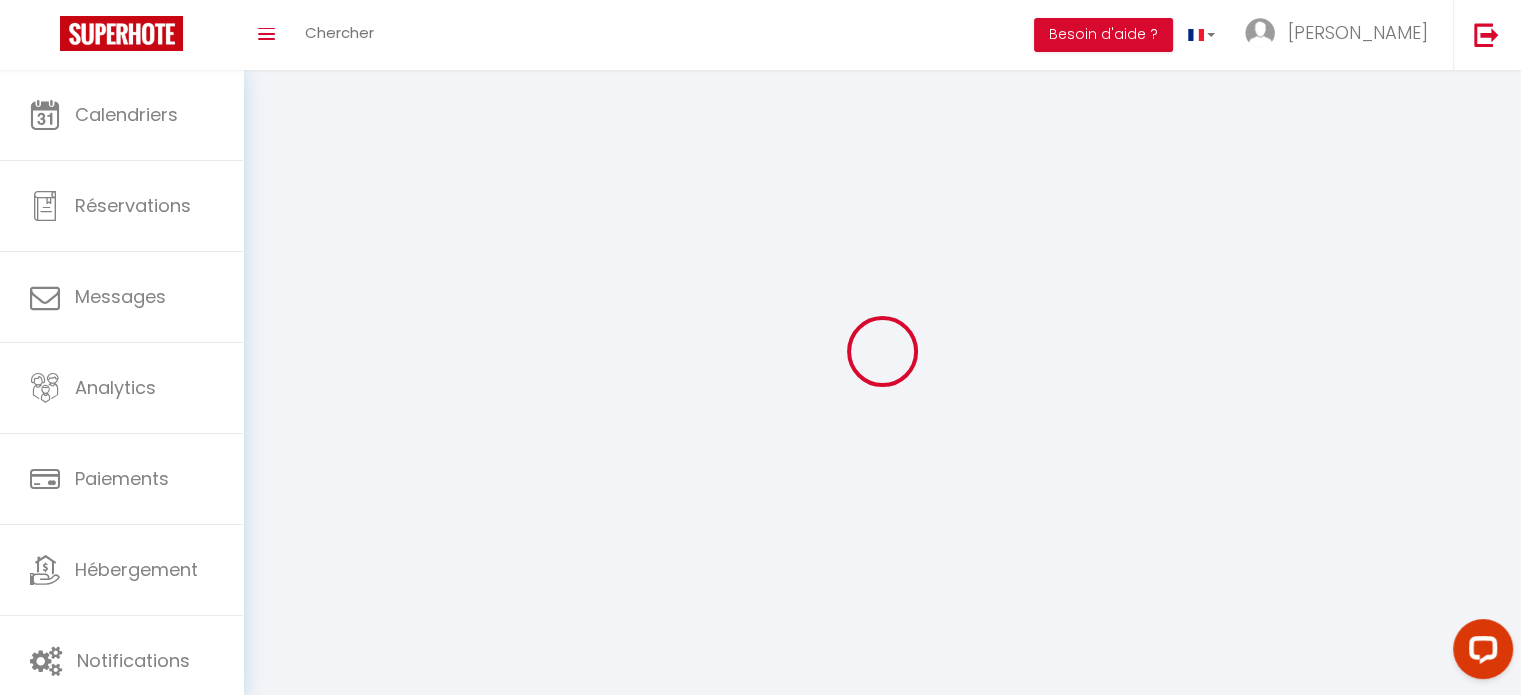 type on "[PERSON_NAME]" 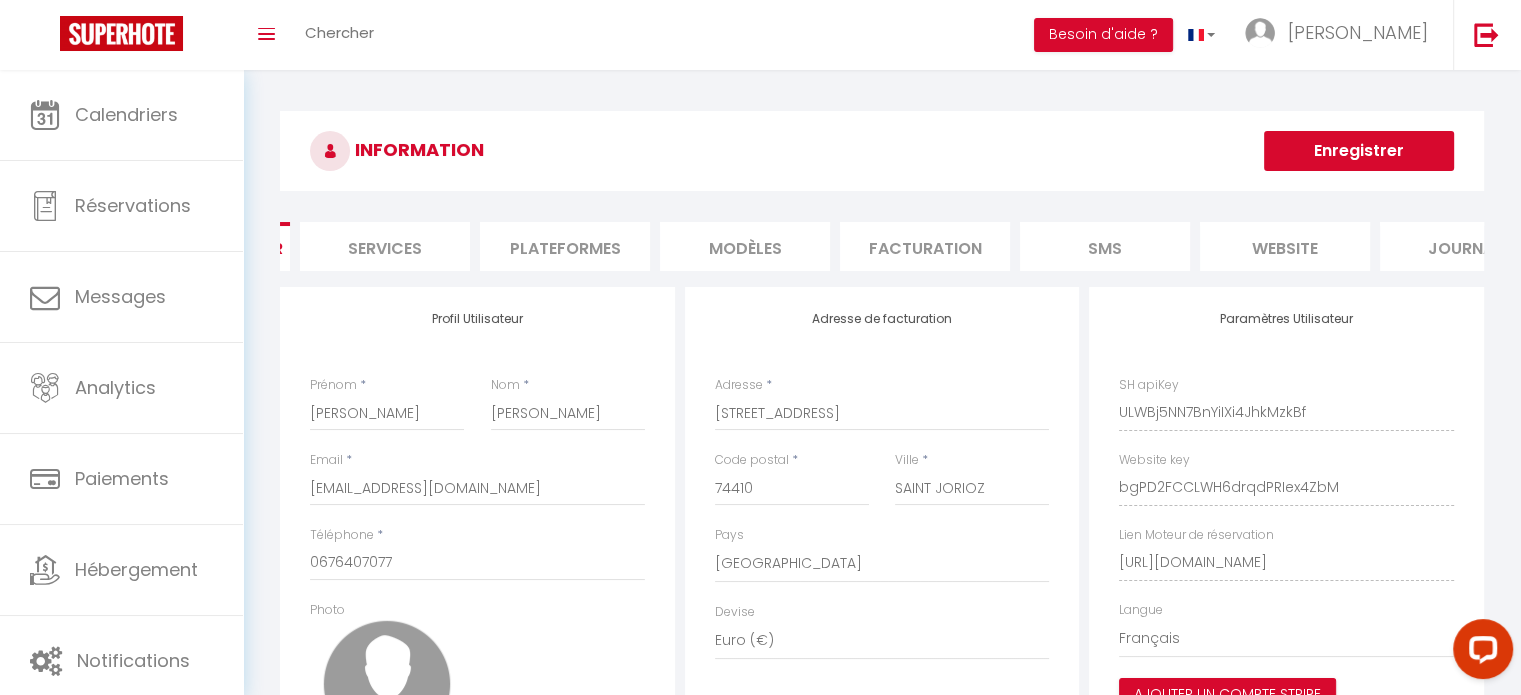 scroll, scrollTop: 0, scrollLeft: 160, axis: horizontal 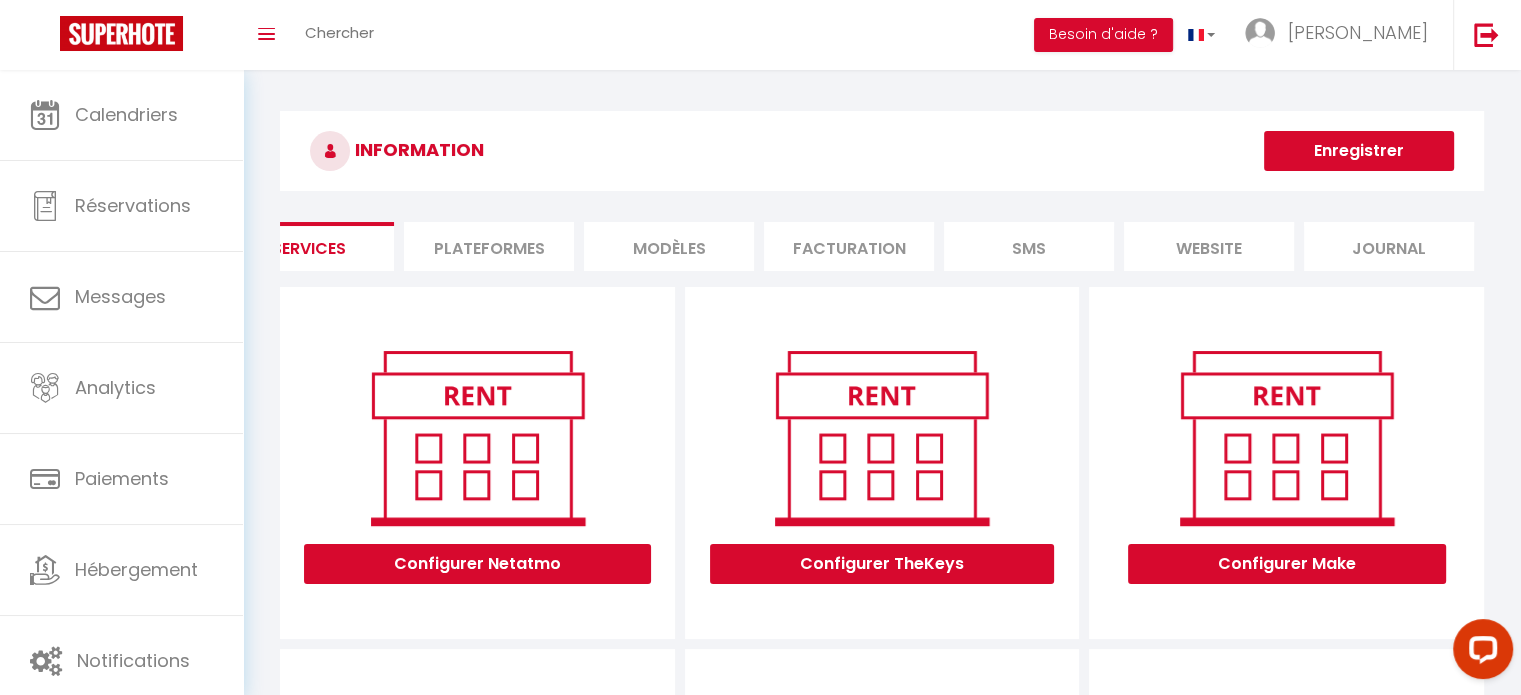 click on "Plateformes" at bounding box center (489, 246) 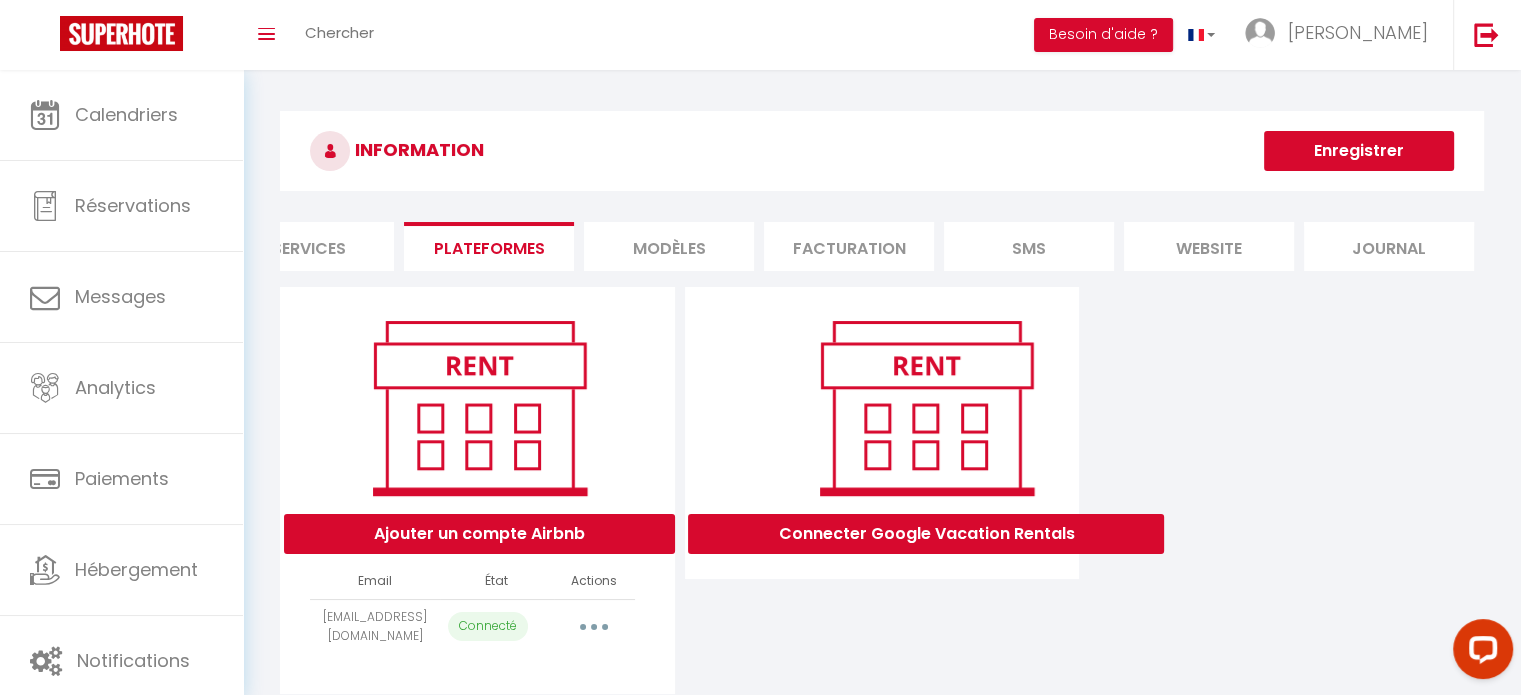 scroll, scrollTop: 70, scrollLeft: 0, axis: vertical 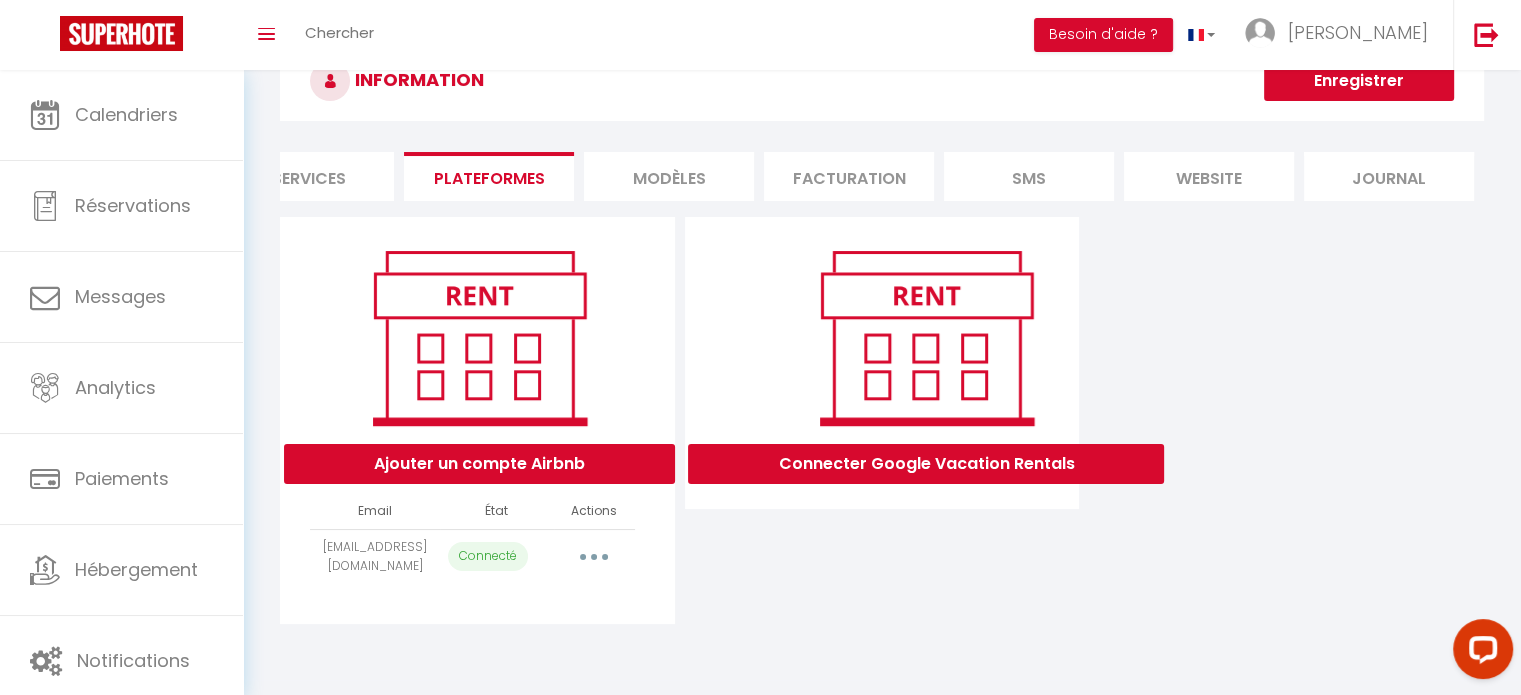 click on "MODÈLES" at bounding box center (669, 176) 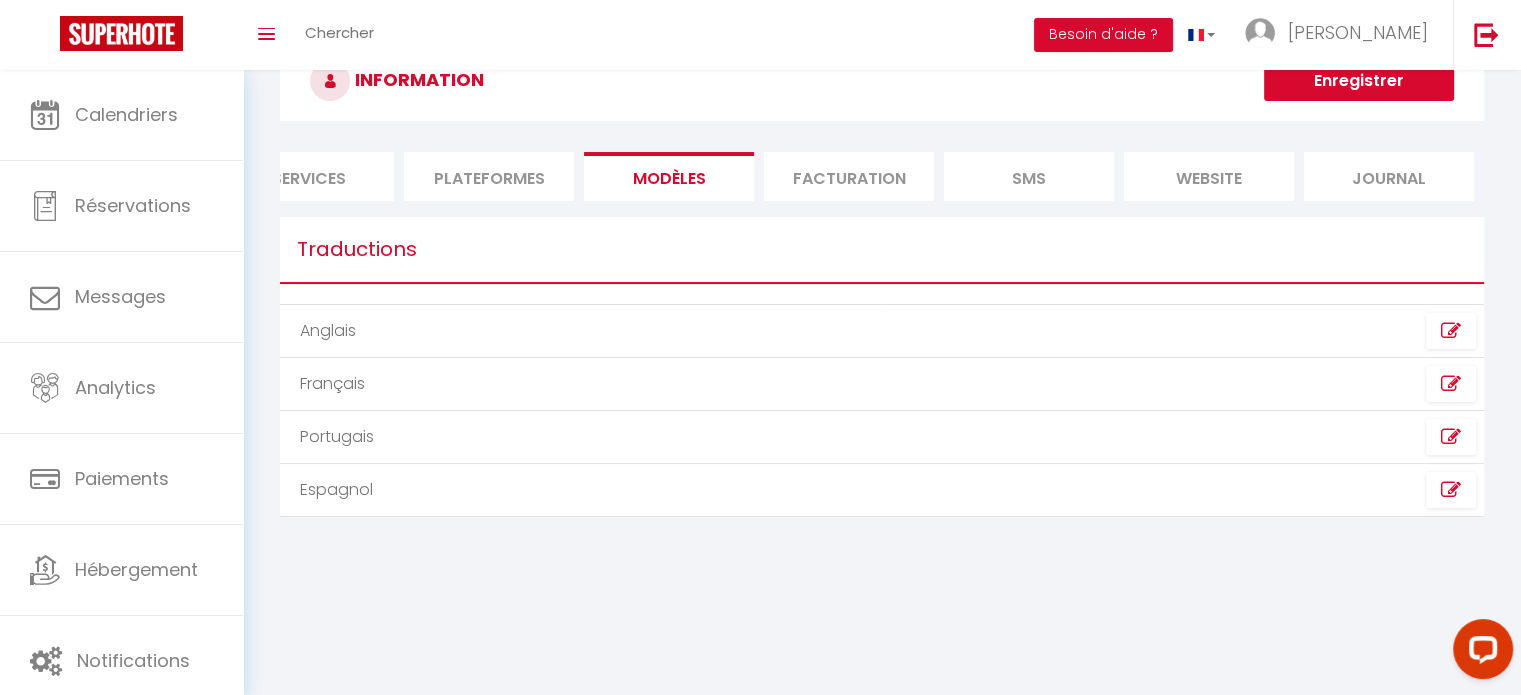 click on "Facturation" at bounding box center [849, 176] 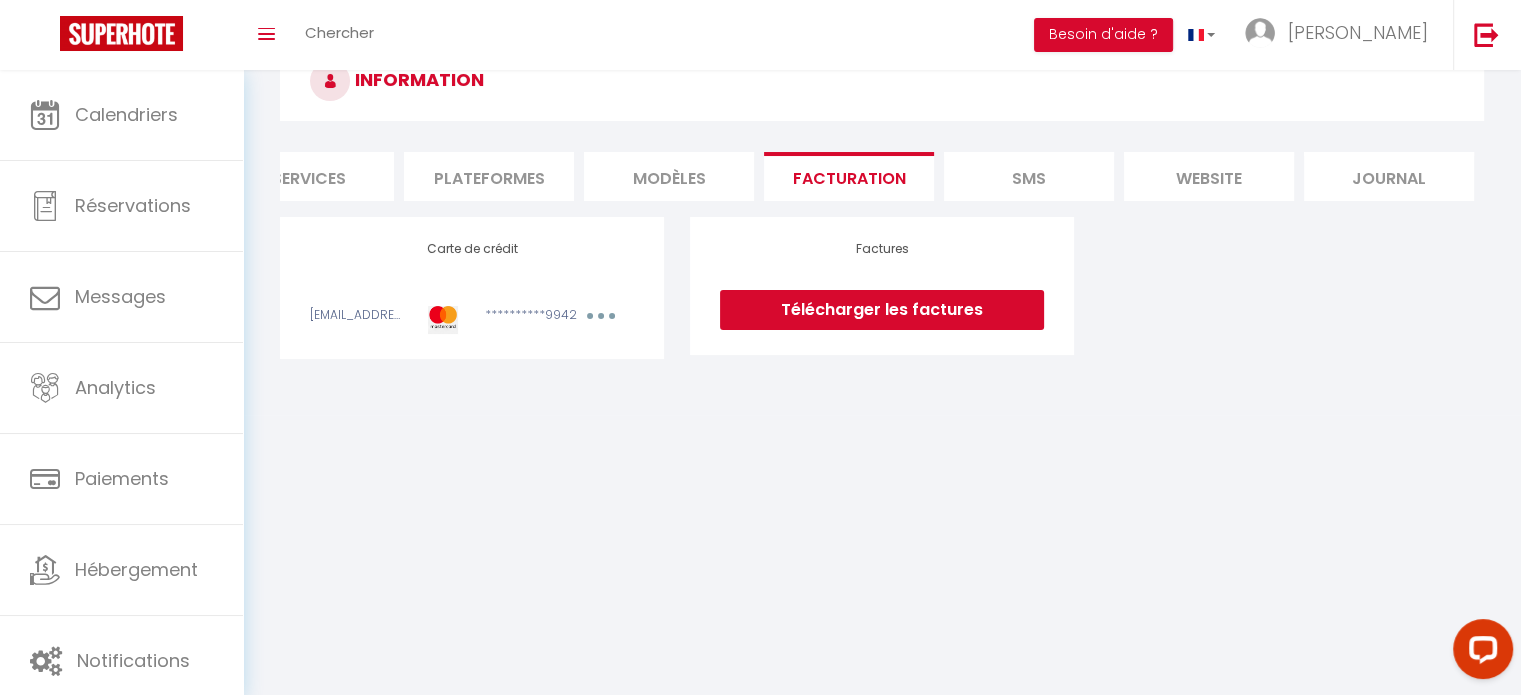 click on "SMS" at bounding box center (1029, 176) 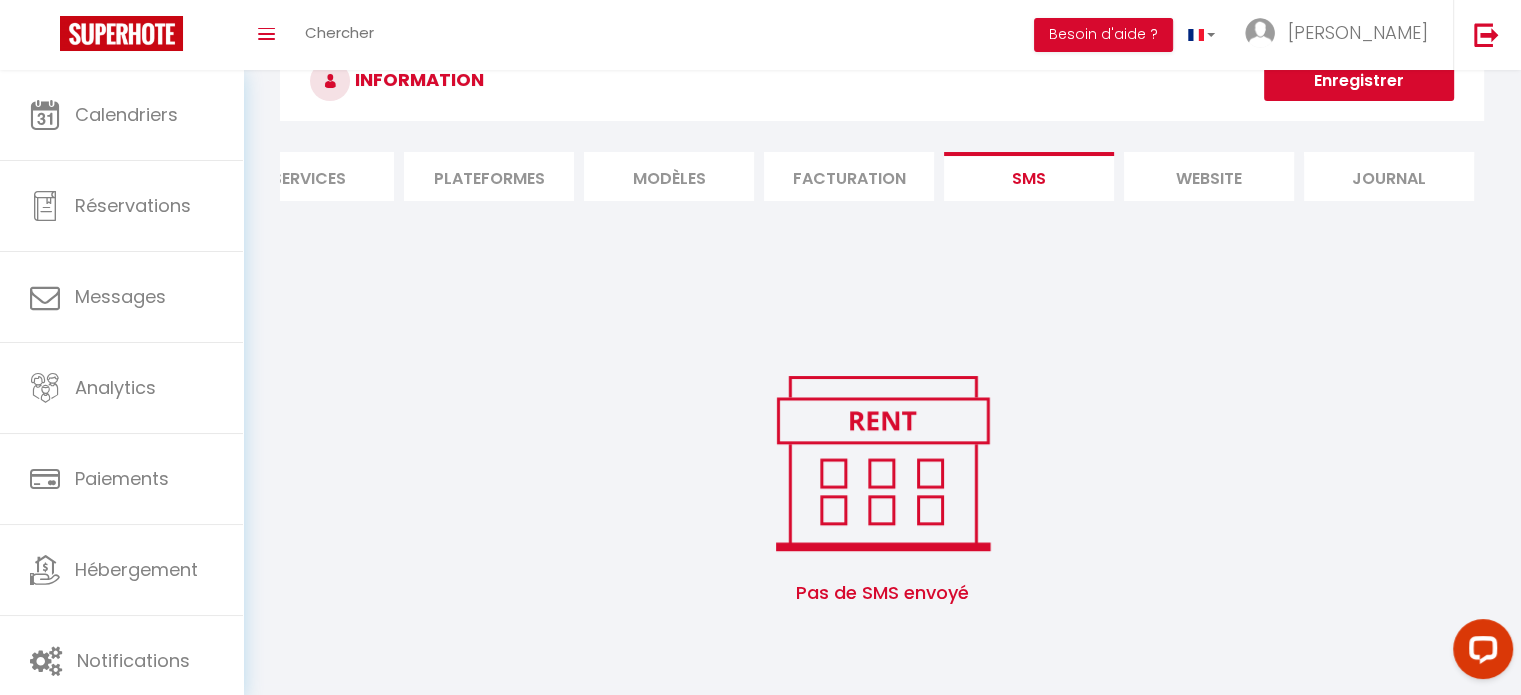 click on "website" at bounding box center (1209, 176) 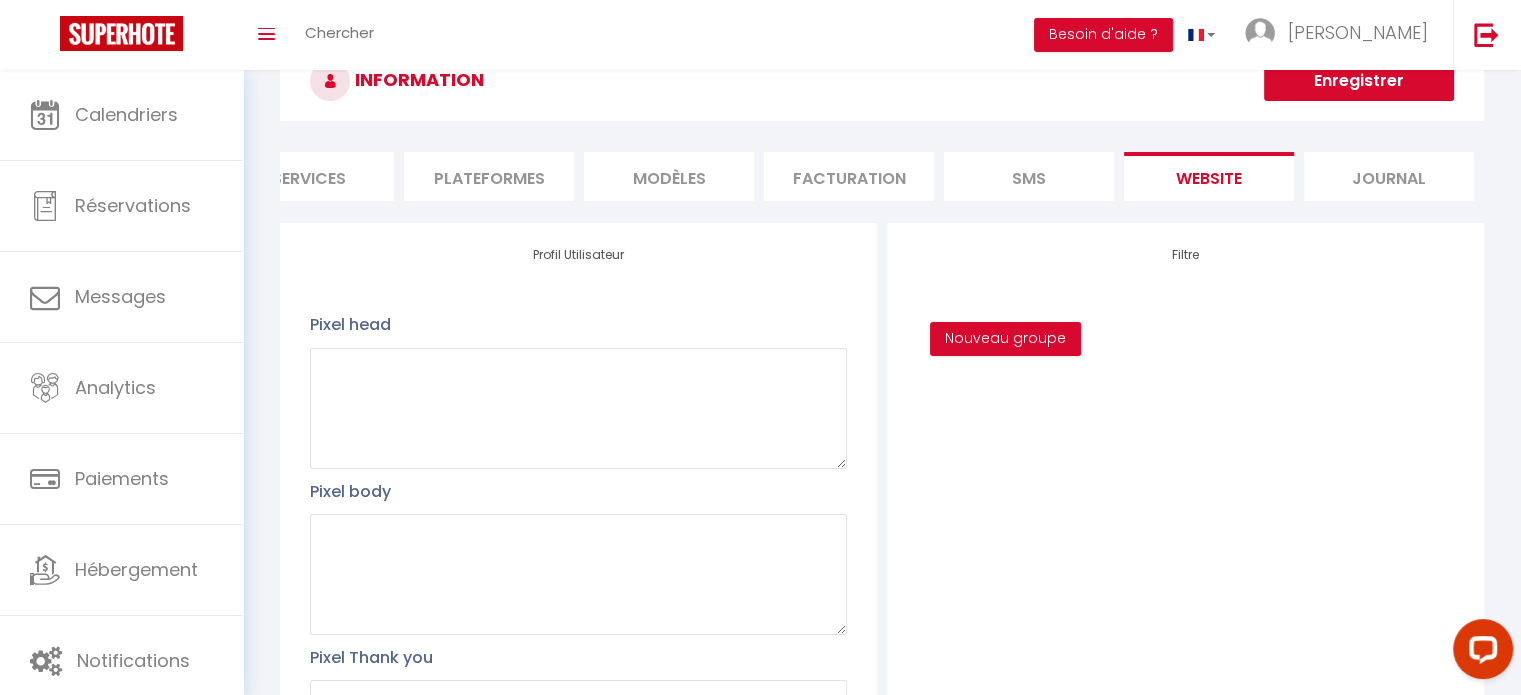 click on "Journal" at bounding box center (1389, 176) 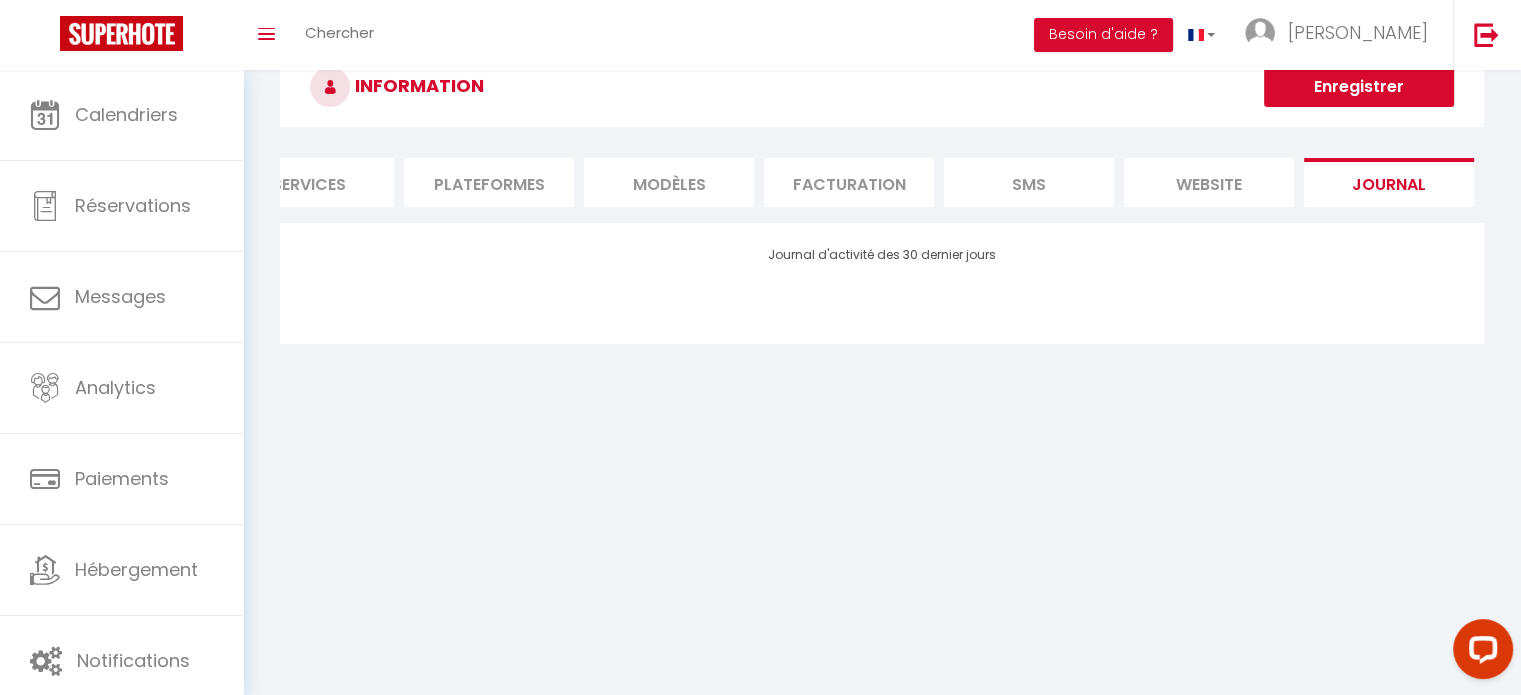 scroll, scrollTop: 70, scrollLeft: 0, axis: vertical 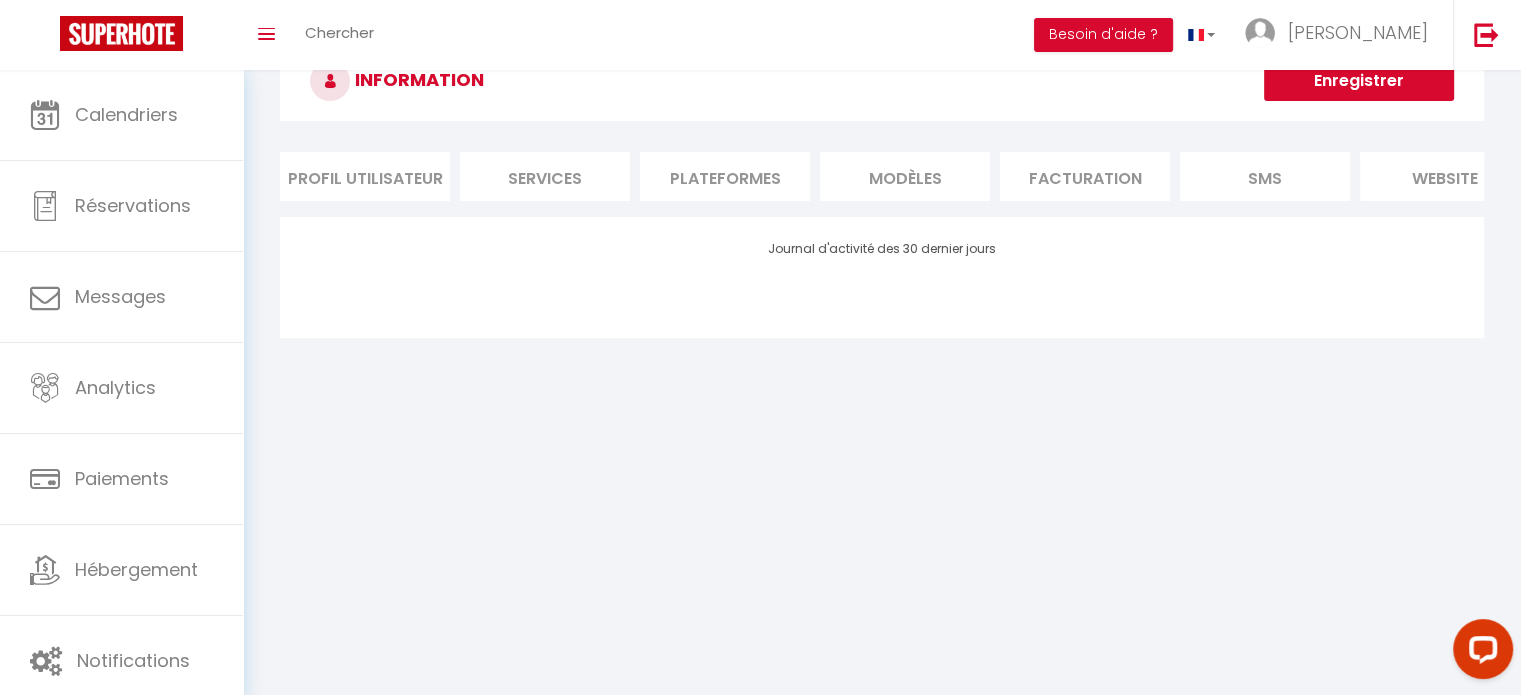 click on "Services" at bounding box center (545, 176) 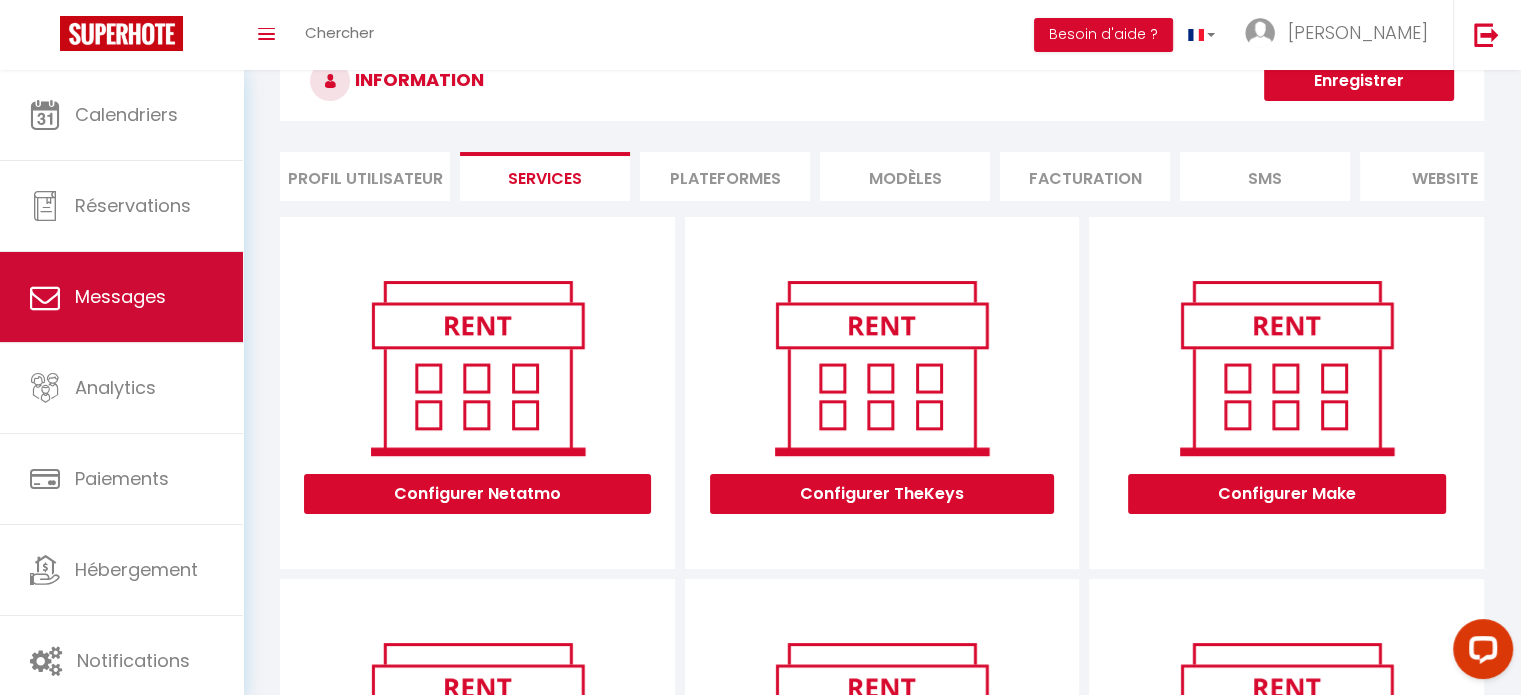scroll, scrollTop: 7, scrollLeft: 0, axis: vertical 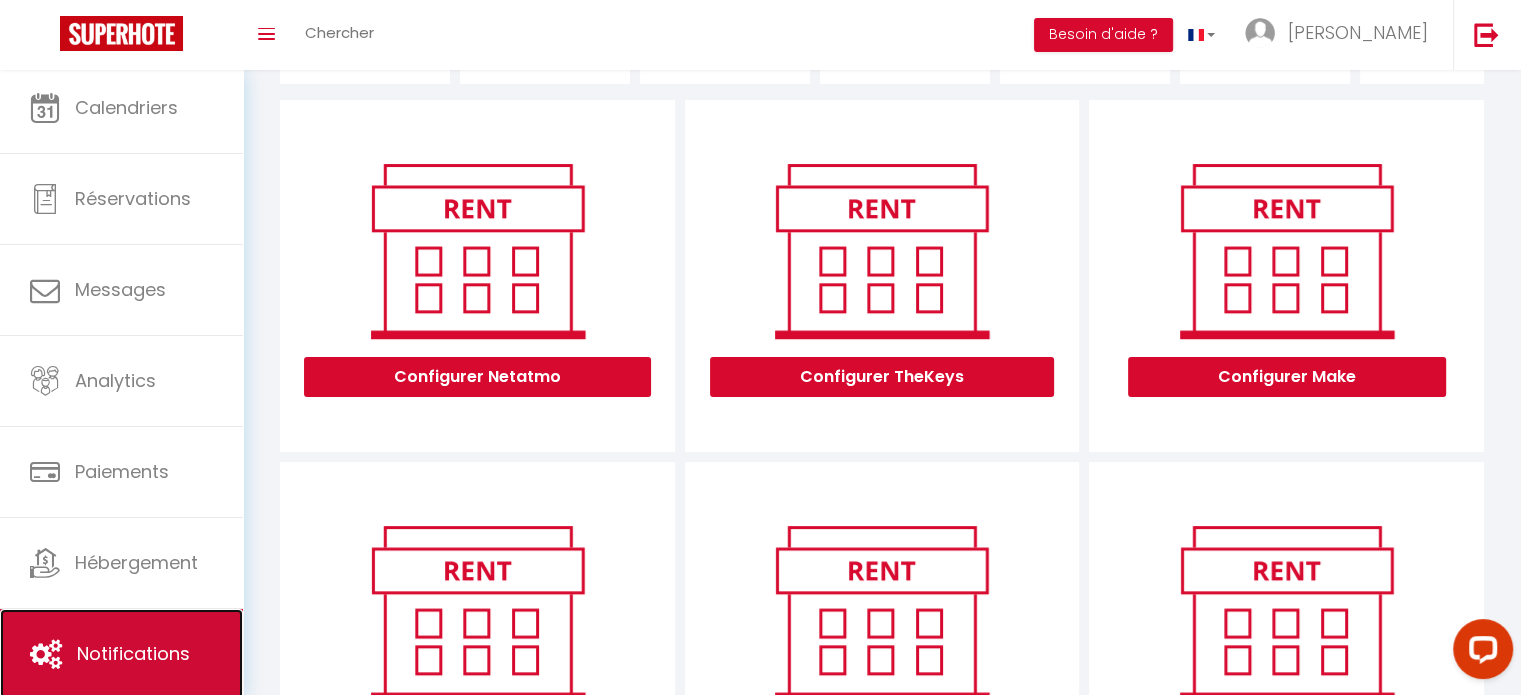 click on "Notifications" at bounding box center [121, 654] 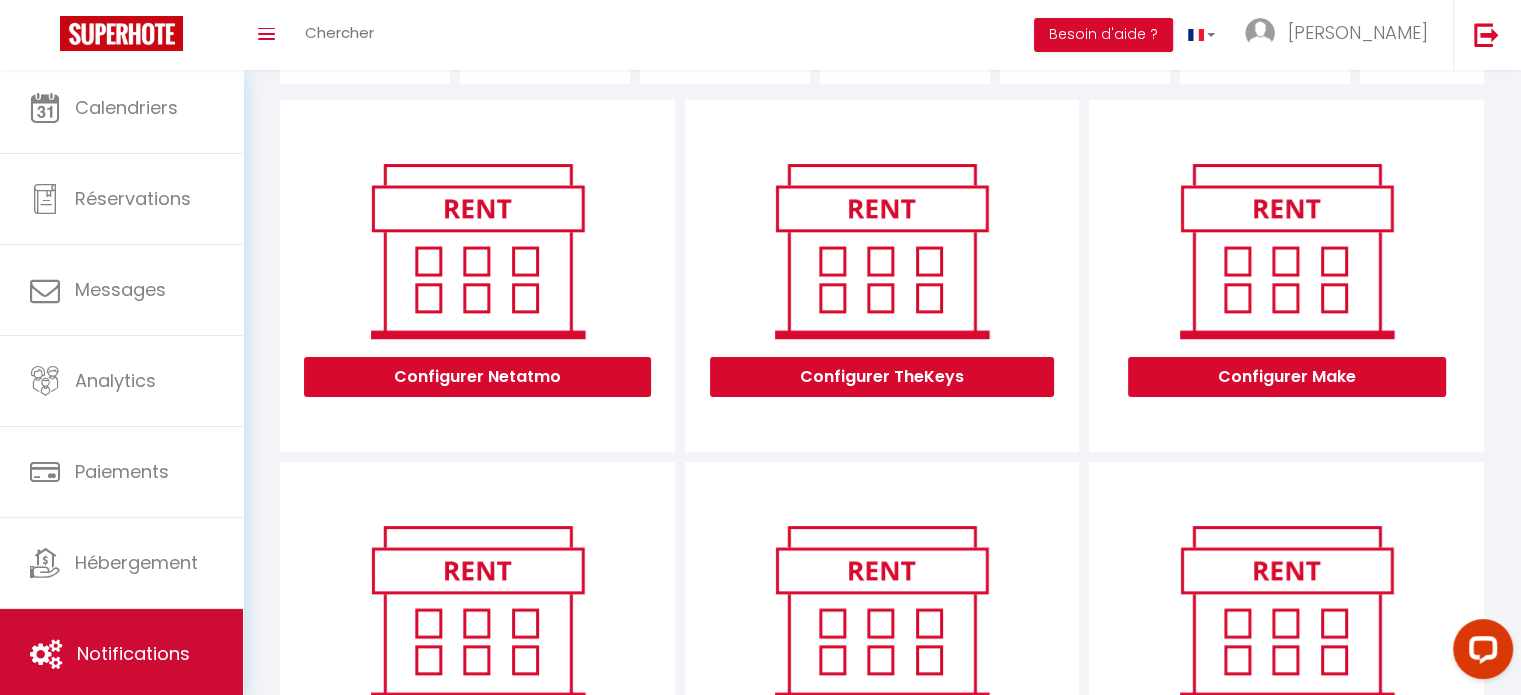 scroll, scrollTop: 0, scrollLeft: 0, axis: both 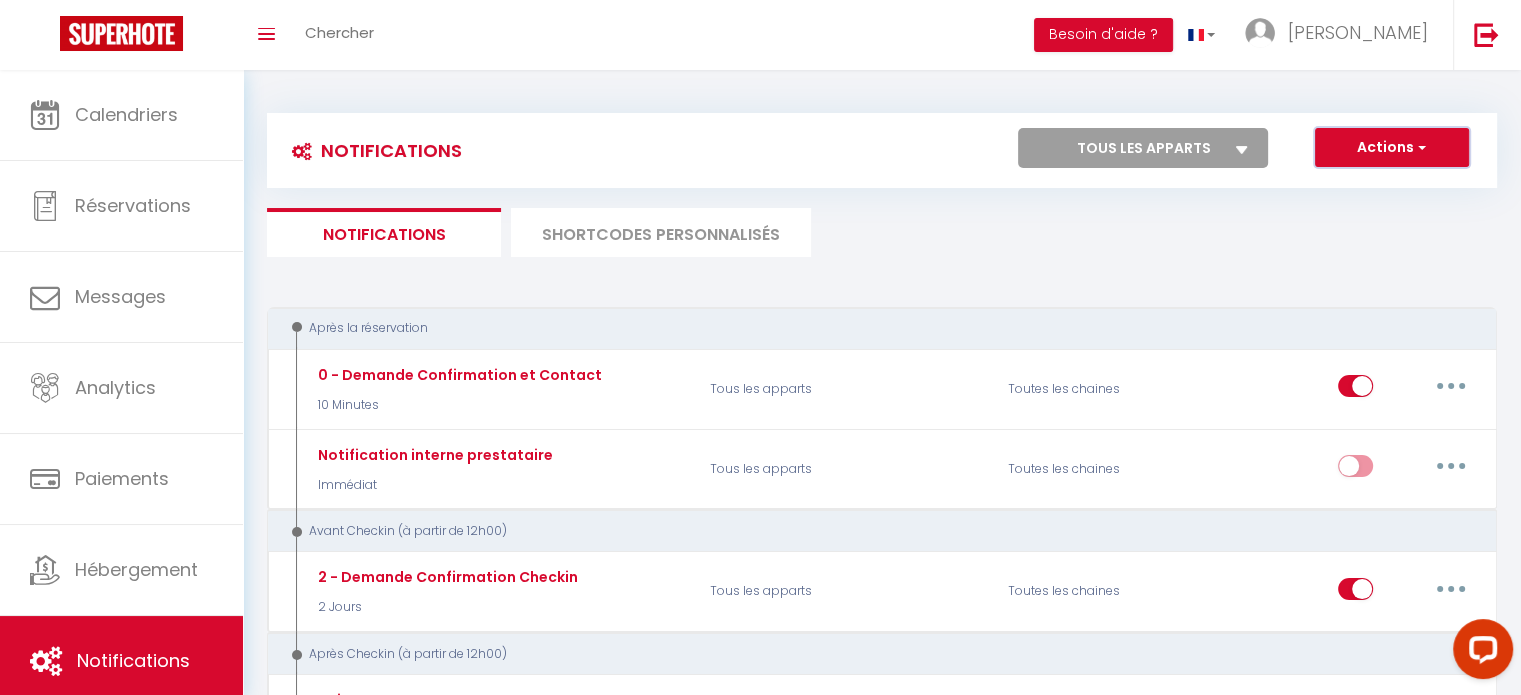 click on "Actions" at bounding box center (1392, 148) 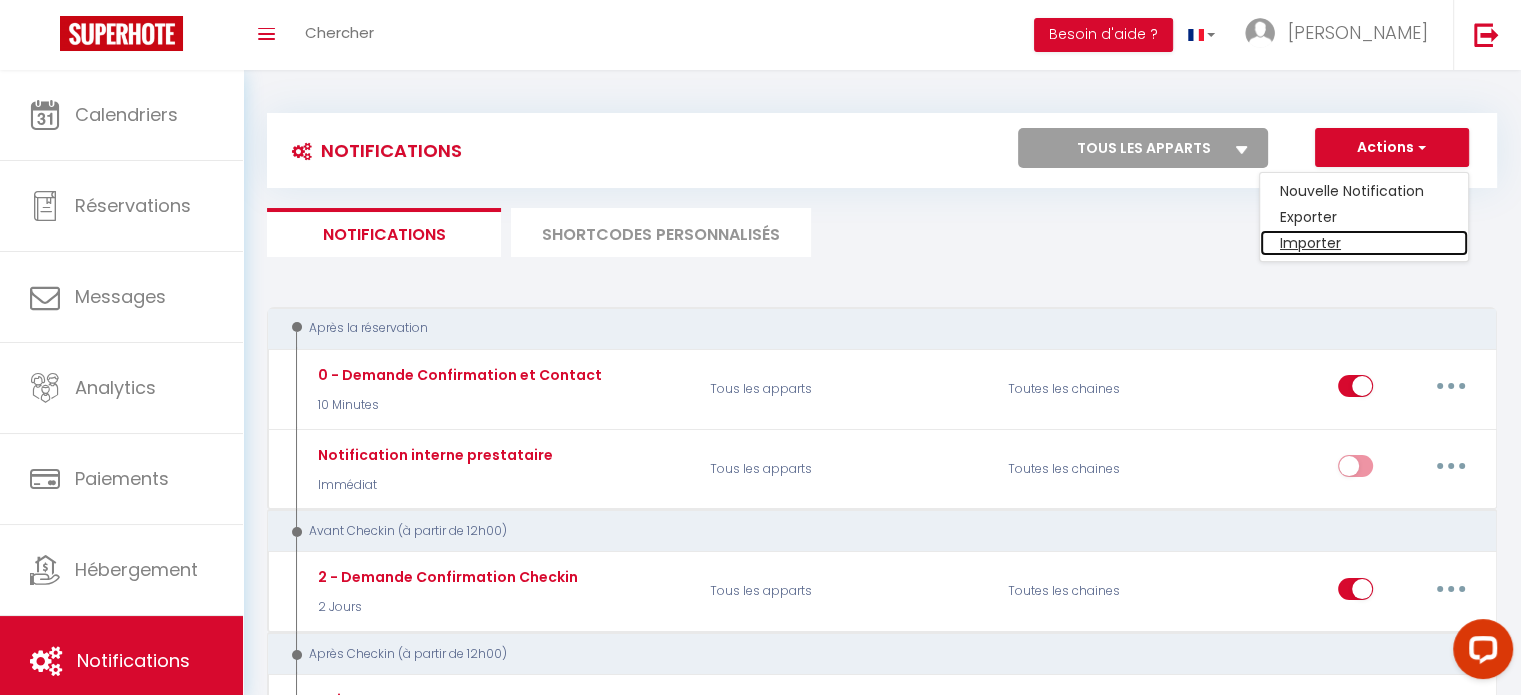 click on "Importer" at bounding box center (1364, 243) 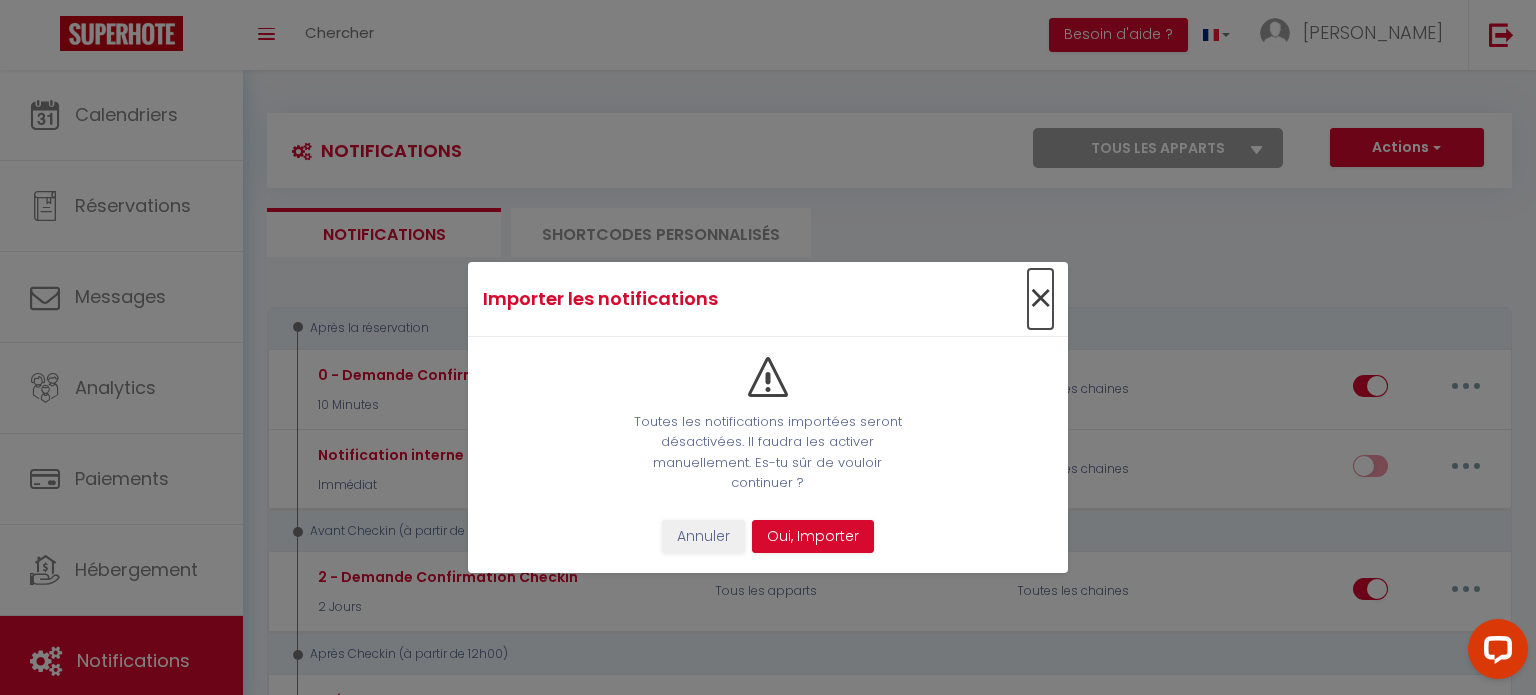 click on "×" at bounding box center [1040, 299] 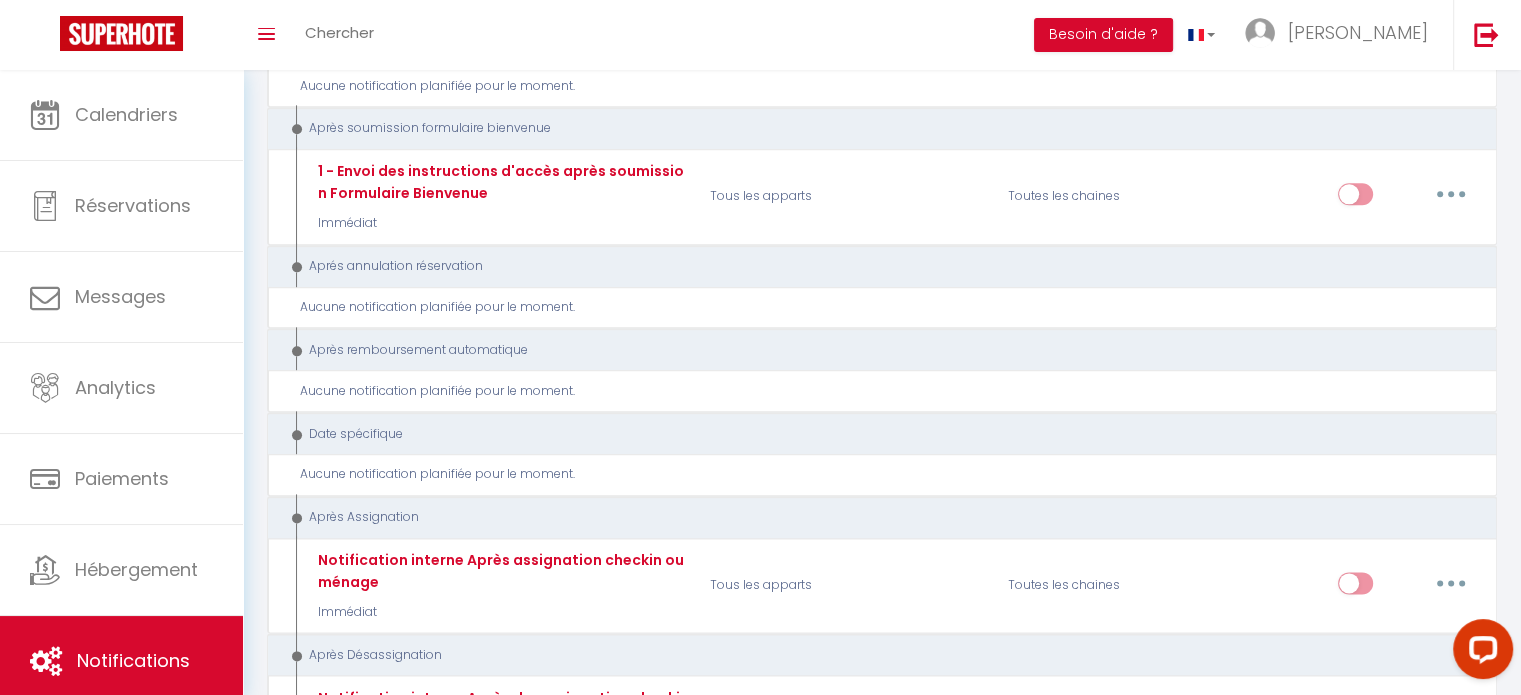 scroll, scrollTop: 2672, scrollLeft: 0, axis: vertical 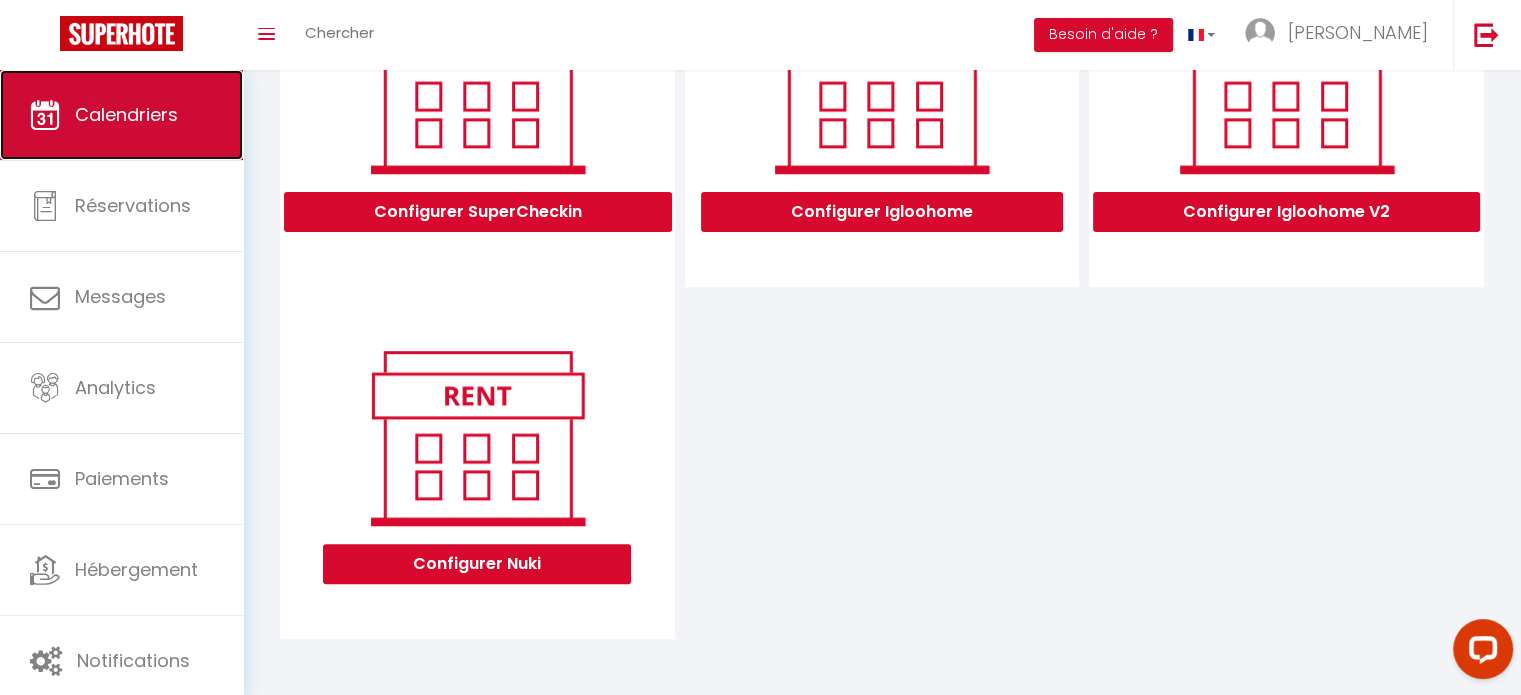 click on "Calendriers" at bounding box center [126, 114] 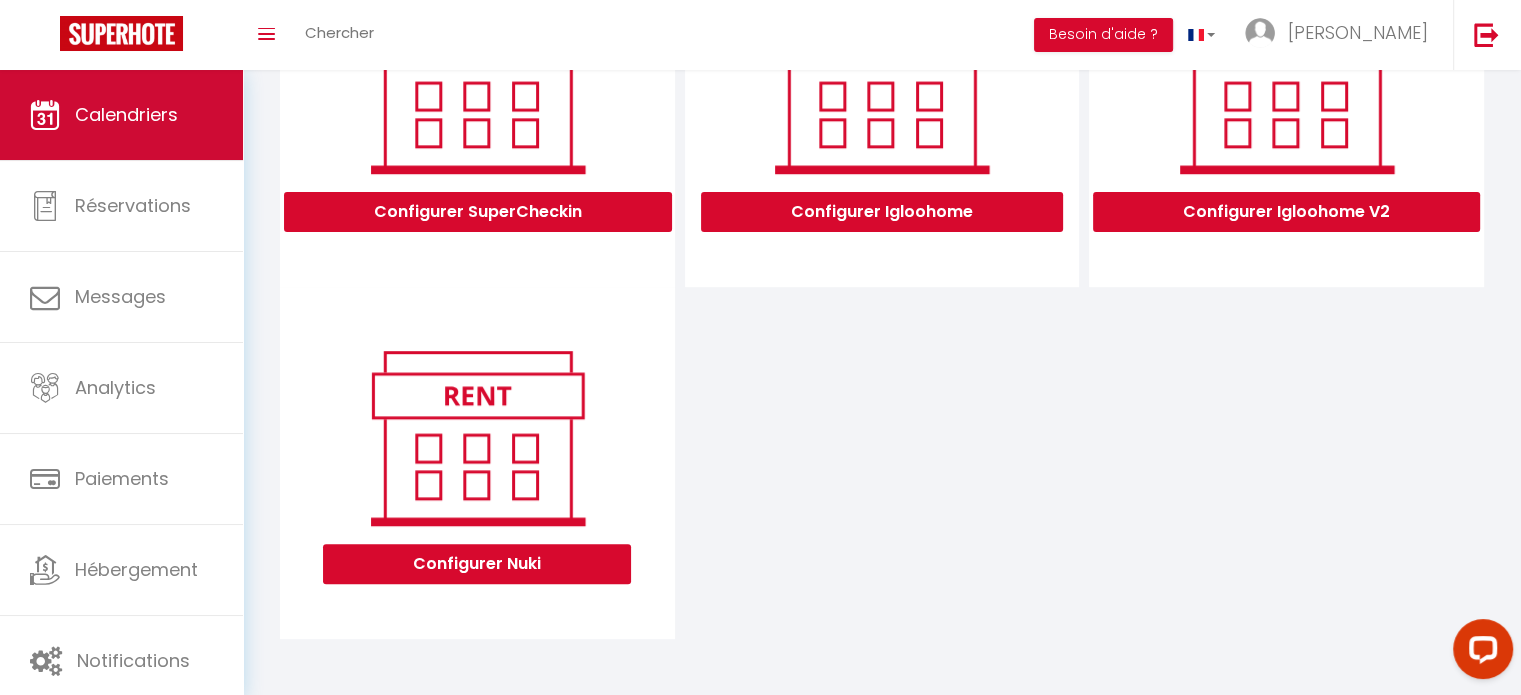 scroll, scrollTop: 0, scrollLeft: 0, axis: both 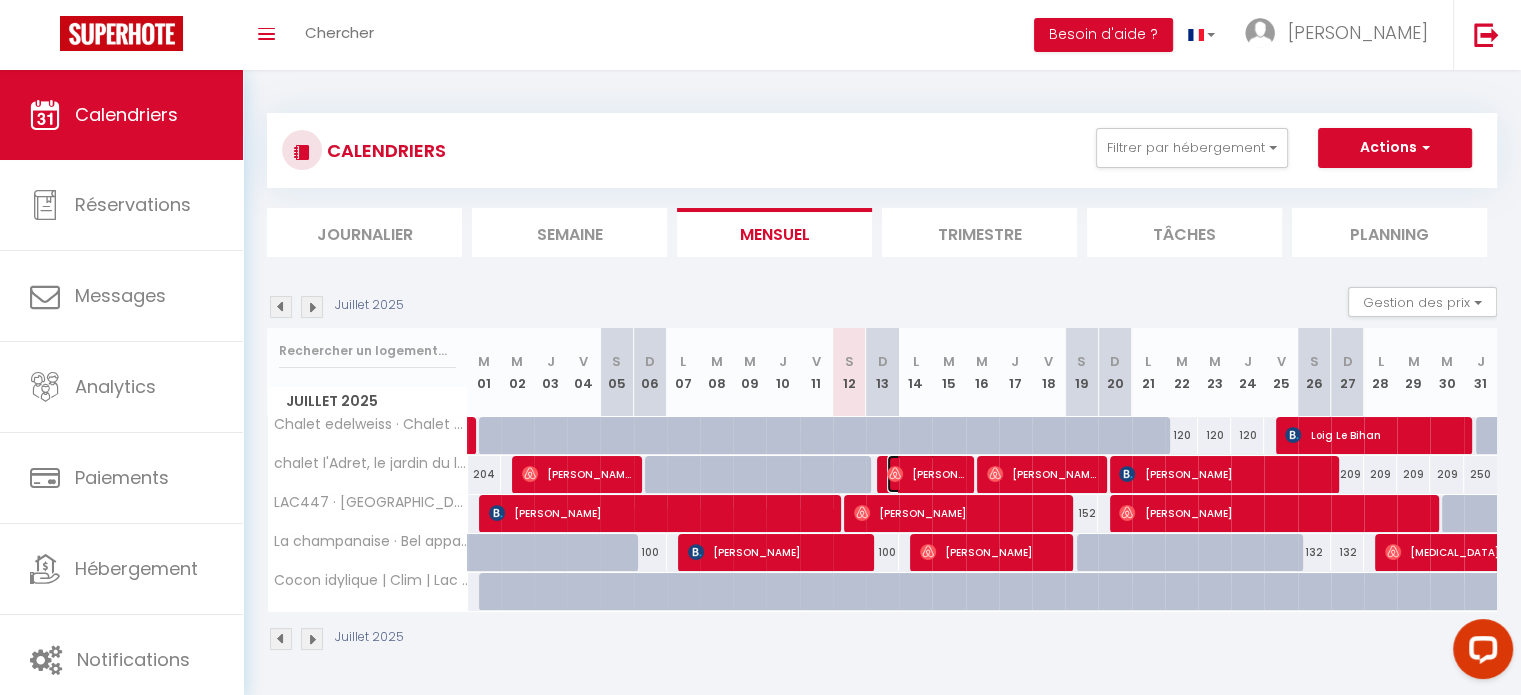 click on "[PERSON_NAME] wants" at bounding box center [925, 474] 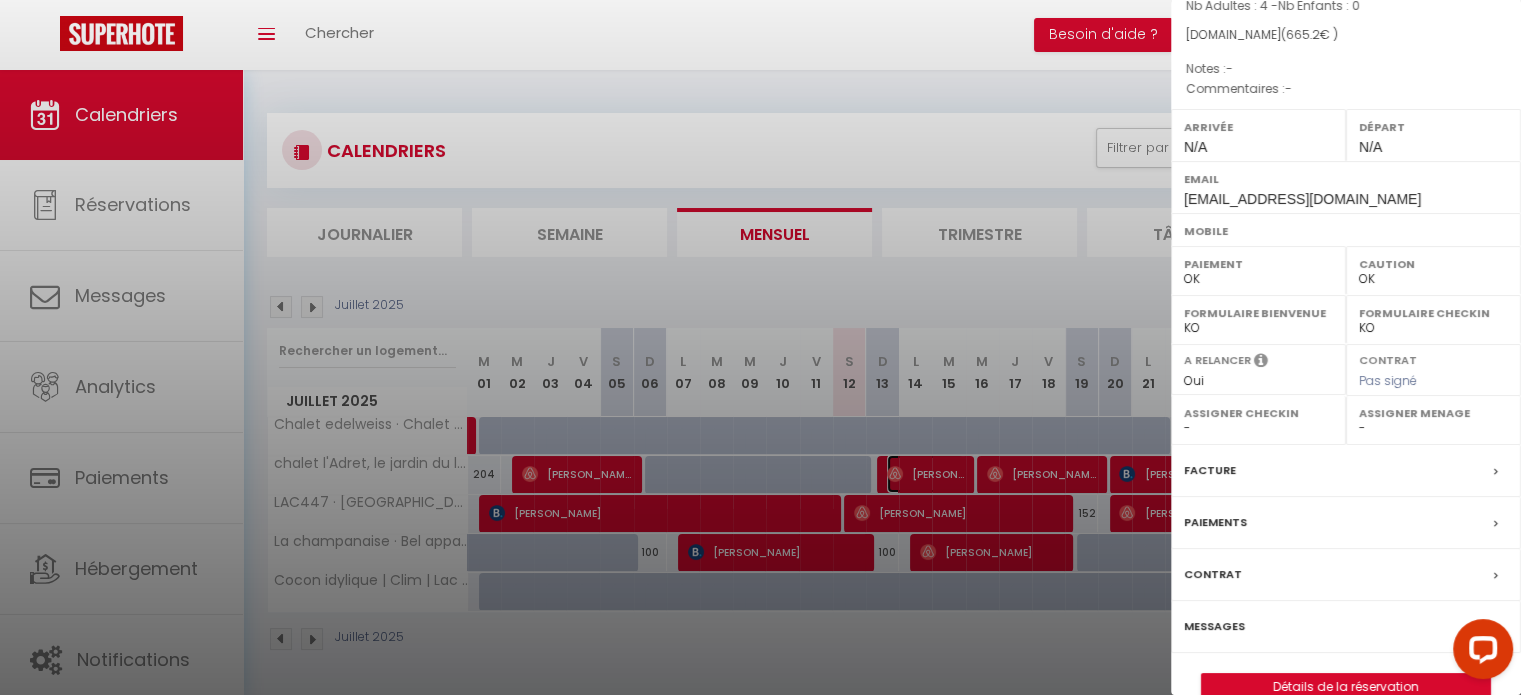 scroll, scrollTop: 0, scrollLeft: 0, axis: both 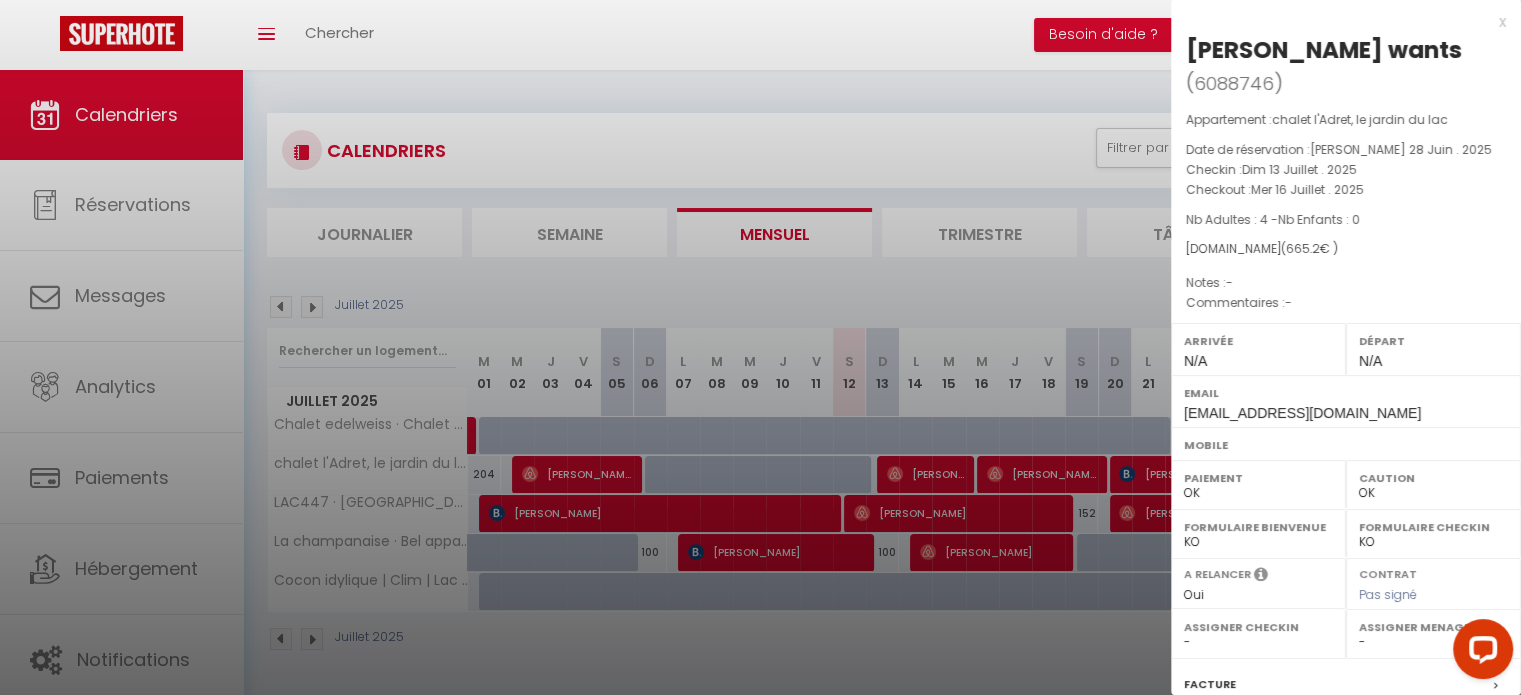 click at bounding box center (760, 347) 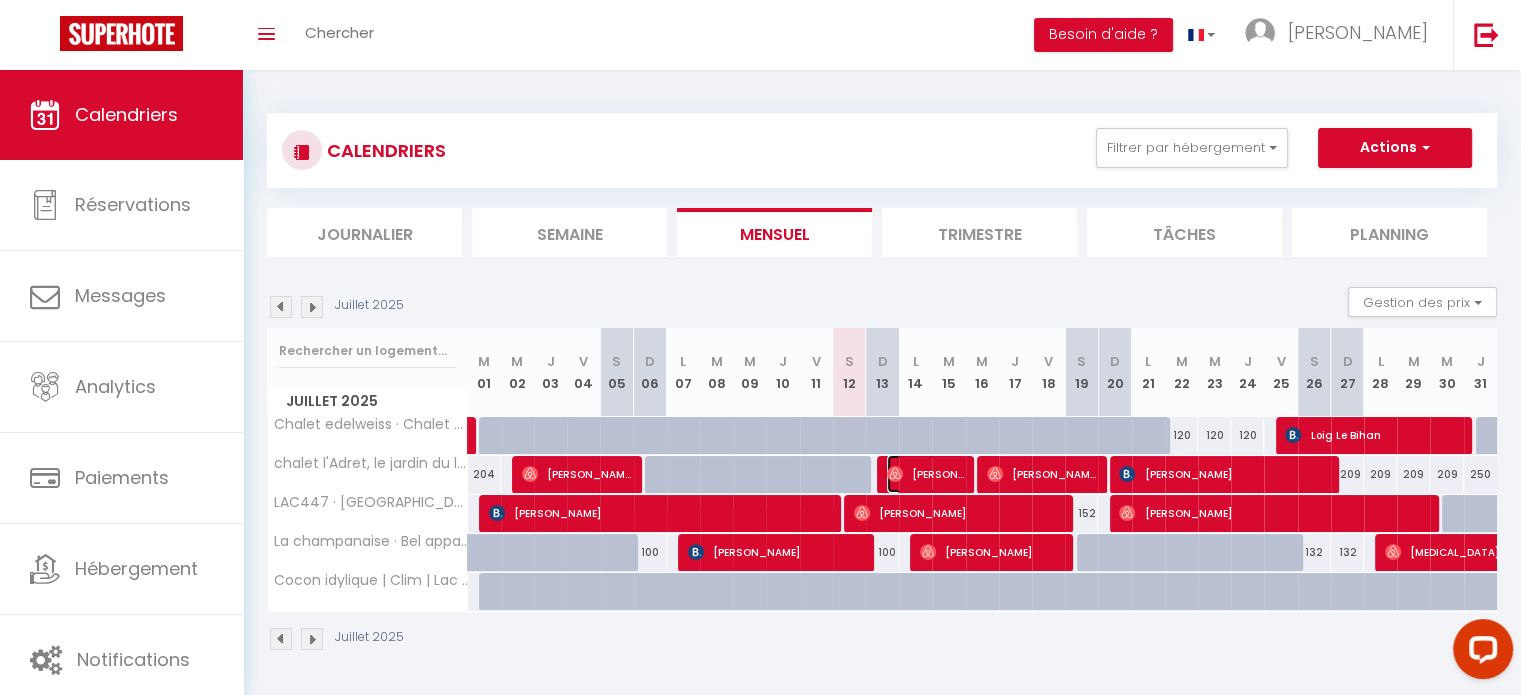 click on "[PERSON_NAME] wants" at bounding box center (925, 474) 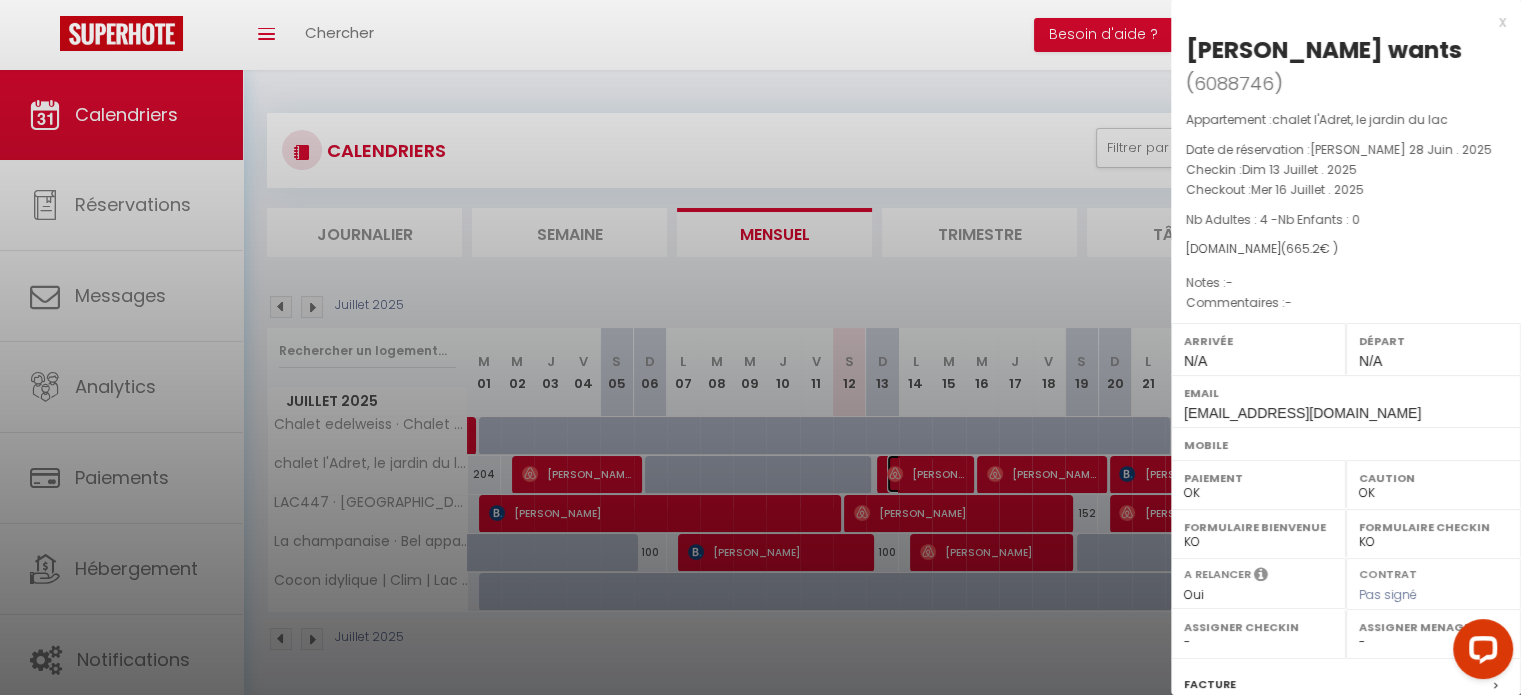 scroll, scrollTop: 70, scrollLeft: 0, axis: vertical 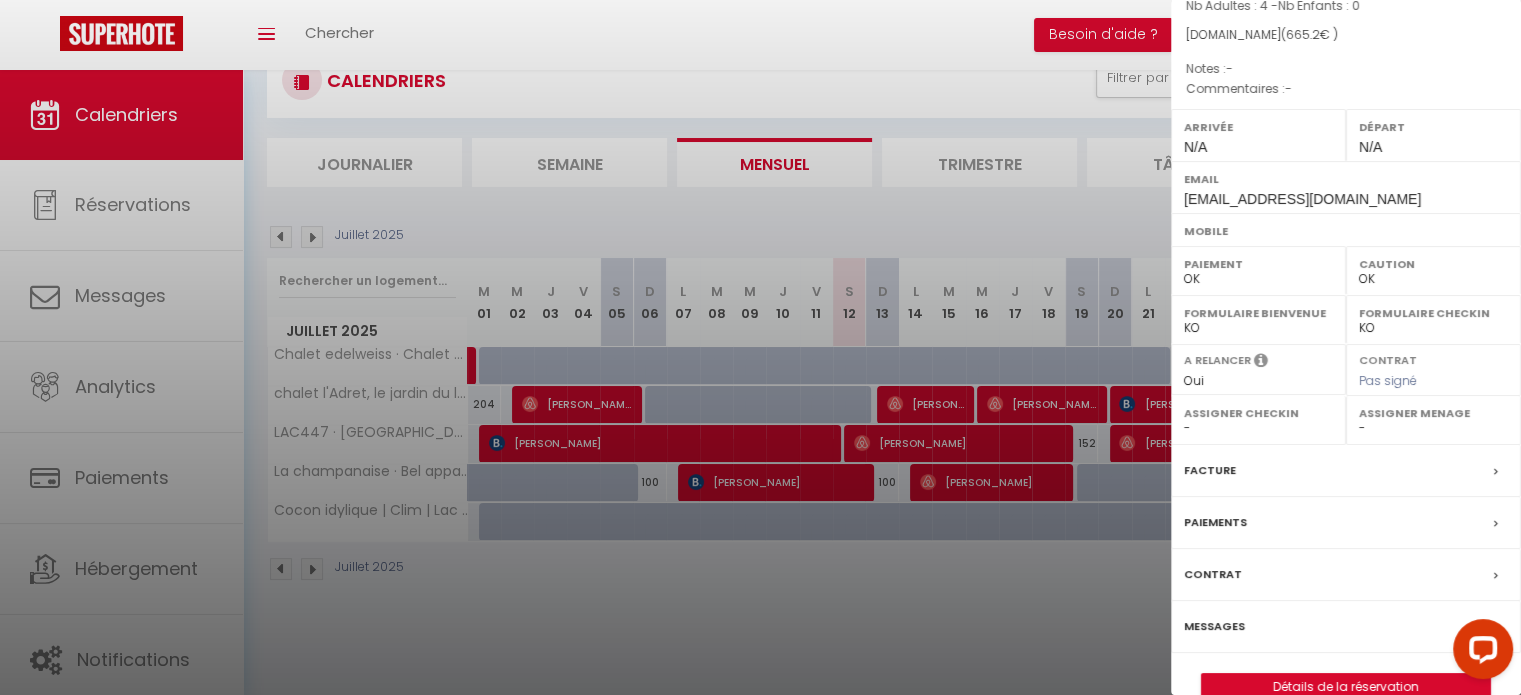 click on "Messages" at bounding box center [1346, 627] 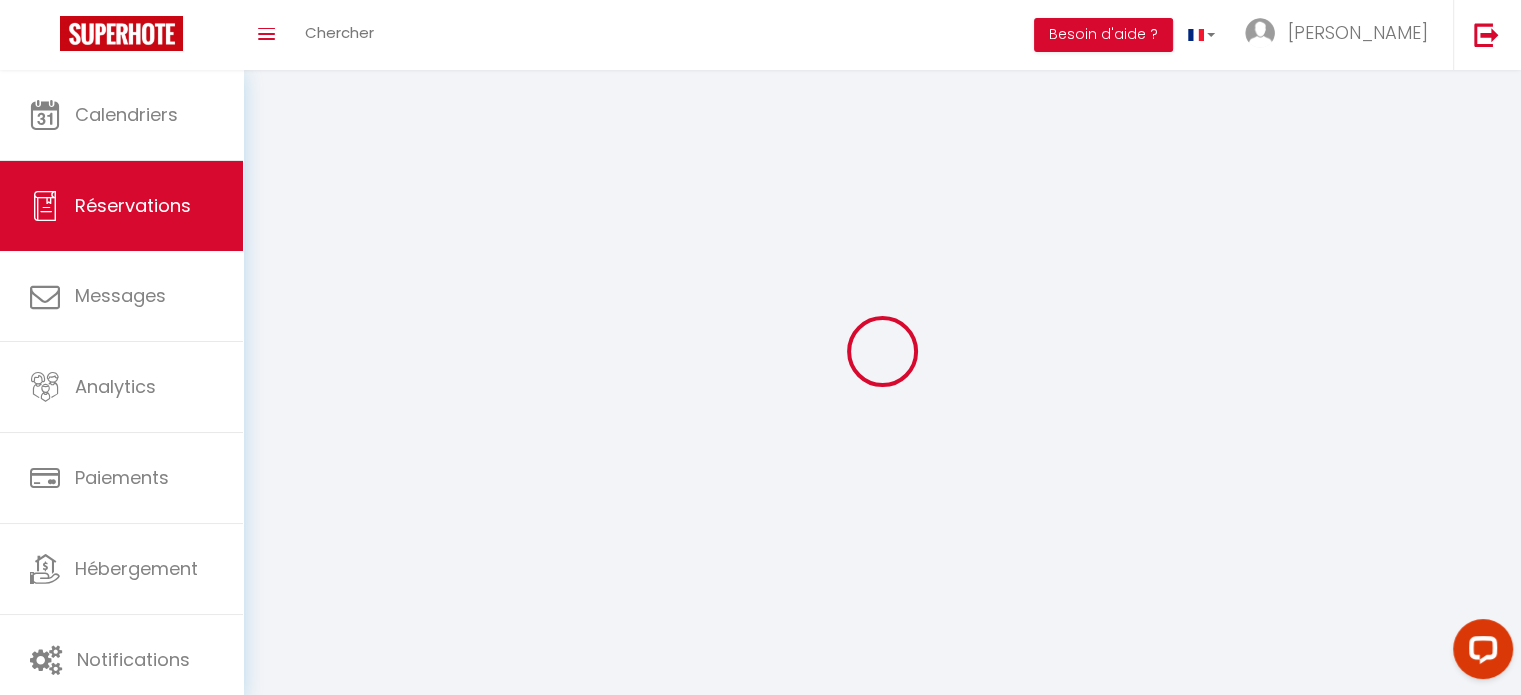 select 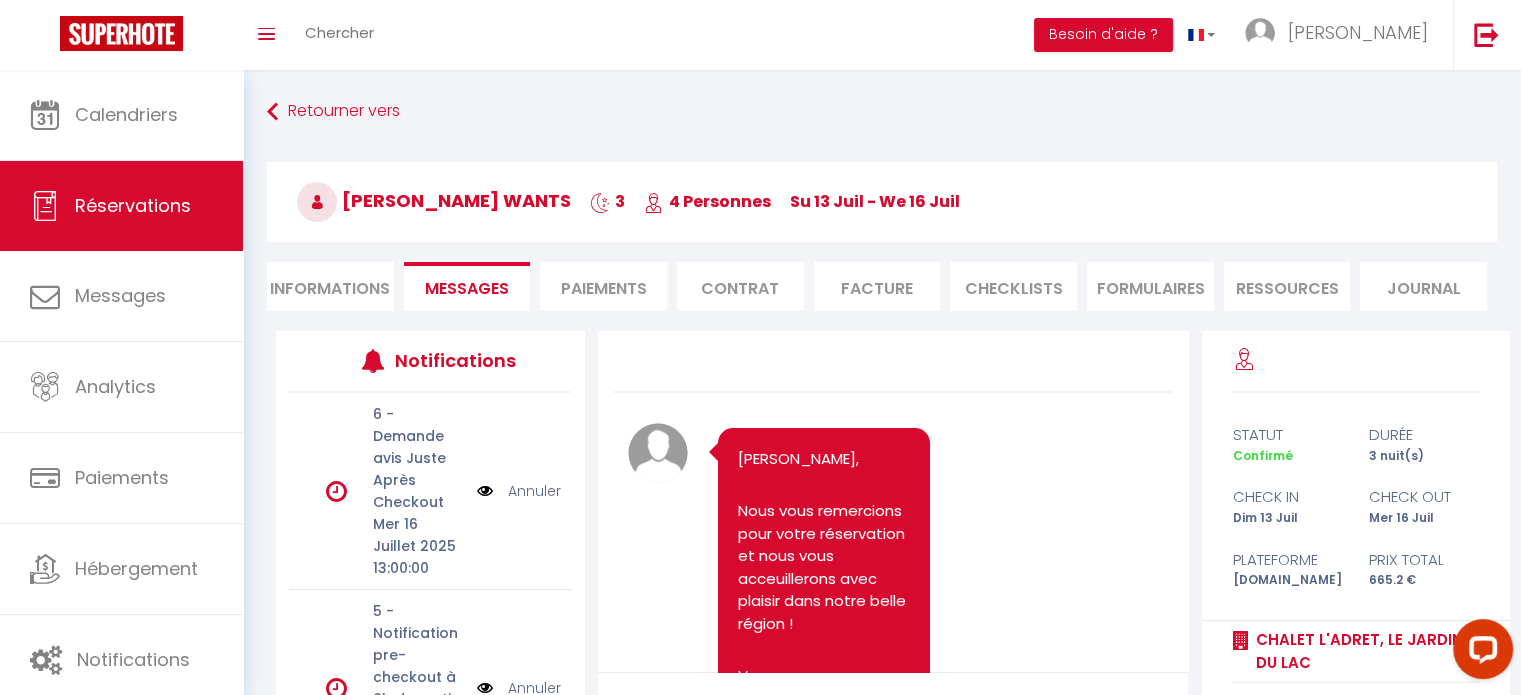 scroll, scrollTop: 2685, scrollLeft: 0, axis: vertical 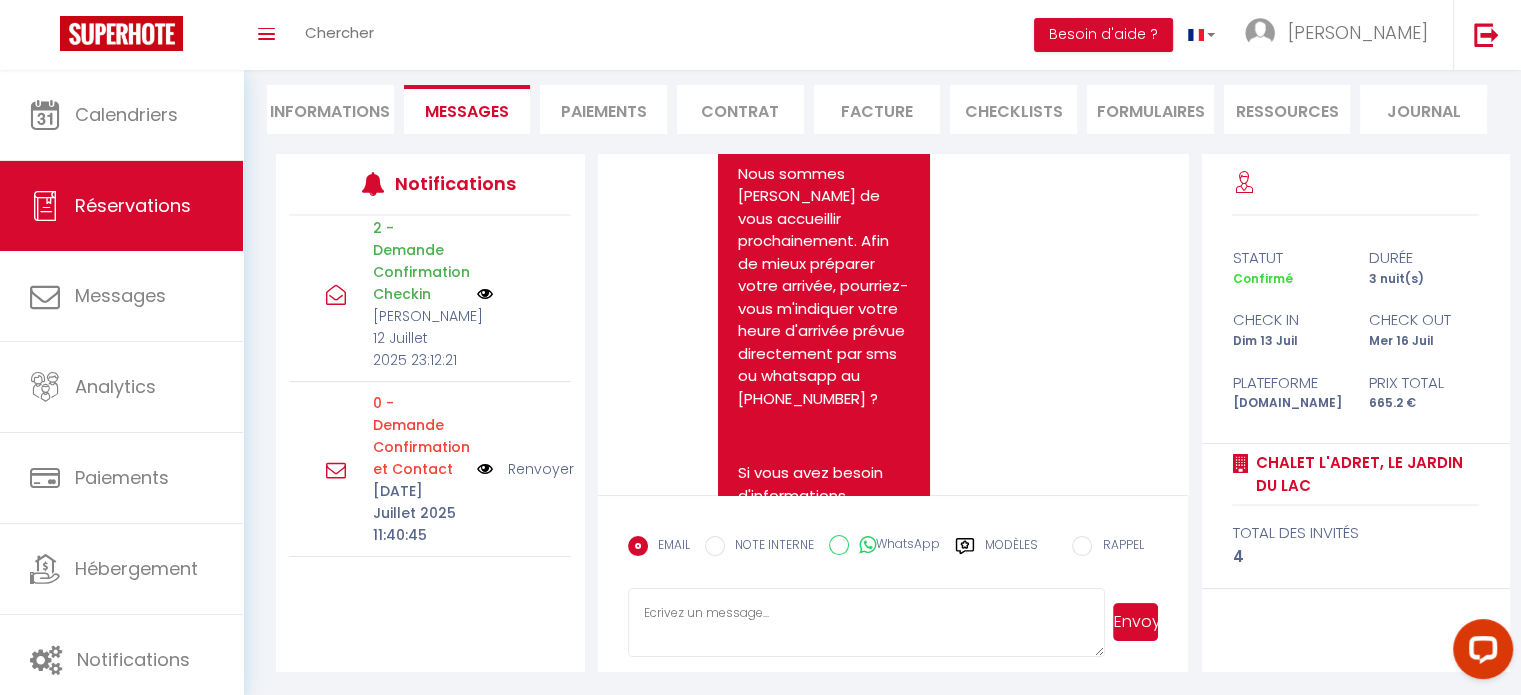 click at bounding box center [336, 470] 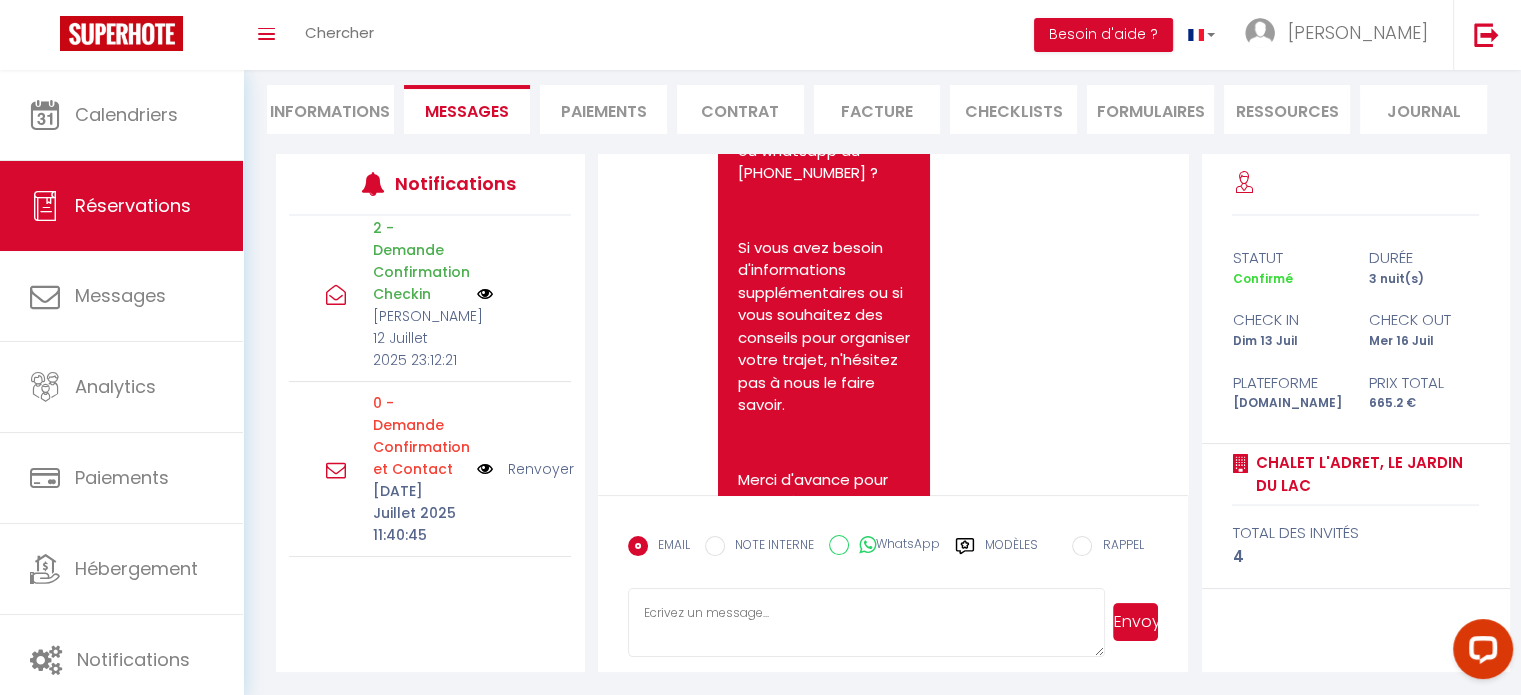 scroll, scrollTop: 2354, scrollLeft: 0, axis: vertical 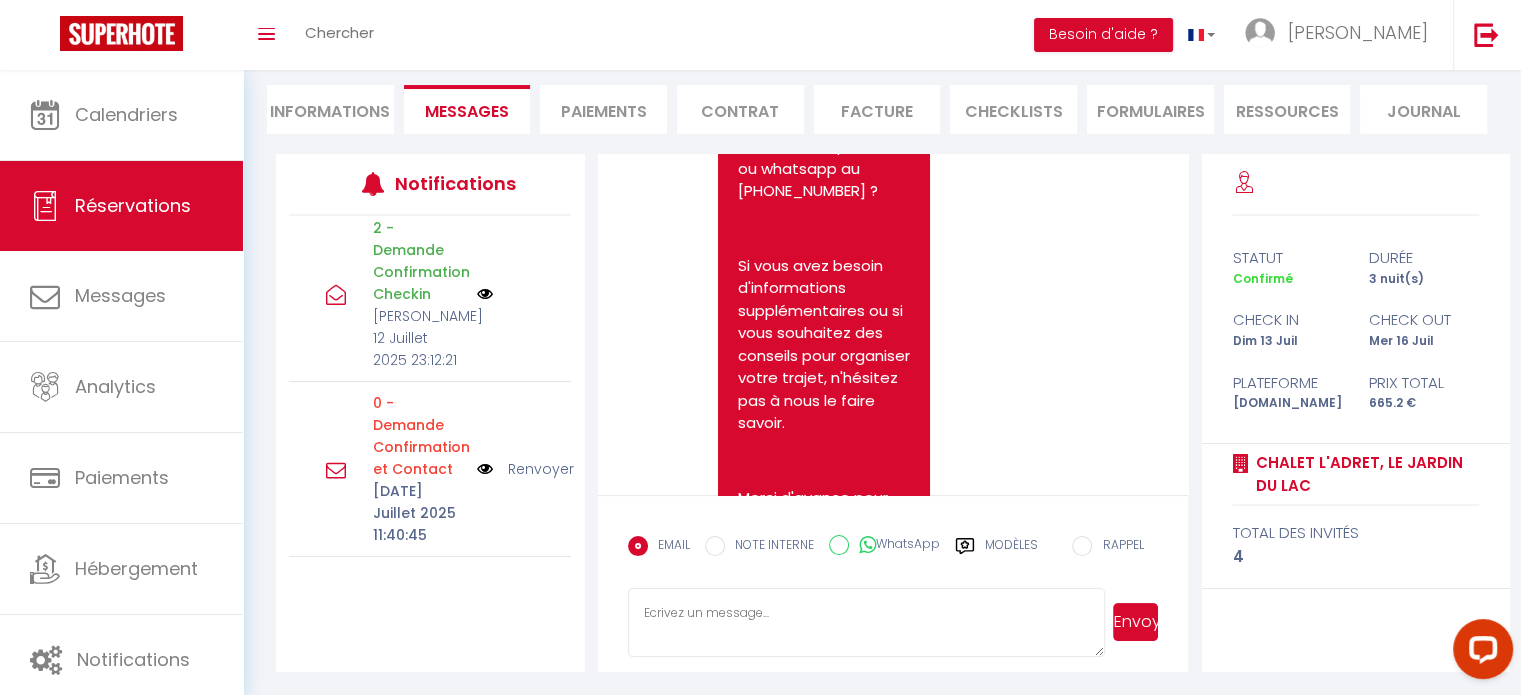 drag, startPoint x: 751, startPoint y: 351, endPoint x: 882, endPoint y: 541, distance: 230.78345 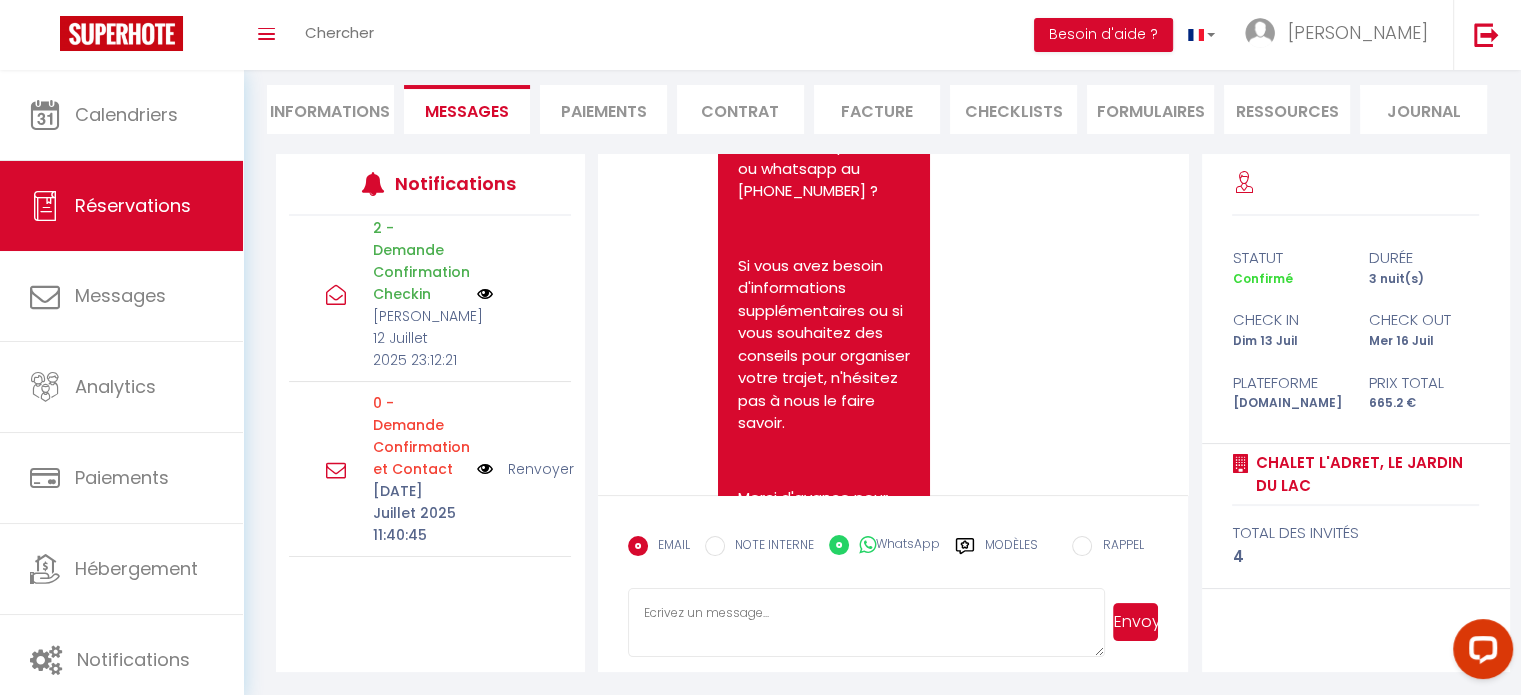 radio on "false" 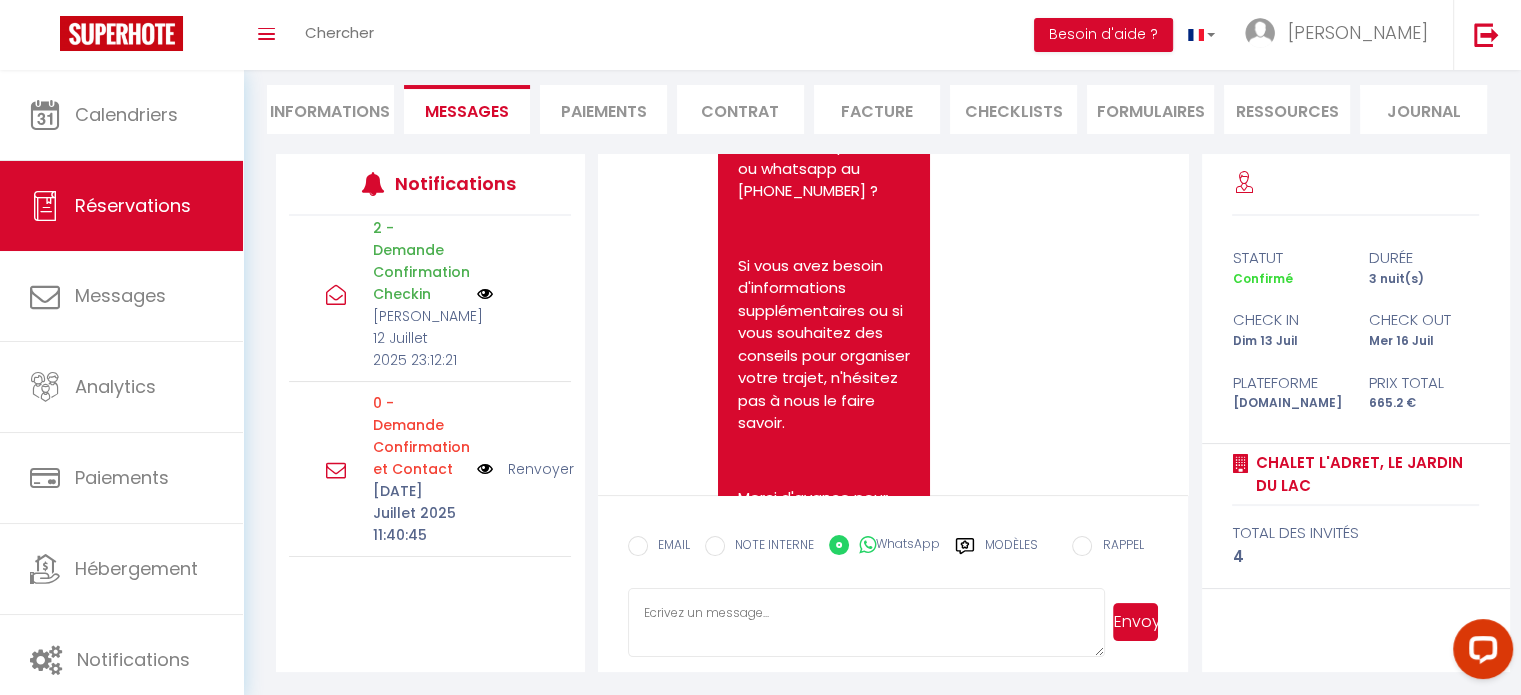 click on "Envoyer" at bounding box center [1135, 622] 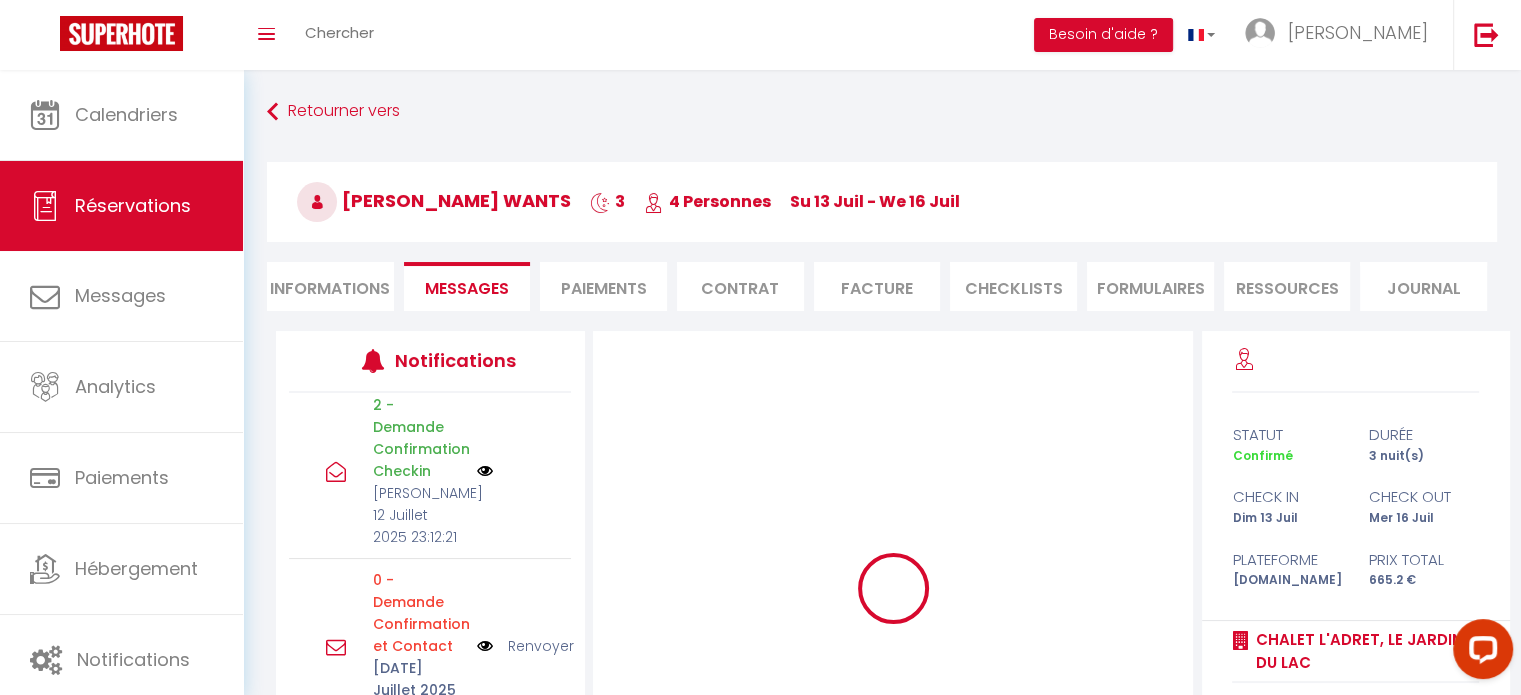 scroll, scrollTop: 175, scrollLeft: 0, axis: vertical 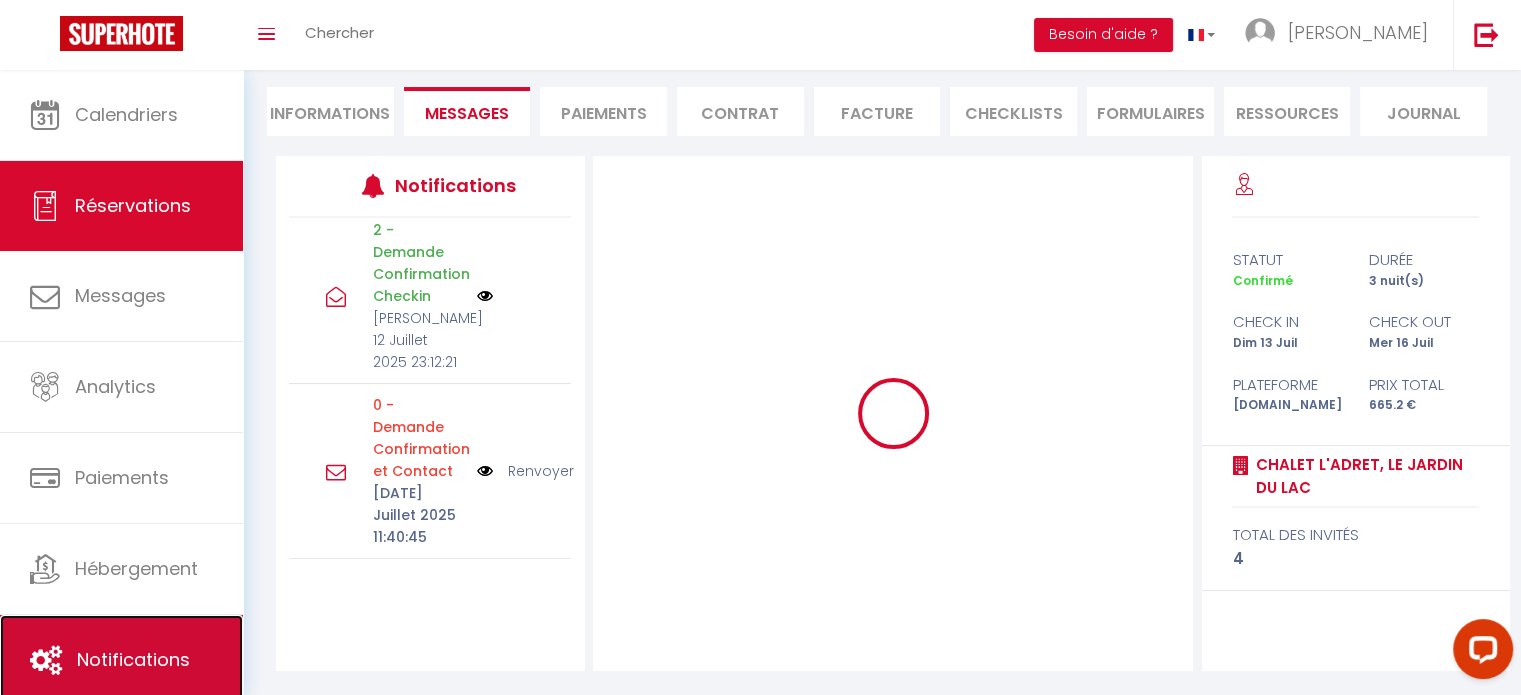 click on "Notifications" at bounding box center (133, 659) 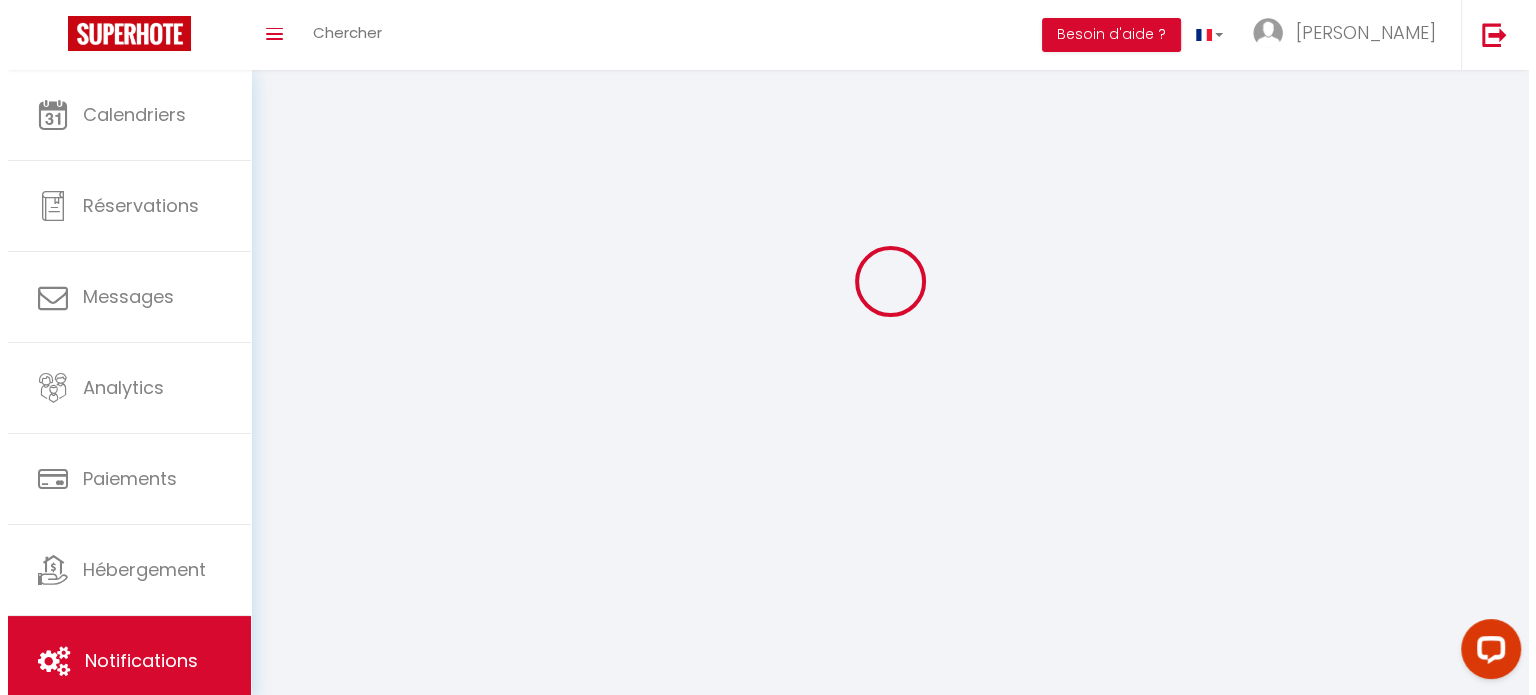 scroll, scrollTop: 0, scrollLeft: 0, axis: both 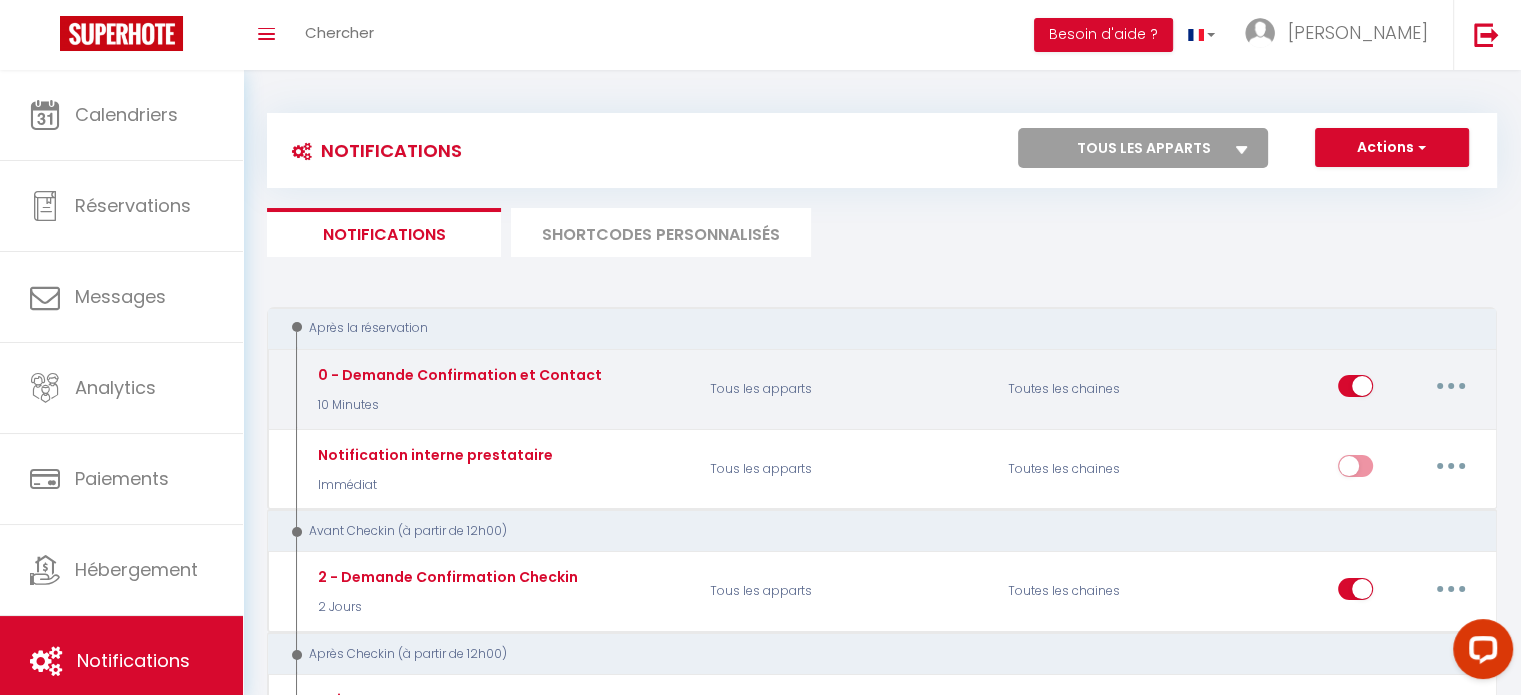 click at bounding box center [1451, 386] 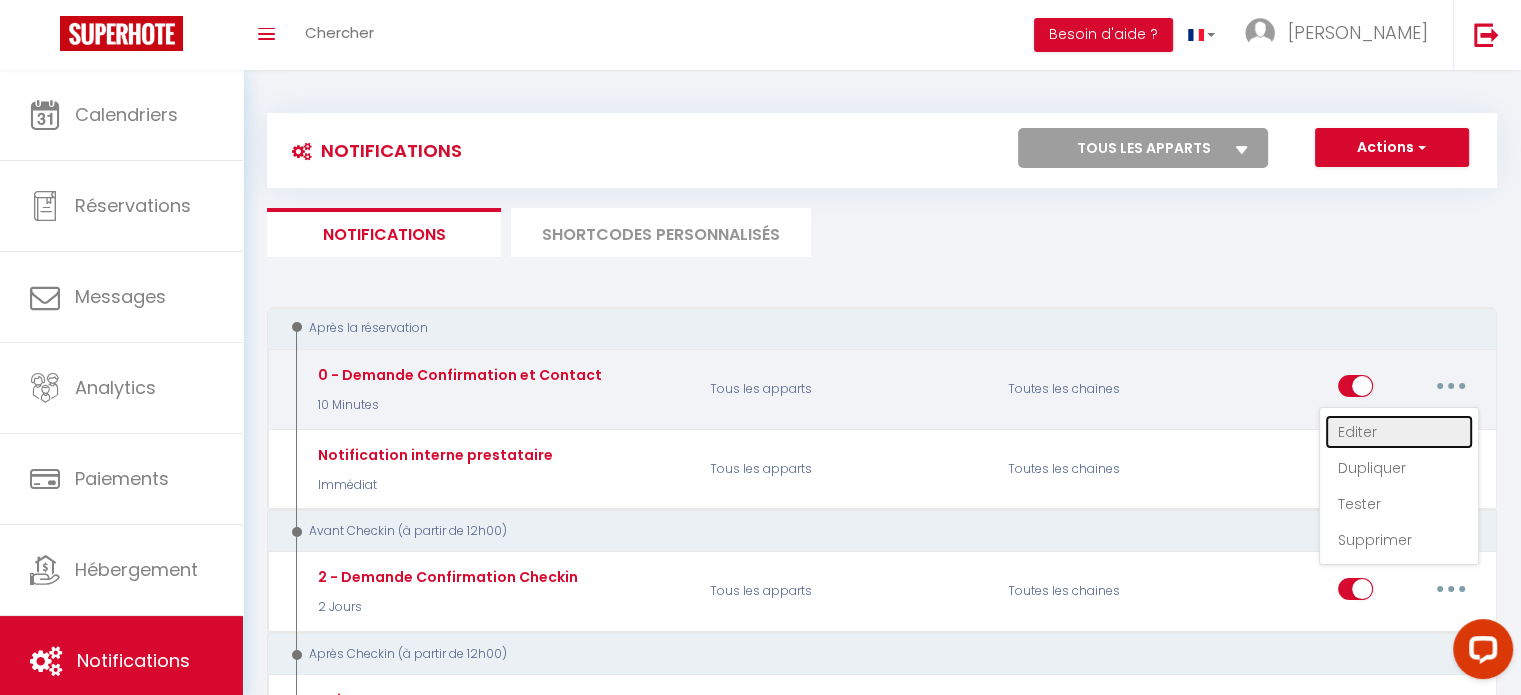 click on "Editer" at bounding box center [1399, 432] 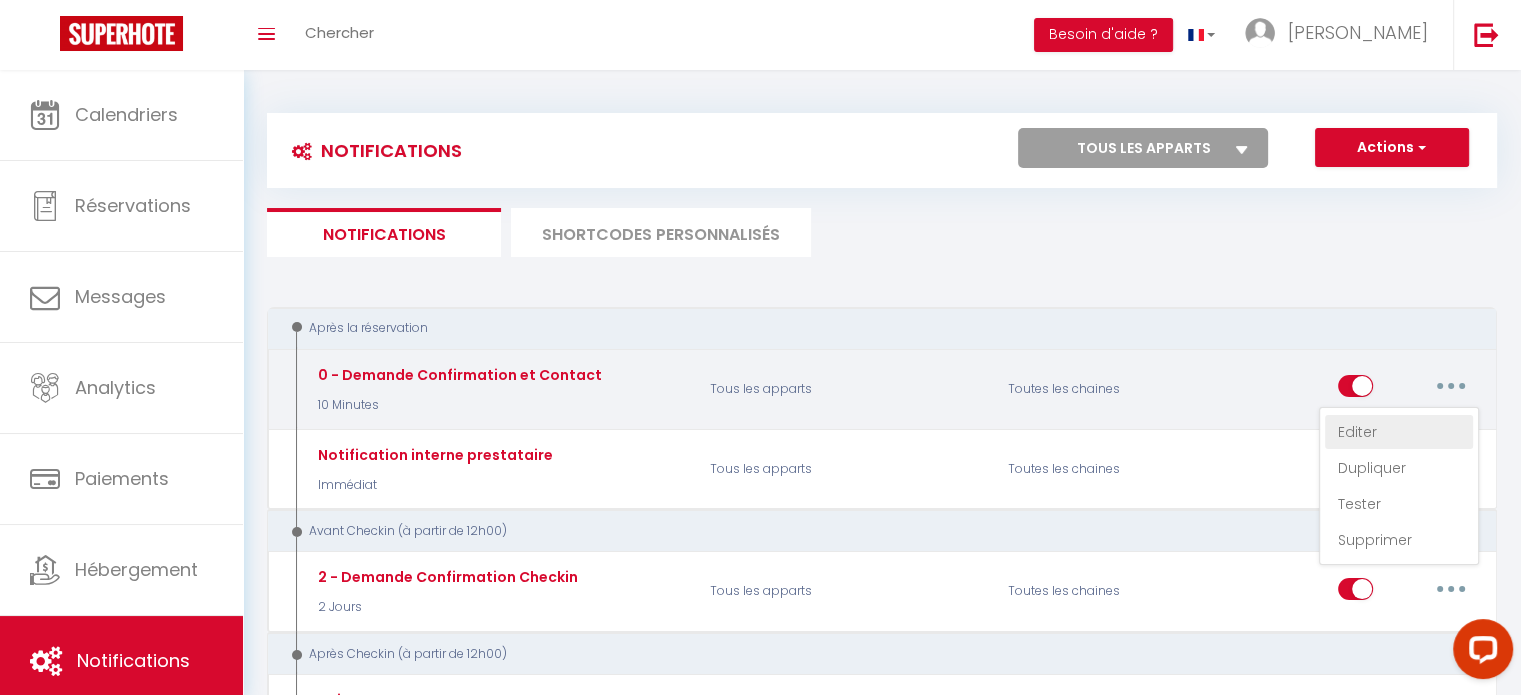 type on "0 - Demande Confirmation et Contact" 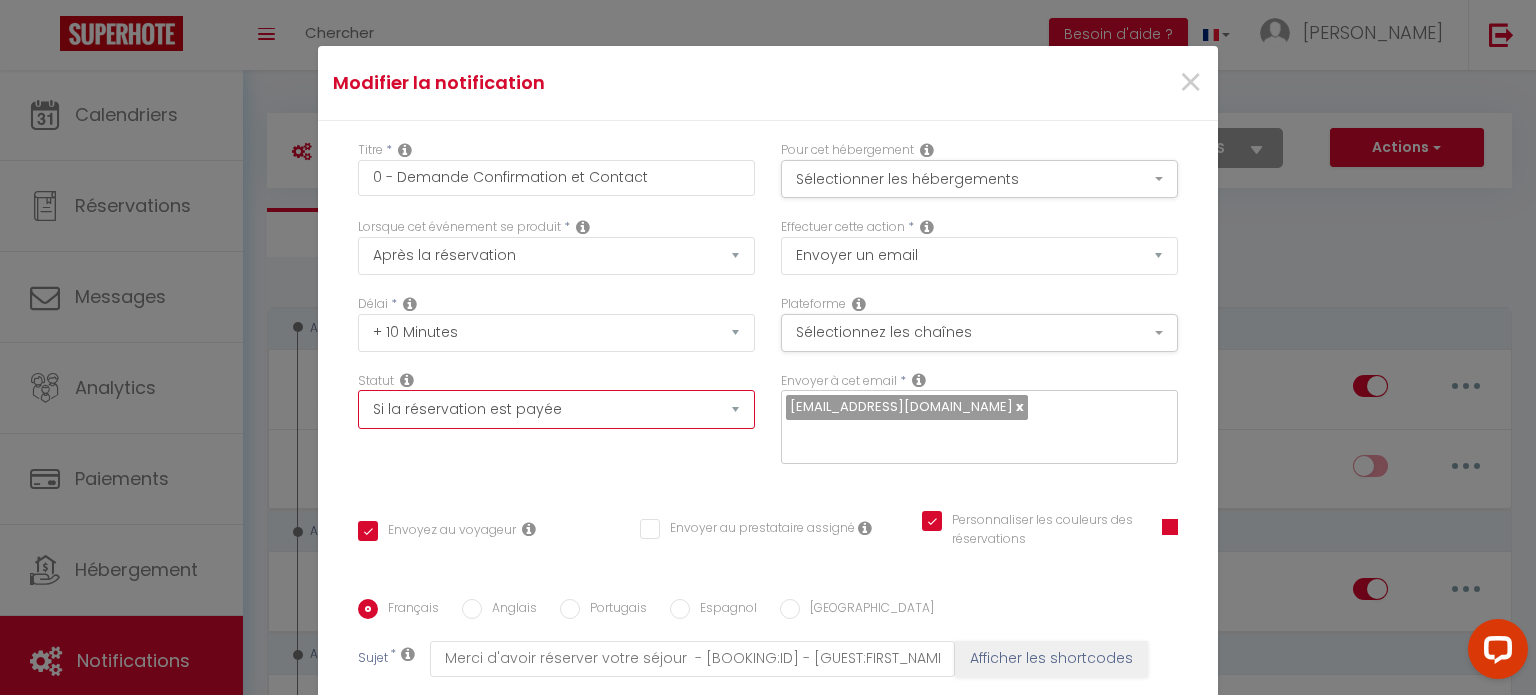 click on "Aucun   Si la réservation est payée   Si réservation non payée   Si la caution a été prise   Si caution non payée" at bounding box center [556, 409] 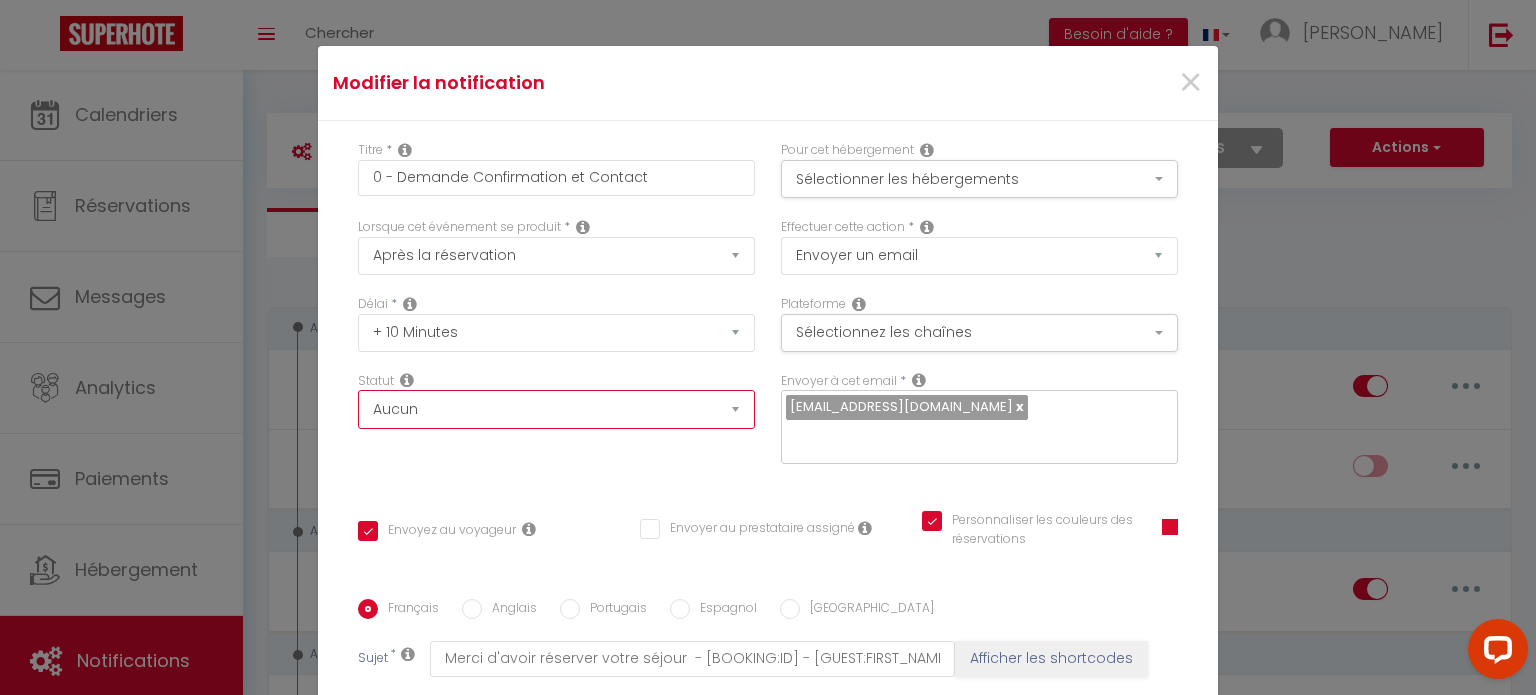 click on "Aucun   Si la réservation est payée   Si réservation non payée   Si la caution a été prise   Si caution non payée" at bounding box center [556, 409] 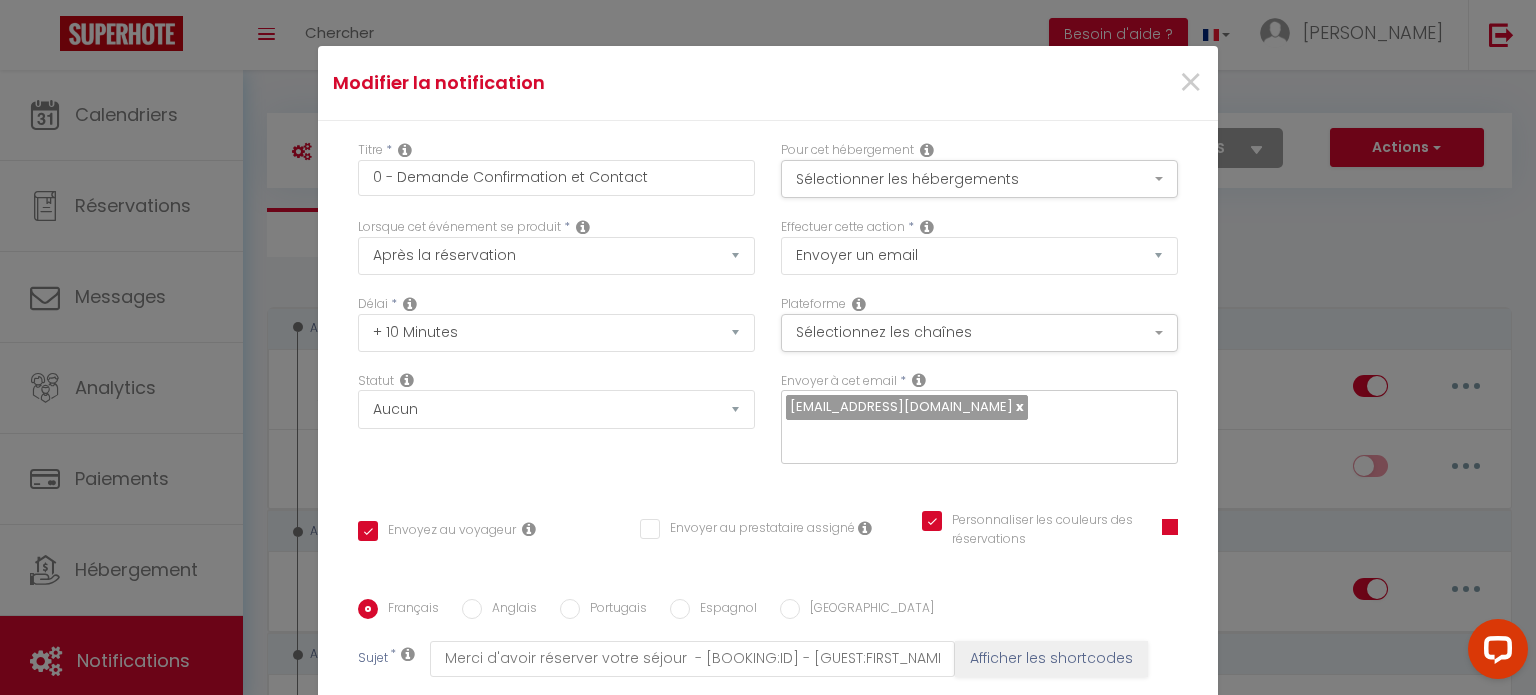 click on "Plateforme
Sélectionnez les chaînes
Toutes les chaines     Direct   [DOMAIN_NAME]   [DOMAIN_NAME]   Chalet montagne   Expedia   Gite de France   Homeaway   Homeaway iCal   [DOMAIN_NAME]   [DOMAIN_NAME]   [DOMAIN_NAME]   Ical   Office du tourisme   VRBO   Website" at bounding box center (979, 323) 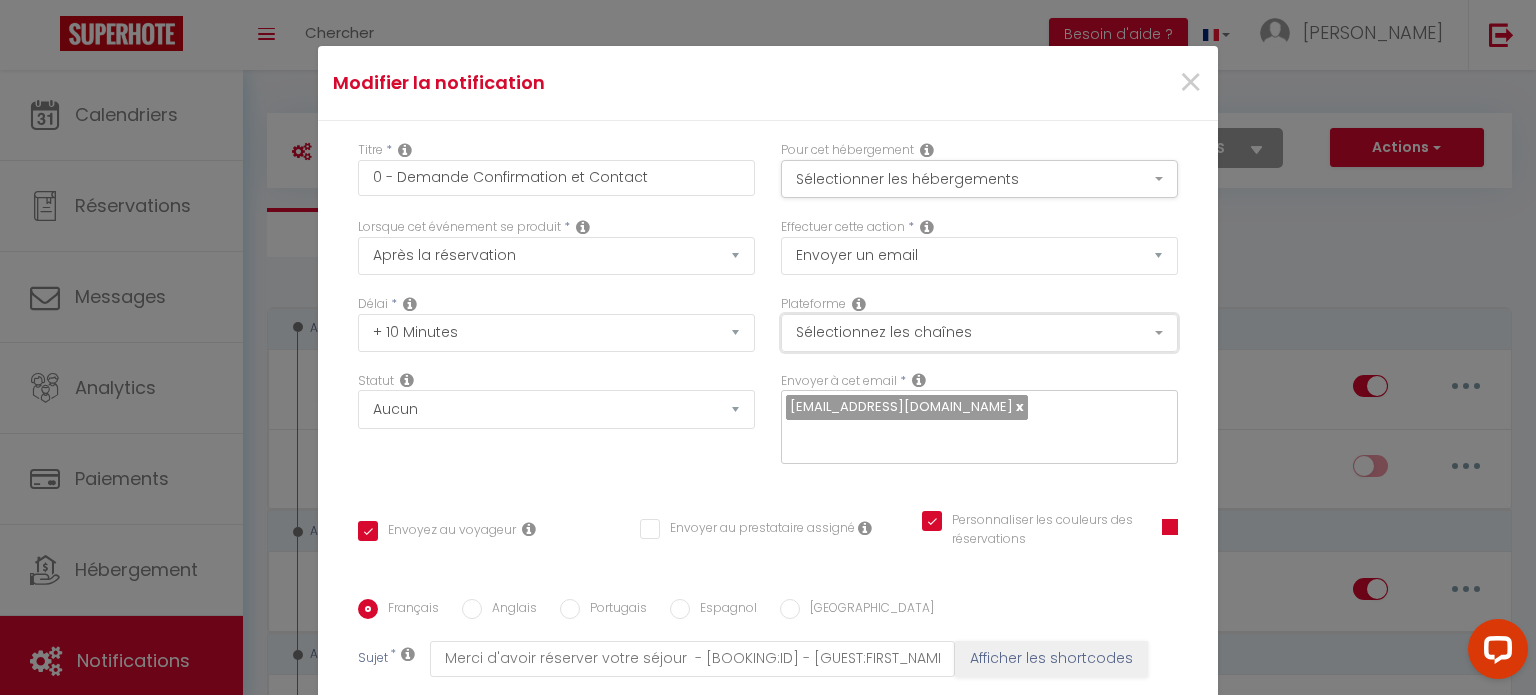 click on "Sélectionnez les chaînes" at bounding box center [979, 333] 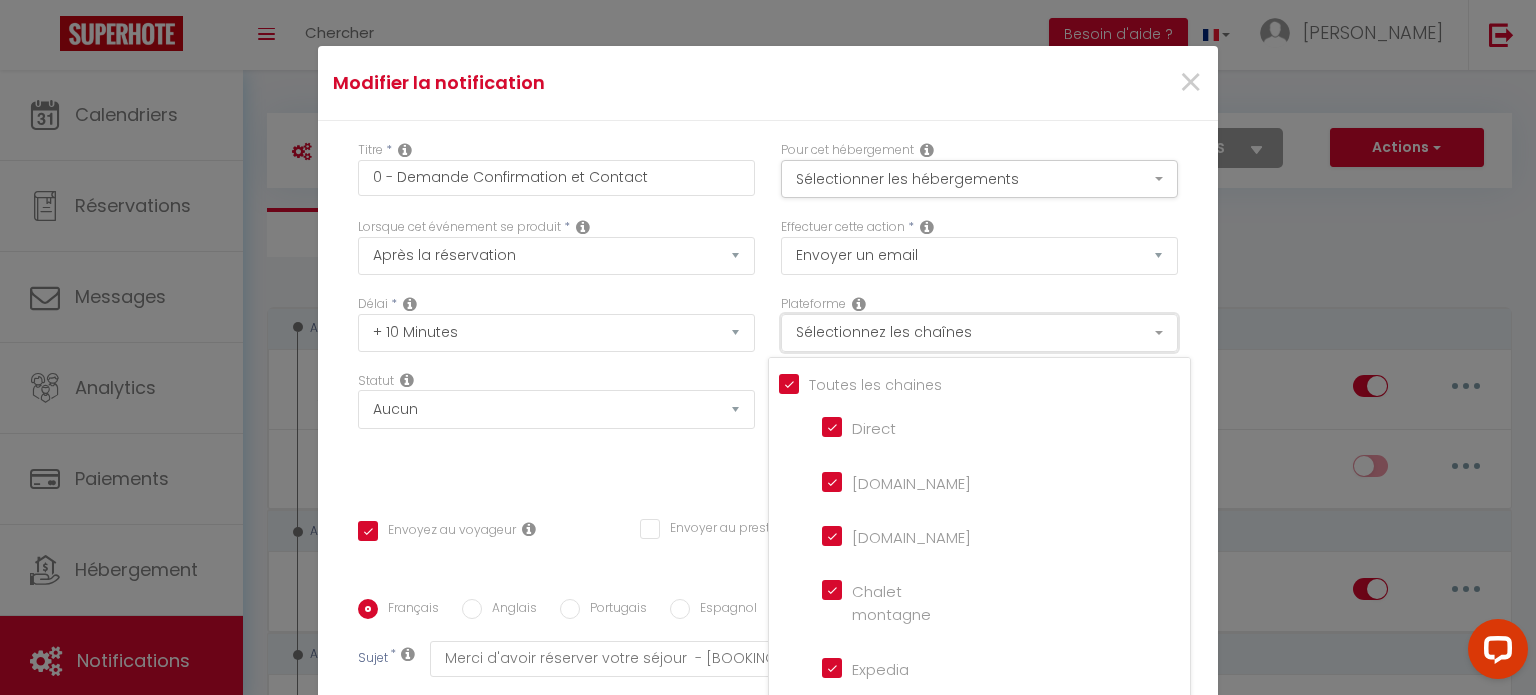click on "Sélectionnez les chaînes" at bounding box center (979, 333) 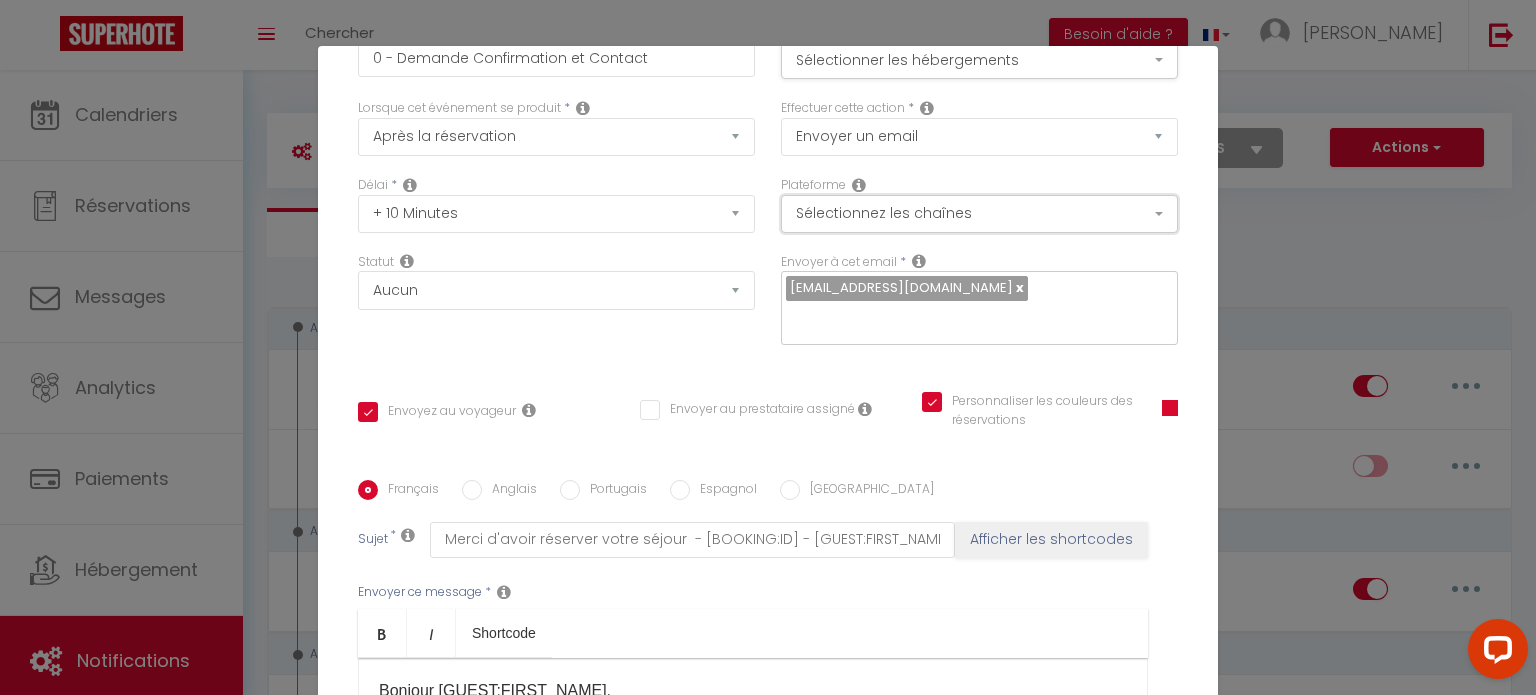 scroll, scrollTop: 128, scrollLeft: 0, axis: vertical 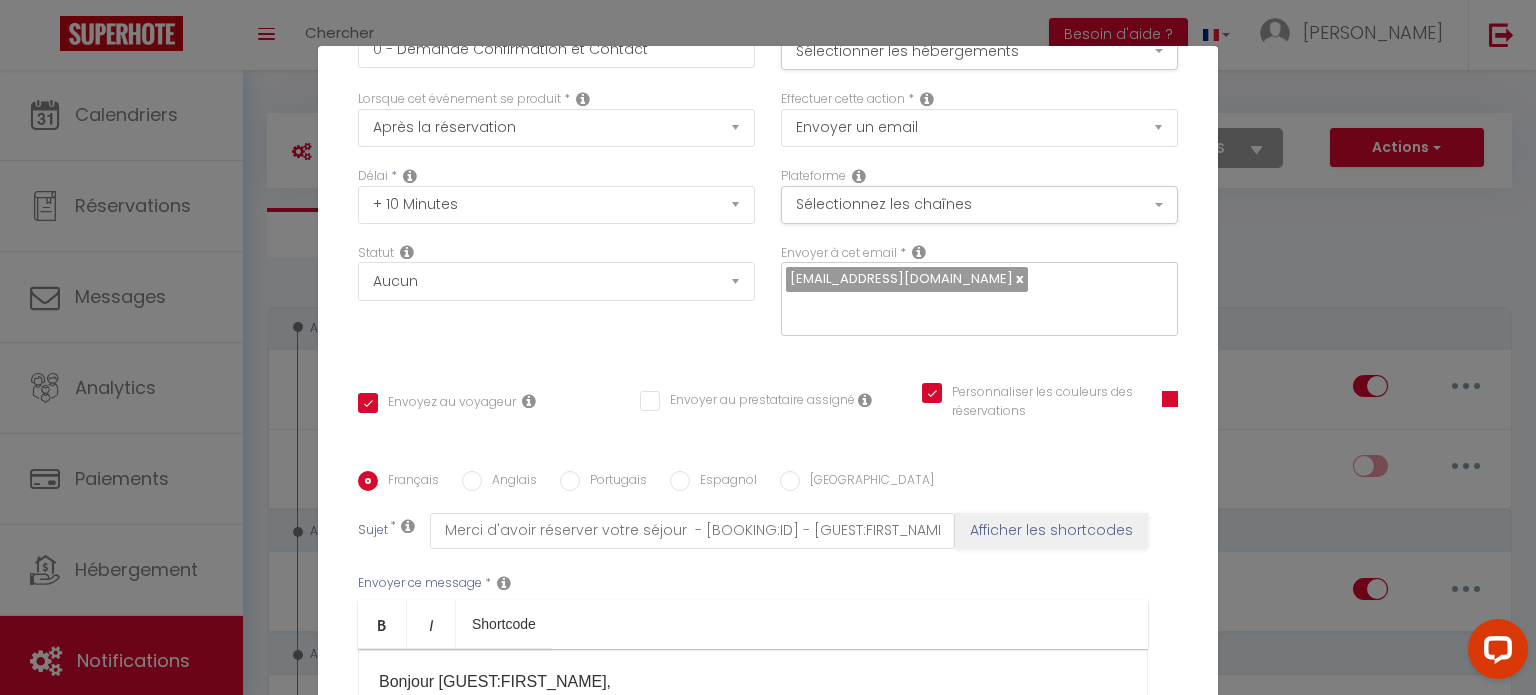 click on "Anglais" at bounding box center [509, 482] 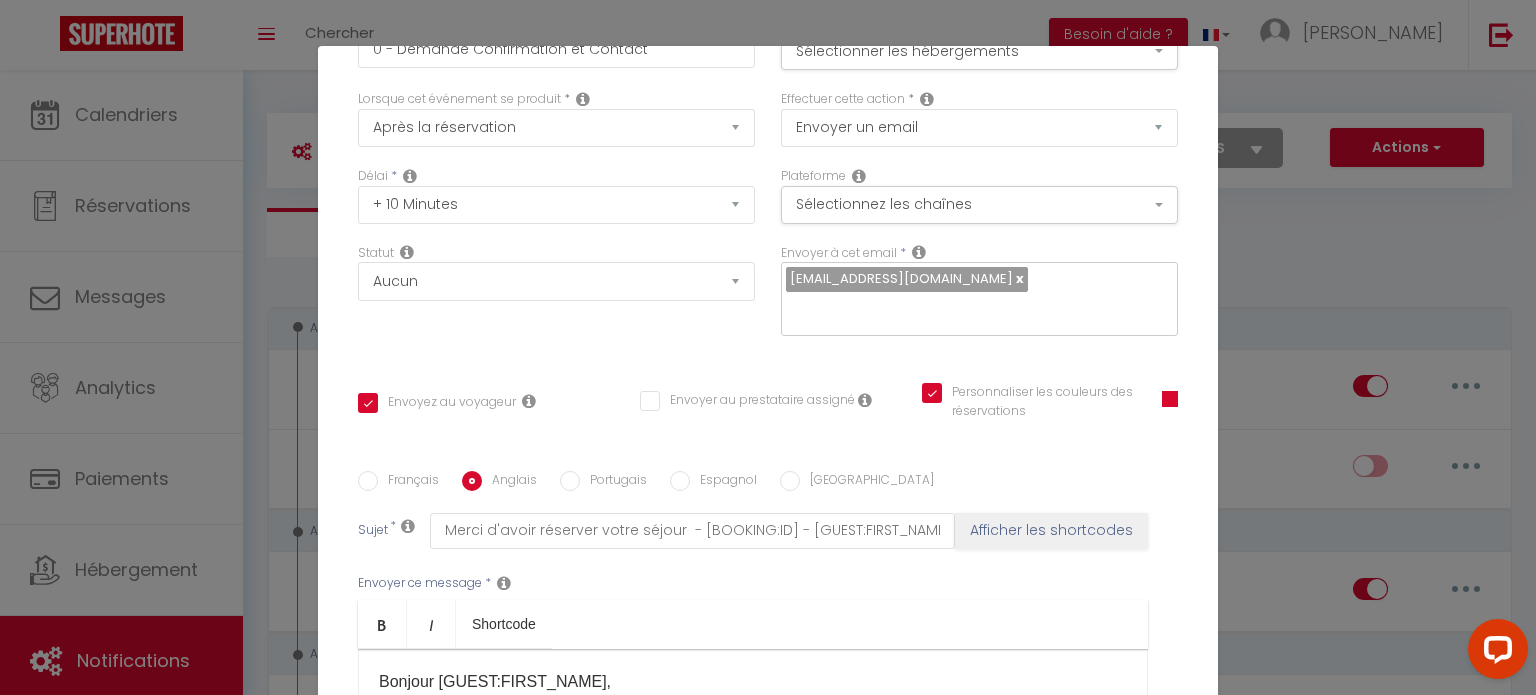 checkbox on "true" 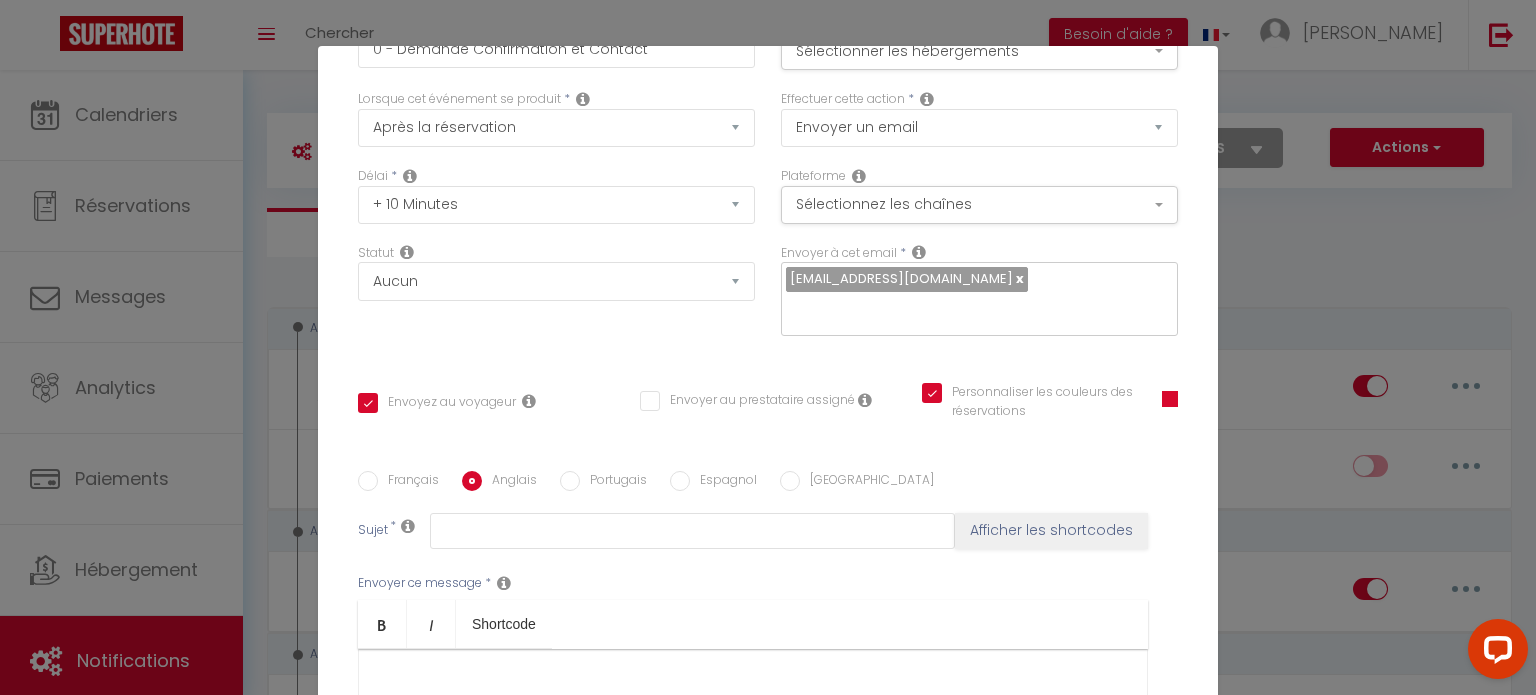 click on "Français" at bounding box center [408, 482] 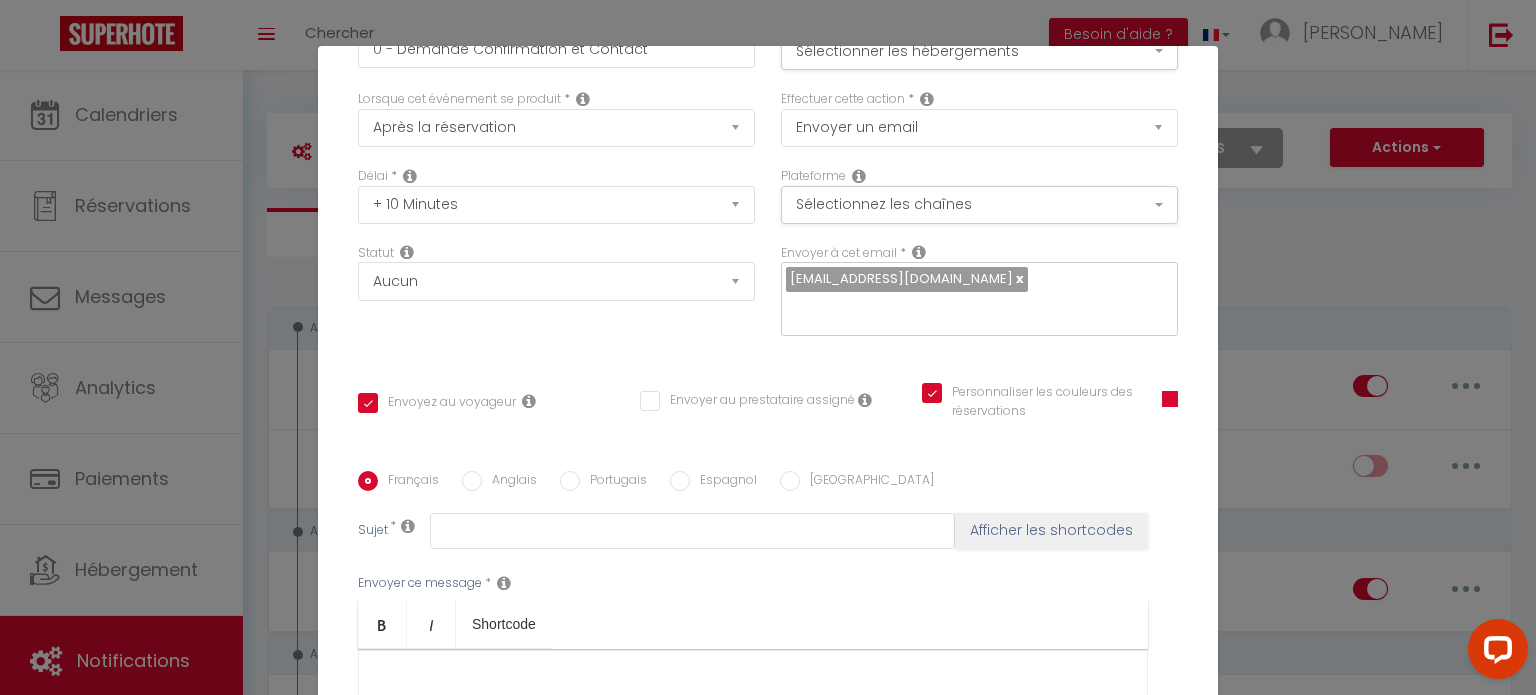 checkbox on "true" 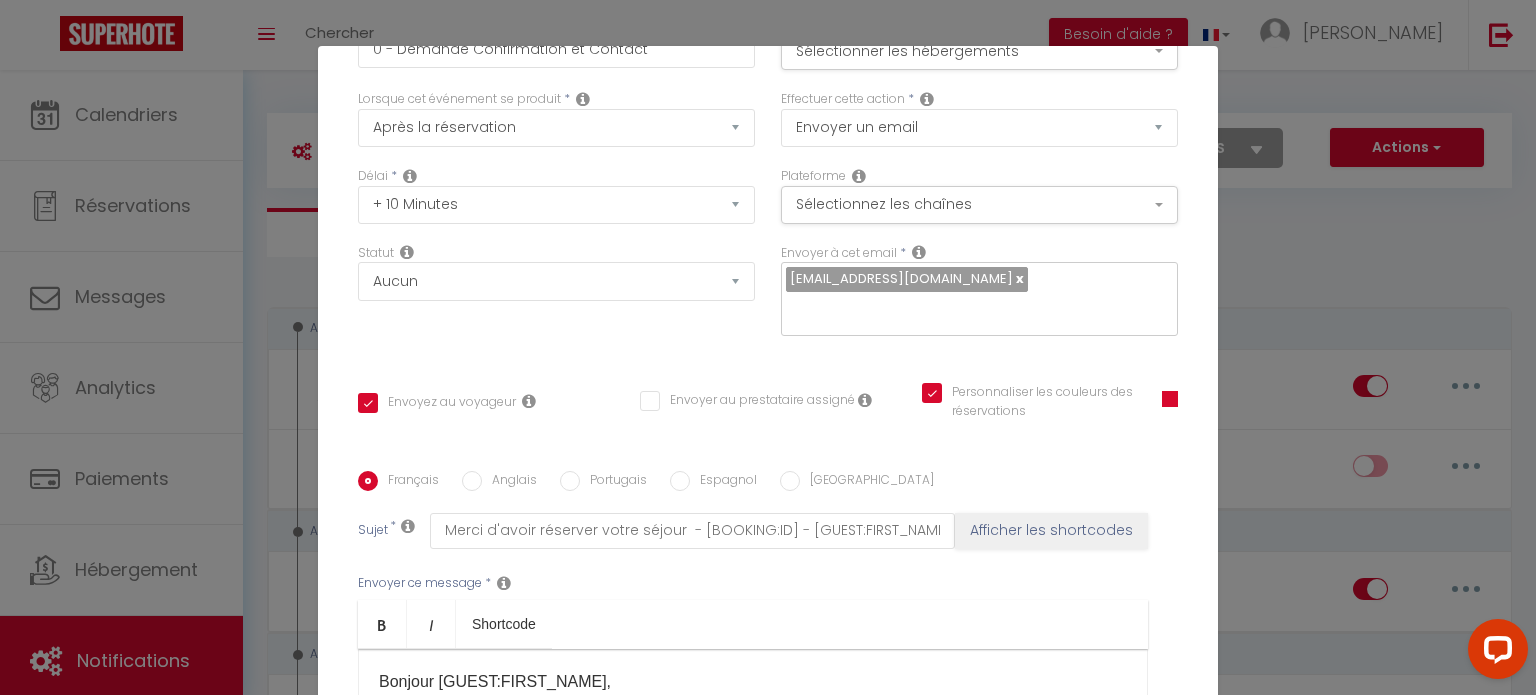 click on "Anglais" at bounding box center [472, 481] 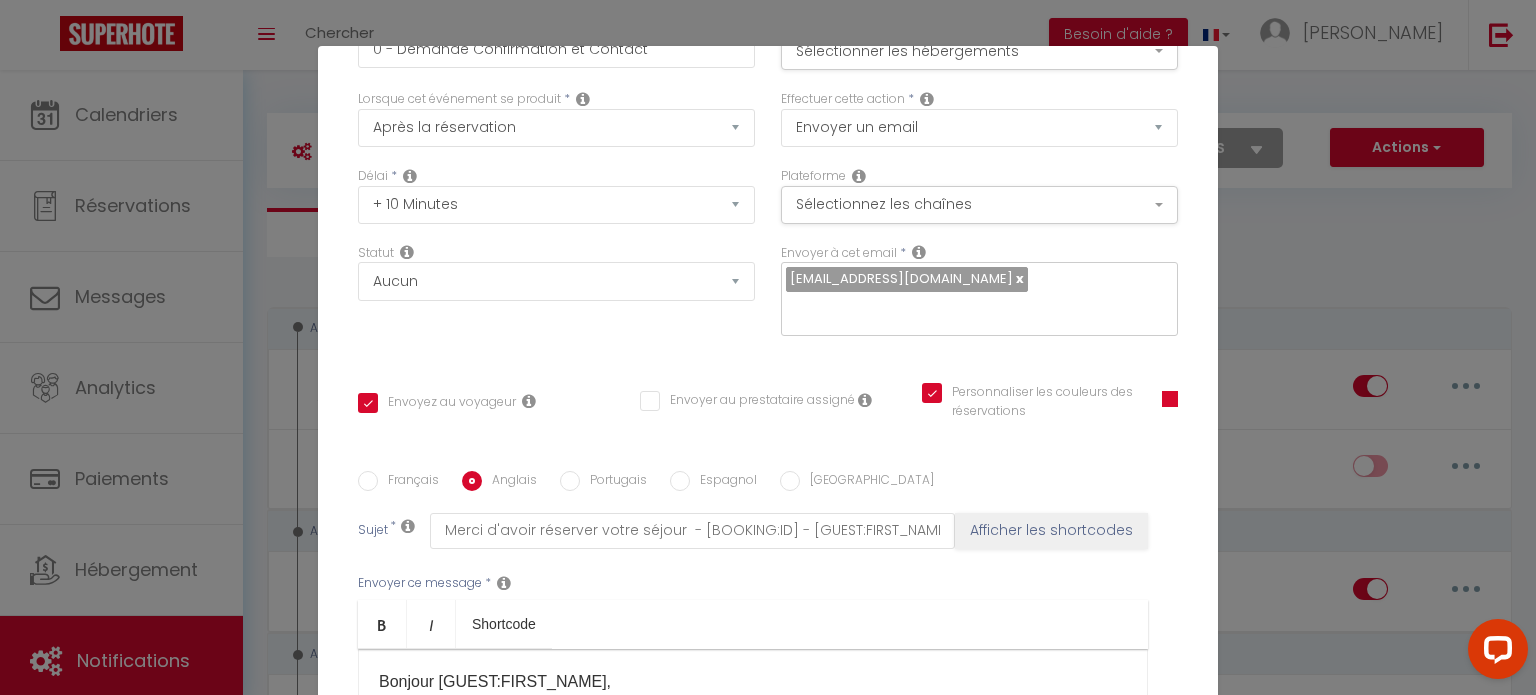 checkbox on "true" 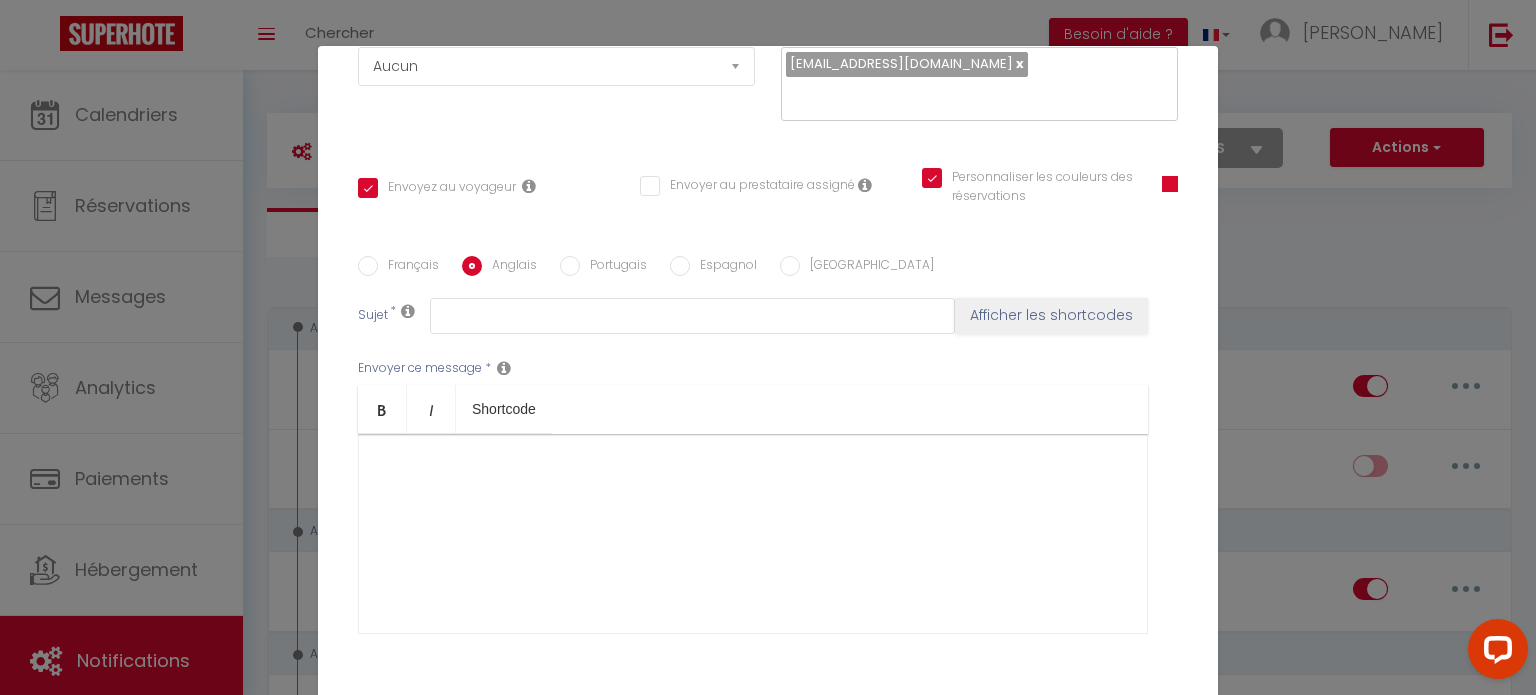 scroll, scrollTop: 368, scrollLeft: 0, axis: vertical 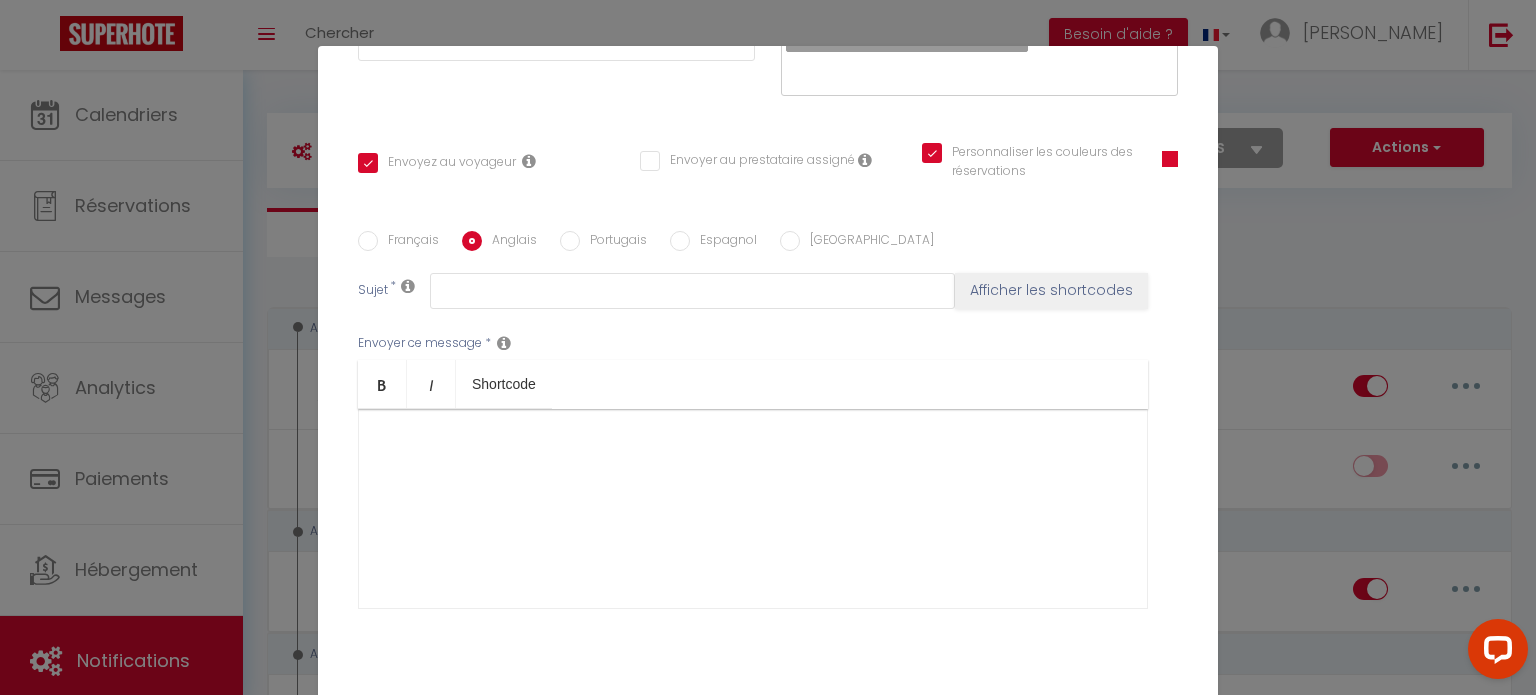 click on "Français" at bounding box center (408, 242) 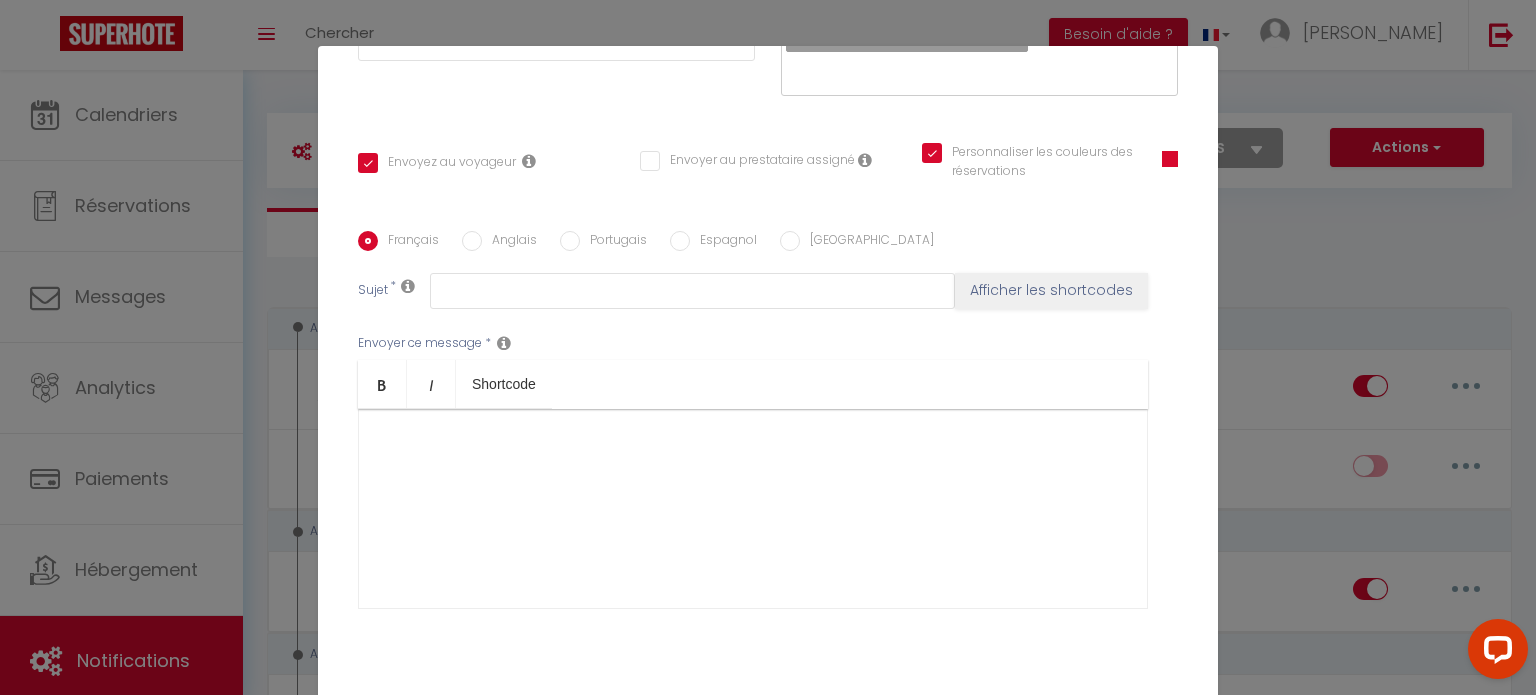 checkbox on "true" 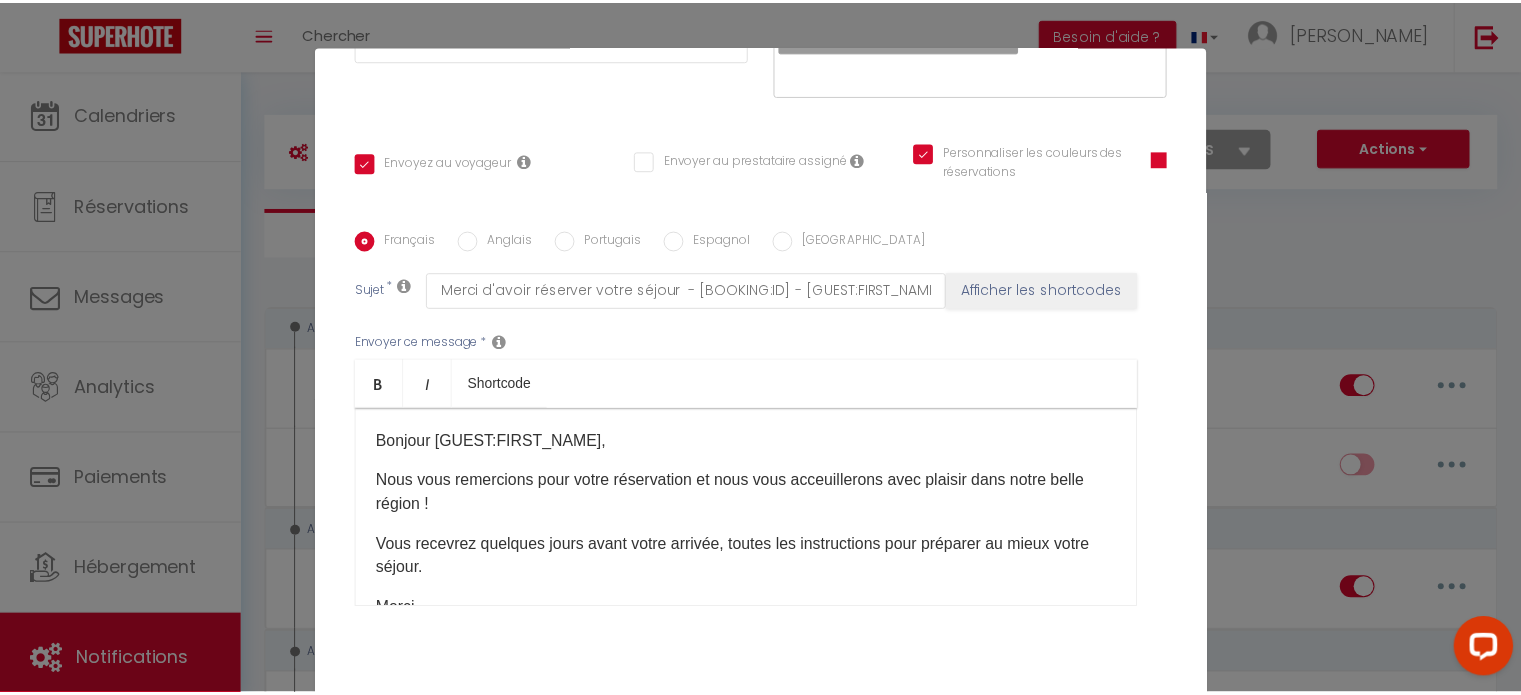 scroll, scrollTop: 91, scrollLeft: 0, axis: vertical 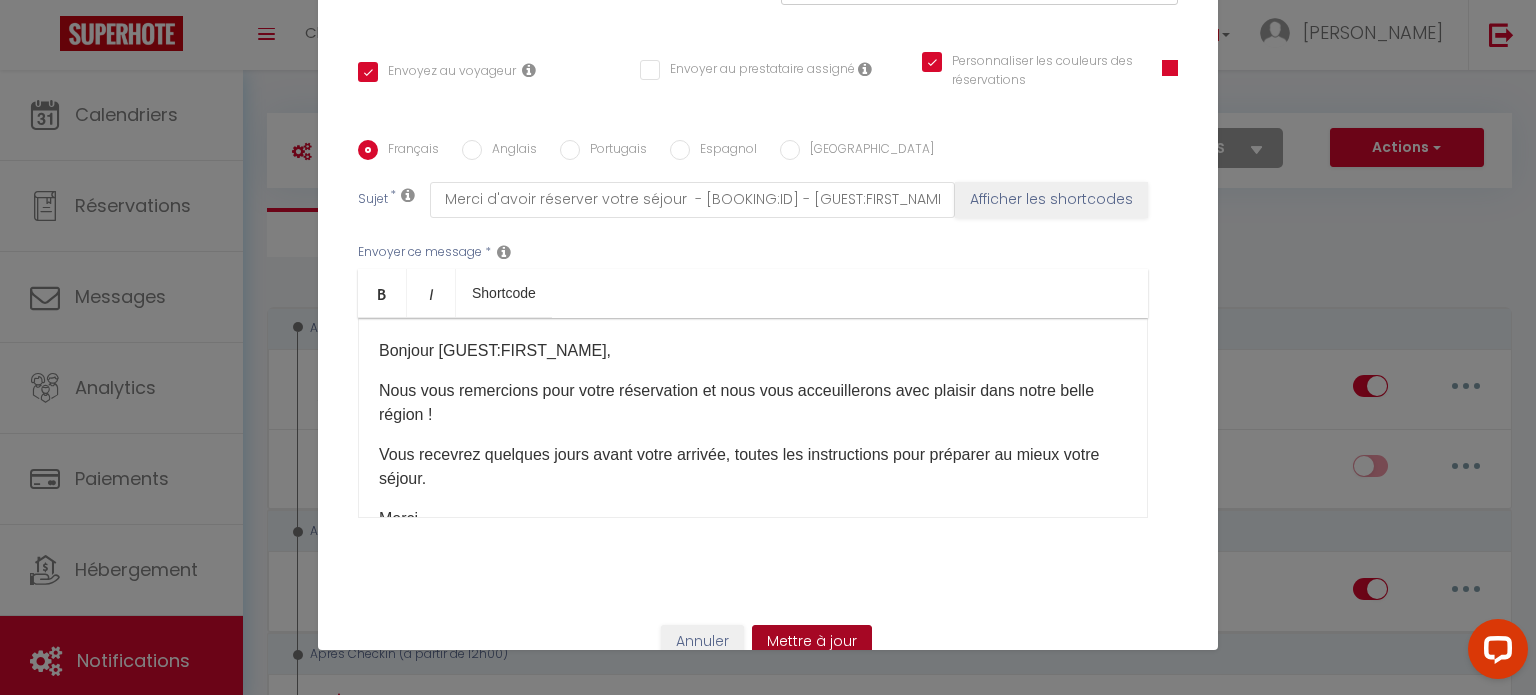 click on "Mettre à jour" at bounding box center [812, 642] 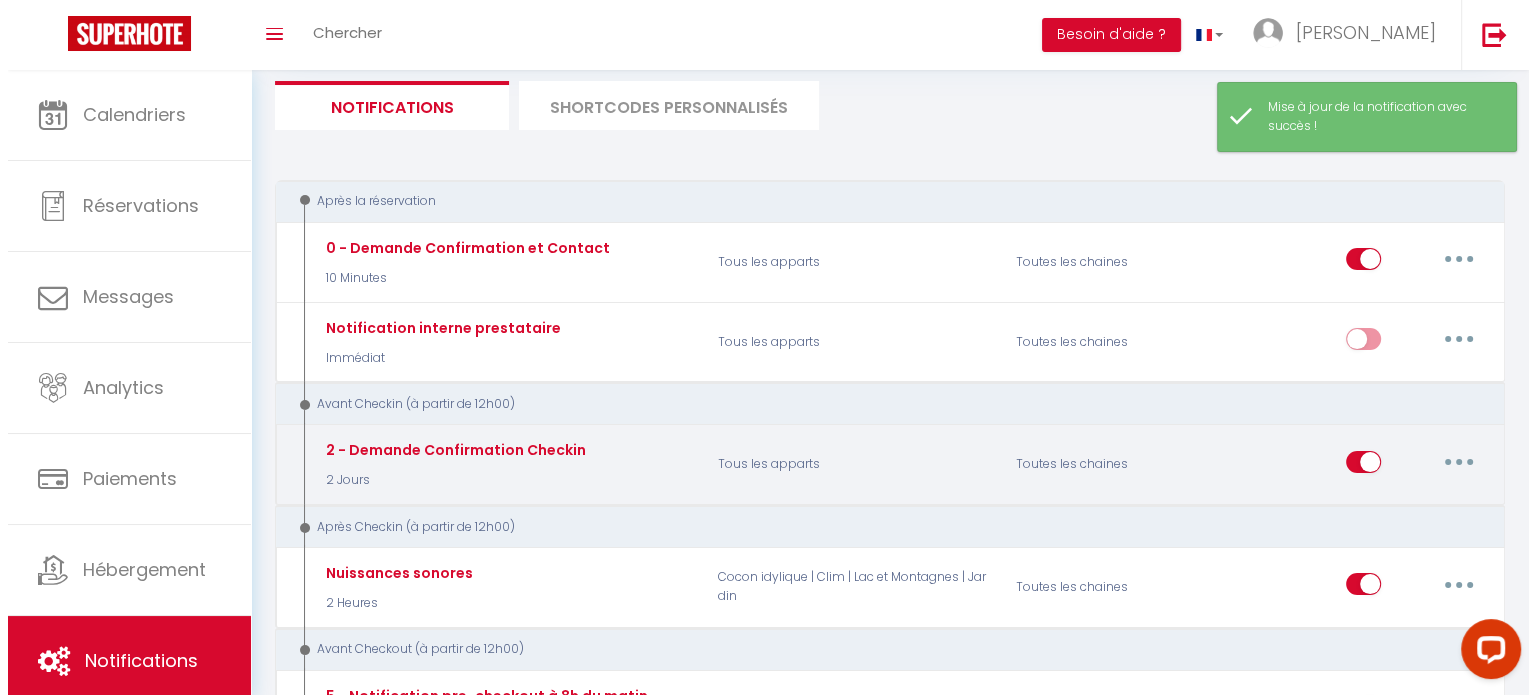 scroll, scrollTop: 128, scrollLeft: 0, axis: vertical 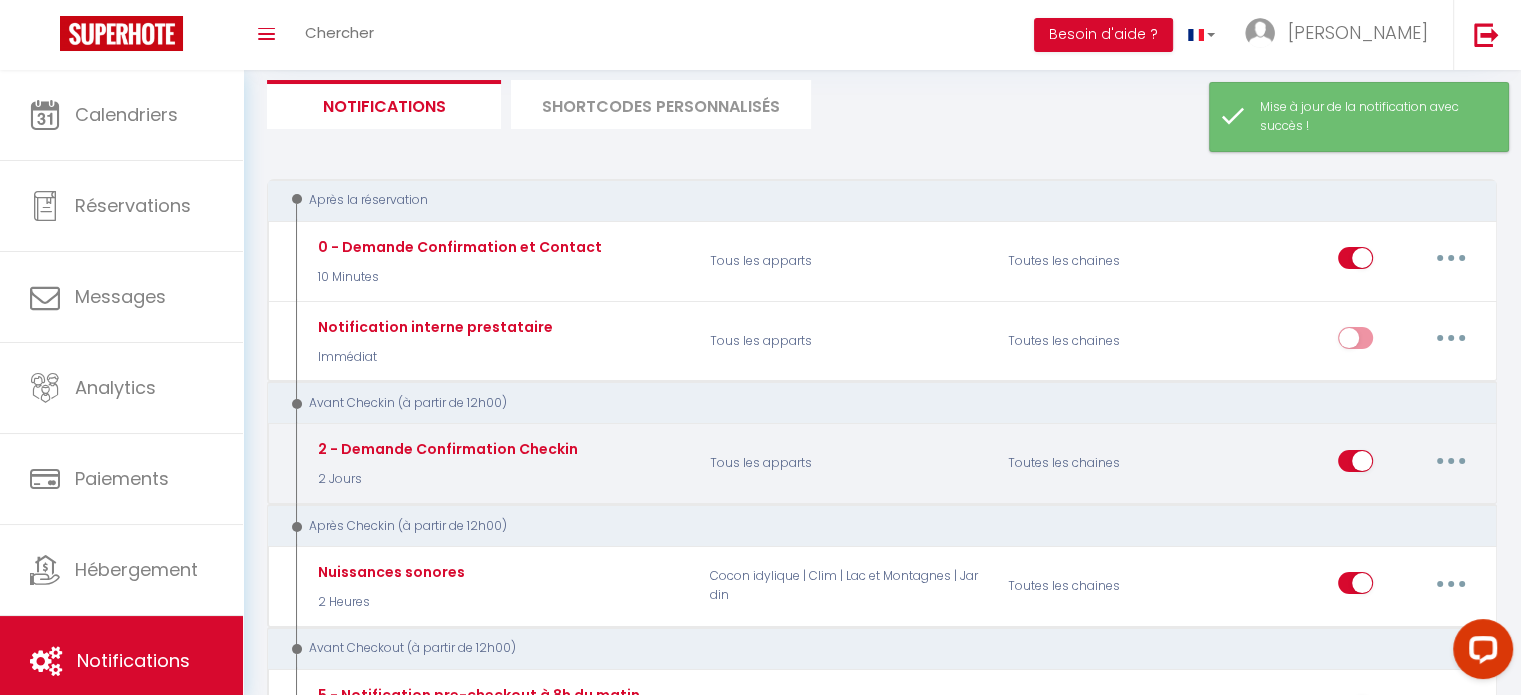 click at bounding box center [1451, 461] 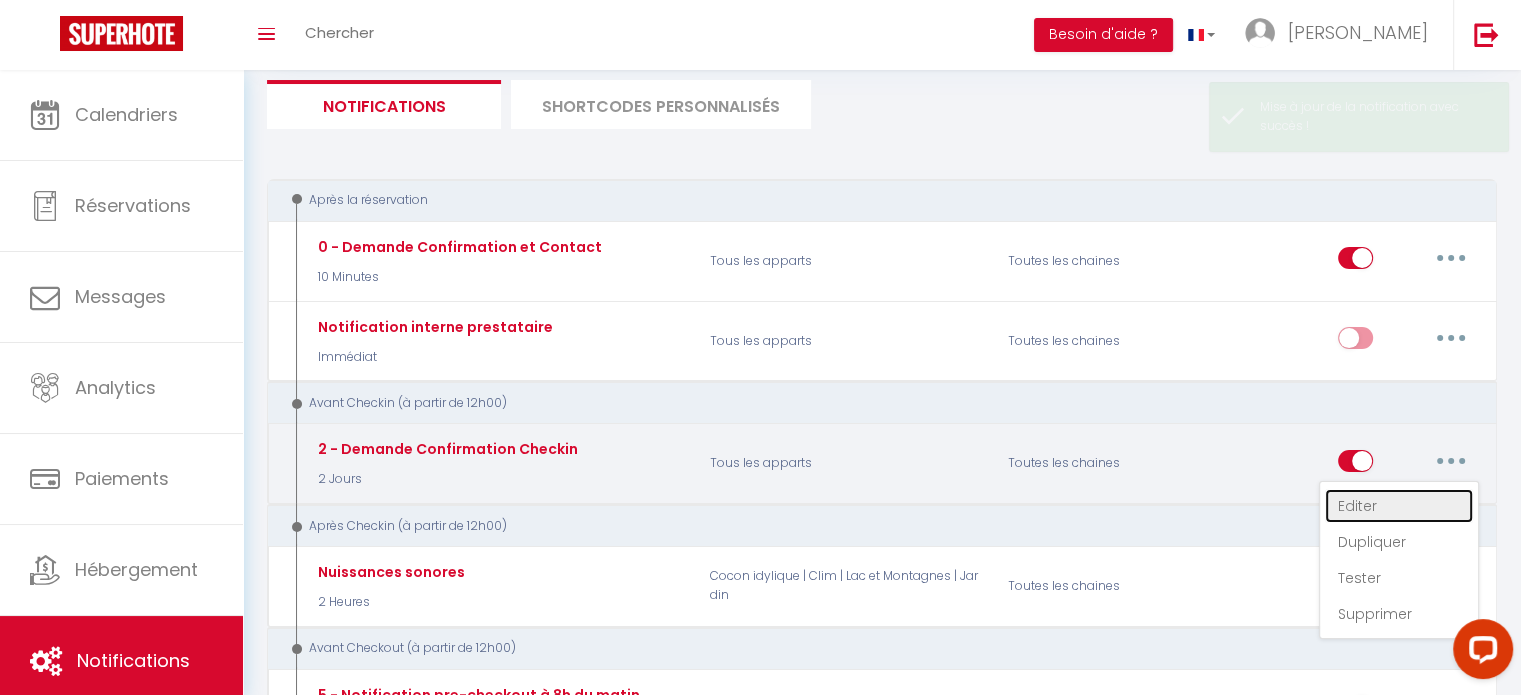 click on "Editer" at bounding box center (1399, 506) 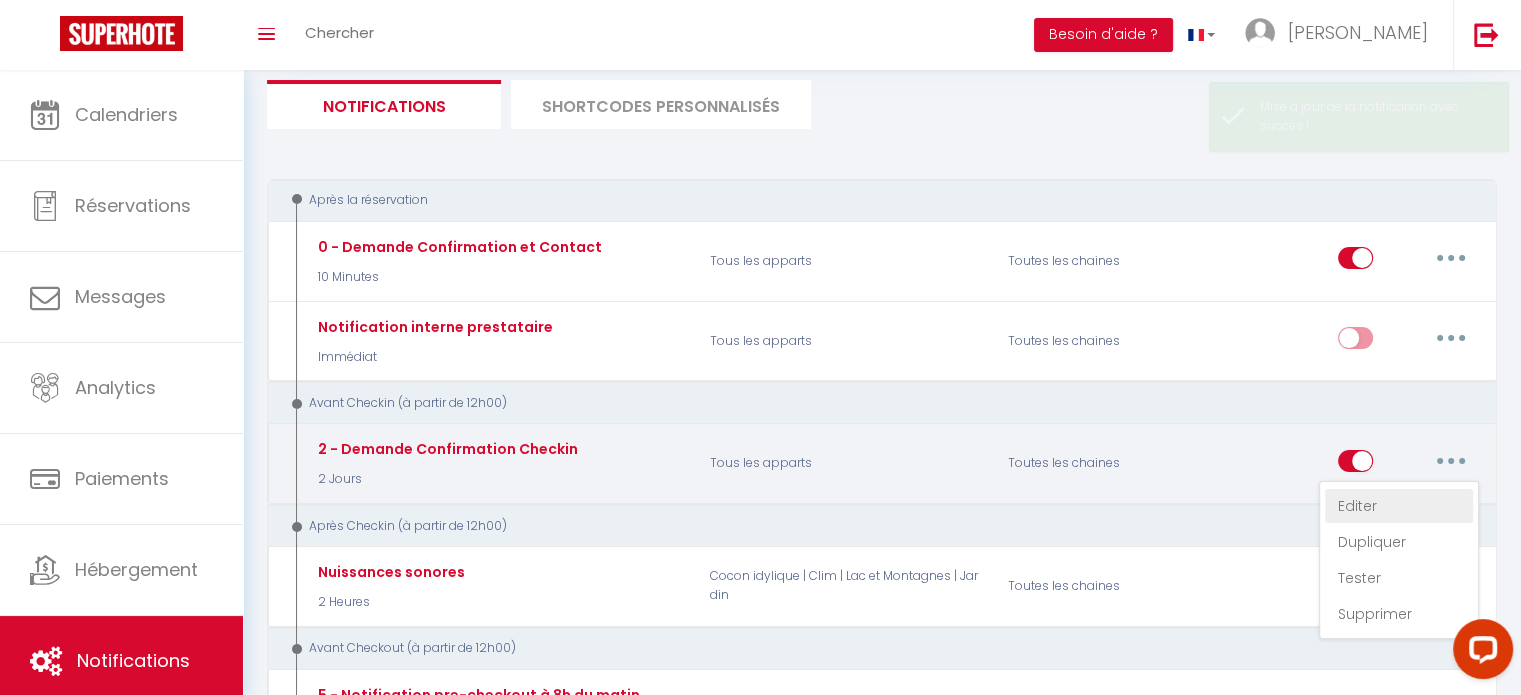 type on "2 - Demande Confirmation Checkin" 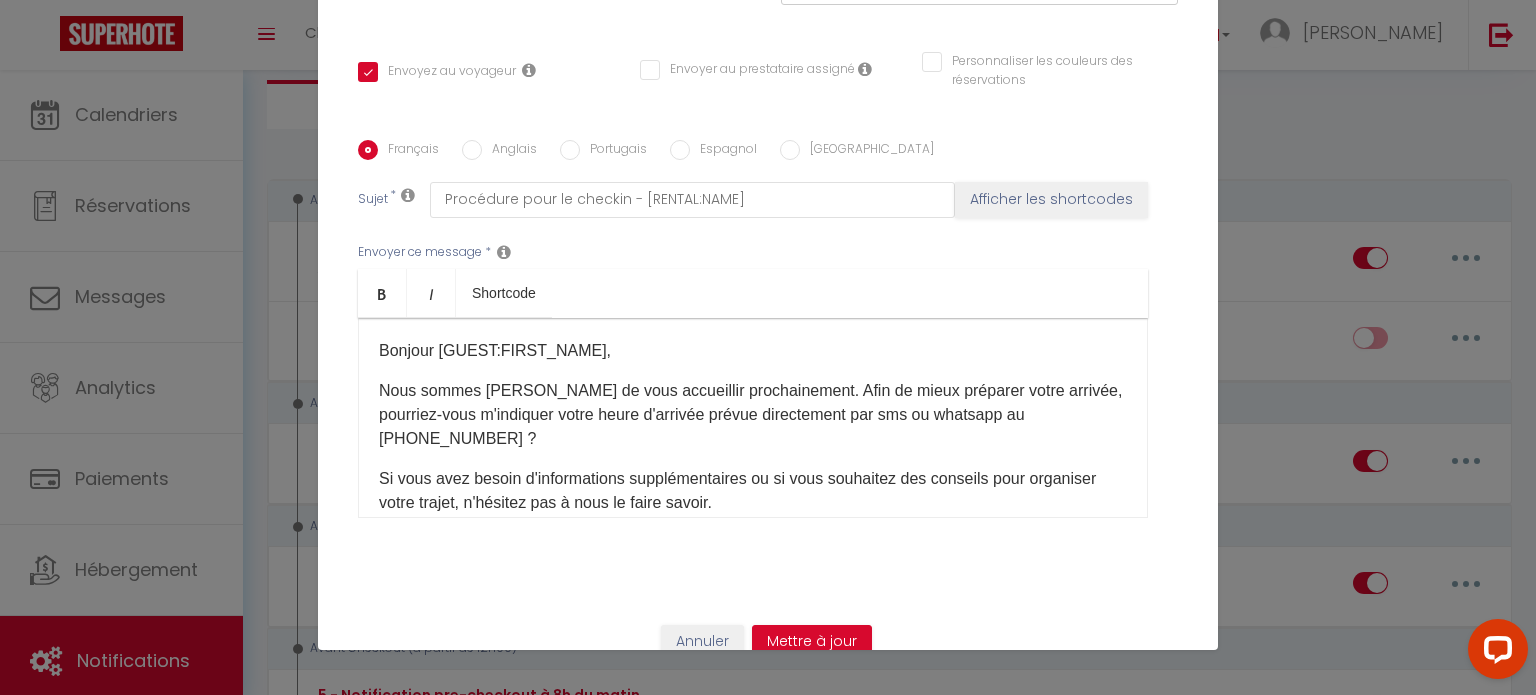 scroll, scrollTop: 0, scrollLeft: 0, axis: both 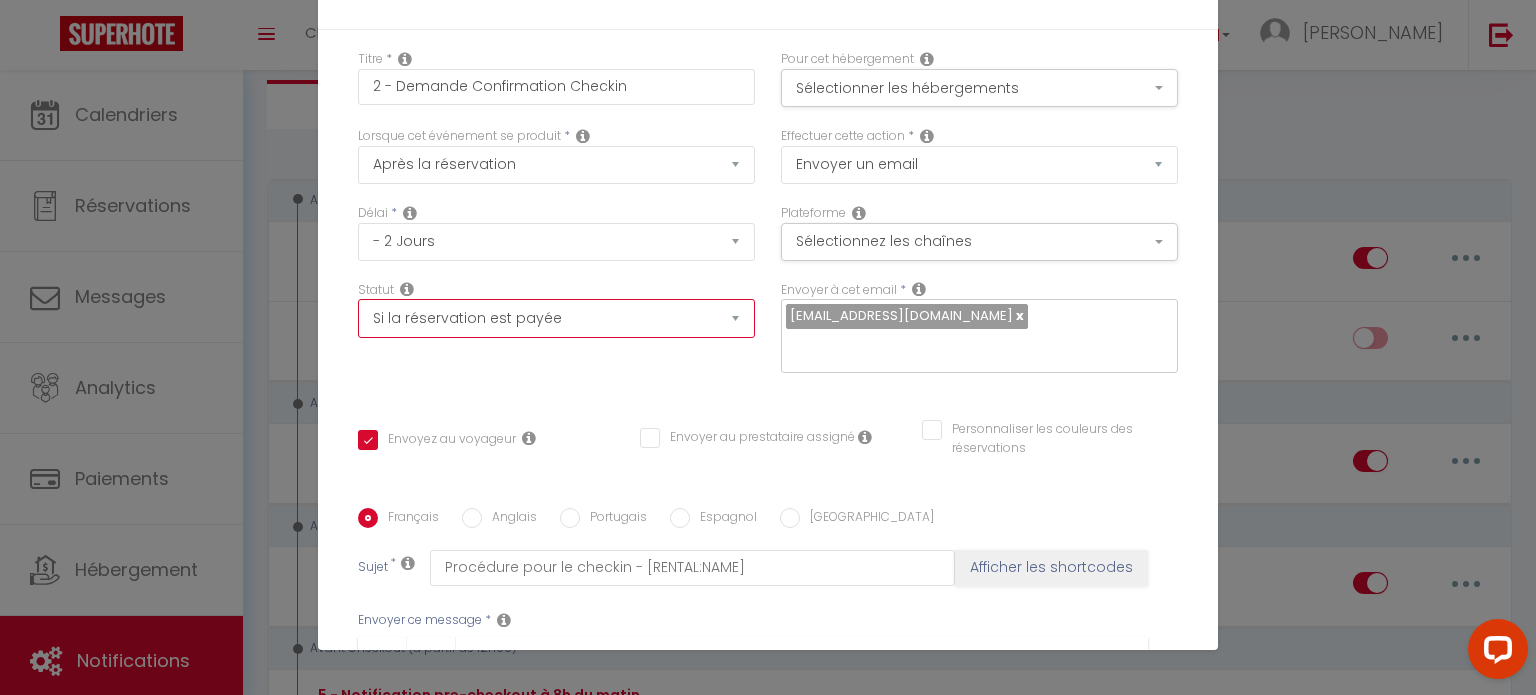 click on "Aucun   Si la réservation est payée   Si réservation non payée   Si la caution a été prise   Si caution non payée" at bounding box center (556, 318) 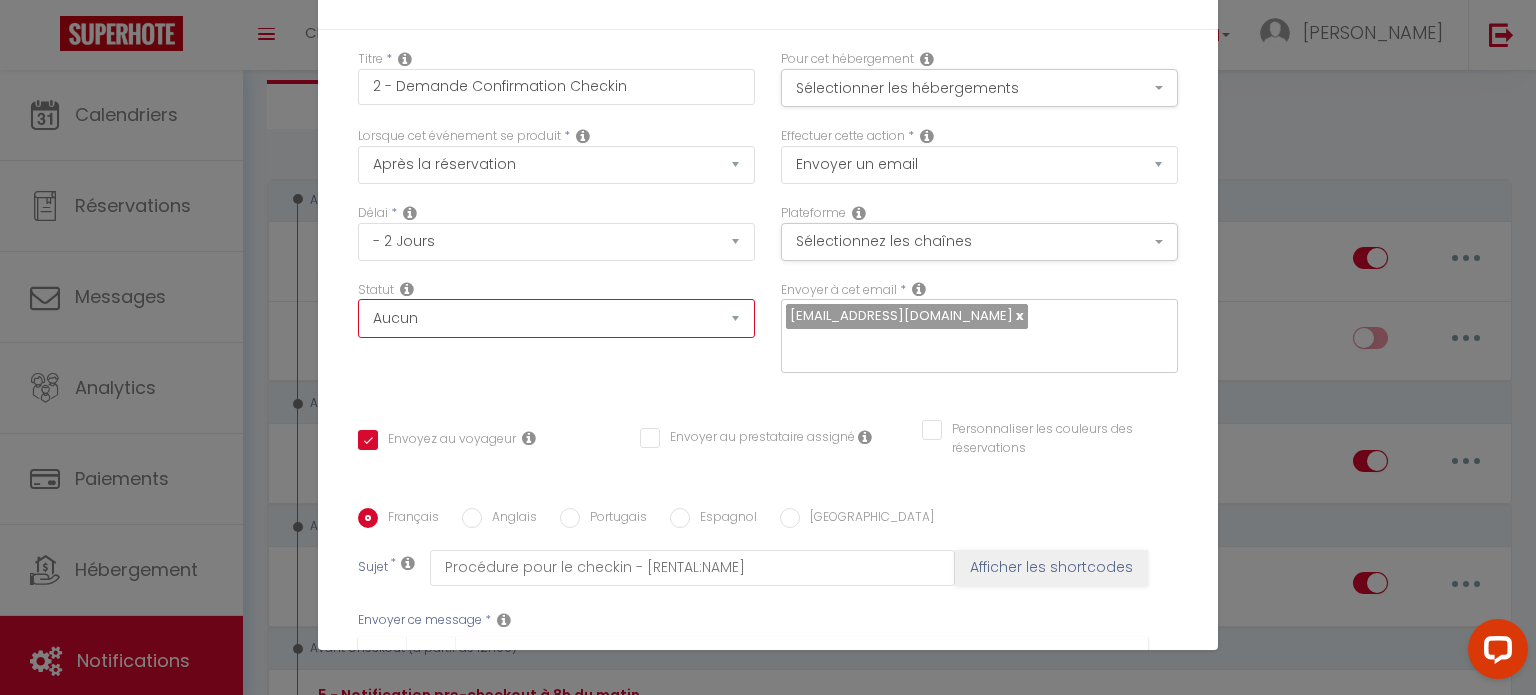 click on "Aucun   Si la réservation est payée   Si réservation non payée   Si la caution a été prise   Si caution non payée" at bounding box center [556, 318] 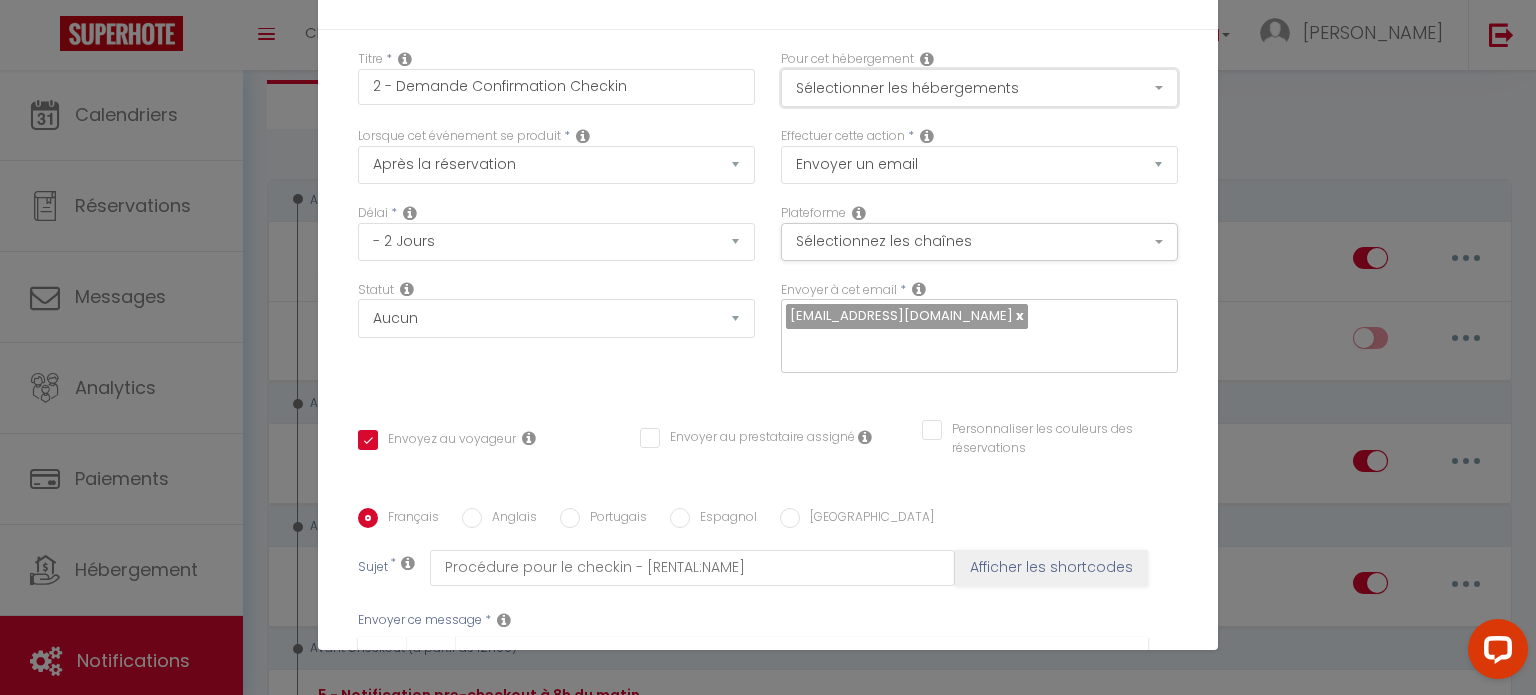 click on "Sélectionner les hébergements" at bounding box center [979, 88] 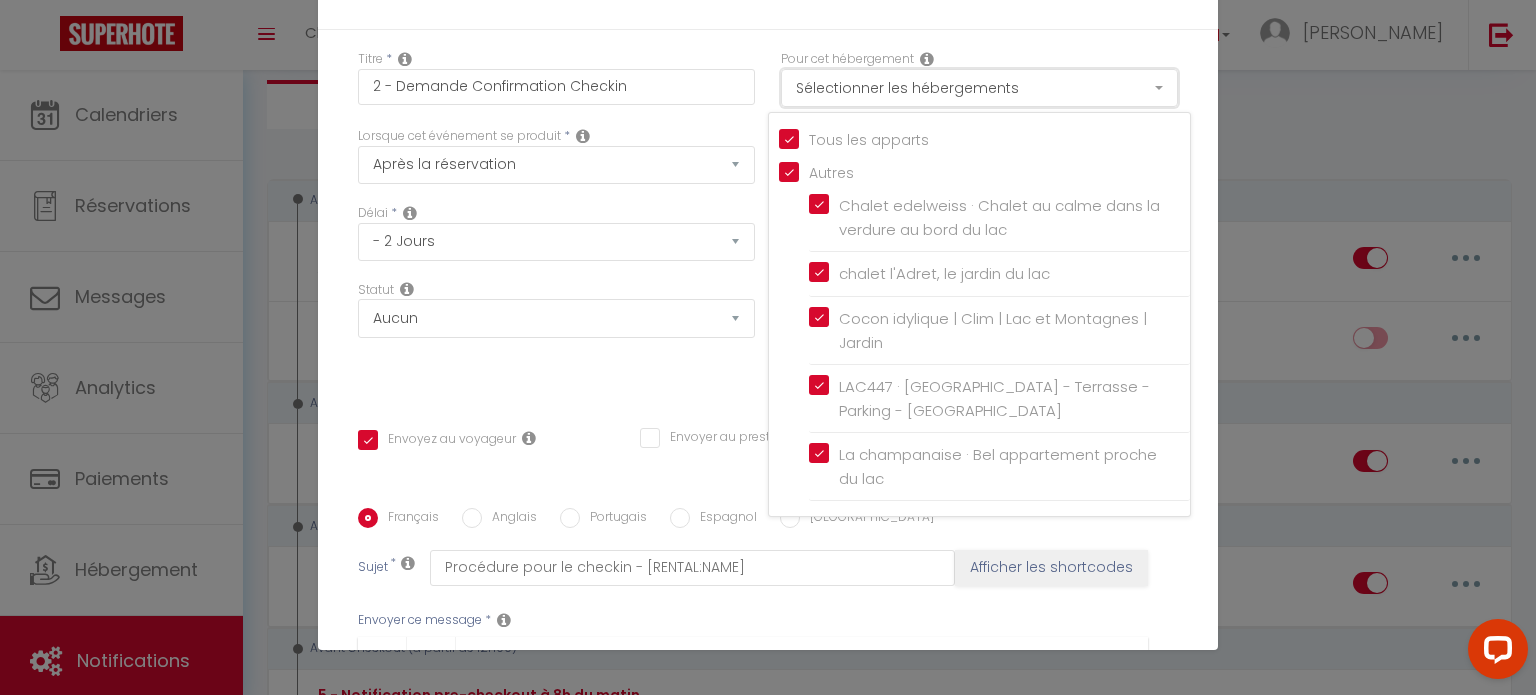 click on "Sélectionner les hébergements" at bounding box center (979, 88) 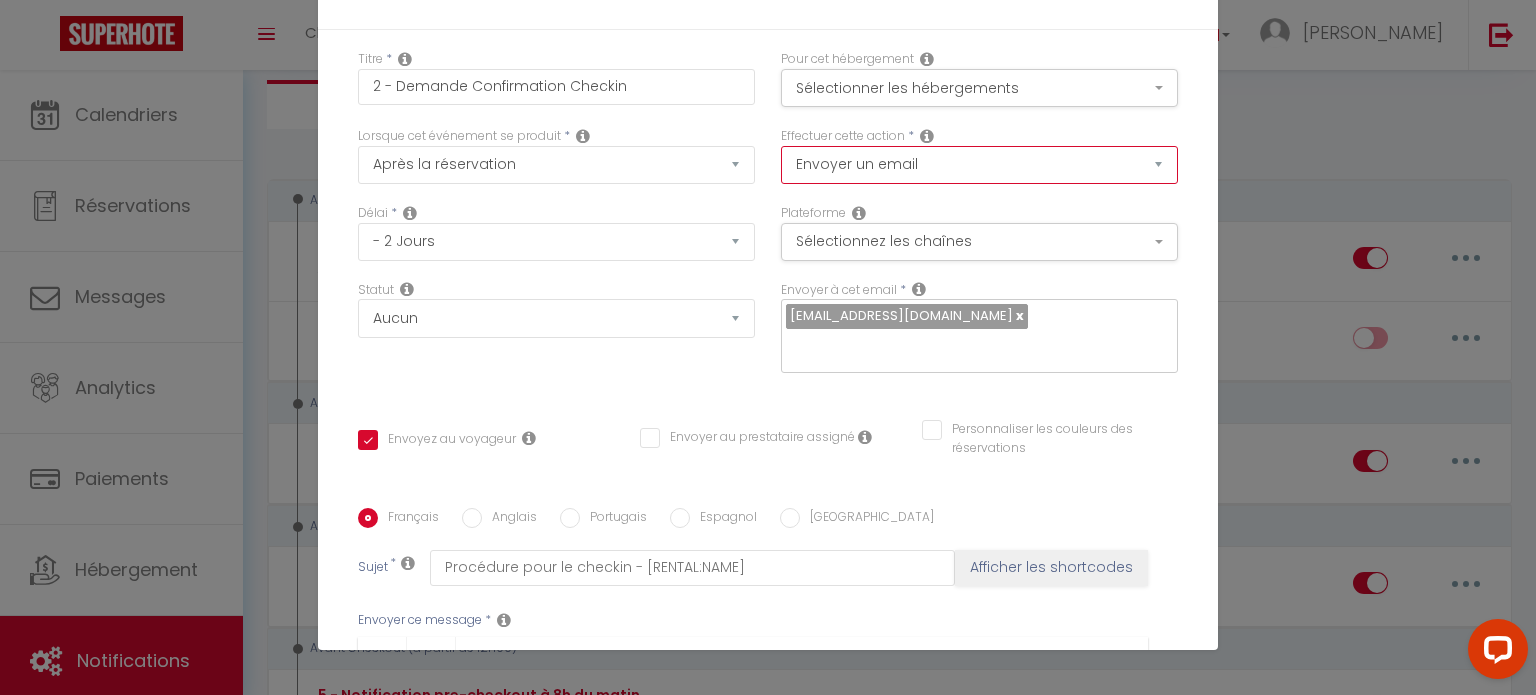 click on "Envoyer un email   Envoyer un SMS   Envoyer une notification push" at bounding box center (979, 165) 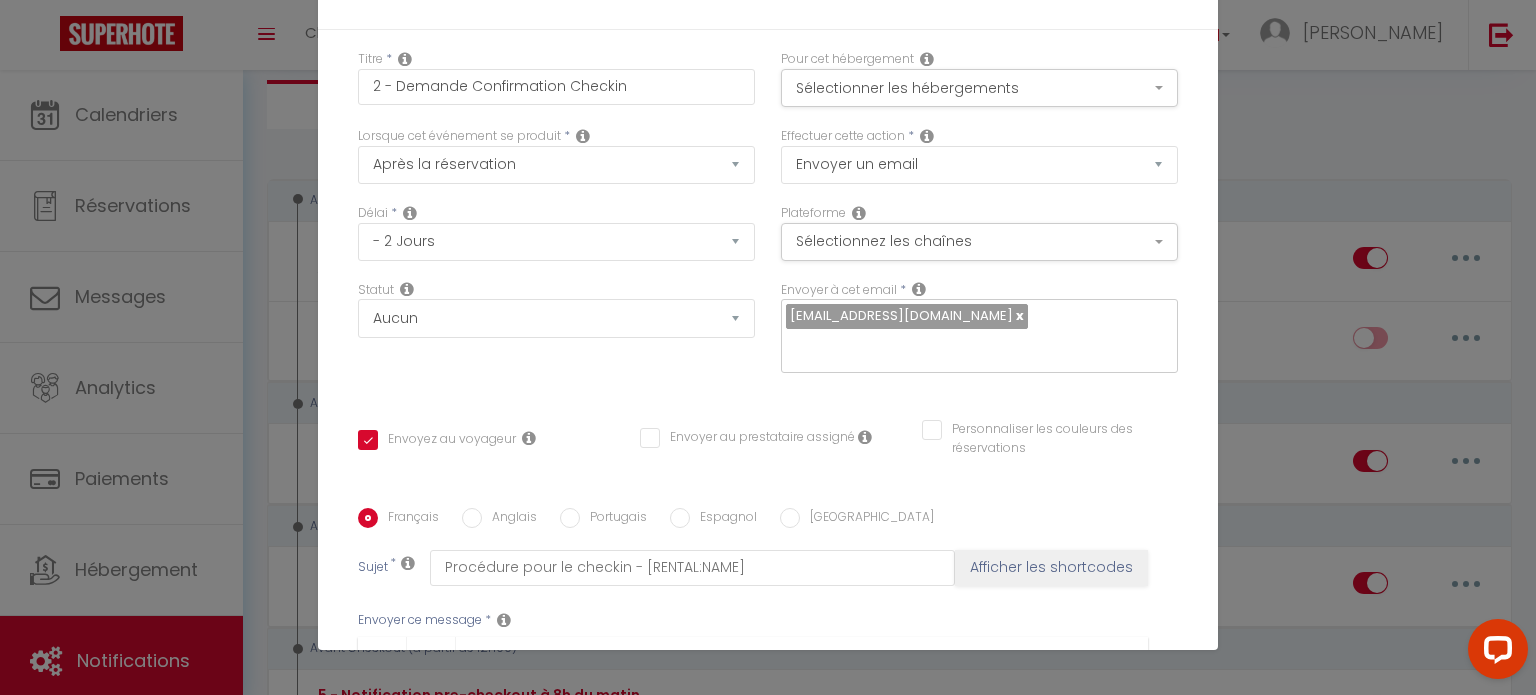 click on "Statut     Aucun   Si la réservation est payée   Si réservation non payée   Si la caution a été prise   Si caution non payée" at bounding box center [556, 337] 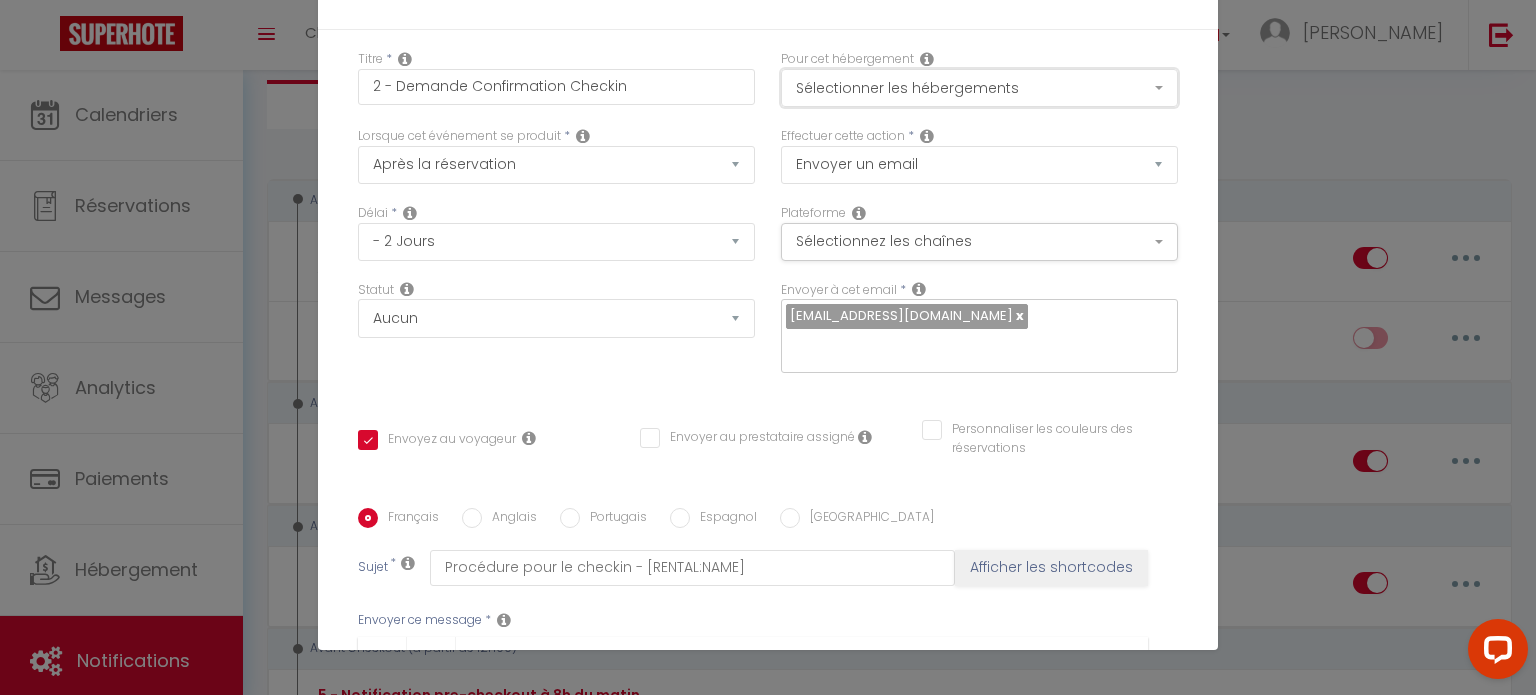 click on "Sélectionner les hébergements" at bounding box center [979, 88] 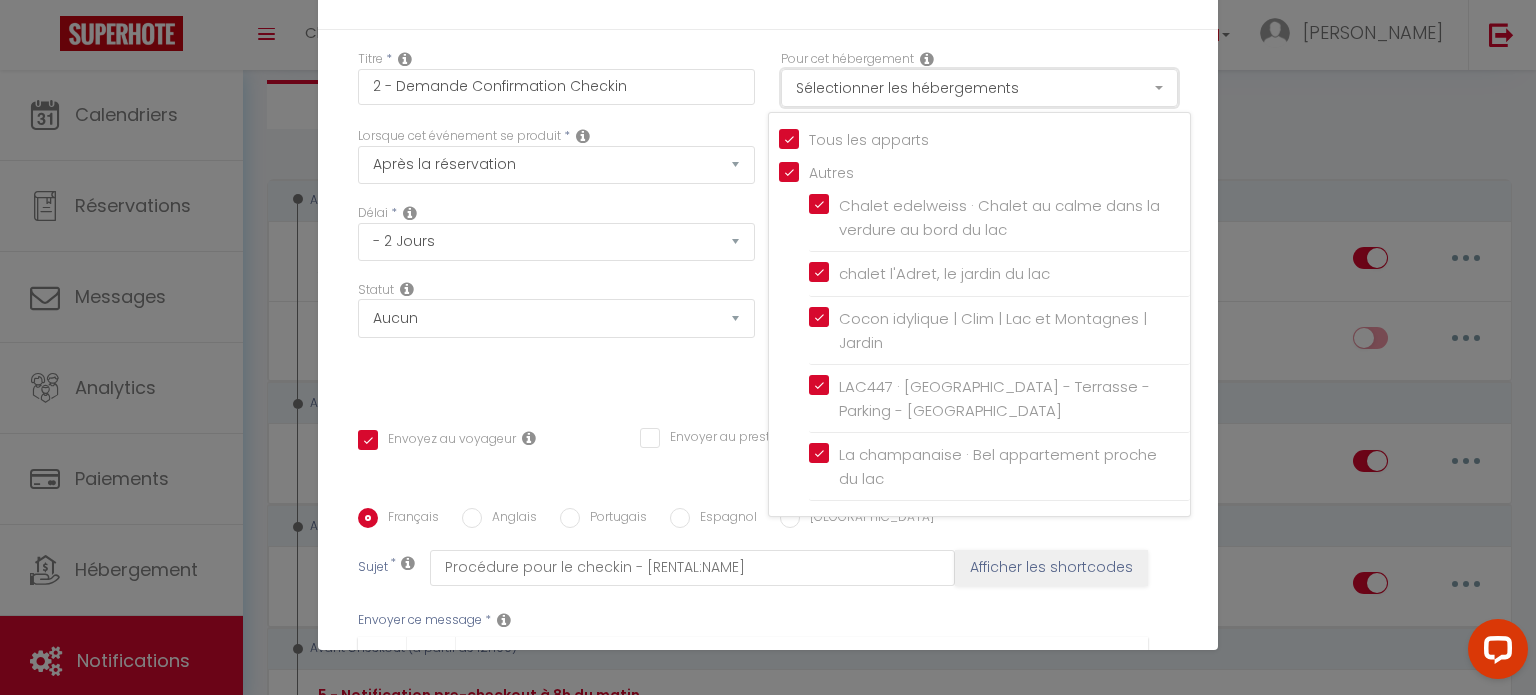 click on "Sélectionner les hébergements" at bounding box center [979, 88] 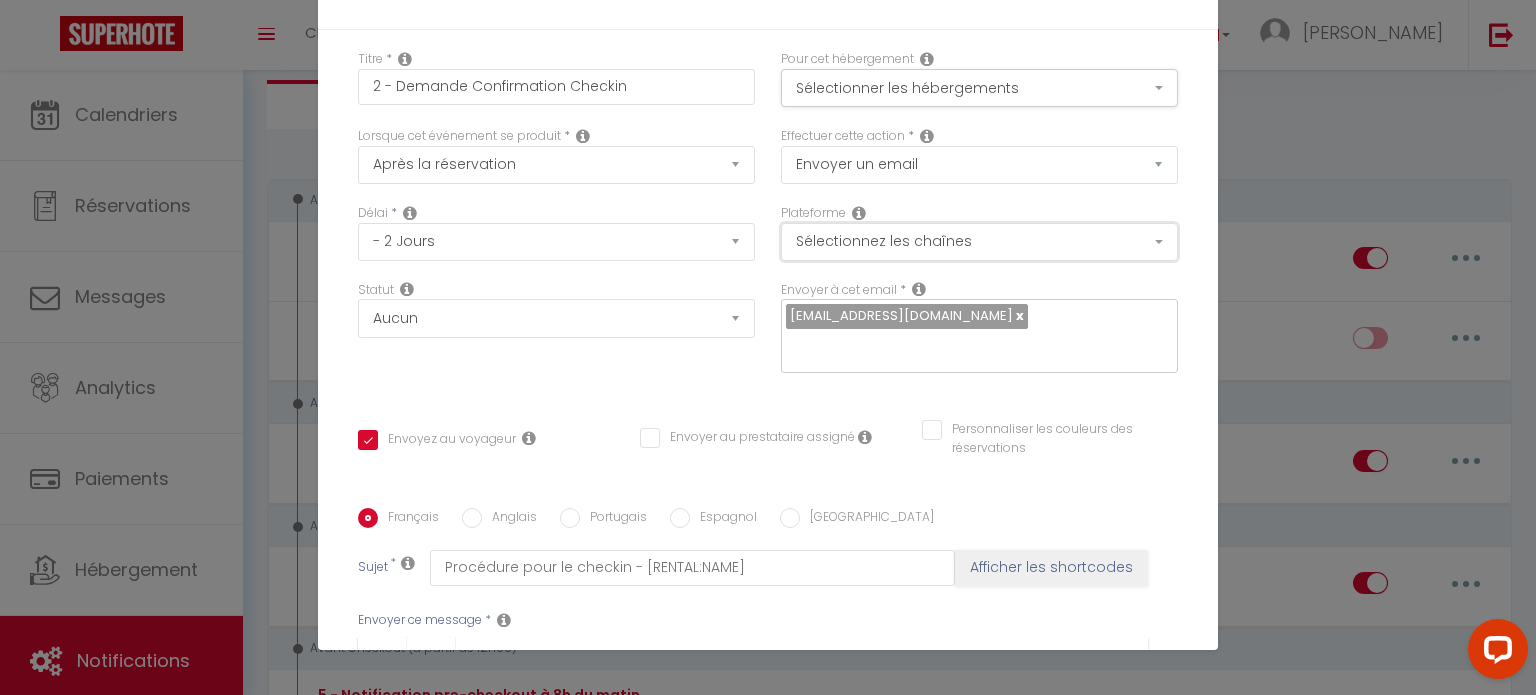 click on "Sélectionnez les chaînes" at bounding box center [979, 242] 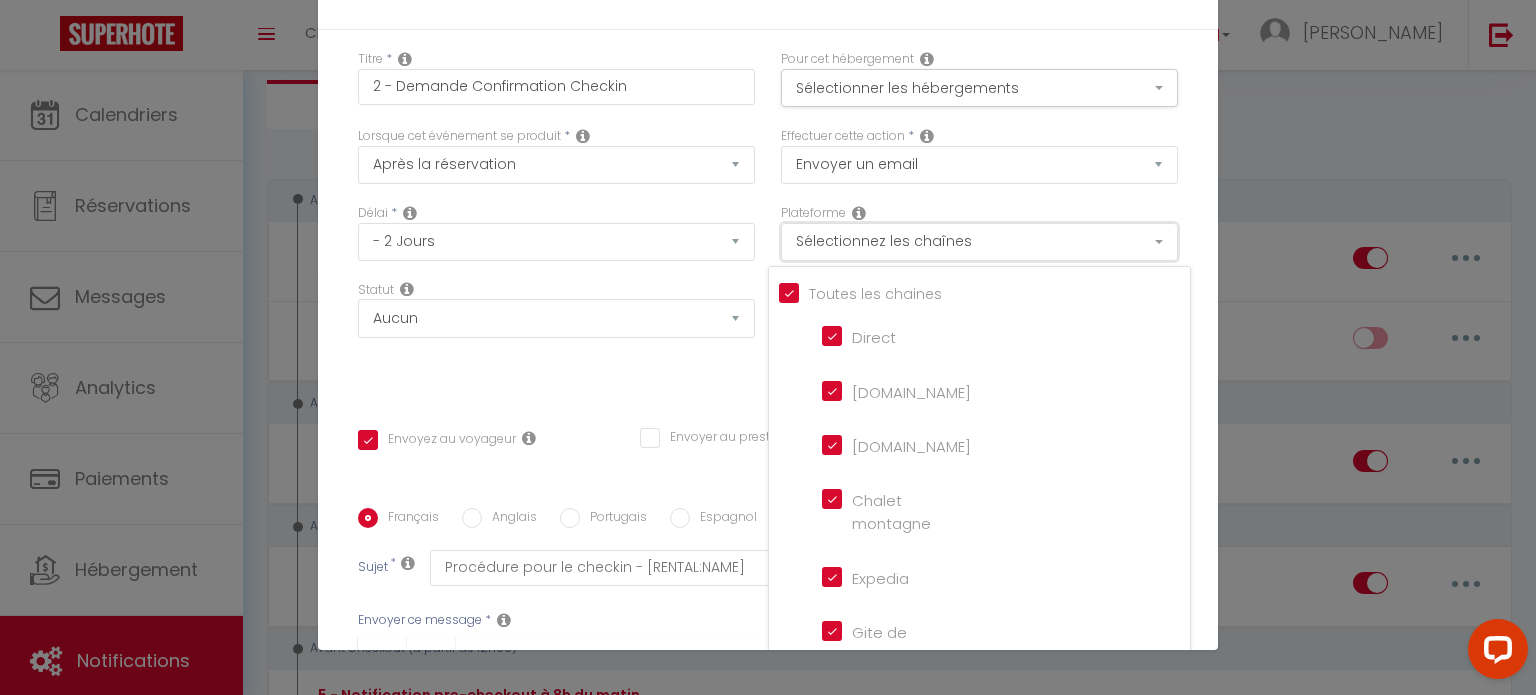 click on "Sélectionnez les chaînes" at bounding box center [979, 242] 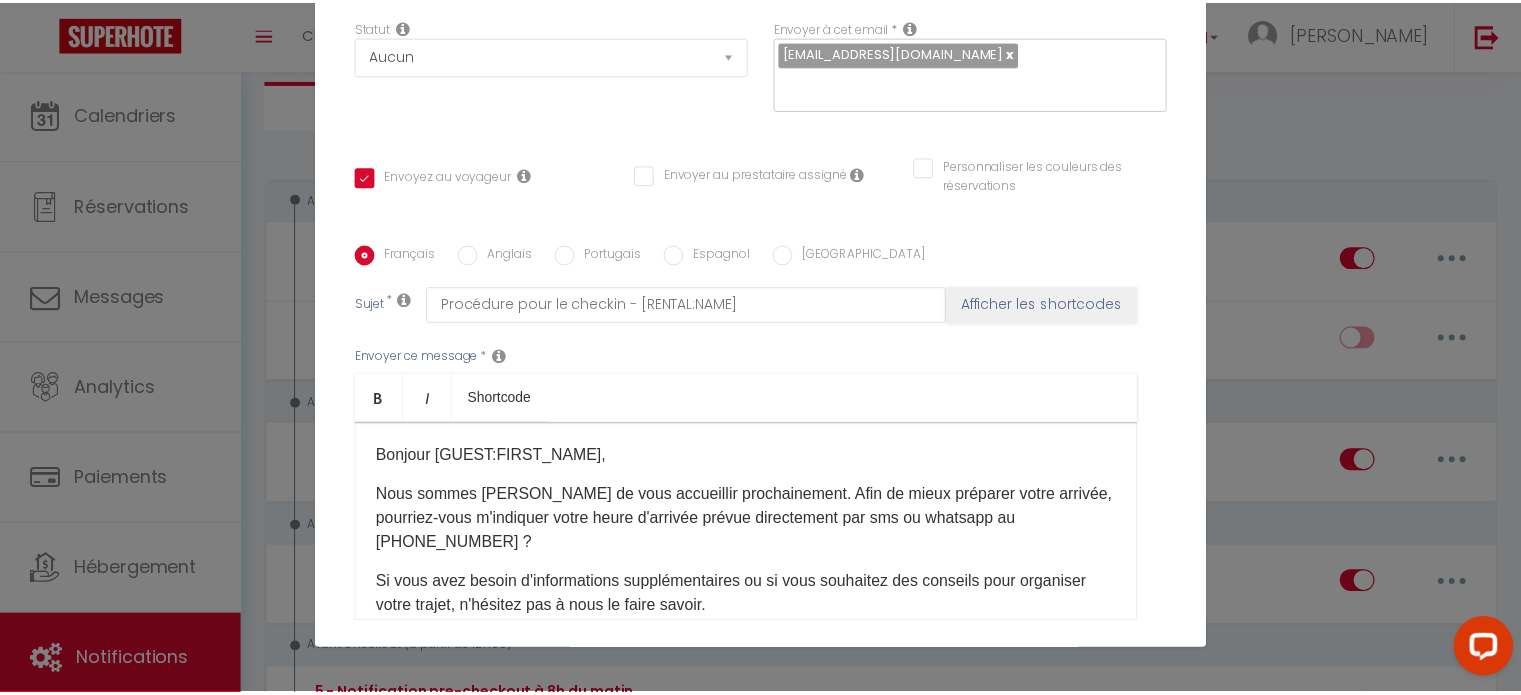 scroll, scrollTop: 368, scrollLeft: 0, axis: vertical 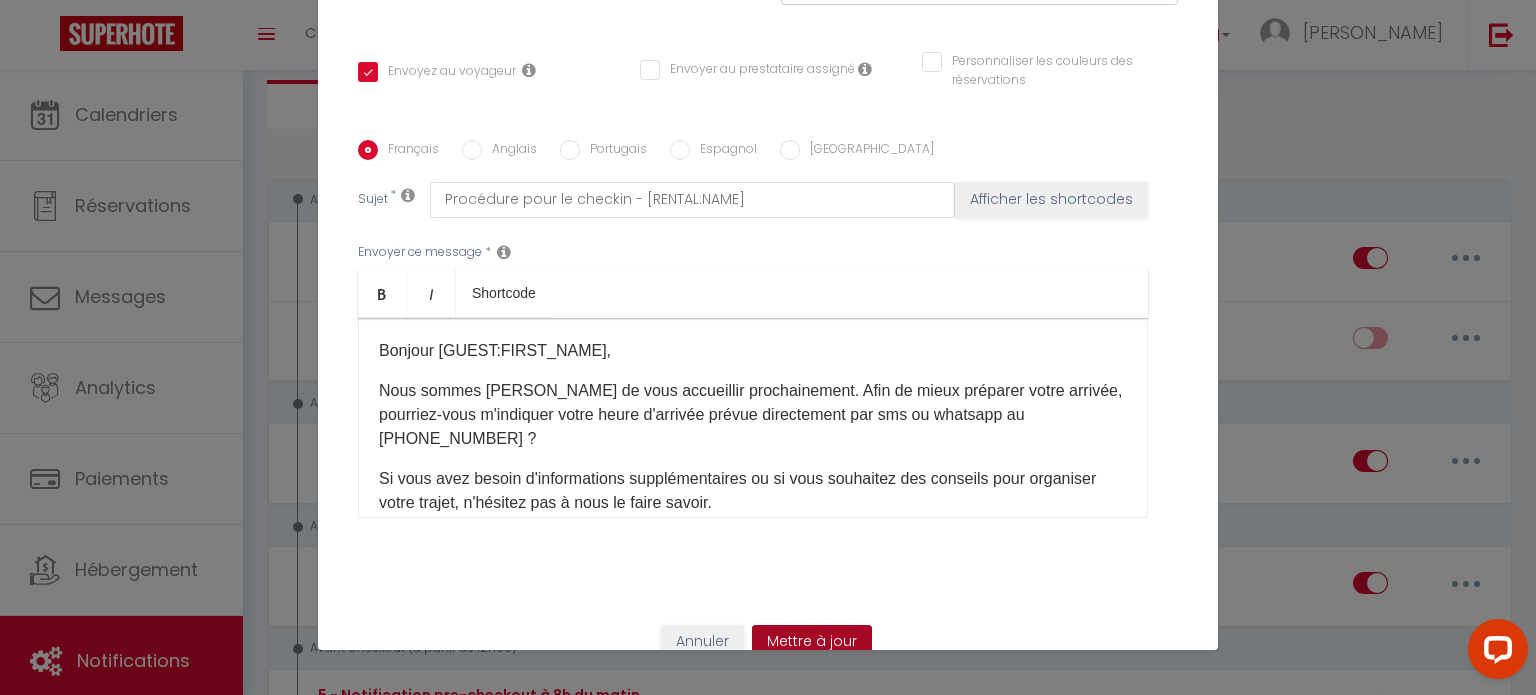 click on "Mettre à jour" at bounding box center [812, 642] 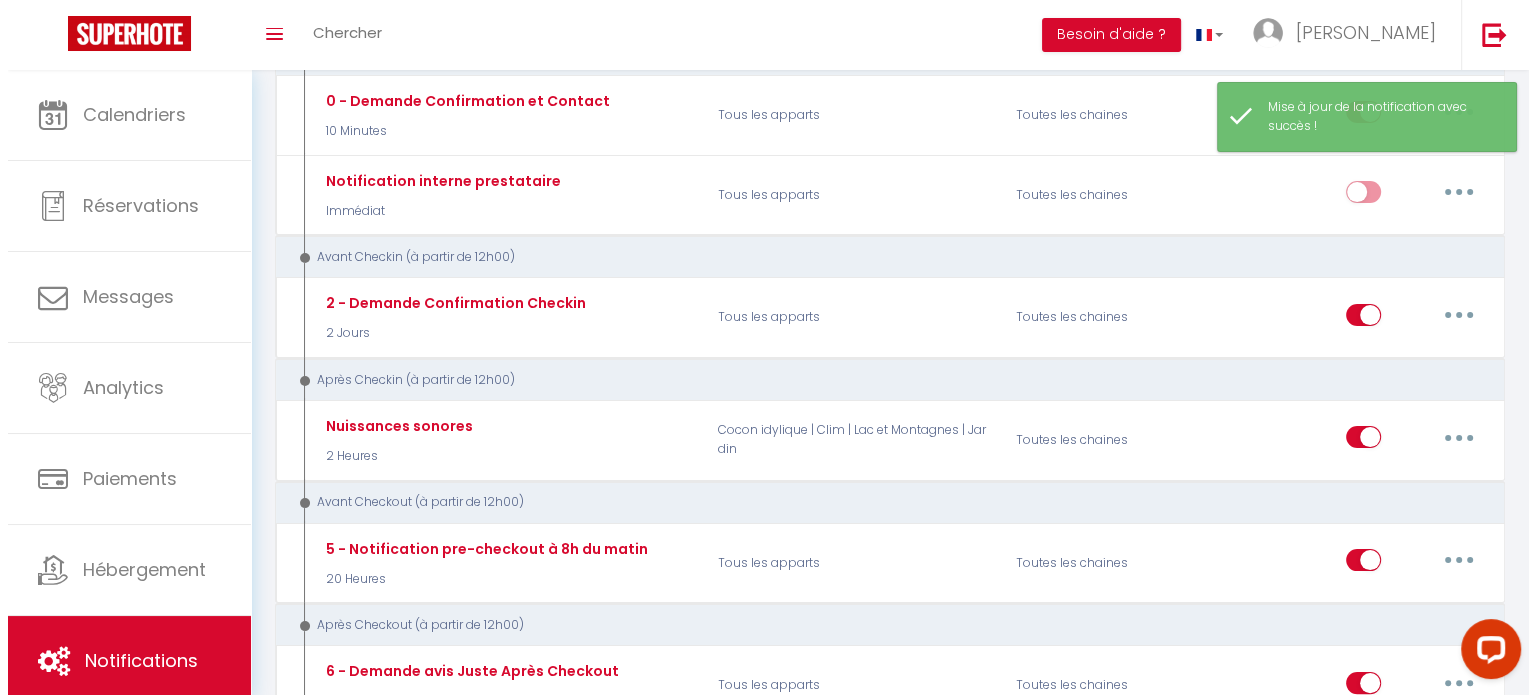 scroll, scrollTop: 280, scrollLeft: 0, axis: vertical 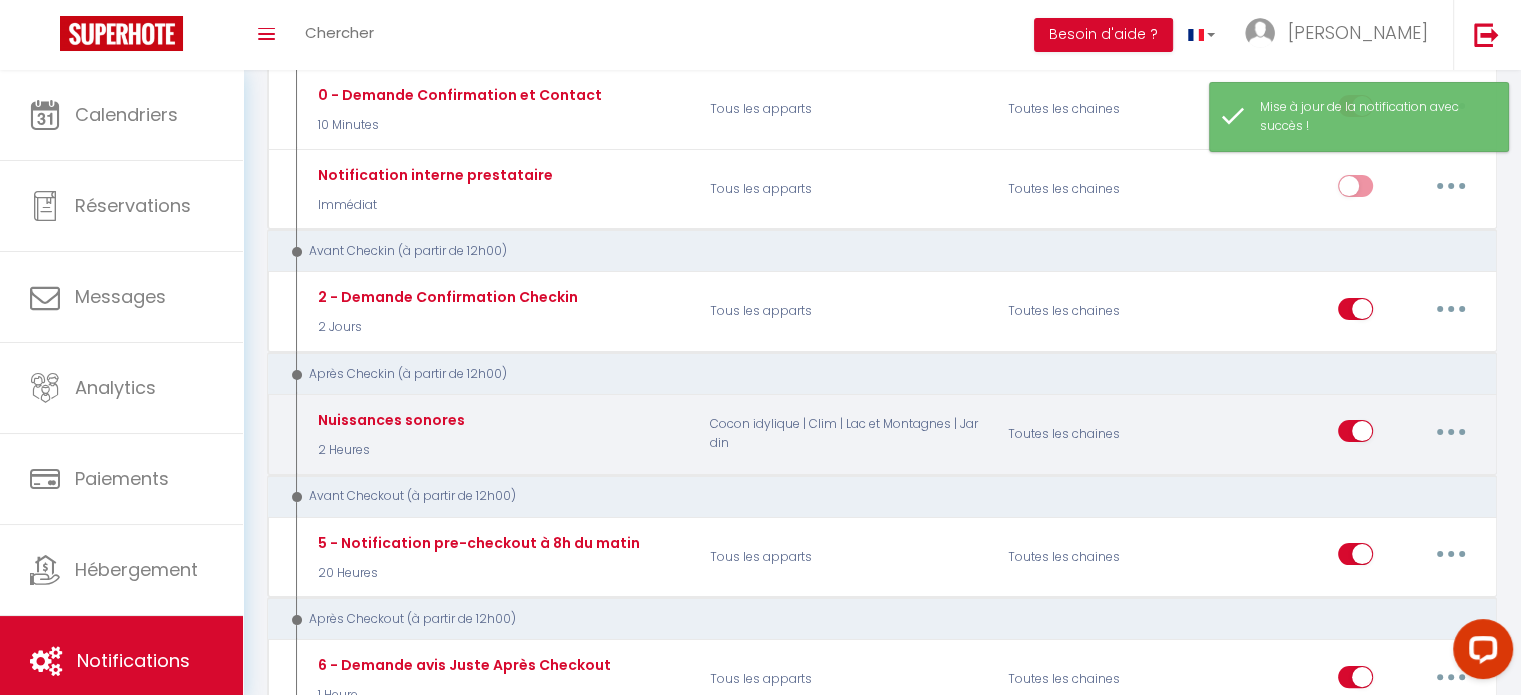 click at bounding box center [1451, 431] 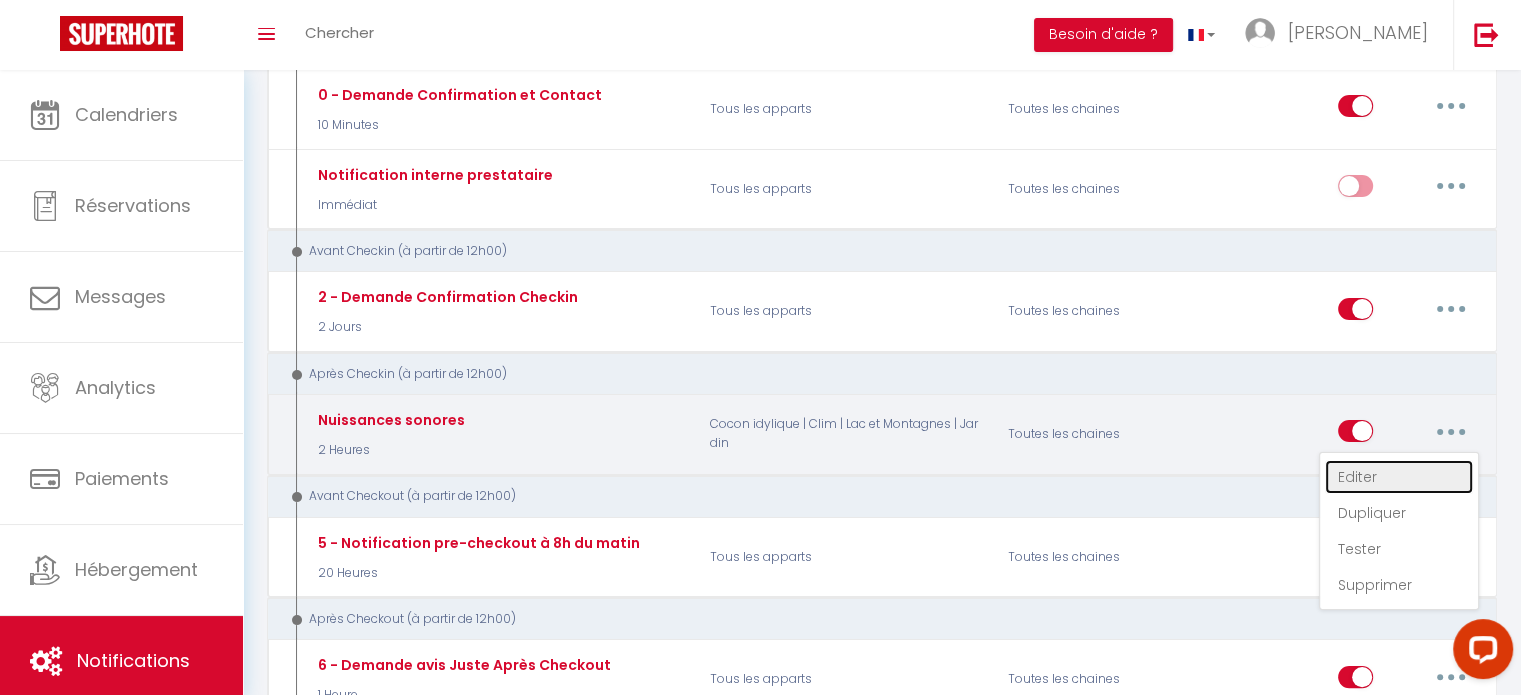 click on "Editer" at bounding box center [1399, 477] 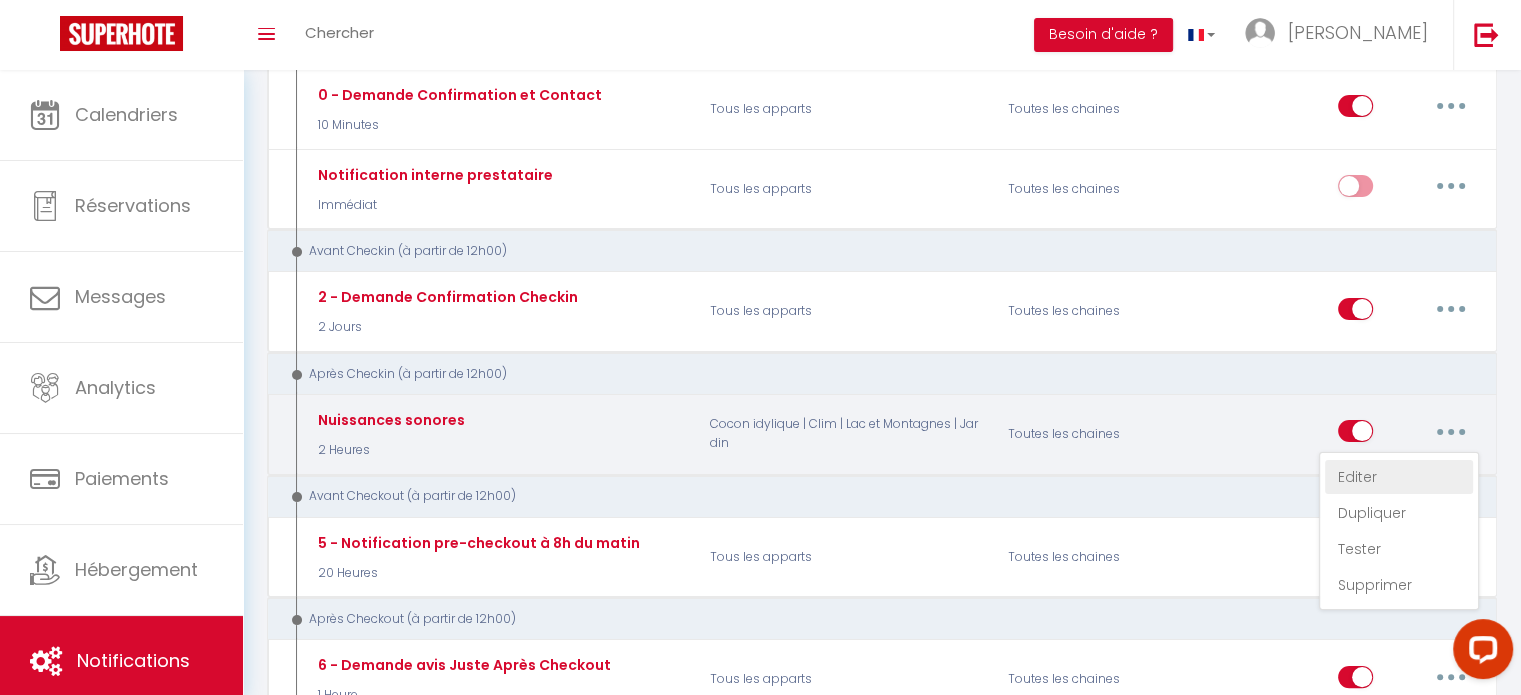 type on "Nuissances sonores" 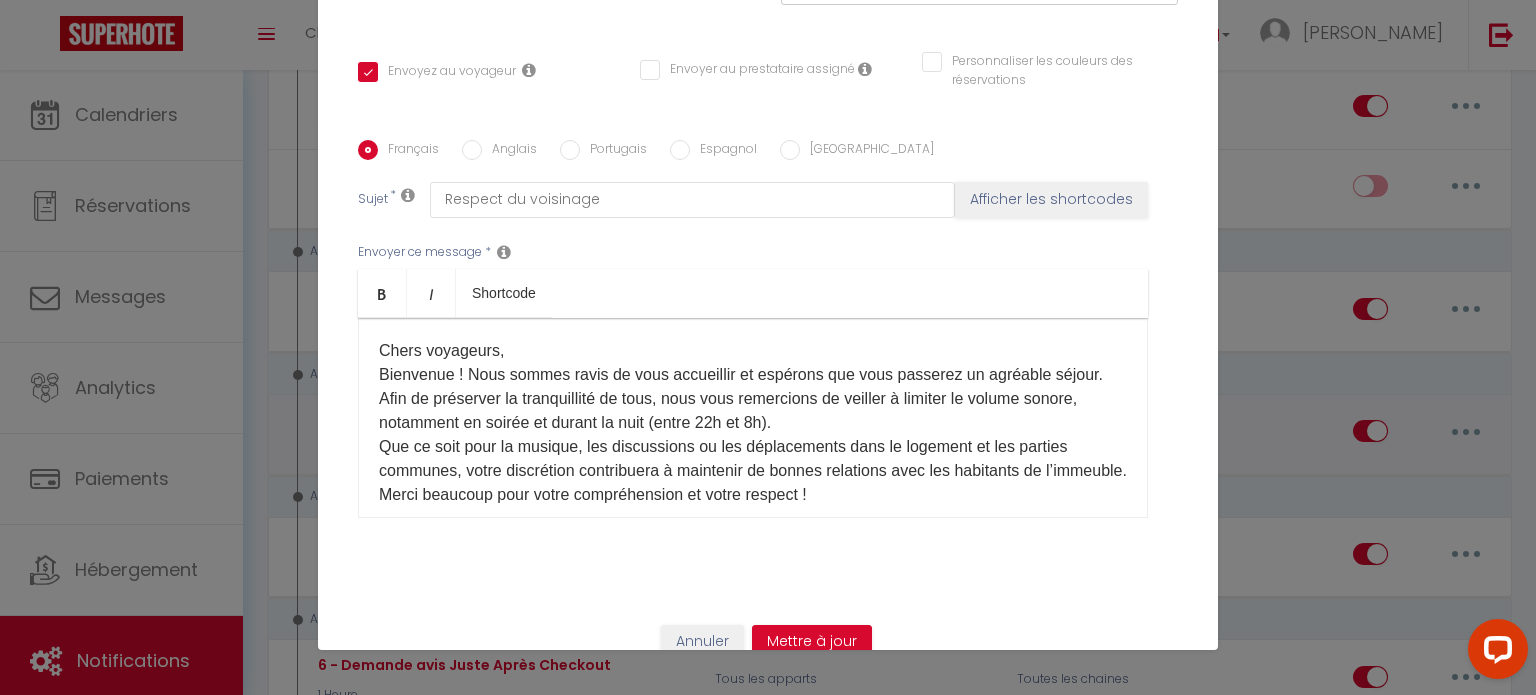 scroll, scrollTop: 0, scrollLeft: 0, axis: both 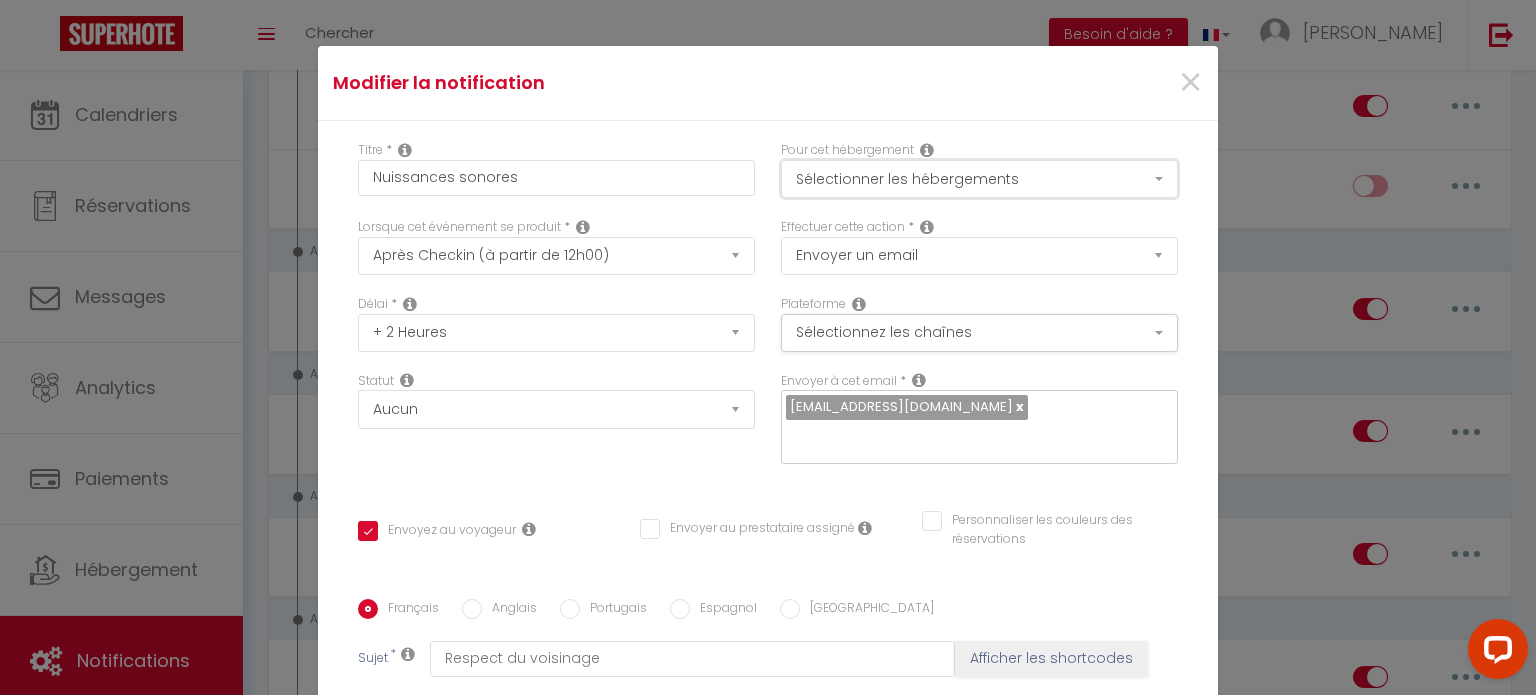 click on "Sélectionner les hébergements" at bounding box center [979, 179] 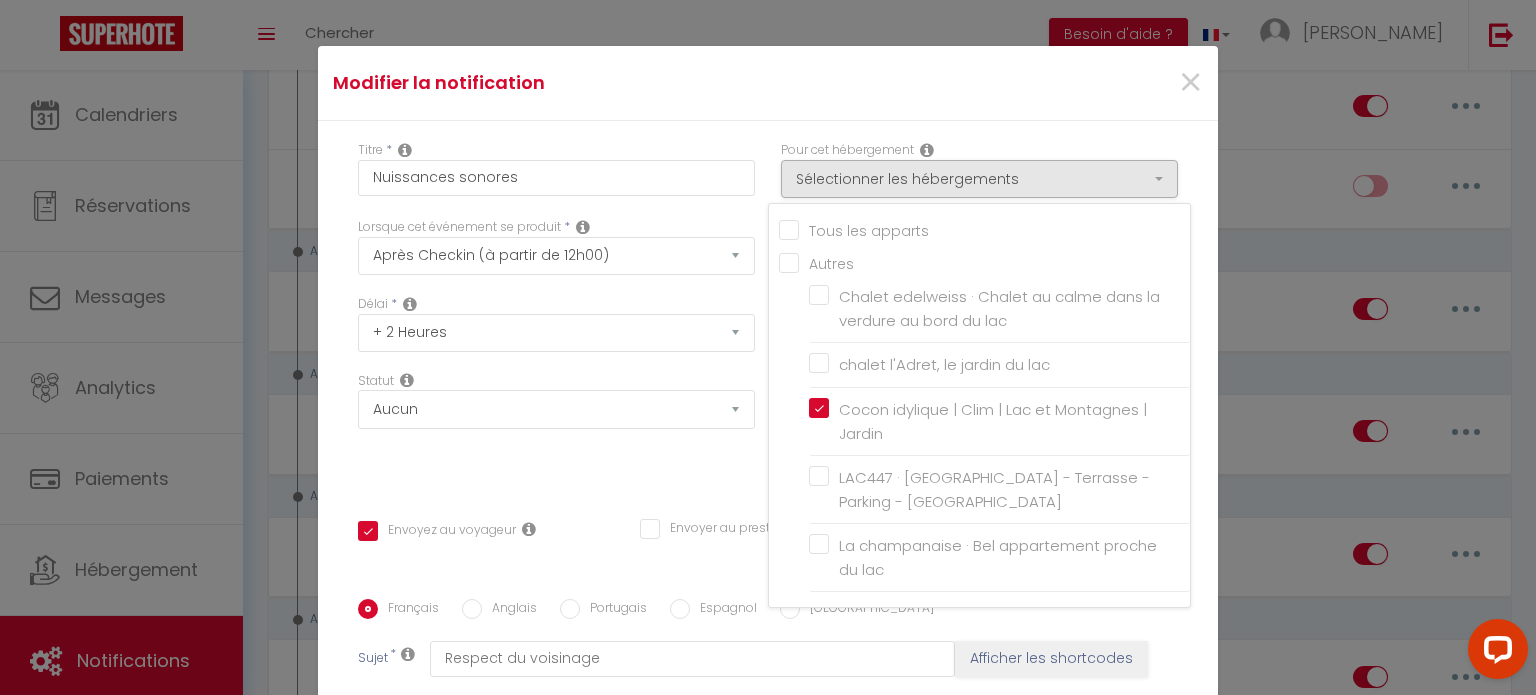 click on "Titre   *     Nuissances sonores   Pour cet hébergement
Sélectionner les hébergements
Tous les apparts
Autres
Chalet edelweiss · Chalet au calme dans la verdure au bord du lac
chalet l'Adret, le [GEOGRAPHIC_DATA]
Cocon idylique | Clim | [GEOGRAPHIC_DATA] | Jardin
LAC447 · [GEOGRAPHIC_DATA] - Terrasse - Parking - [GEOGRAPHIC_DATA]
La champanaise · Bel appartement proche du lac
Lorsque cet événement se produit   *      Après la réservation   Température   Co2      *" at bounding box center (768, 599) 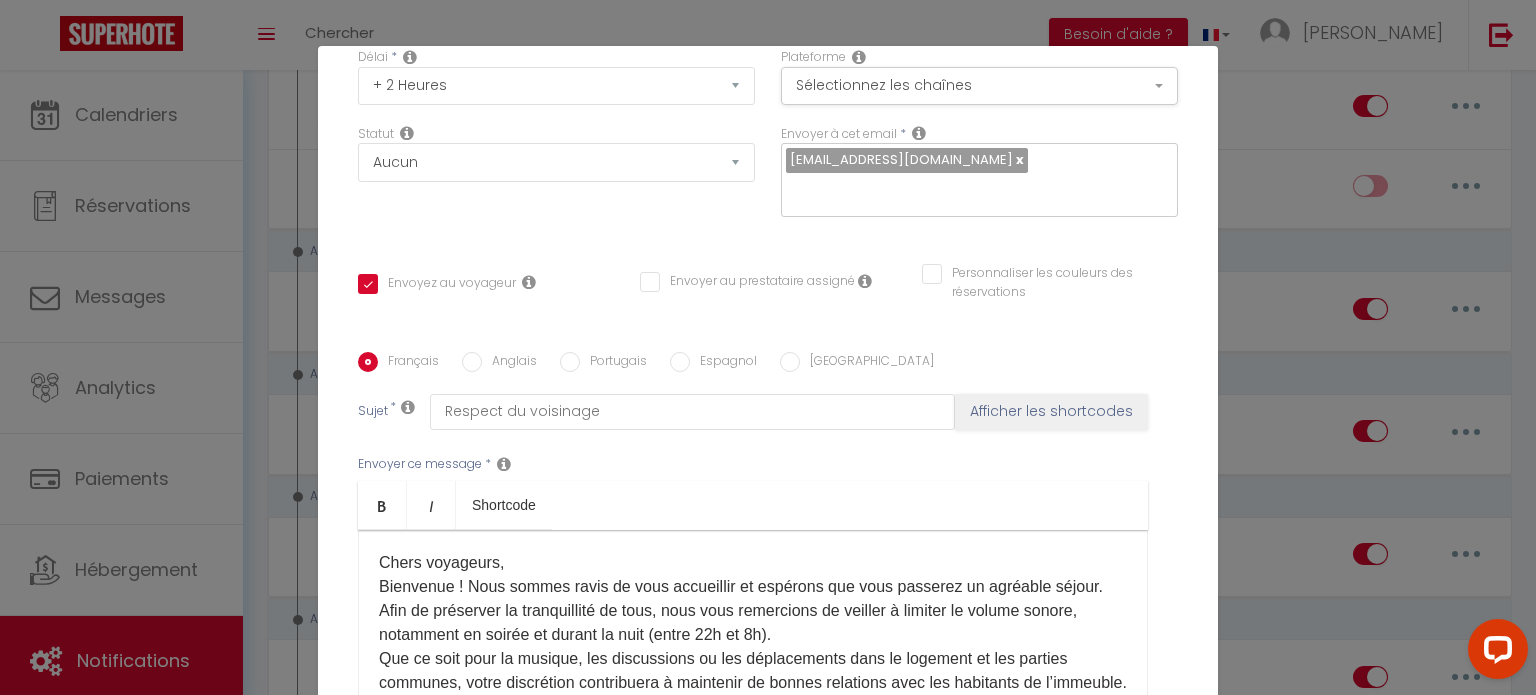 scroll, scrollTop: 368, scrollLeft: 0, axis: vertical 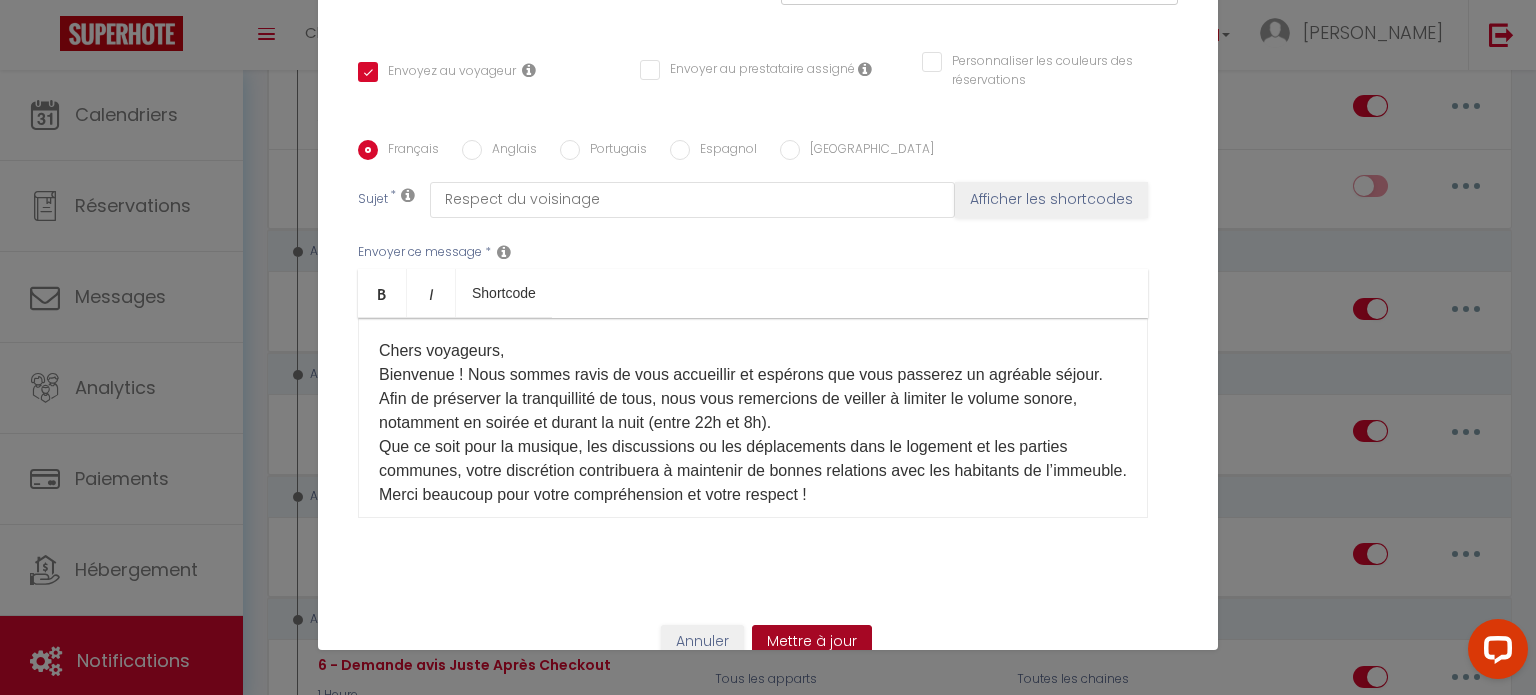 click on "Mettre à jour" at bounding box center (812, 642) 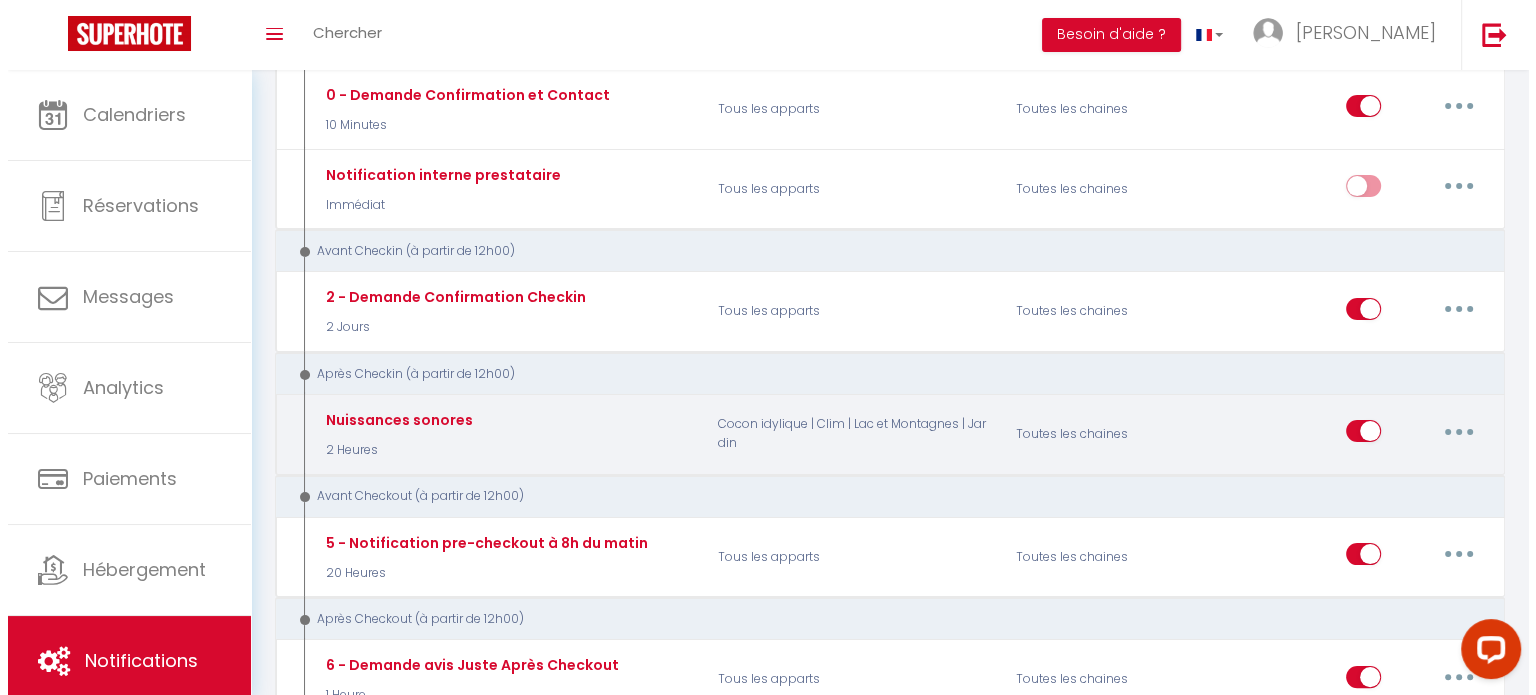 scroll, scrollTop: 415, scrollLeft: 0, axis: vertical 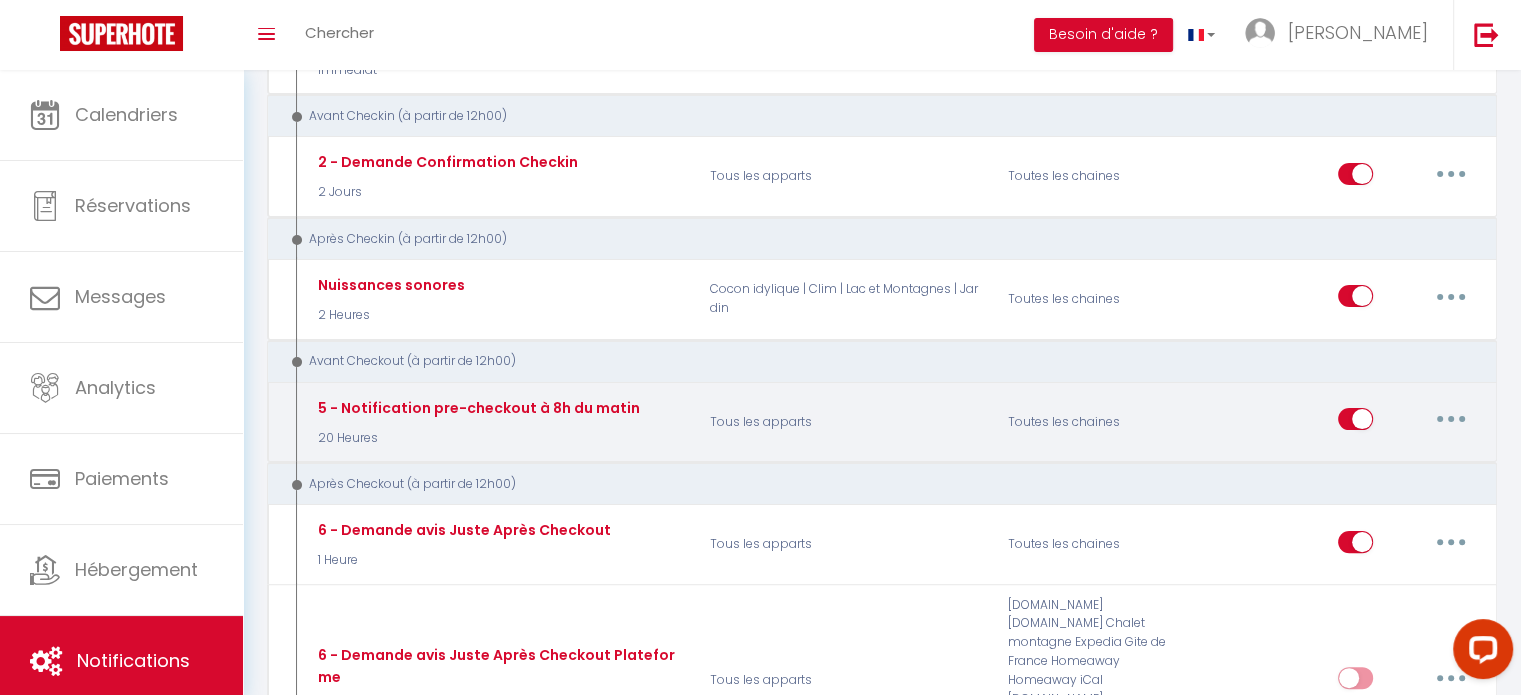 click at bounding box center [1451, 419] 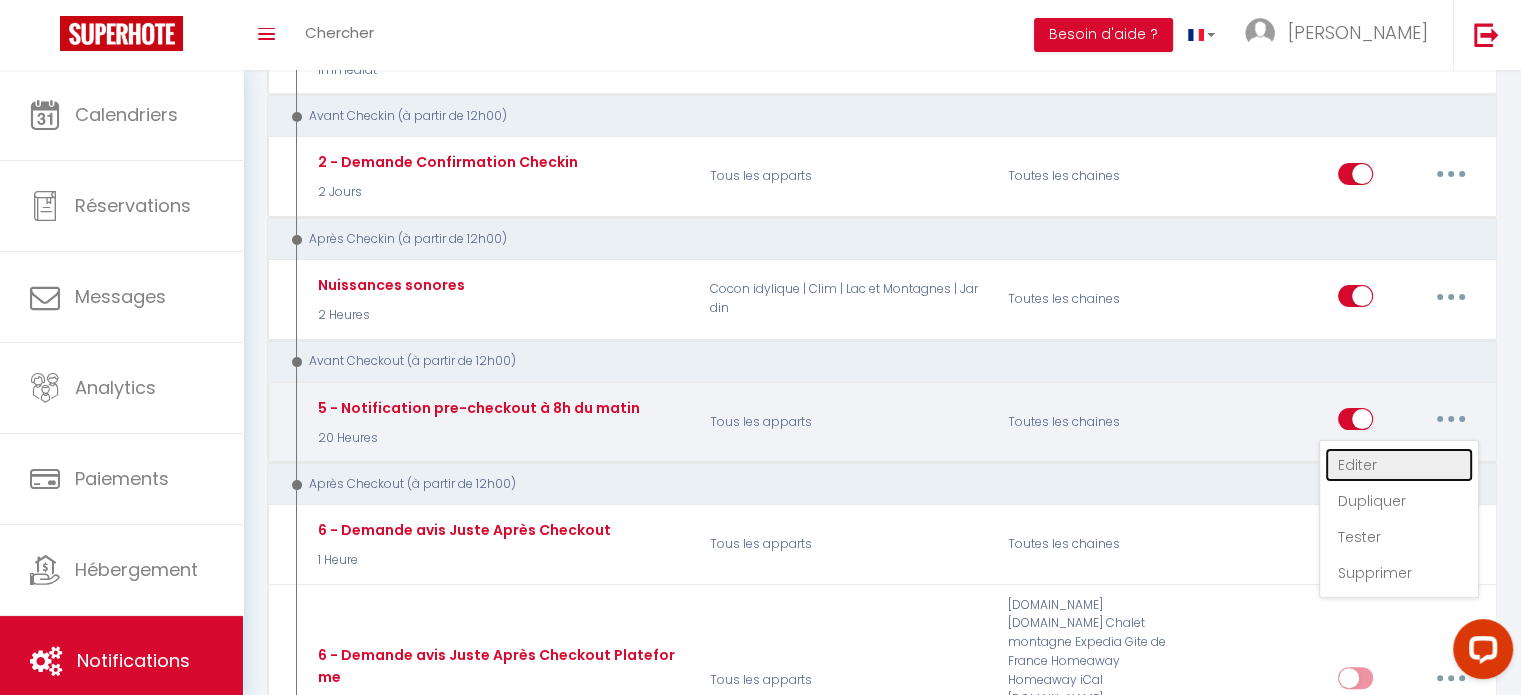 click on "Editer" at bounding box center [1399, 465] 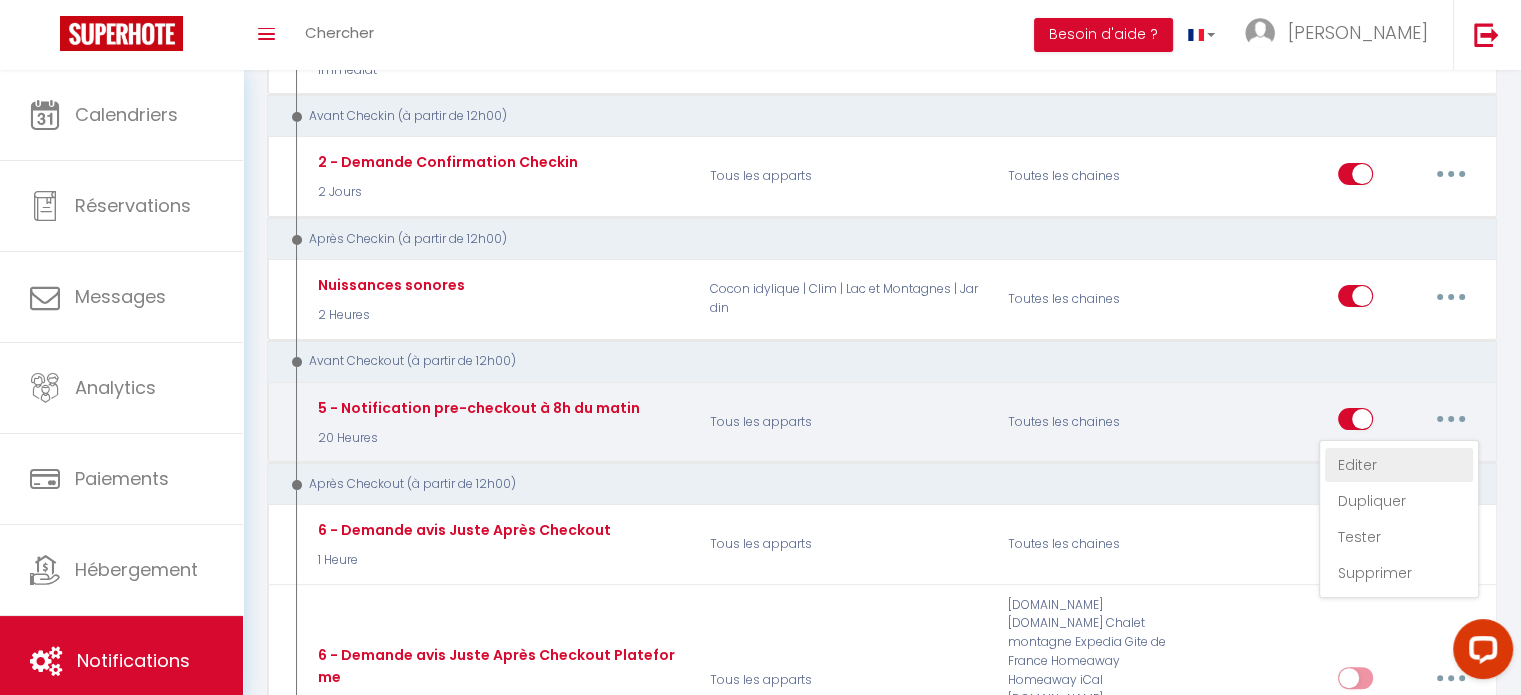 type on "5 - Notification pre-checkout à 8h du matin" 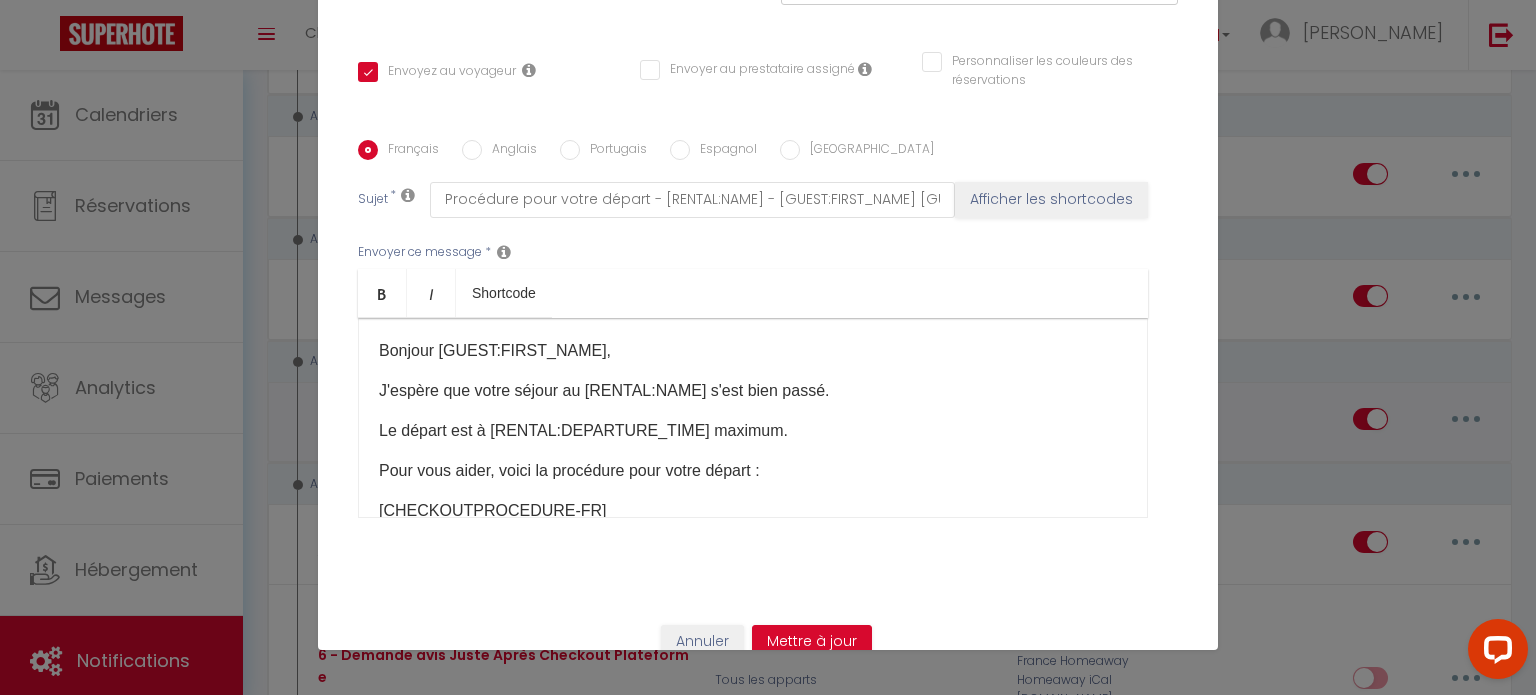 scroll, scrollTop: 0, scrollLeft: 0, axis: both 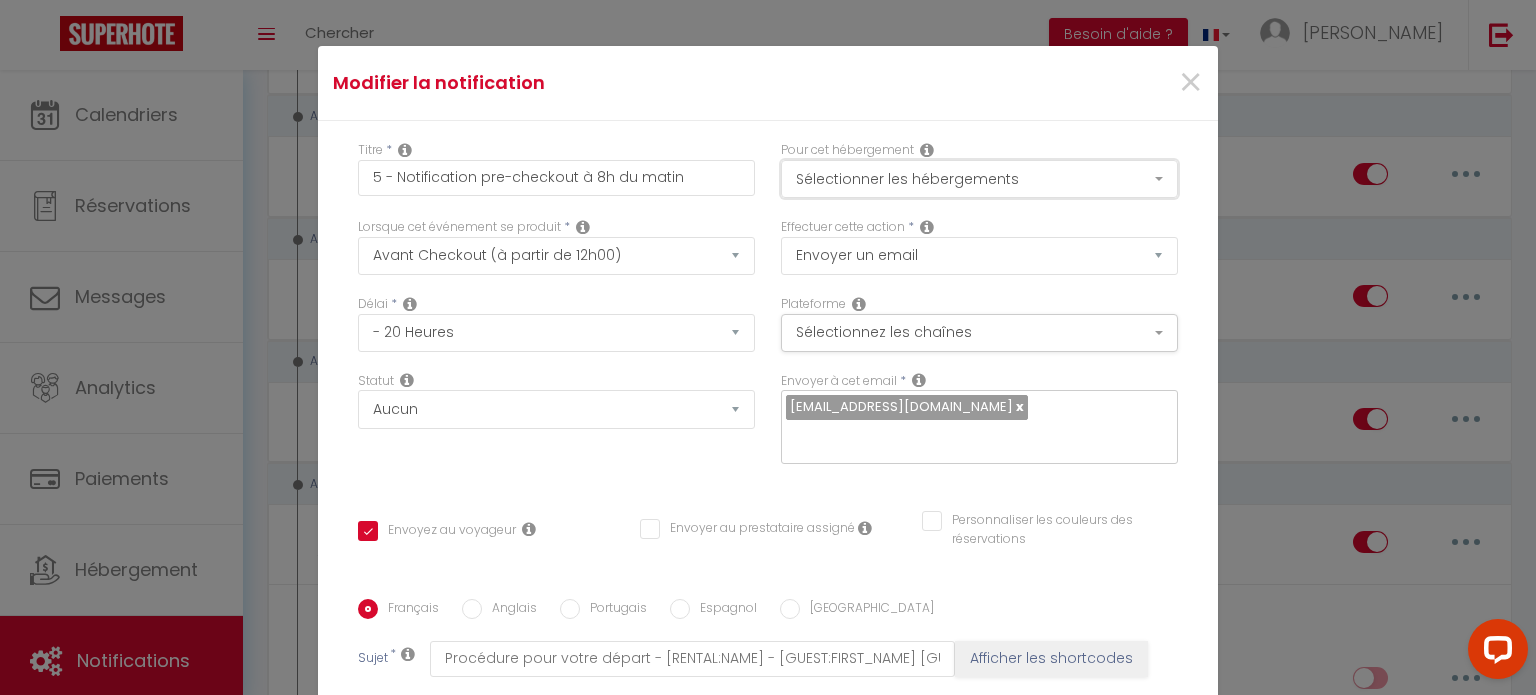 click on "Sélectionner les hébergements" at bounding box center [979, 179] 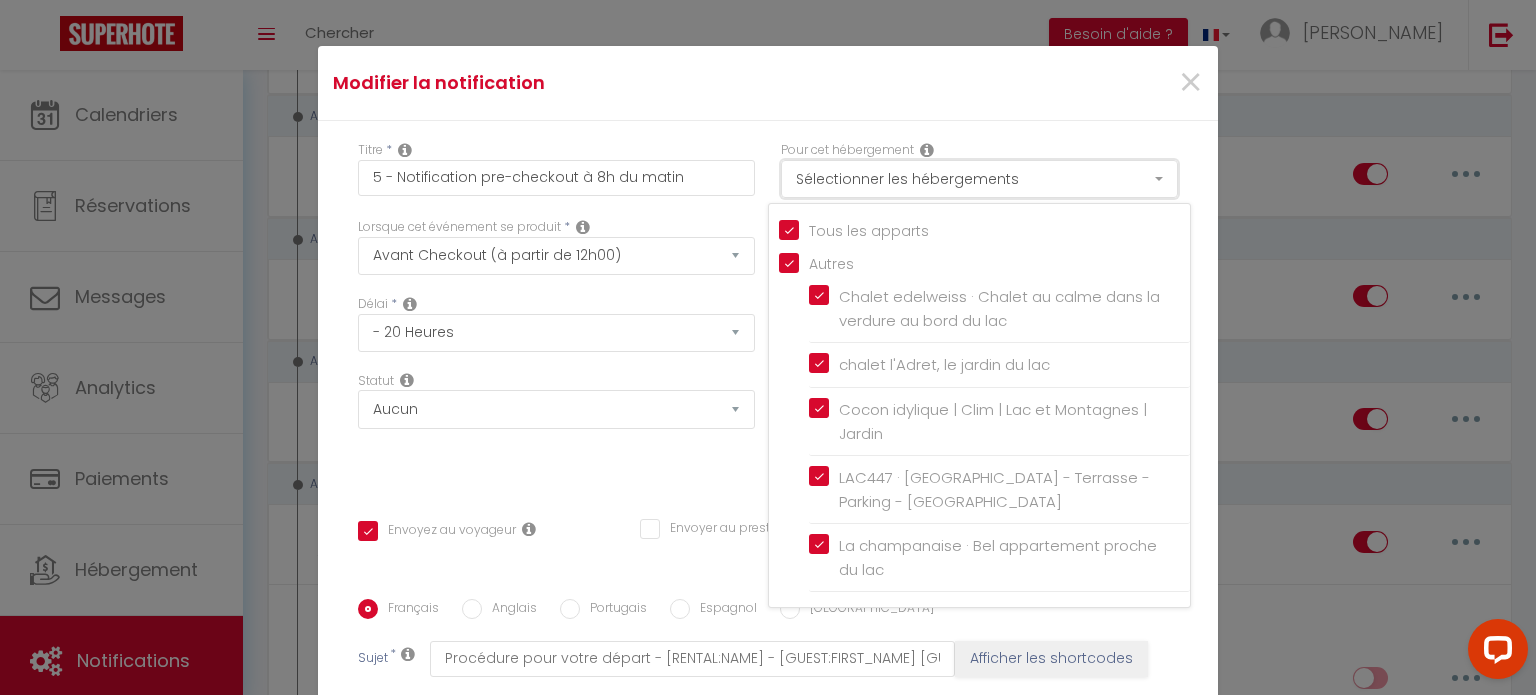 click on "Sélectionner les hébergements" at bounding box center [979, 179] 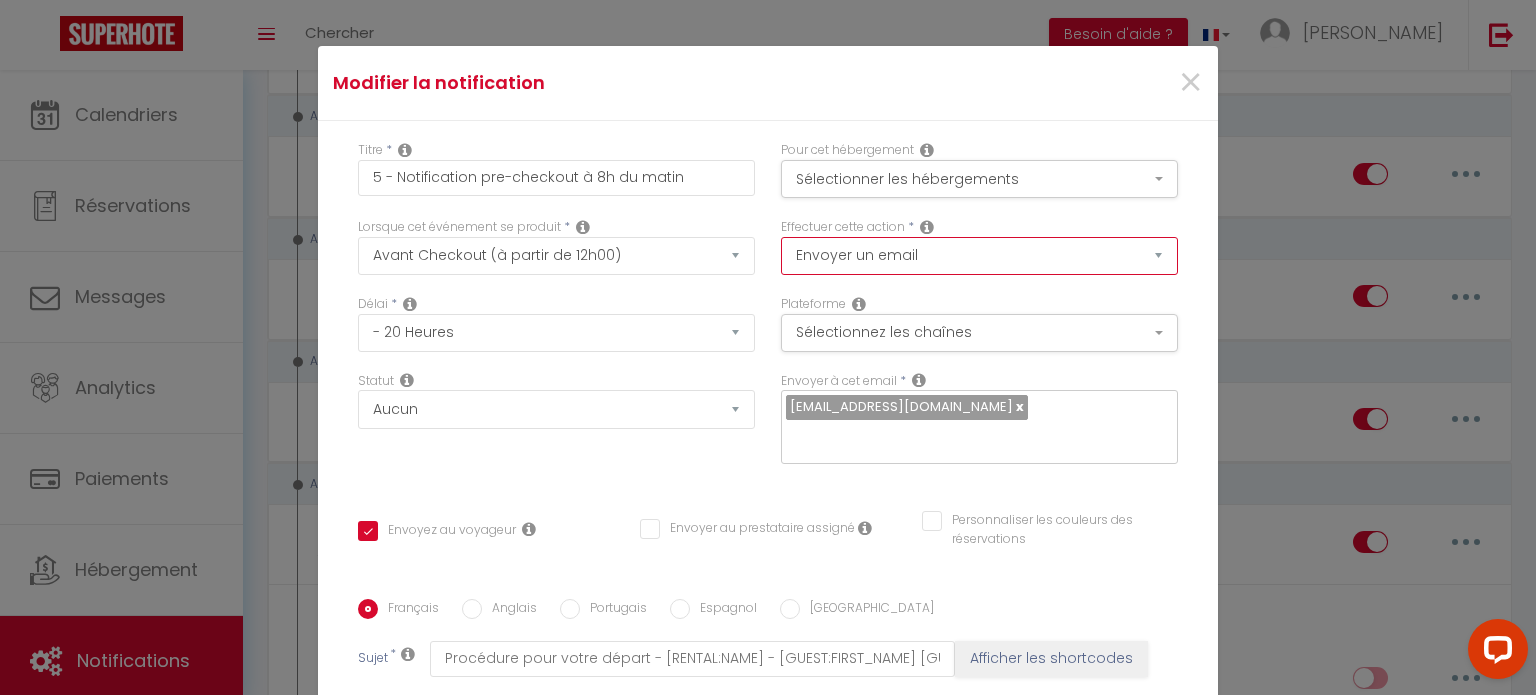 click on "Envoyer un email   Envoyer un SMS   Envoyer une notification push" at bounding box center (979, 256) 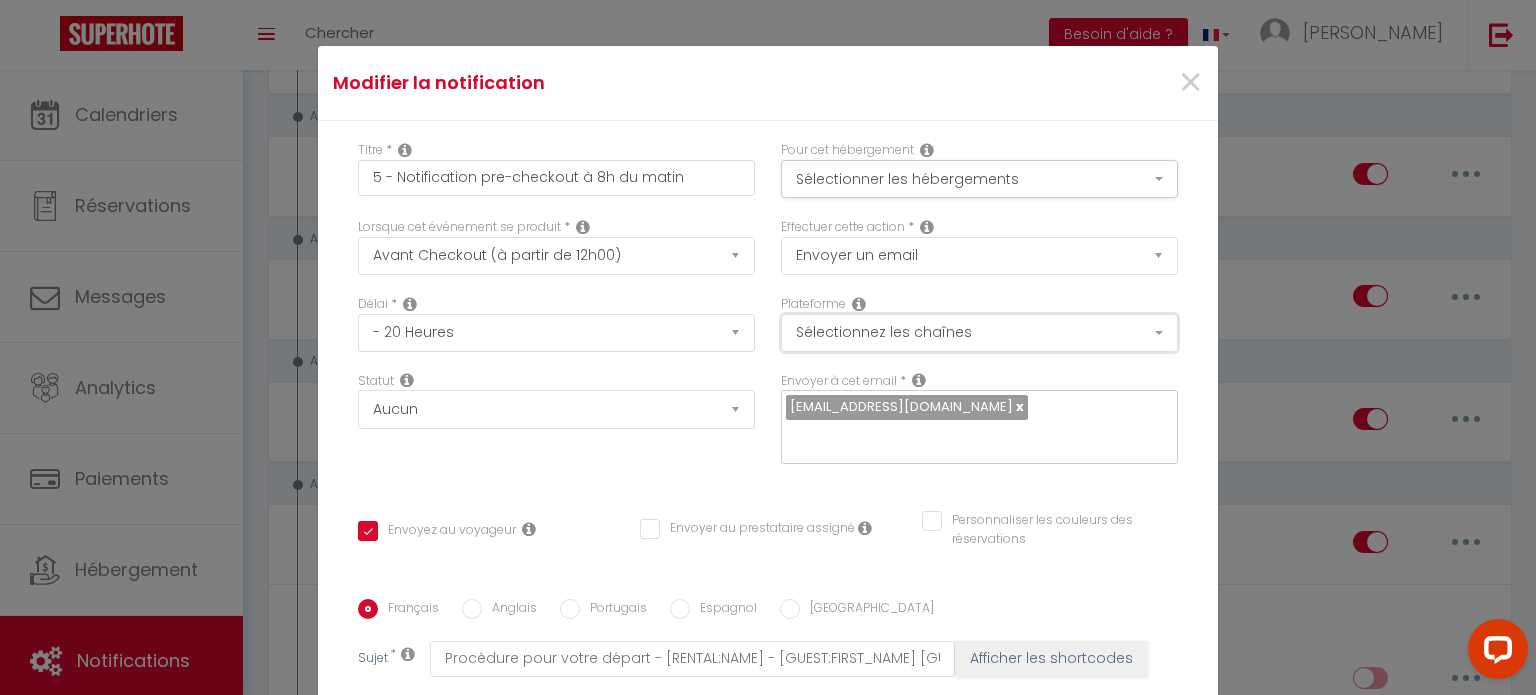 click on "Sélectionnez les chaînes" at bounding box center [979, 333] 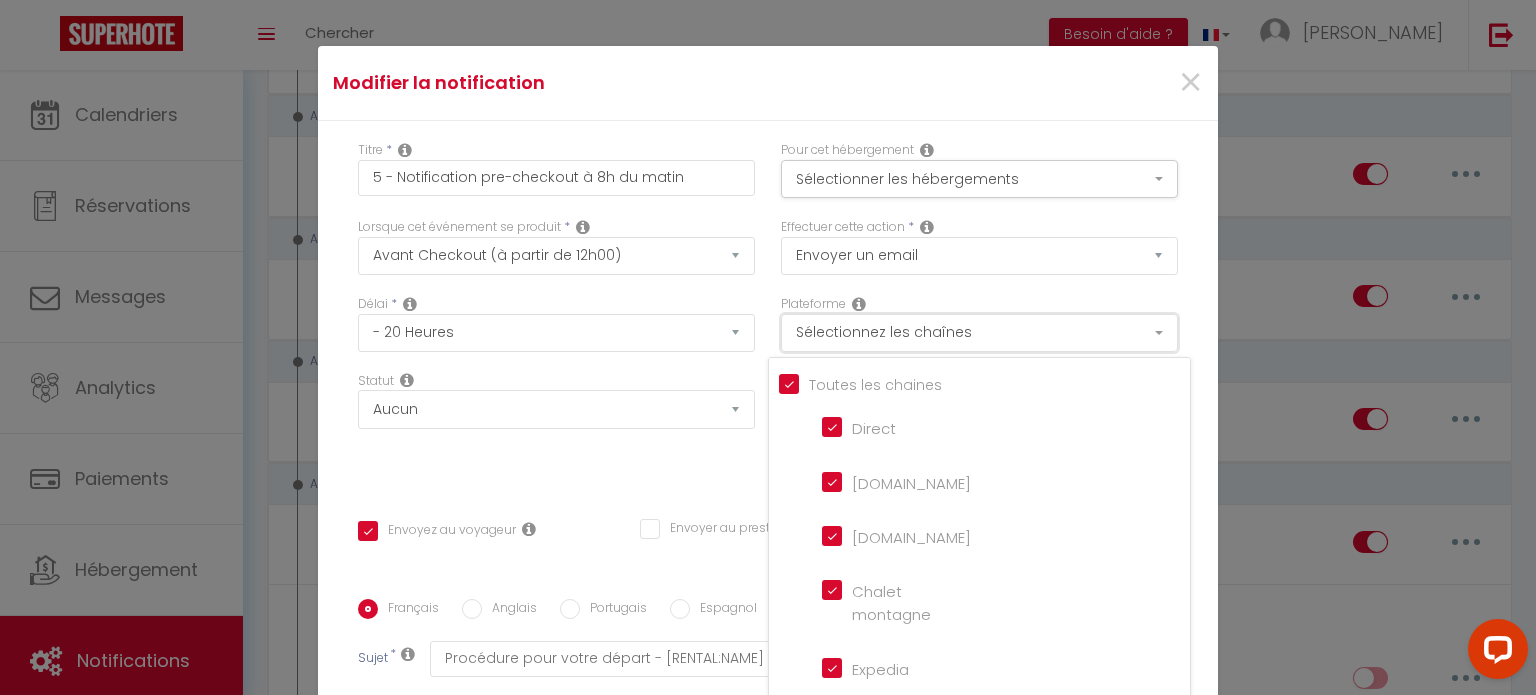 click on "Sélectionnez les chaînes" at bounding box center (979, 333) 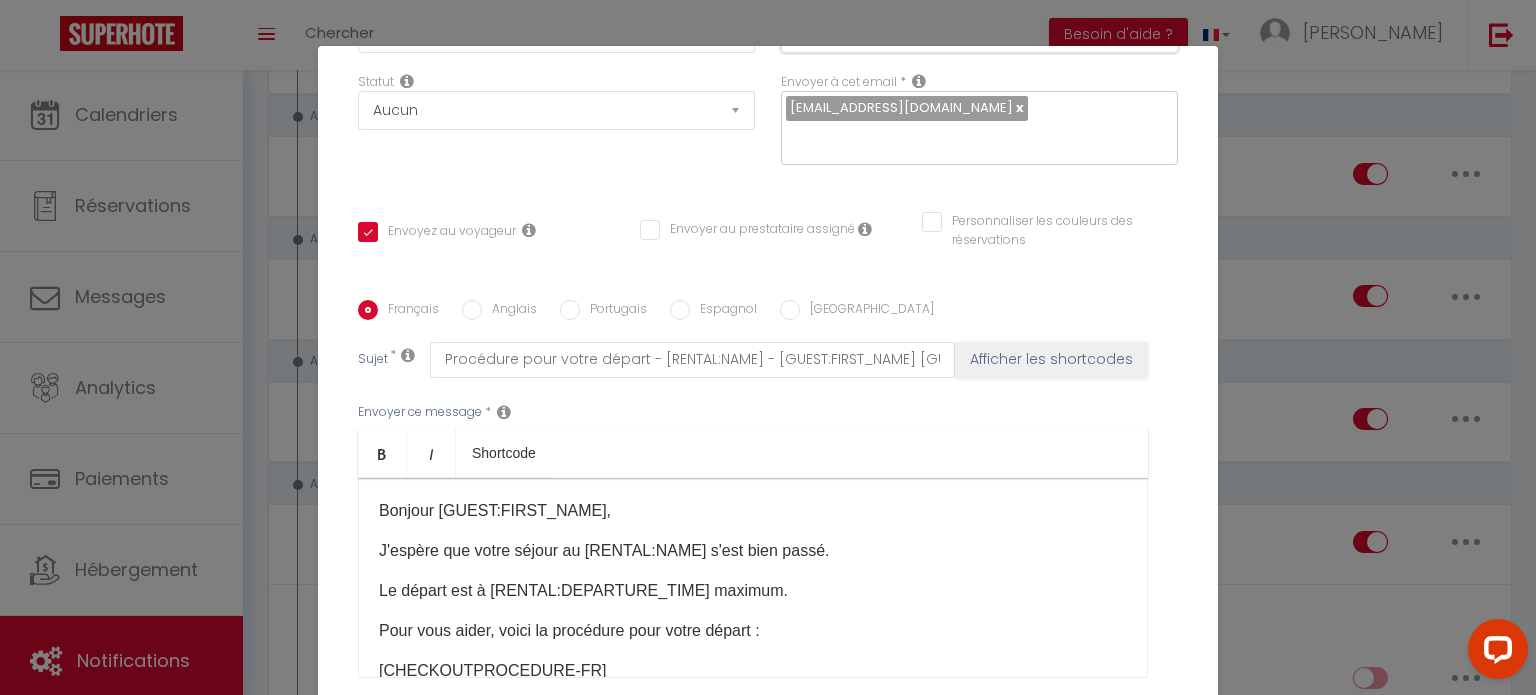 scroll, scrollTop: 368, scrollLeft: 0, axis: vertical 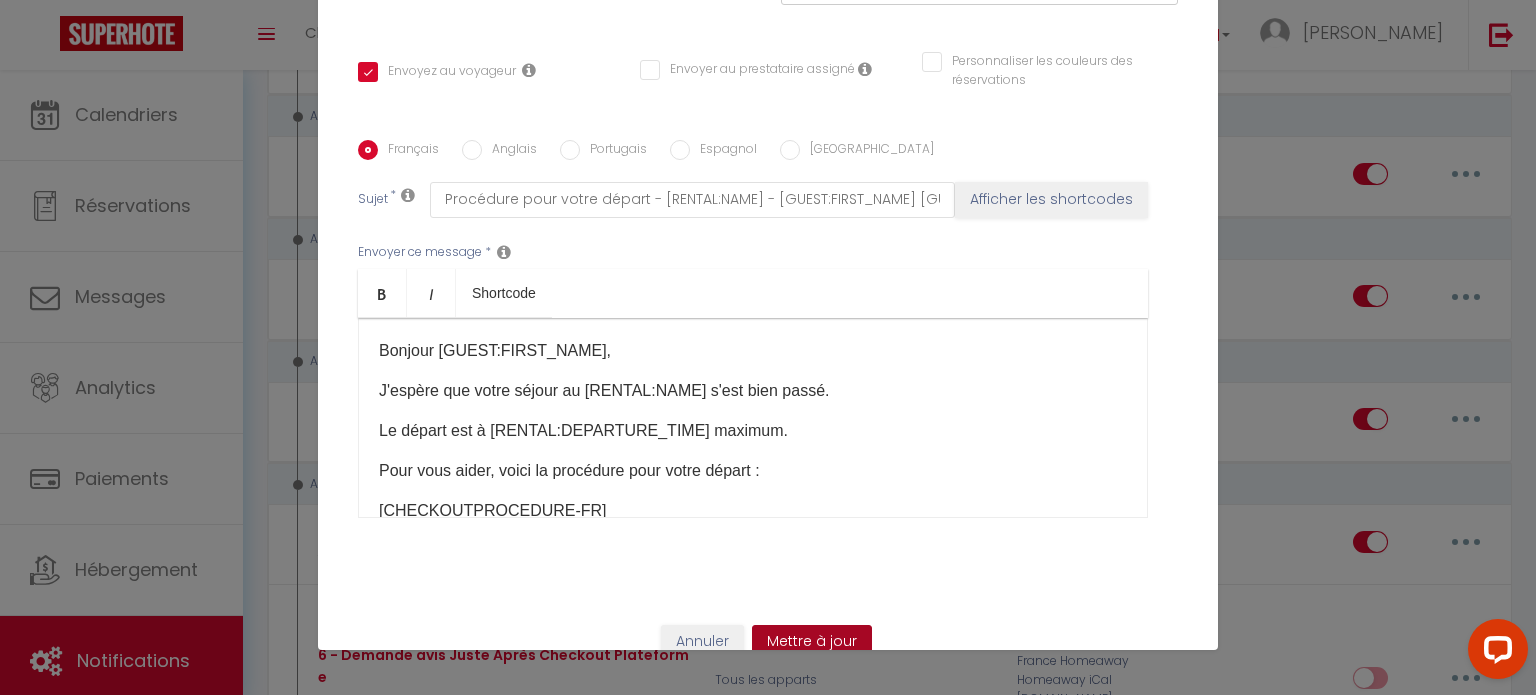 click on "Mettre à jour" at bounding box center (812, 642) 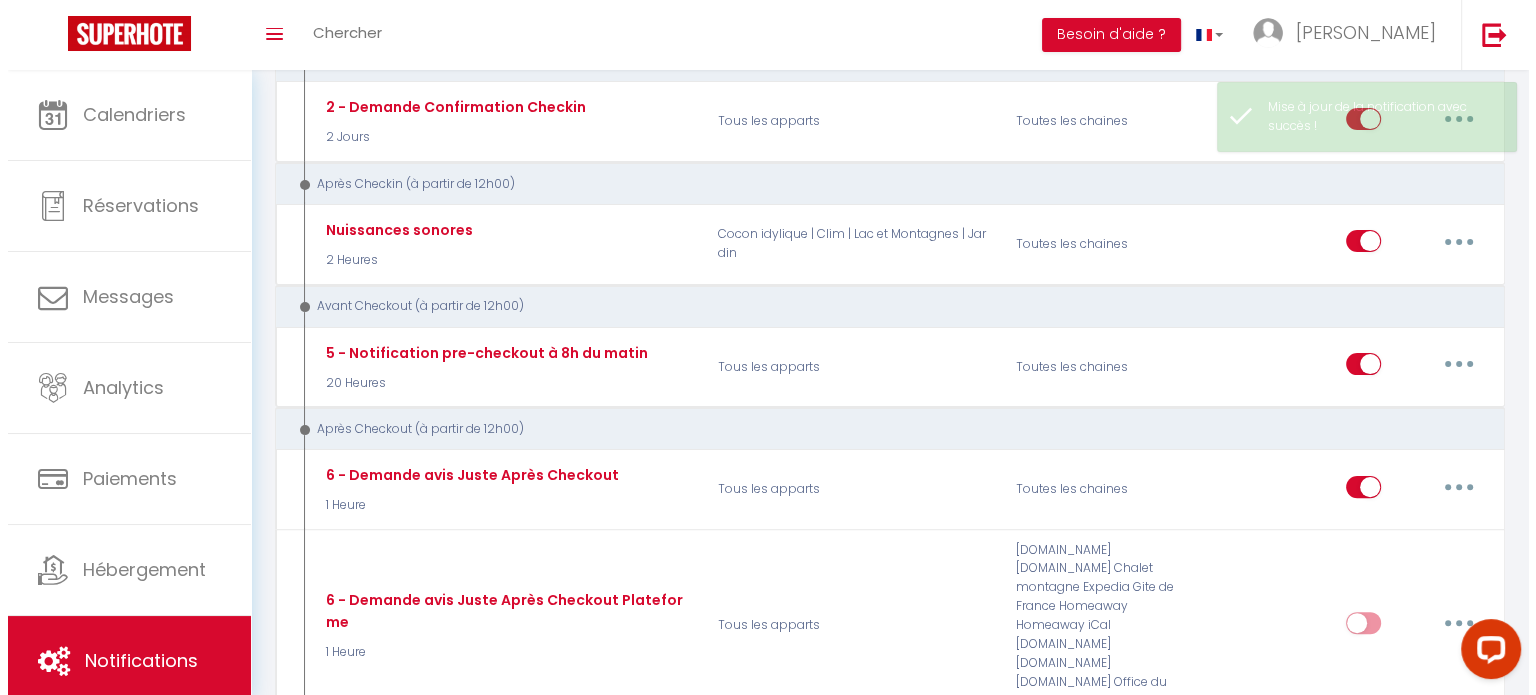 scroll, scrollTop: 471, scrollLeft: 0, axis: vertical 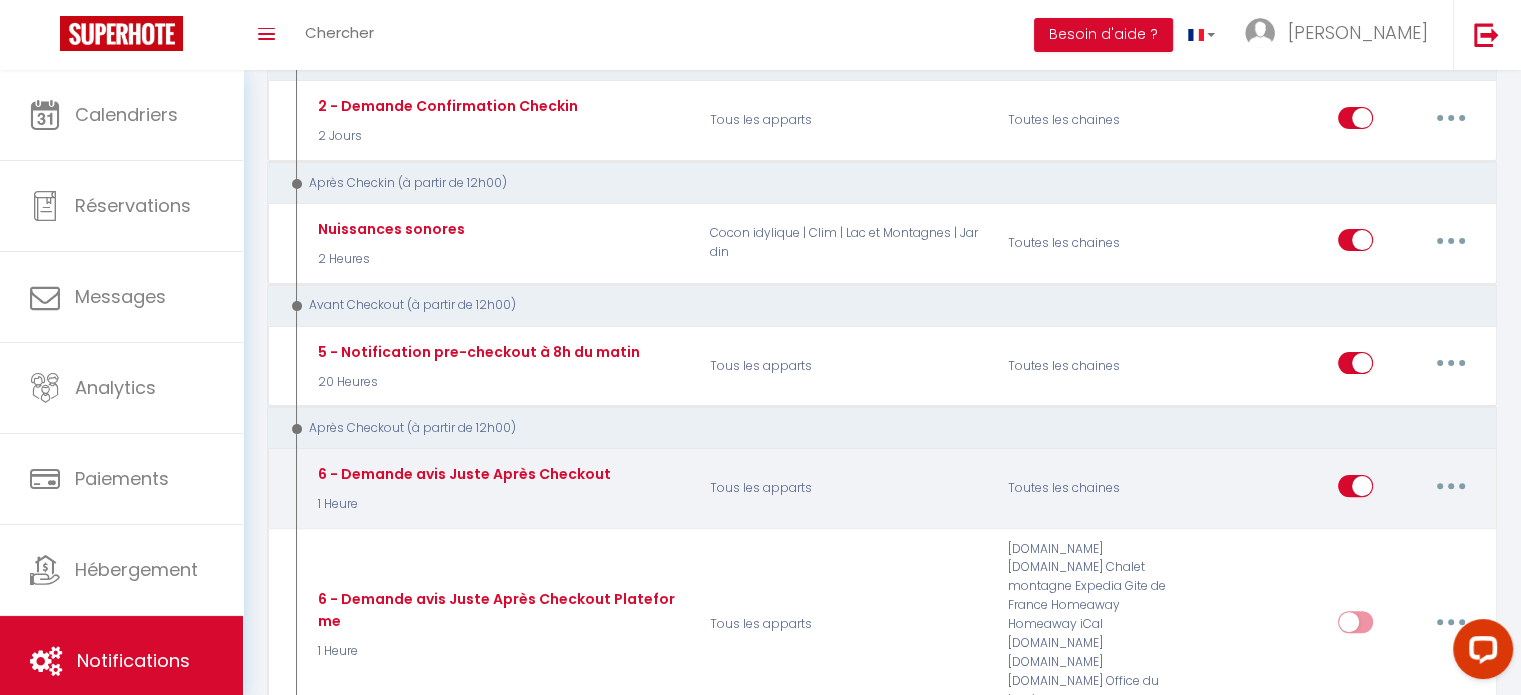 click at bounding box center (1451, 486) 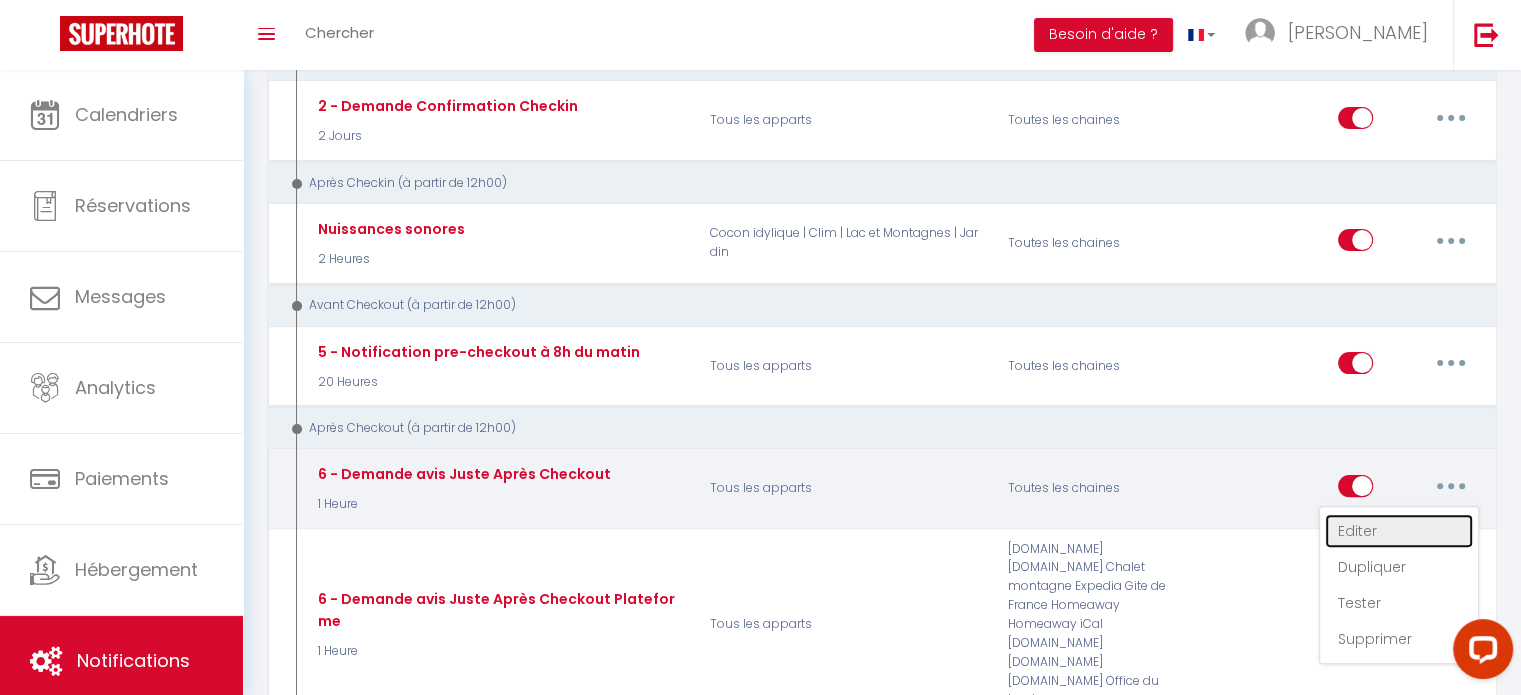 click on "Editer" at bounding box center (1399, 531) 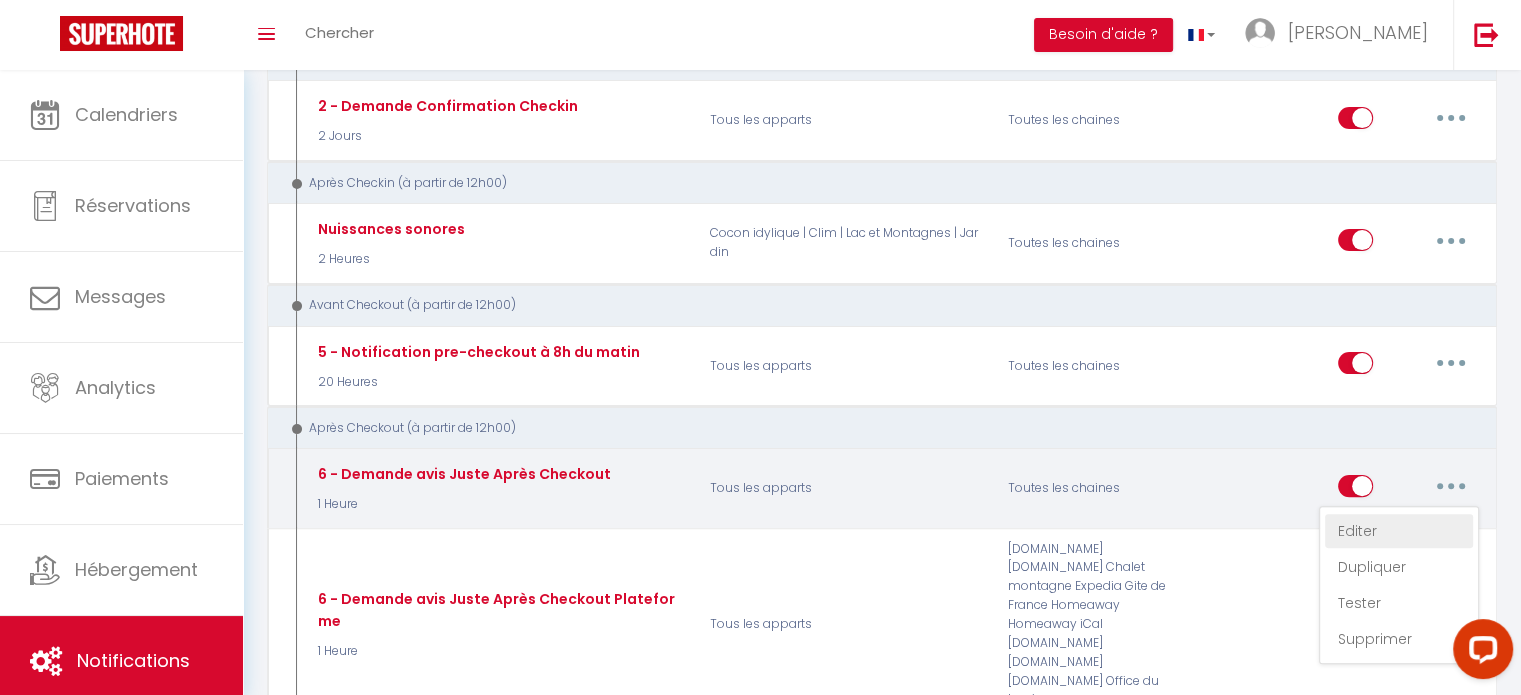 type on "6 - Demande avis Juste Après Checkout" 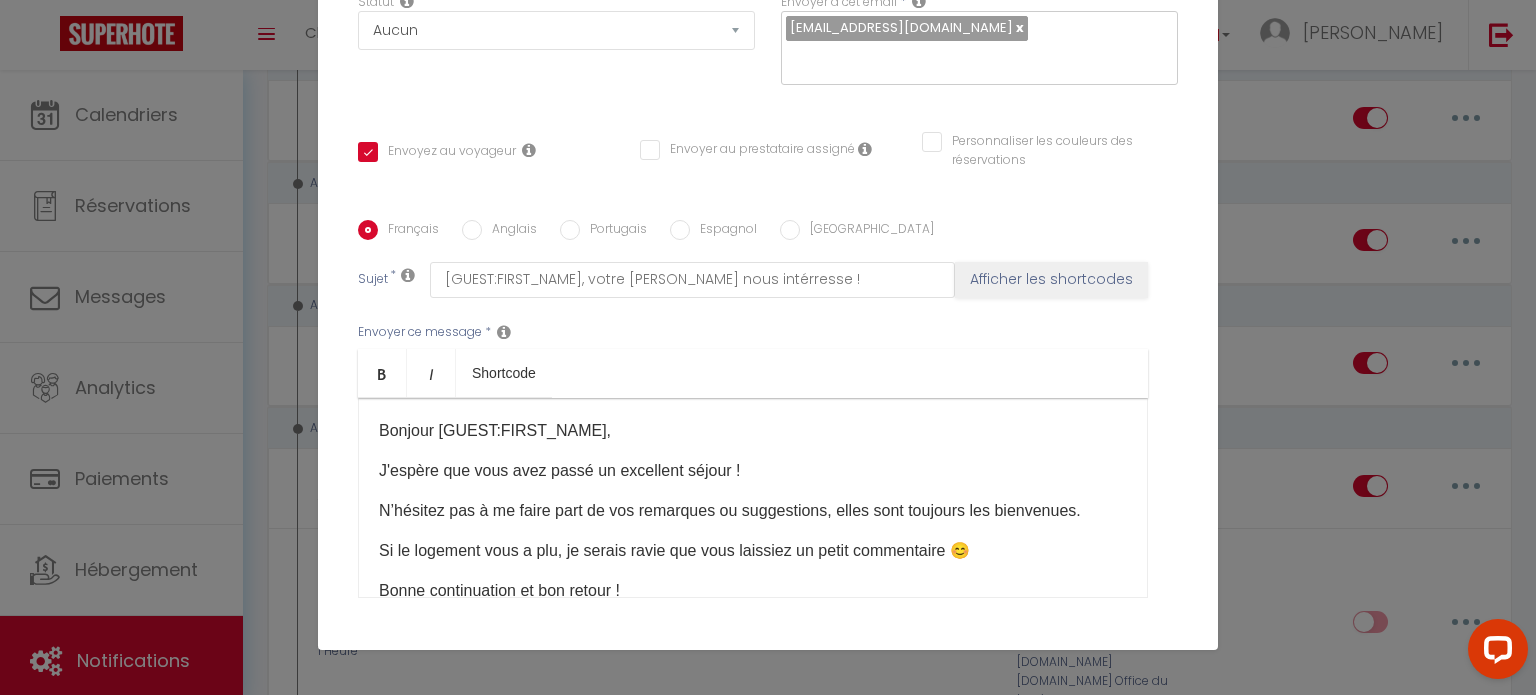 scroll, scrollTop: 368, scrollLeft: 0, axis: vertical 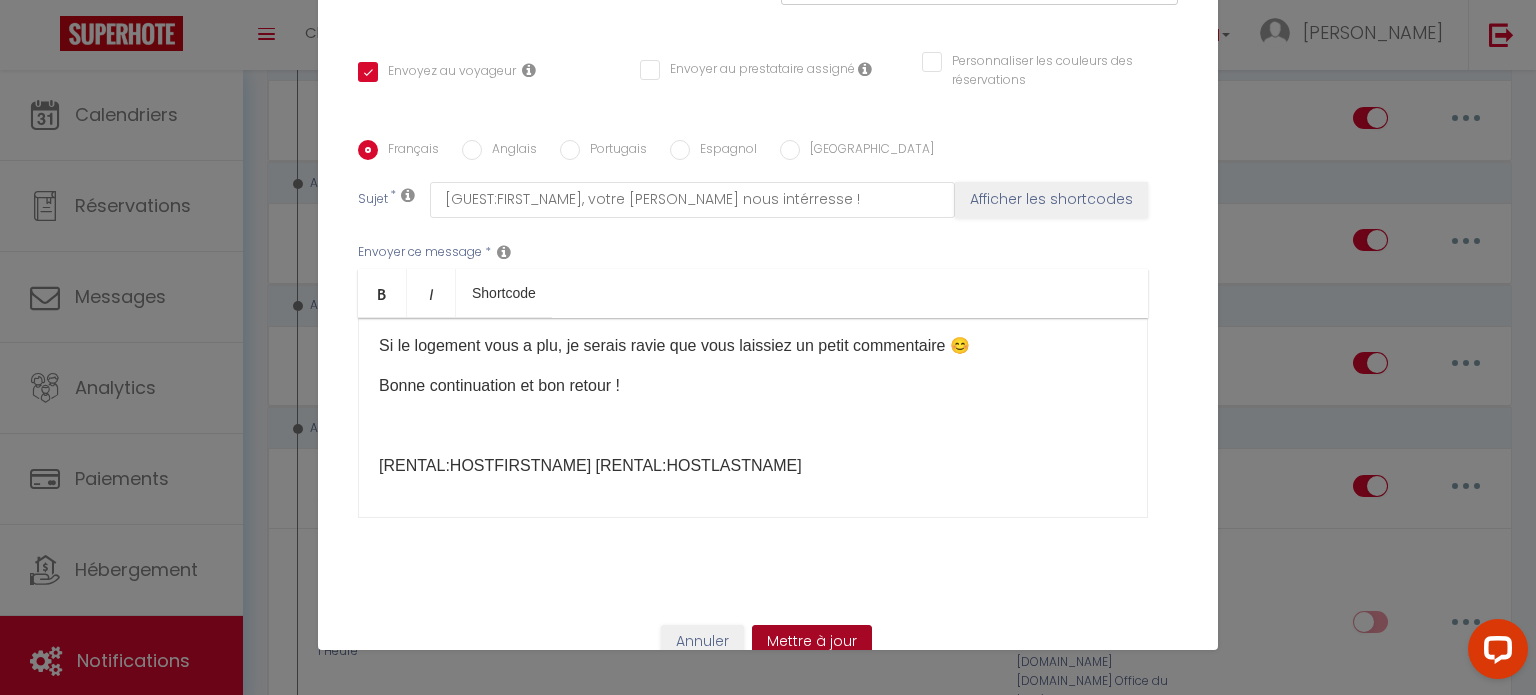 click on "Mettre à jour" at bounding box center (812, 642) 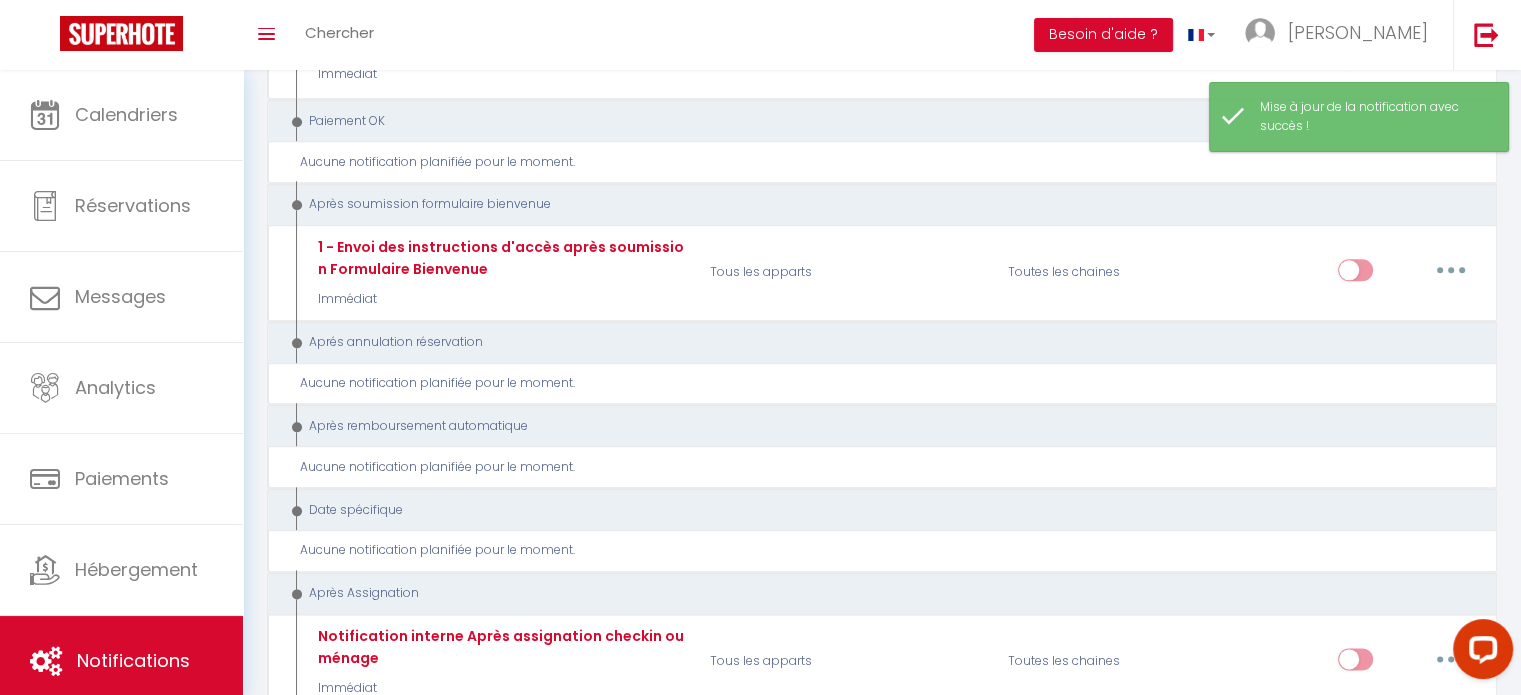 scroll, scrollTop: 2672, scrollLeft: 0, axis: vertical 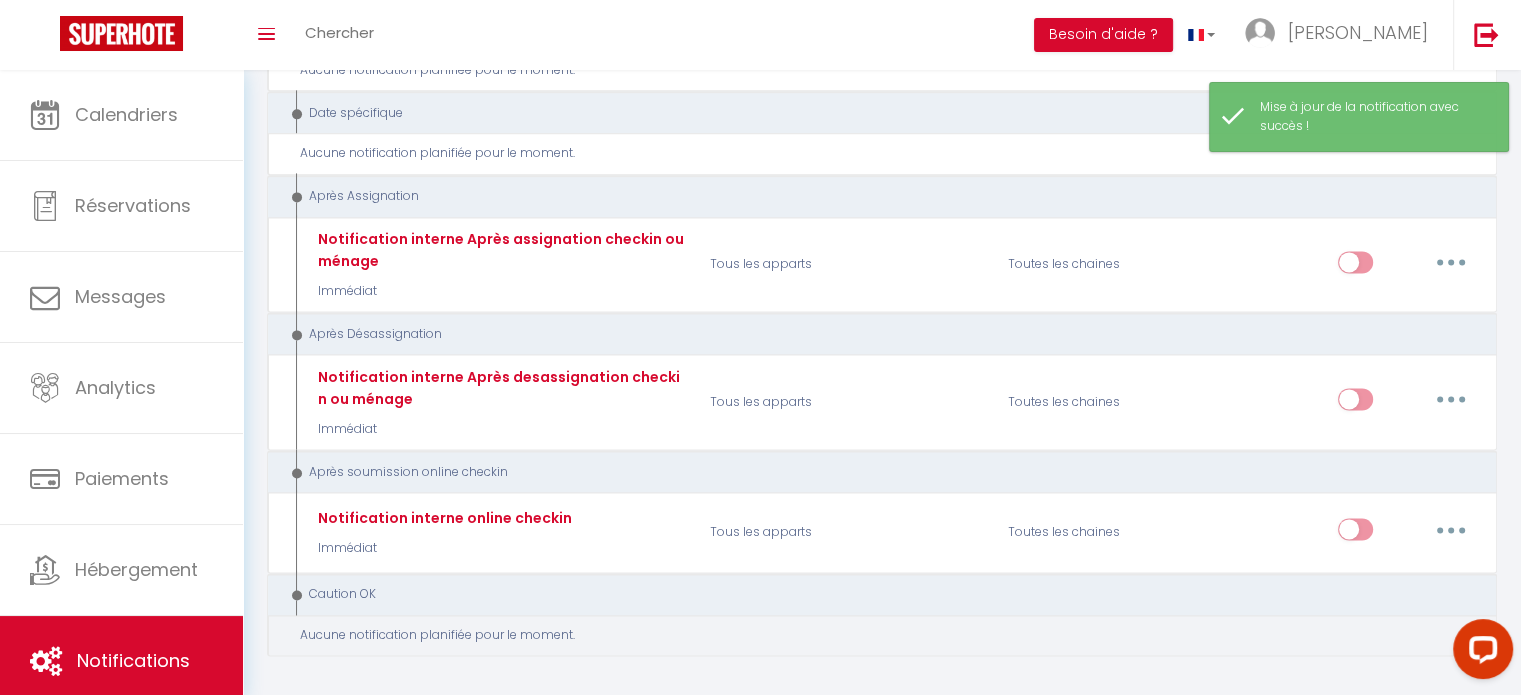 click on "Aucune notification planifiée pour le moment." at bounding box center (889, 635) 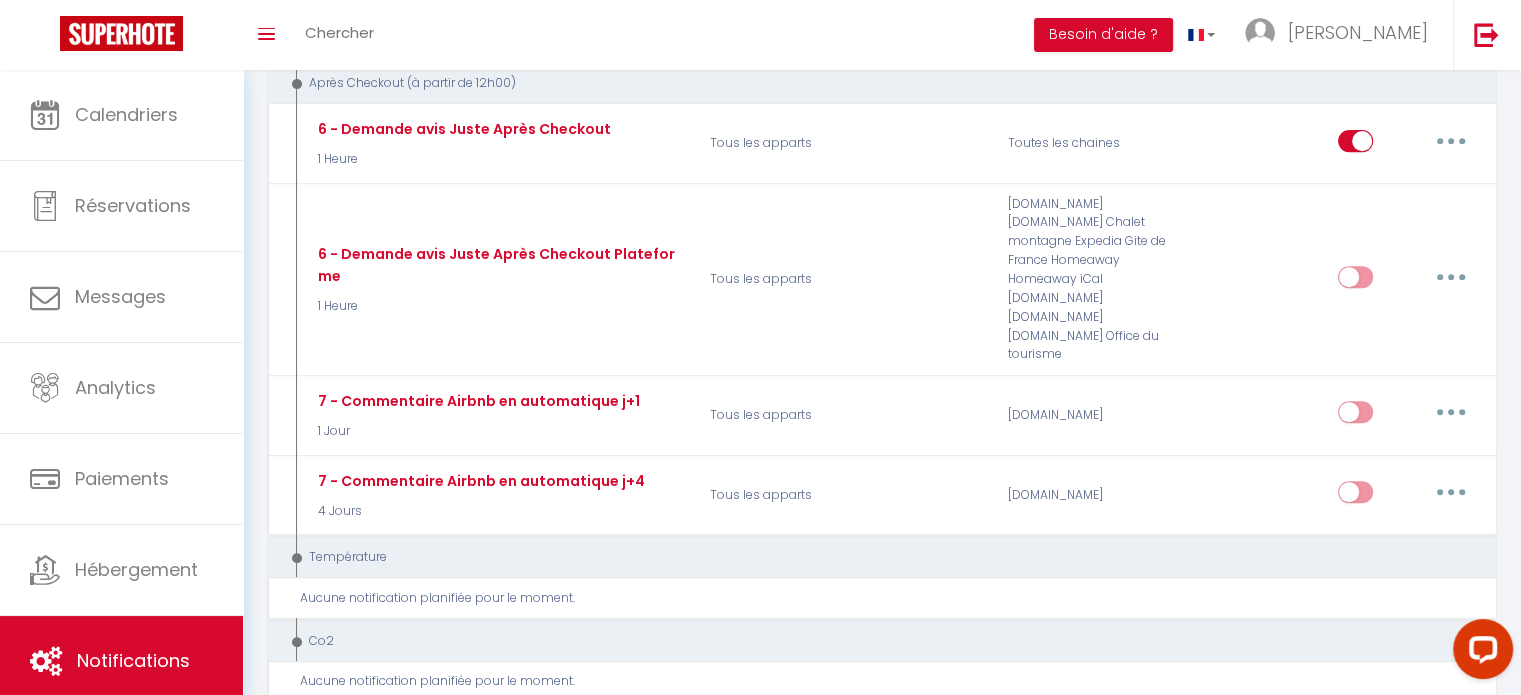 scroll, scrollTop: 0, scrollLeft: 0, axis: both 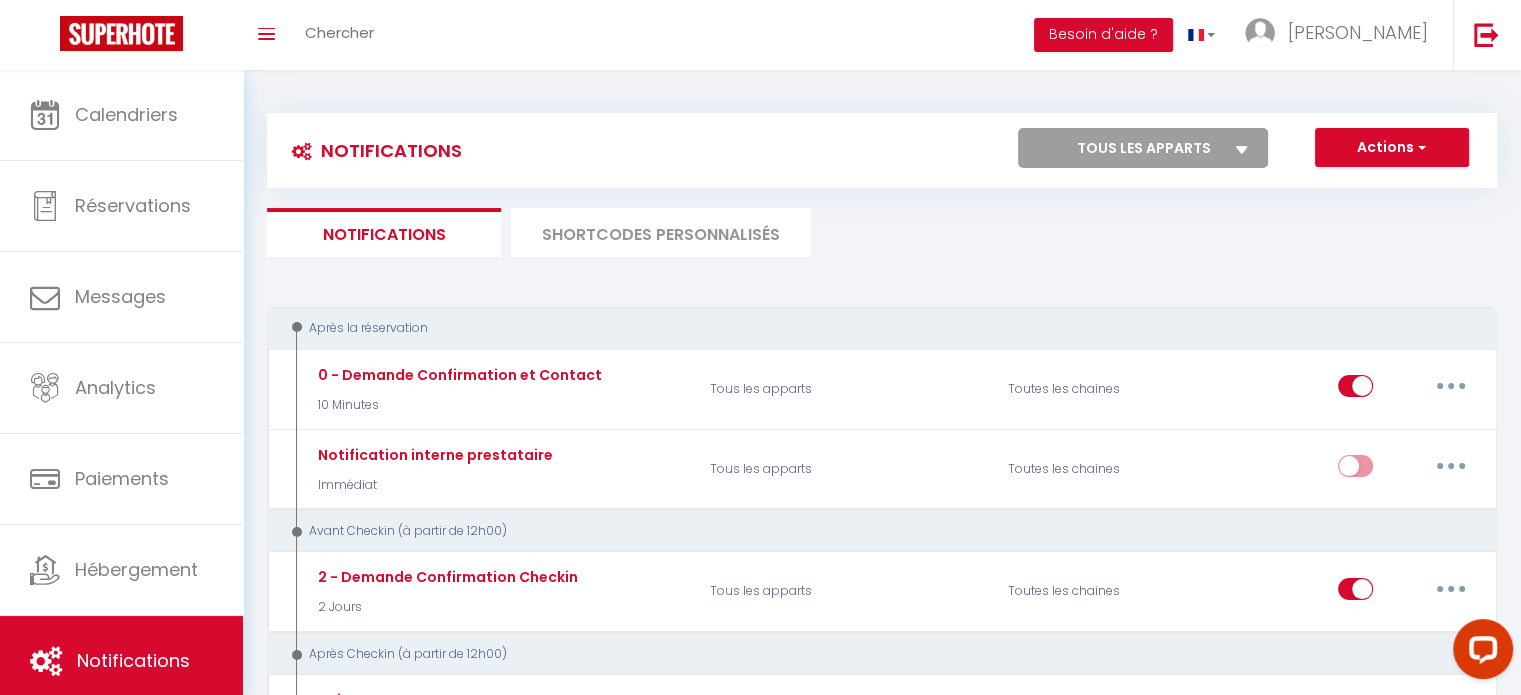click on "Tous les apparts    Chalet edelweiss · Chalet au calme dans la verdure au bord du lac chalet l'Adret, le jardin du [GEOGRAPHIC_DATA] | Clim | [GEOGRAPHIC_DATA] | [GEOGRAPHIC_DATA] · [GEOGRAPHIC_DATA] - Terrasse - Parking - [GEOGRAPHIC_DATA] · Bel appartement proche du lac" at bounding box center (1143, 148) 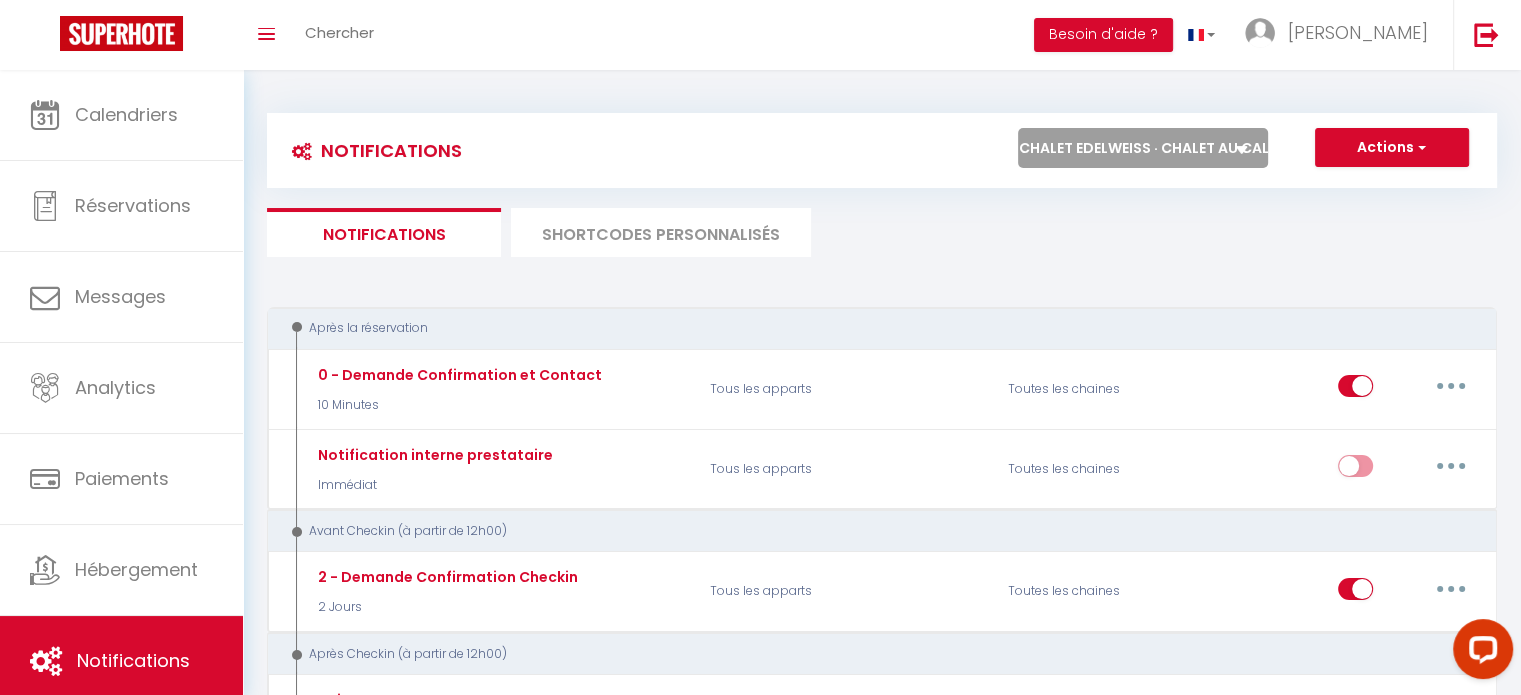 click on "Tous les apparts    Chalet edelweiss · Chalet au calme dans la verdure au bord du lac chalet l'Adret, le jardin du [GEOGRAPHIC_DATA] | Clim | [GEOGRAPHIC_DATA] | [GEOGRAPHIC_DATA] · [GEOGRAPHIC_DATA] - Terrasse - Parking - [GEOGRAPHIC_DATA] · Bel appartement proche du lac" at bounding box center [1143, 148] 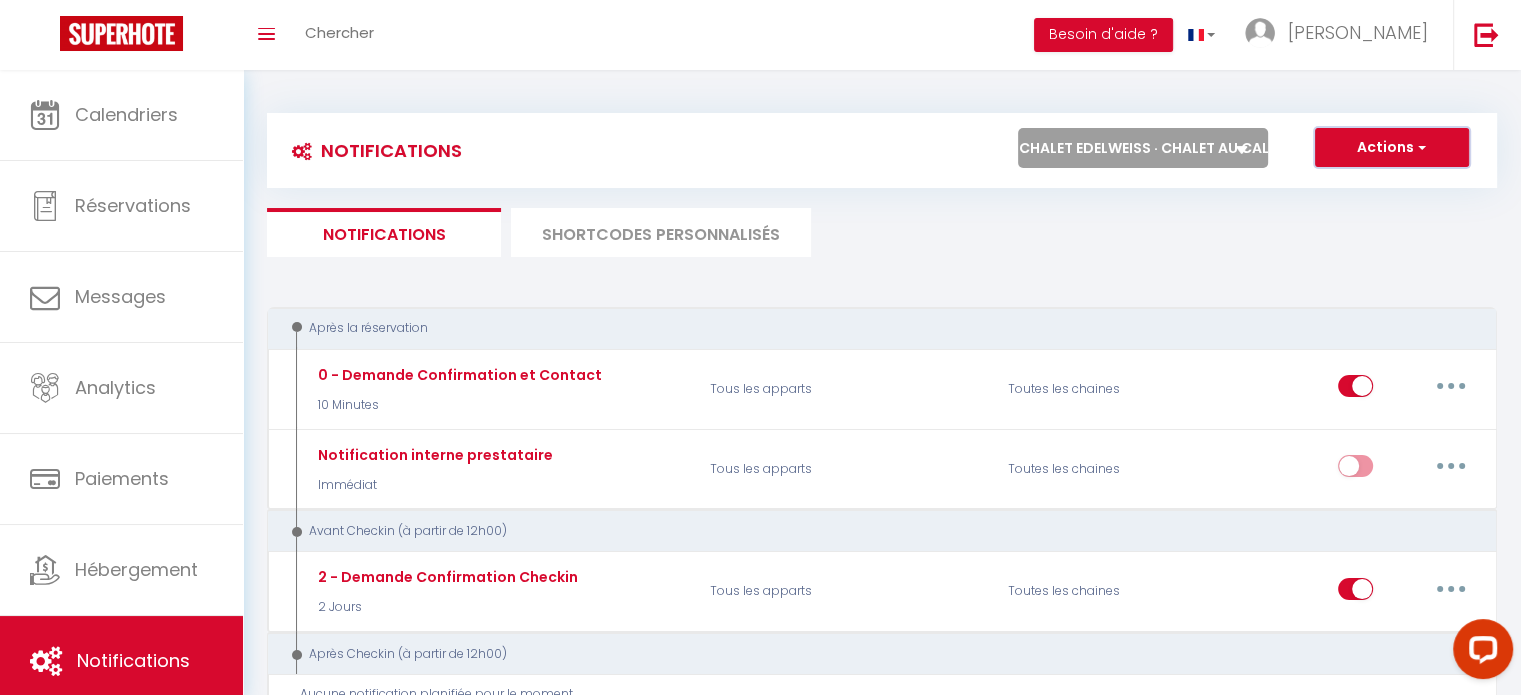 click on "Actions" at bounding box center [1392, 148] 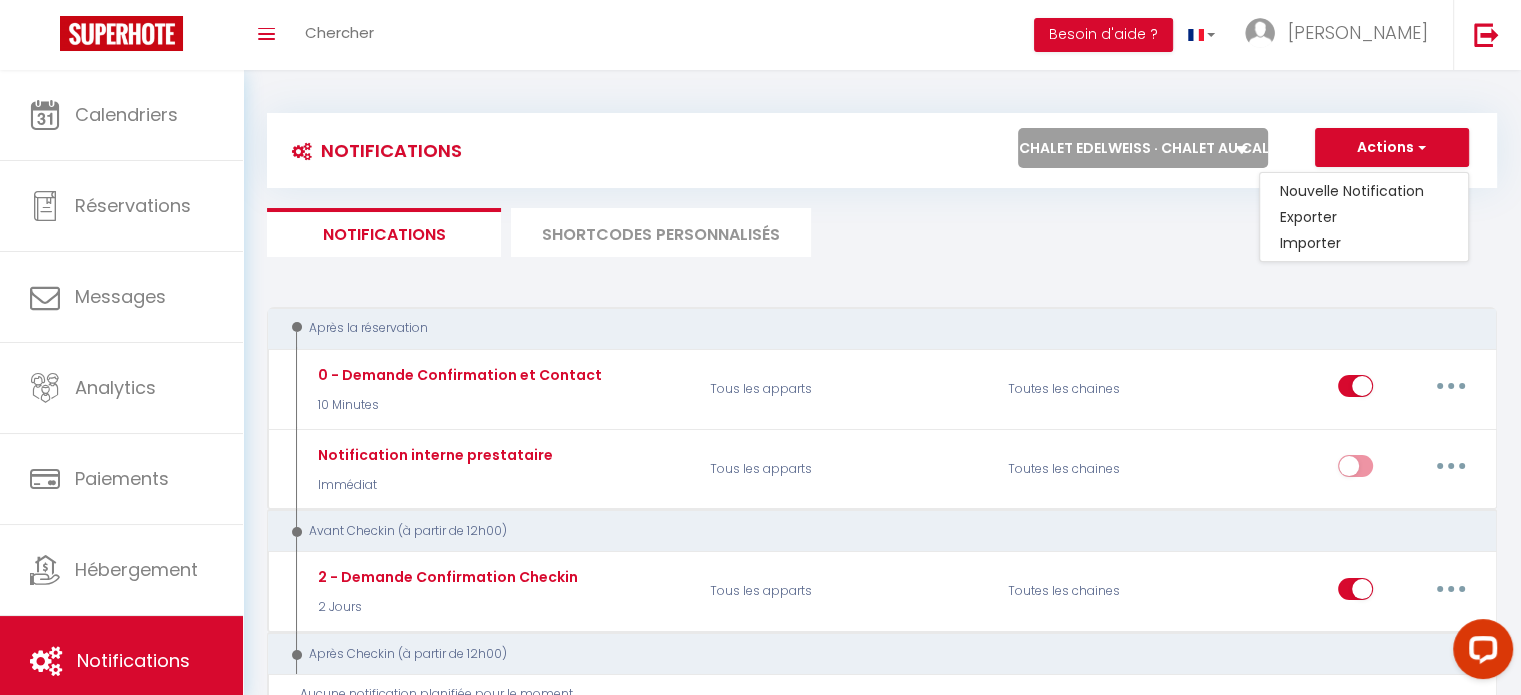 click on "Tous les apparts    Chalet edelweiss · Chalet au calme dans la verdure au bord du lac chalet l'Adret, le jardin du [GEOGRAPHIC_DATA] | Clim | [GEOGRAPHIC_DATA] | [GEOGRAPHIC_DATA] · [GEOGRAPHIC_DATA] - Terrasse - Parking - [GEOGRAPHIC_DATA] · Bel appartement proche du lac" at bounding box center [1143, 148] 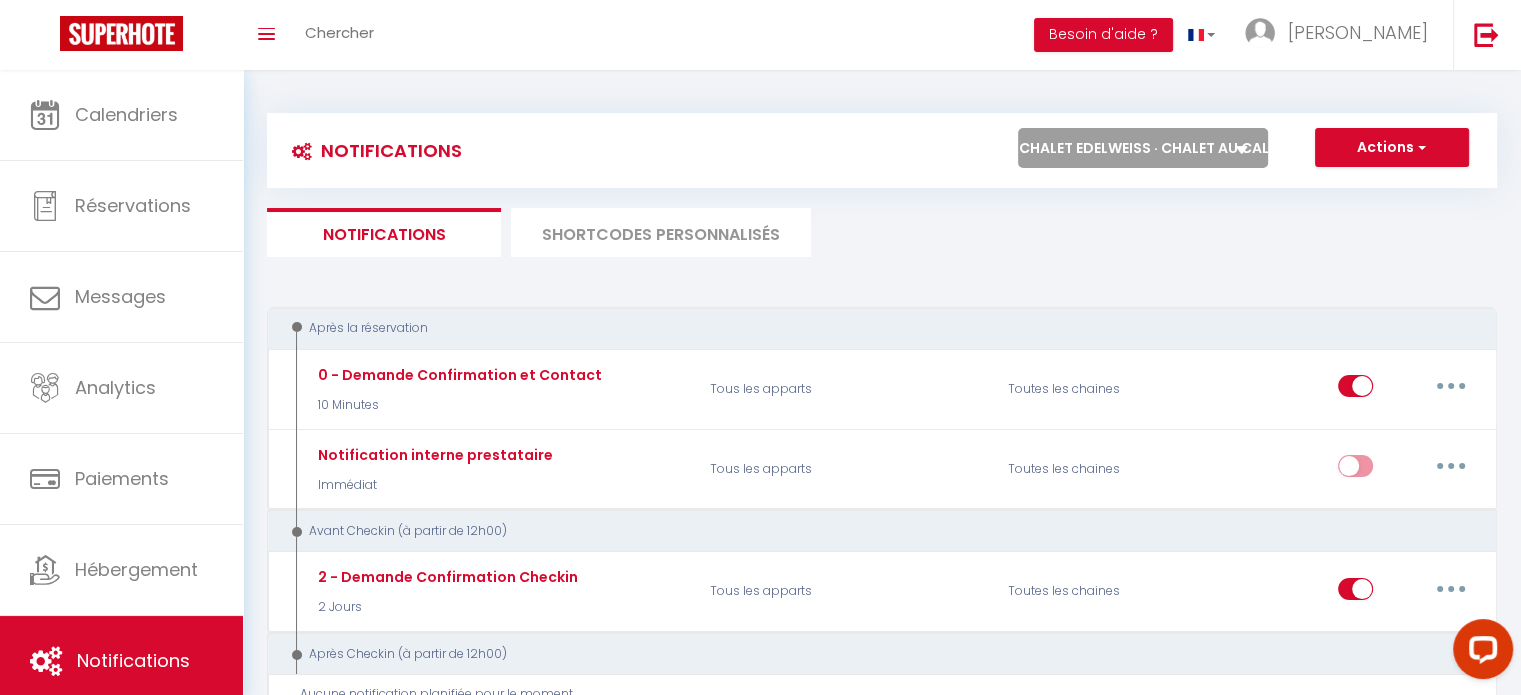 select 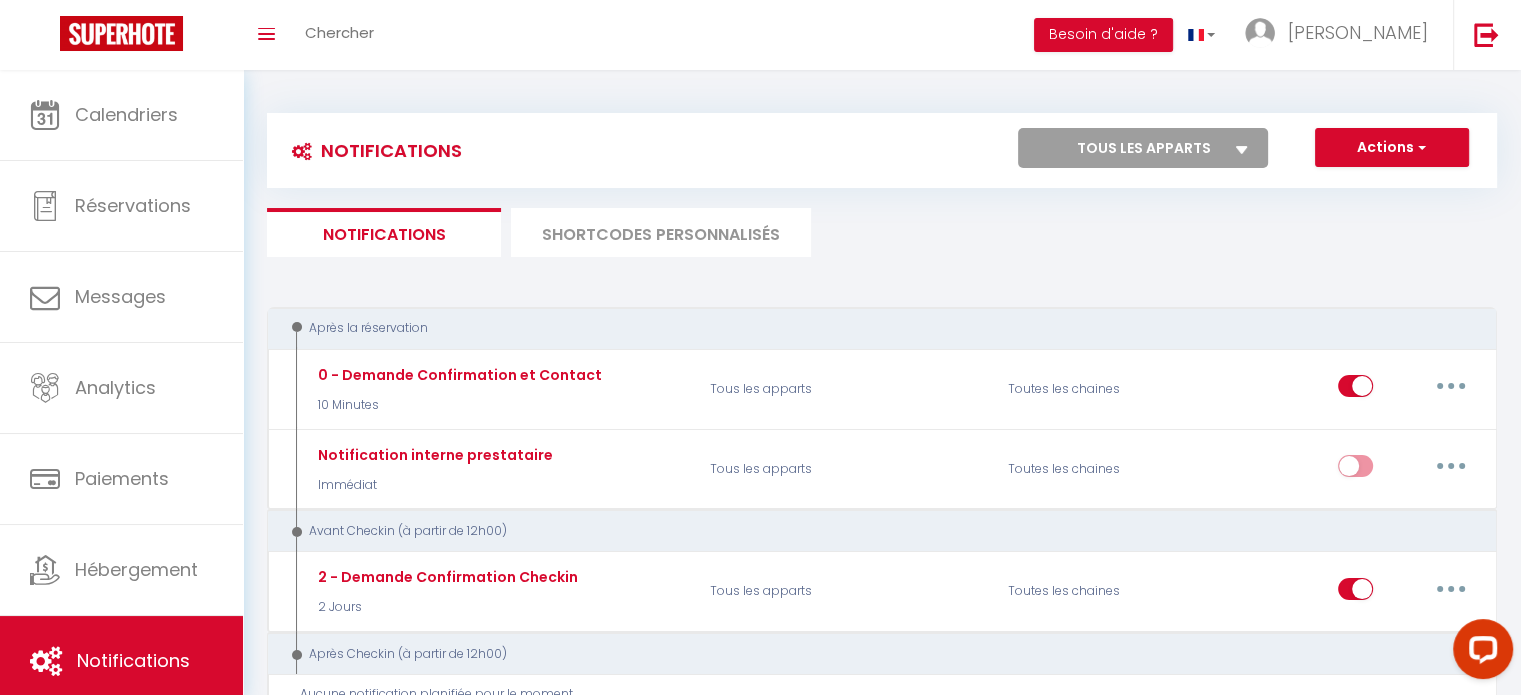 click on "Tous les apparts    Chalet edelweiss · Chalet au calme dans la verdure au bord du lac chalet l'Adret, le jardin du [GEOGRAPHIC_DATA] | Clim | [GEOGRAPHIC_DATA] | [GEOGRAPHIC_DATA] · [GEOGRAPHIC_DATA] - Terrasse - Parking - [GEOGRAPHIC_DATA] · Bel appartement proche du lac" at bounding box center (1143, 148) 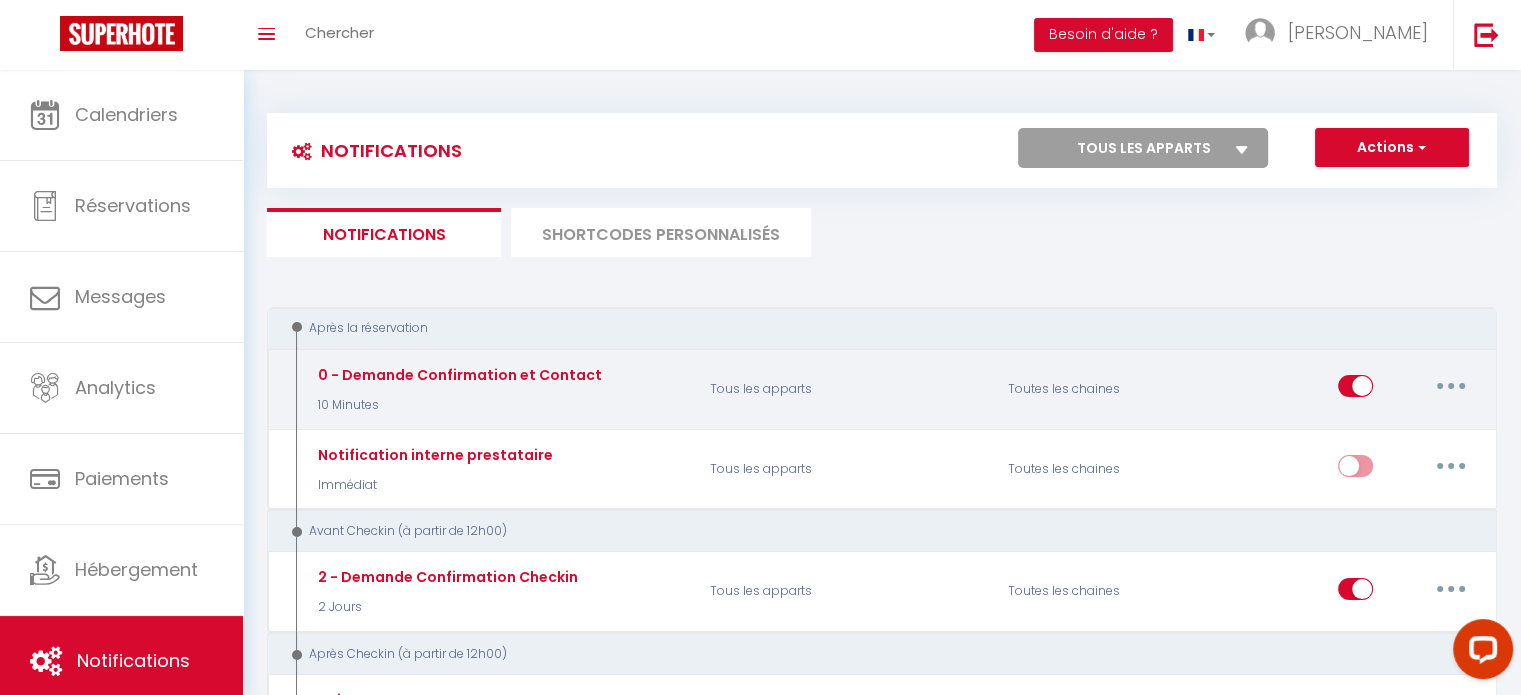 click at bounding box center (1451, 386) 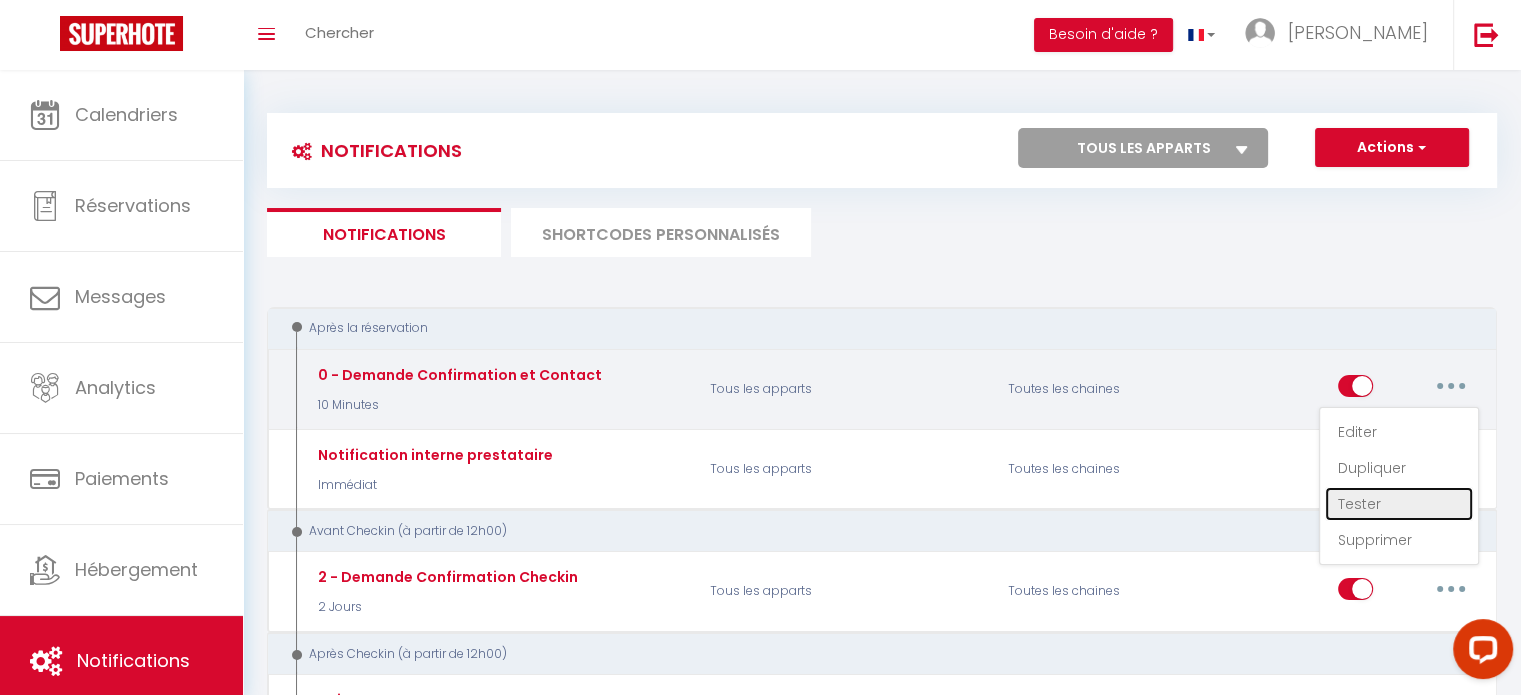 click on "Tester" at bounding box center [1399, 504] 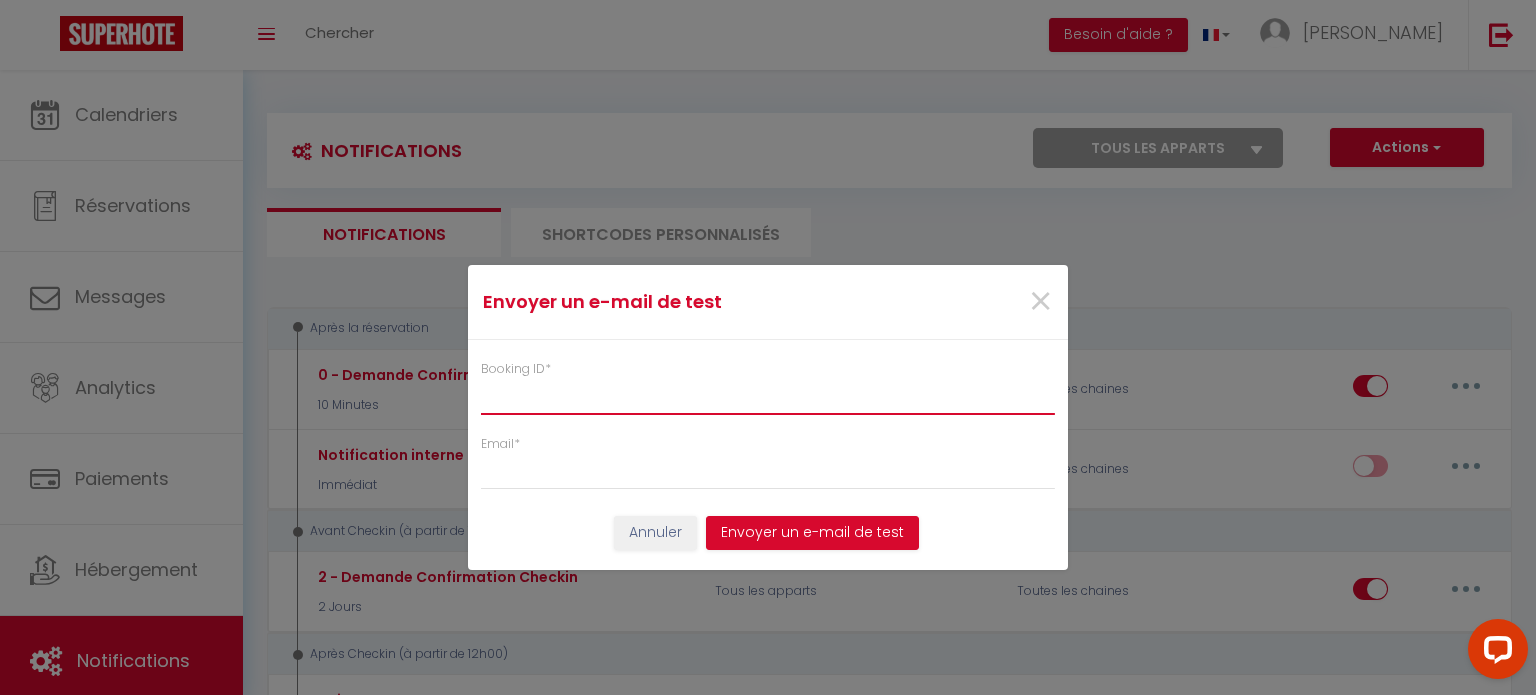 click on "Booking ID
*" at bounding box center [768, 397] 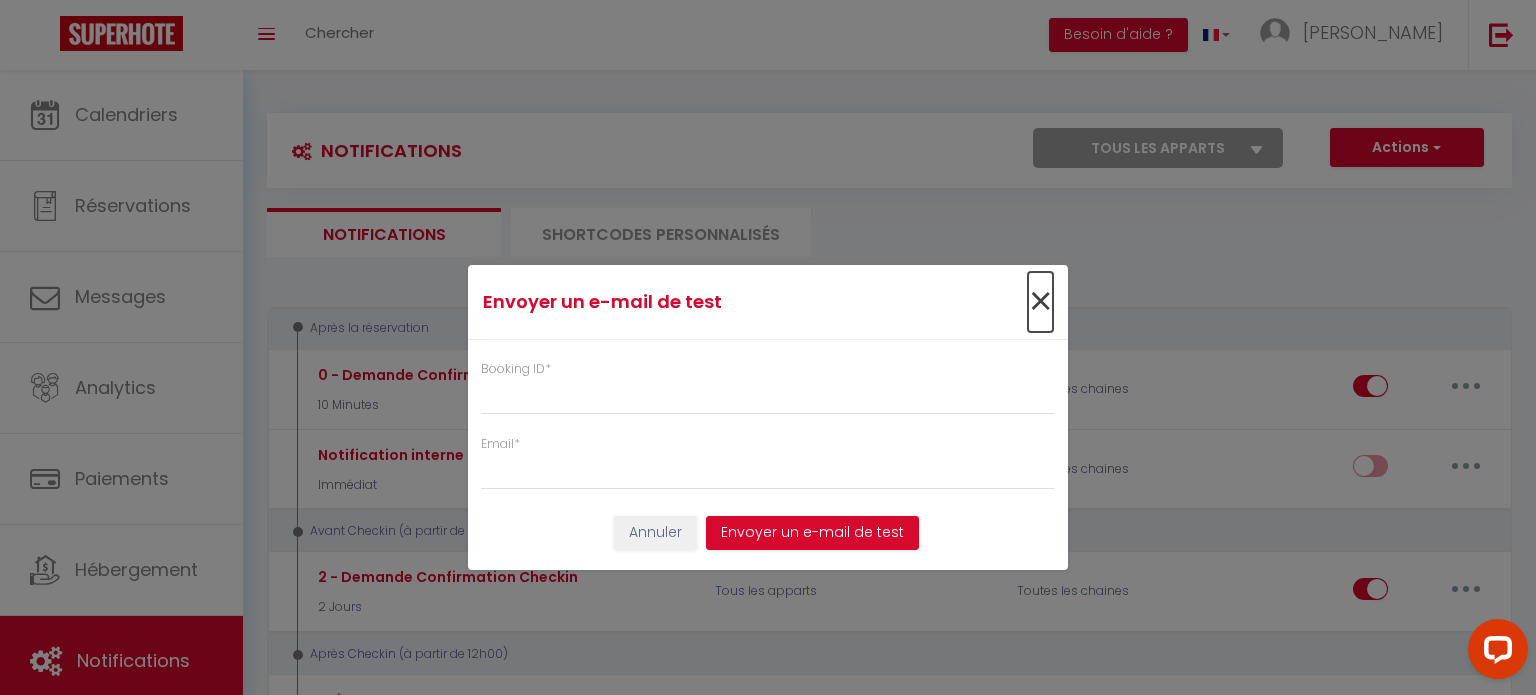 click on "×" at bounding box center (1040, 302) 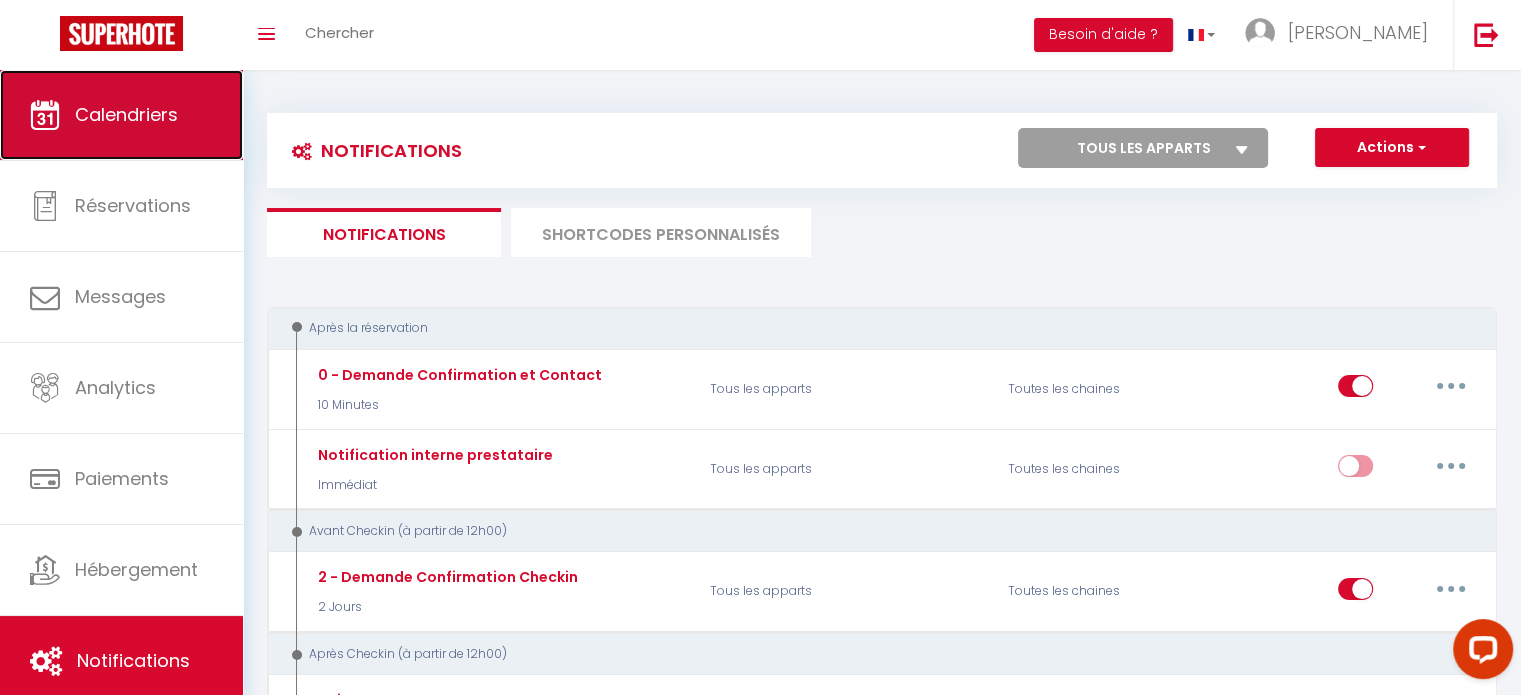 click on "Calendriers" at bounding box center (126, 114) 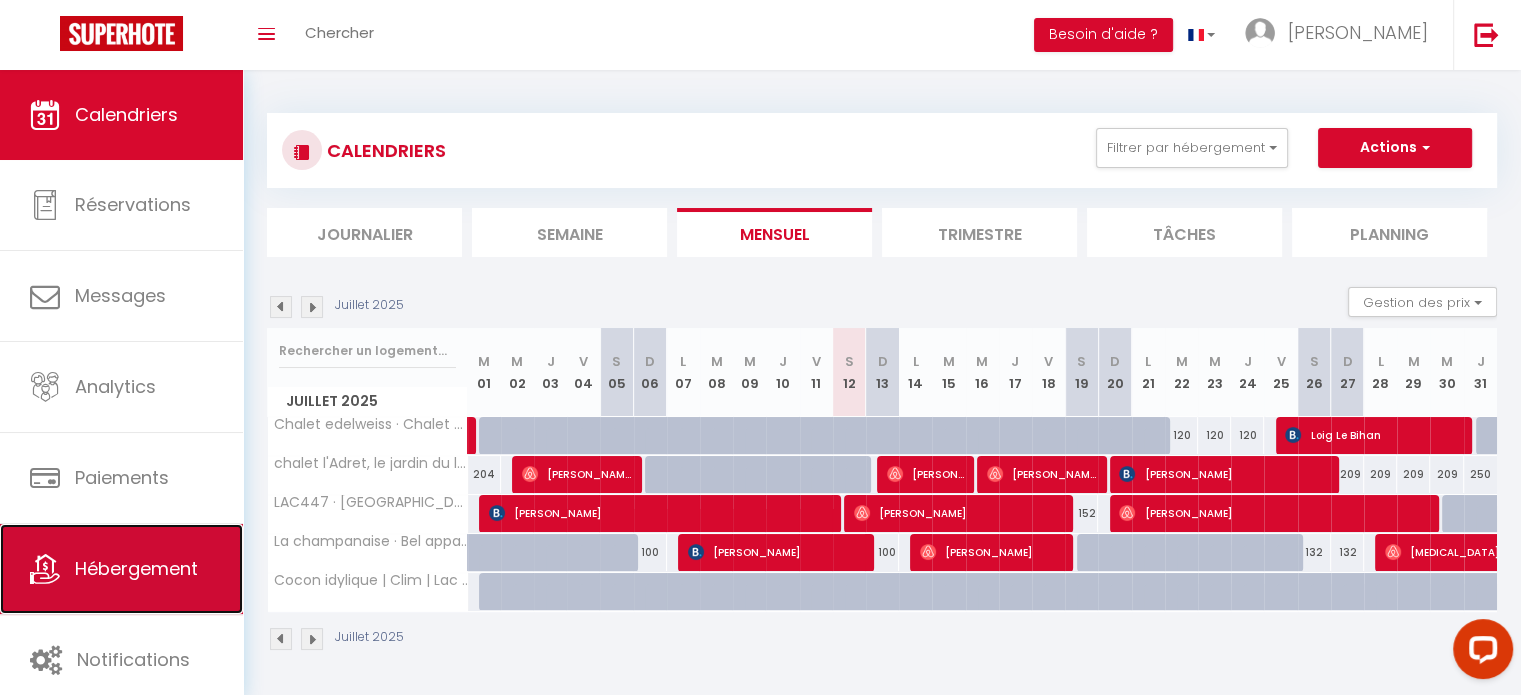 click on "Hébergement" at bounding box center [136, 568] 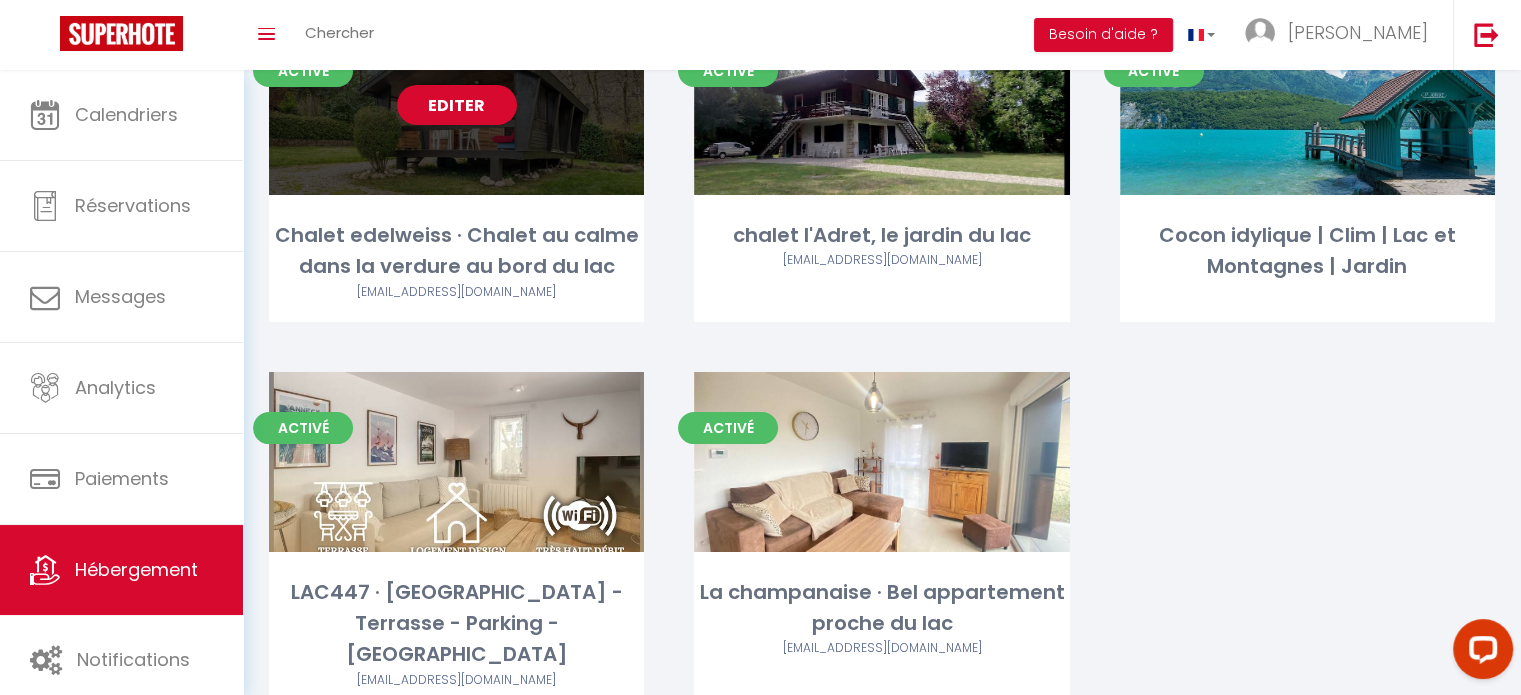 scroll, scrollTop: 260, scrollLeft: 0, axis: vertical 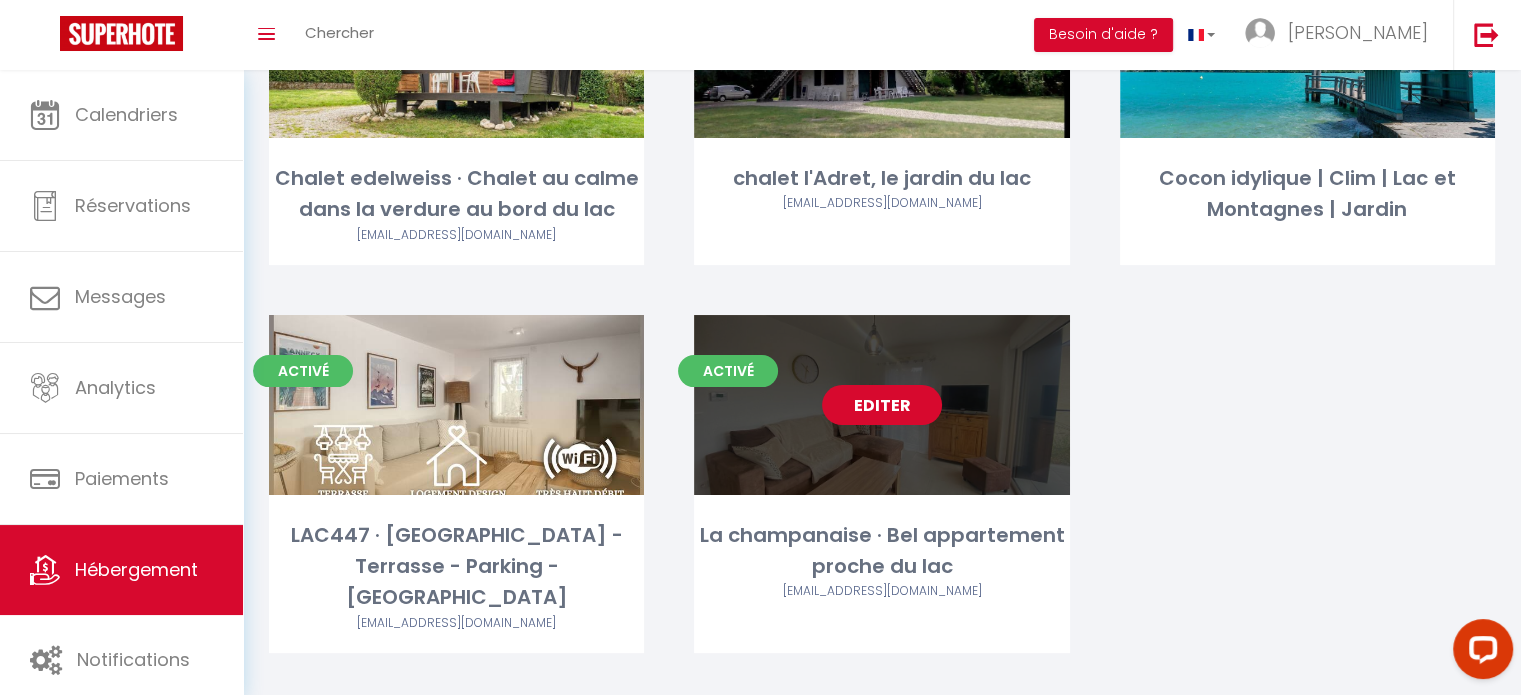 click on "Editer" at bounding box center (882, 405) 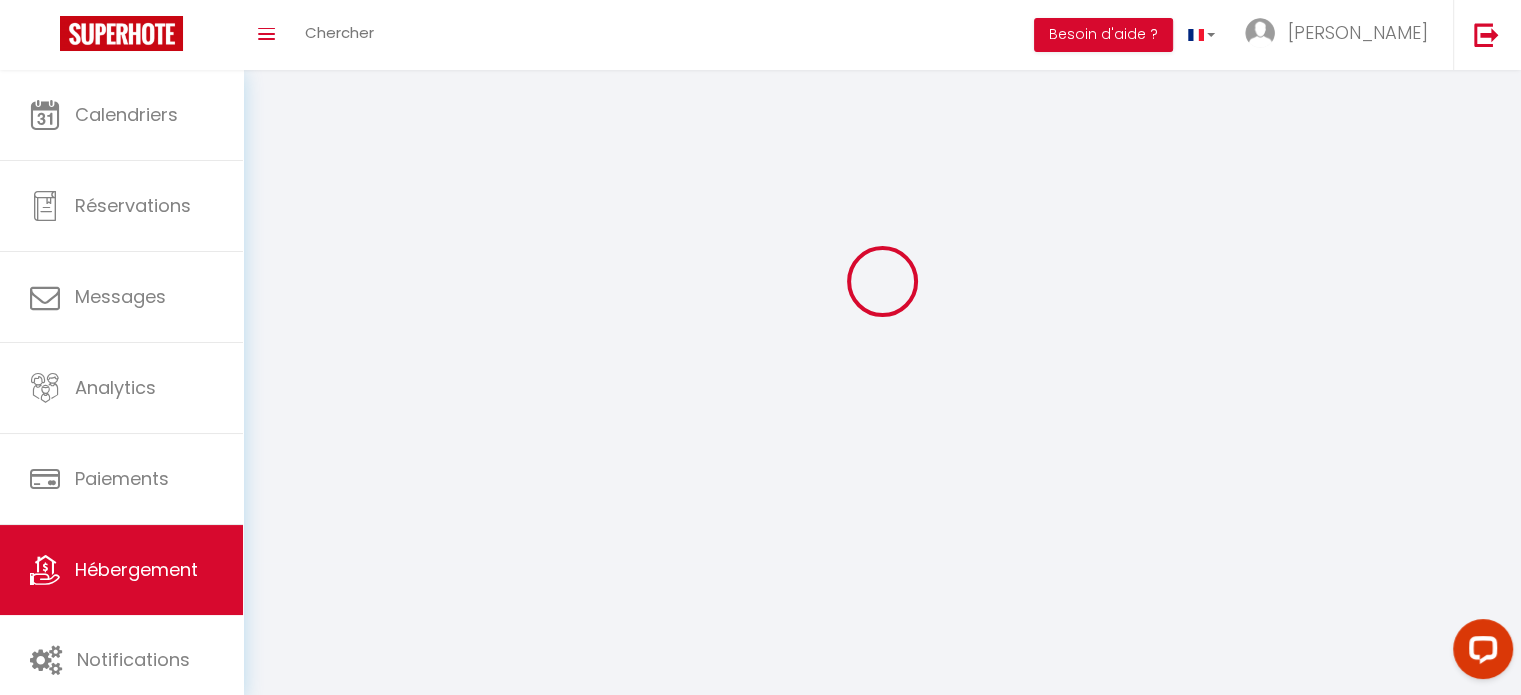 select 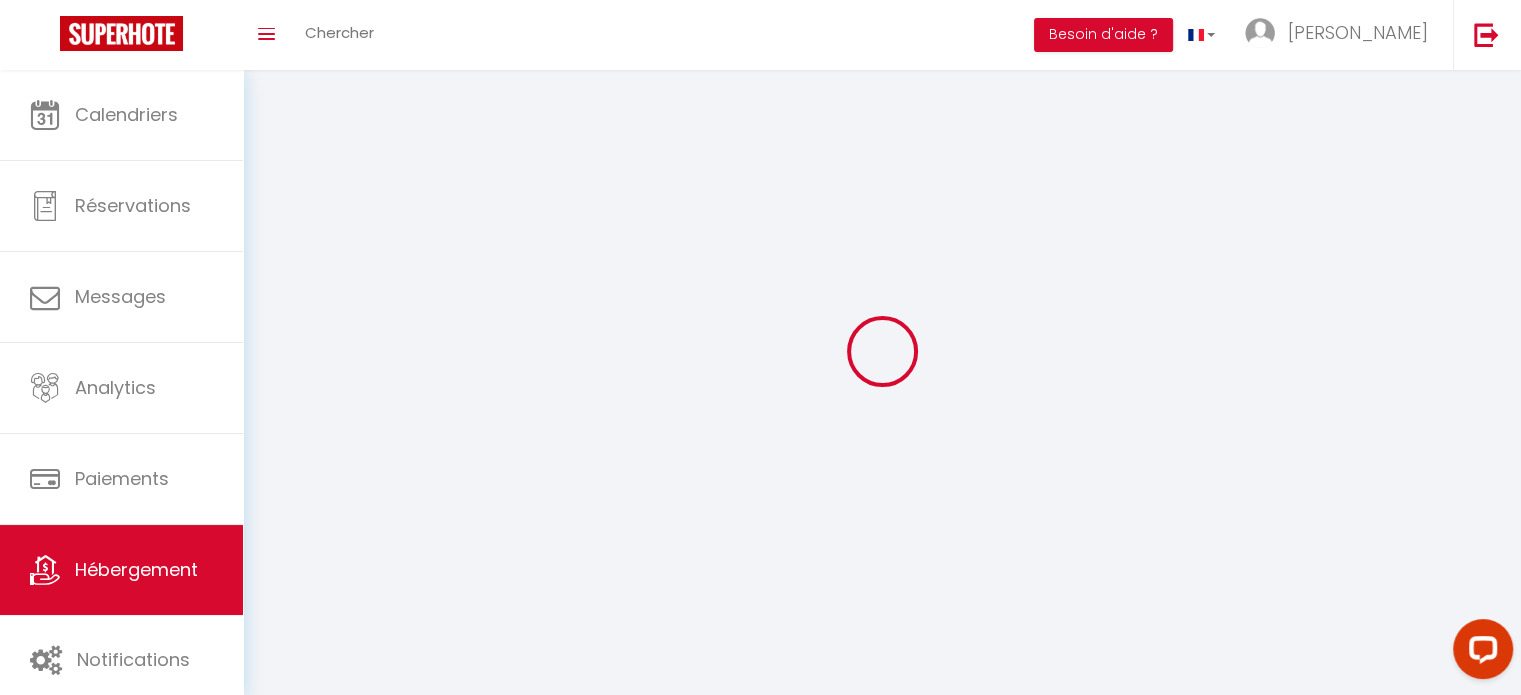 select on "1" 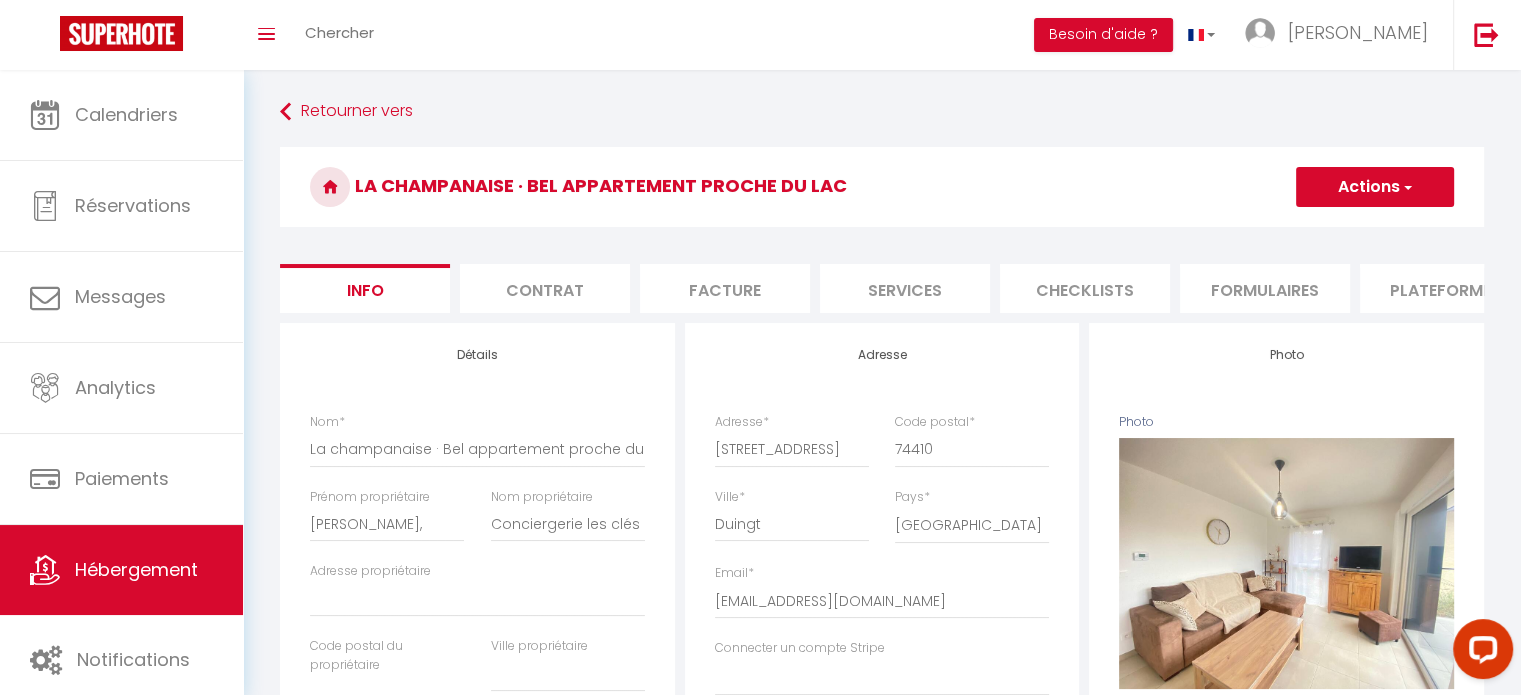 scroll, scrollTop: 2, scrollLeft: 0, axis: vertical 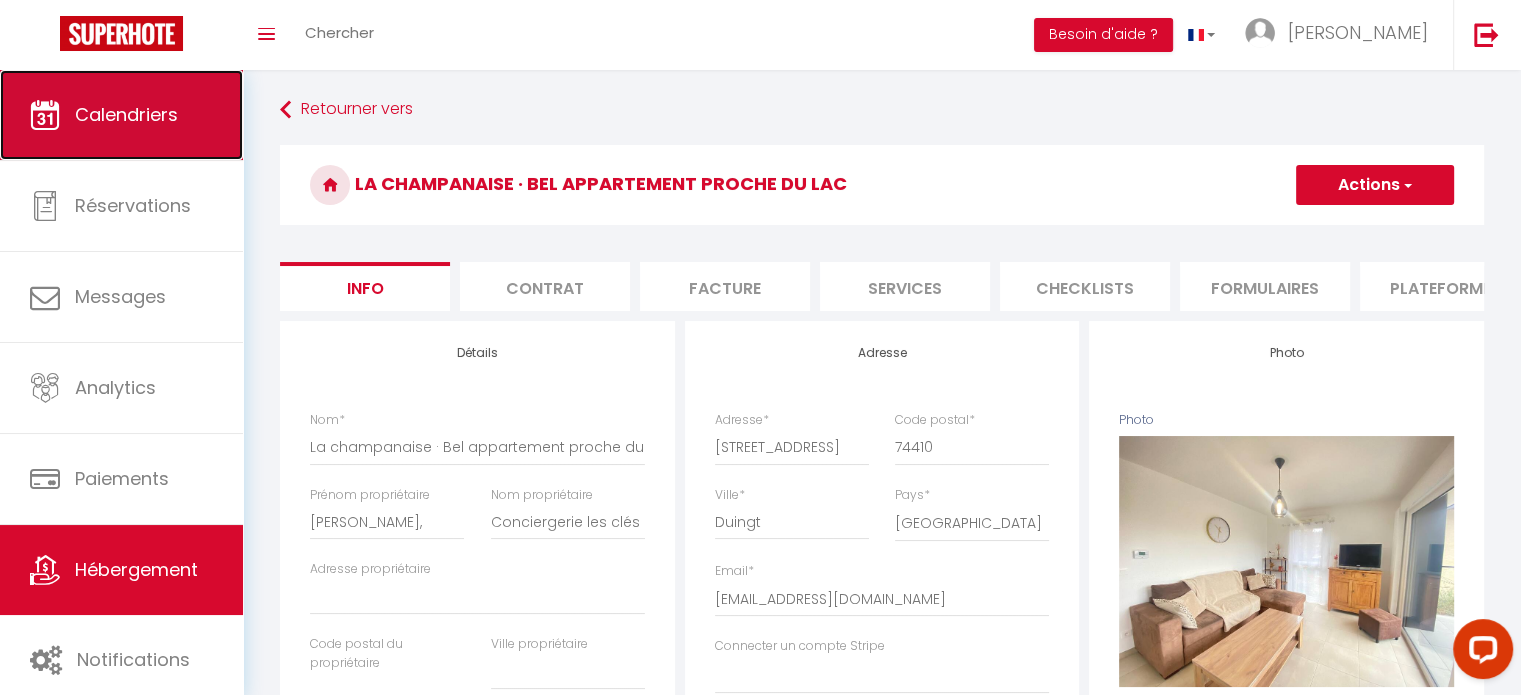 click on "Calendriers" at bounding box center [126, 114] 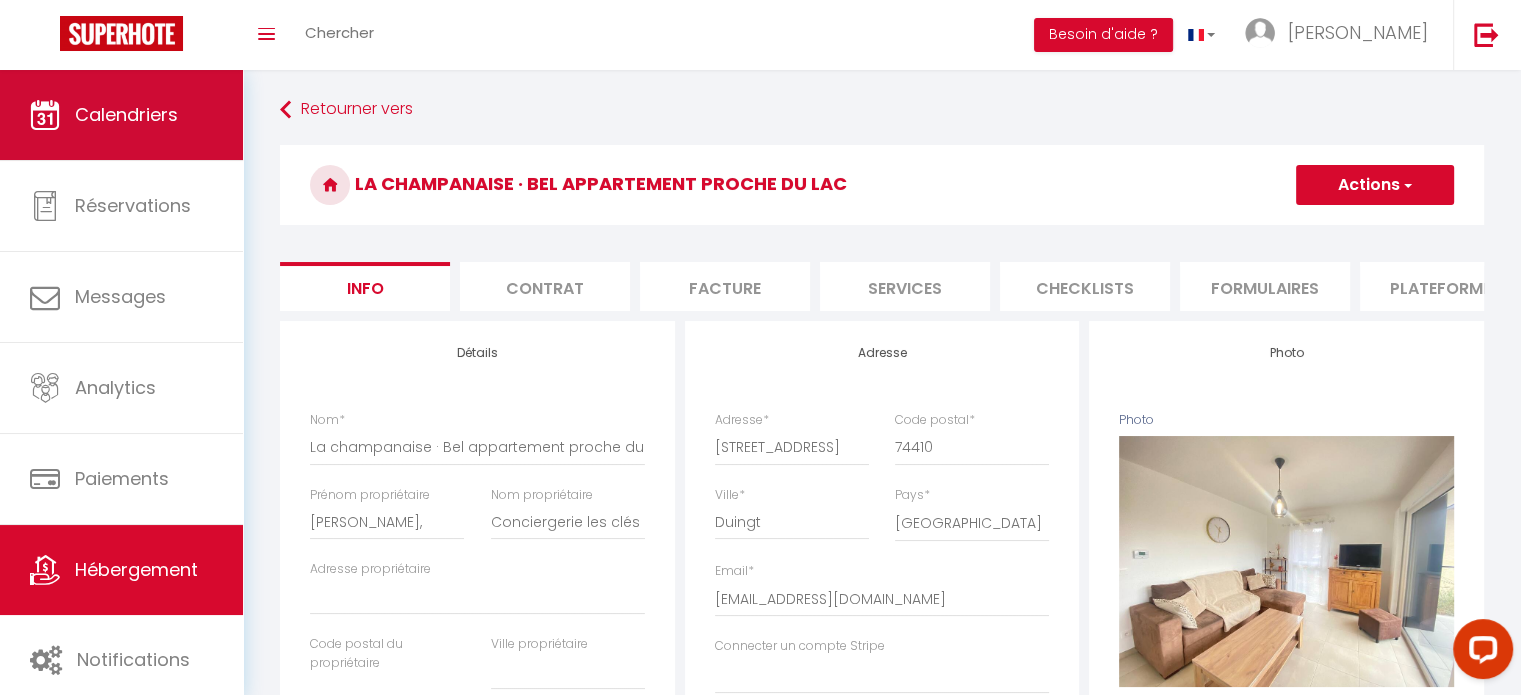 scroll, scrollTop: 0, scrollLeft: 0, axis: both 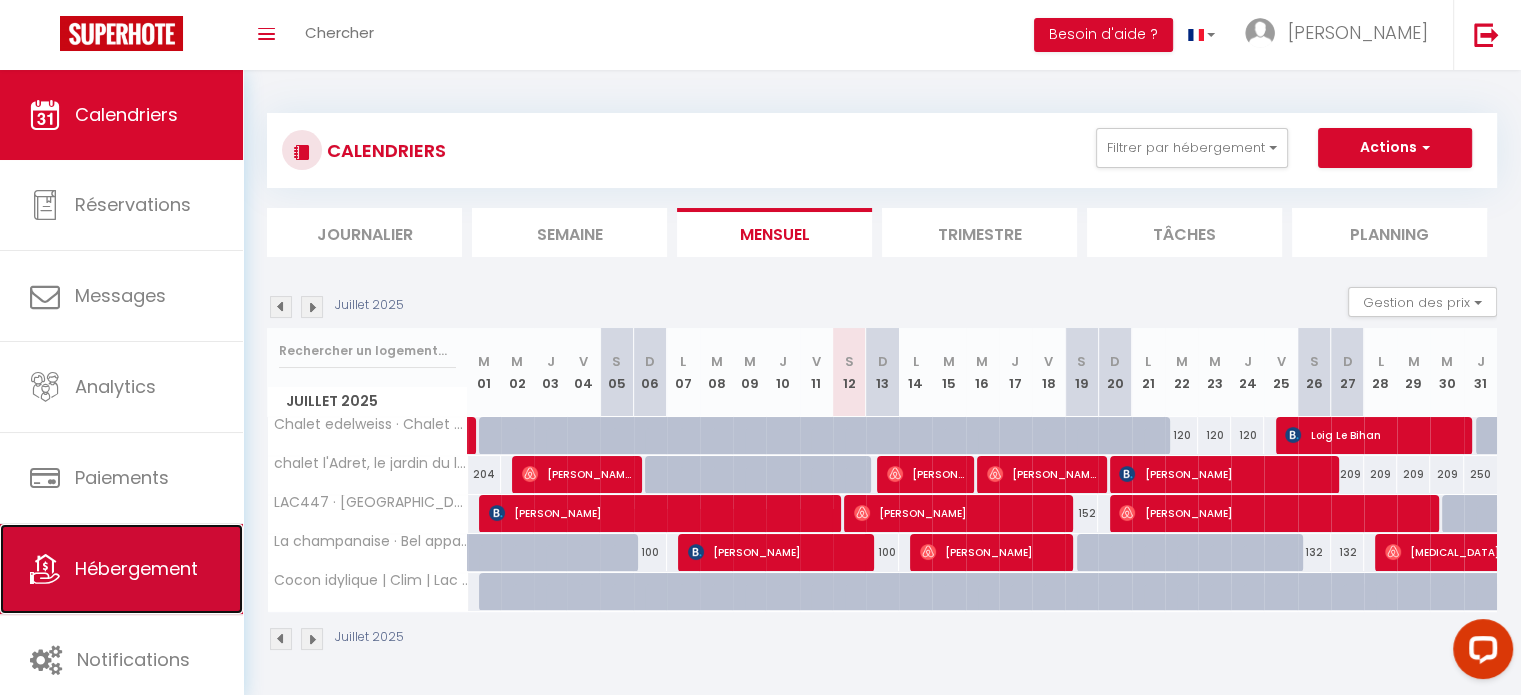 click on "Hébergement" at bounding box center [121, 569] 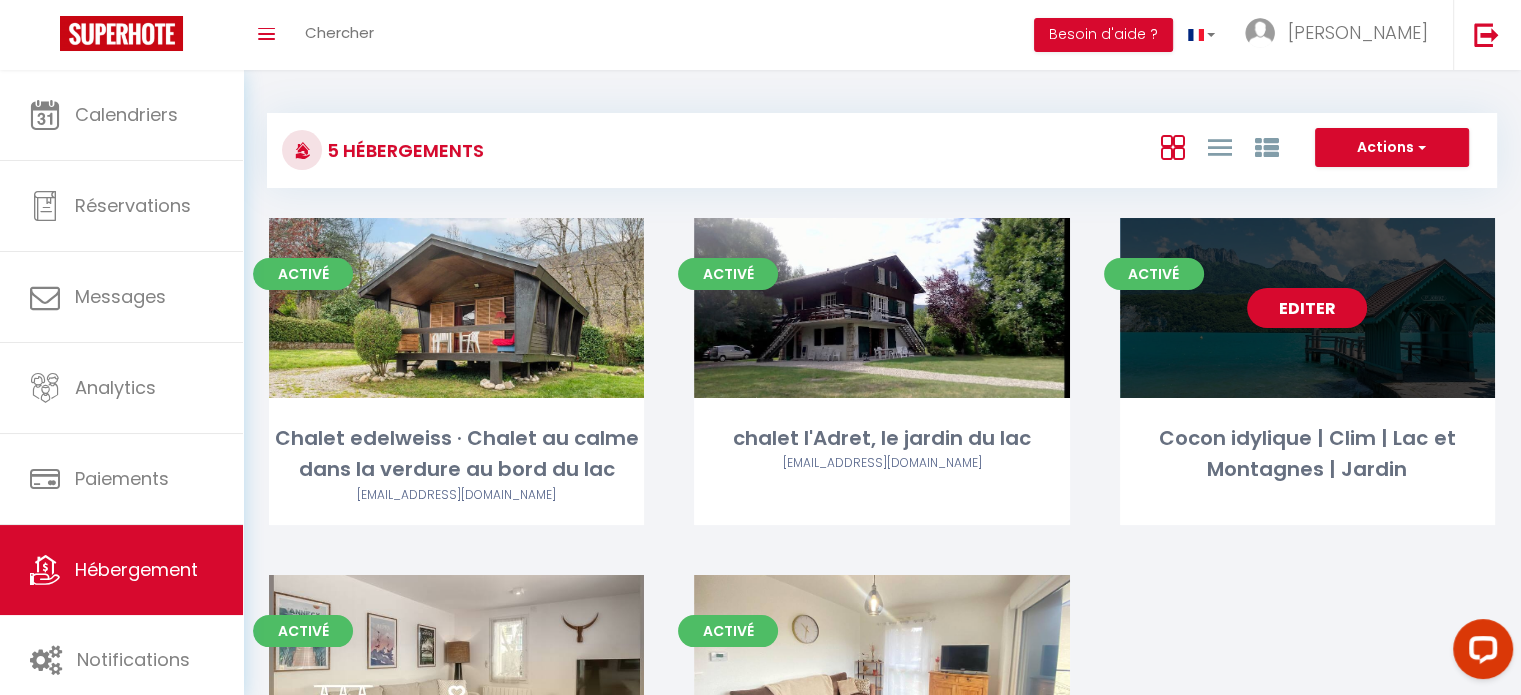 click on "Editer" at bounding box center (1307, 308) 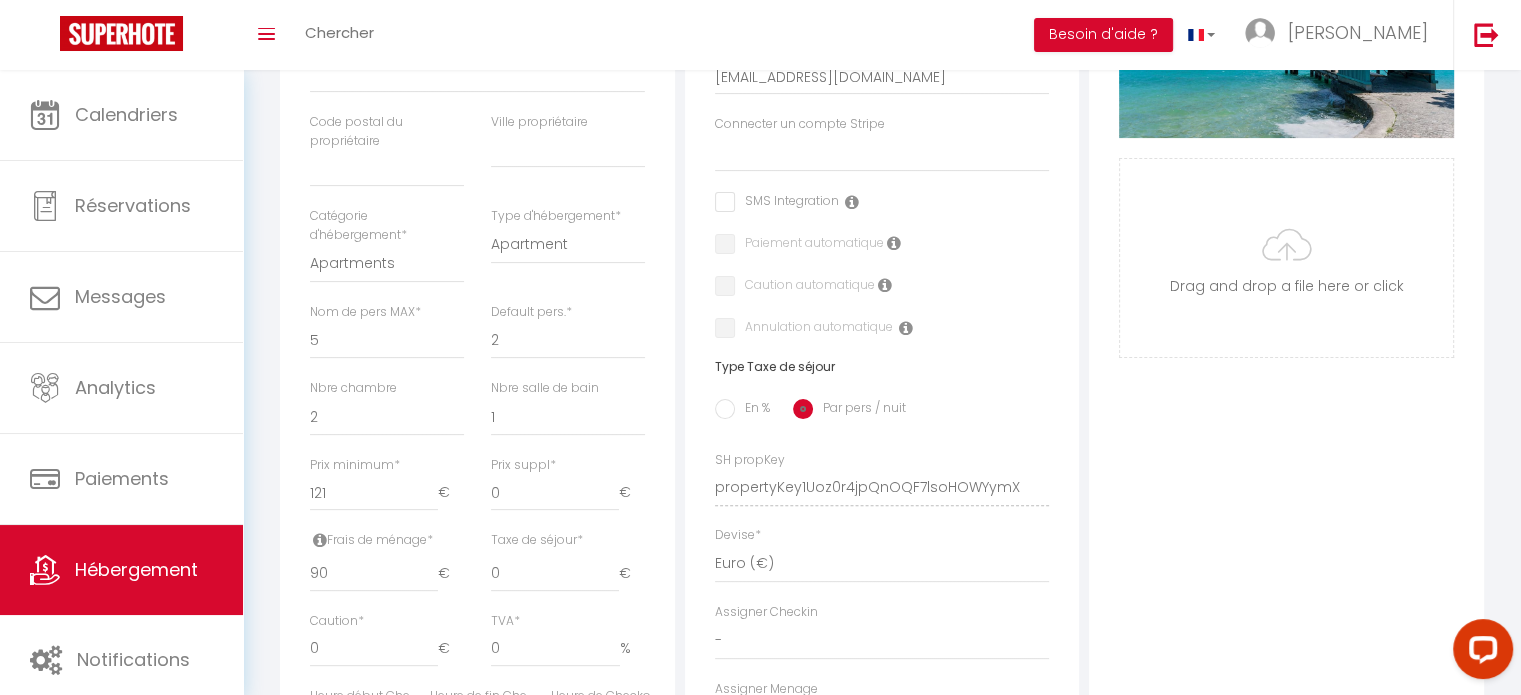 scroll, scrollTop: 544, scrollLeft: 0, axis: vertical 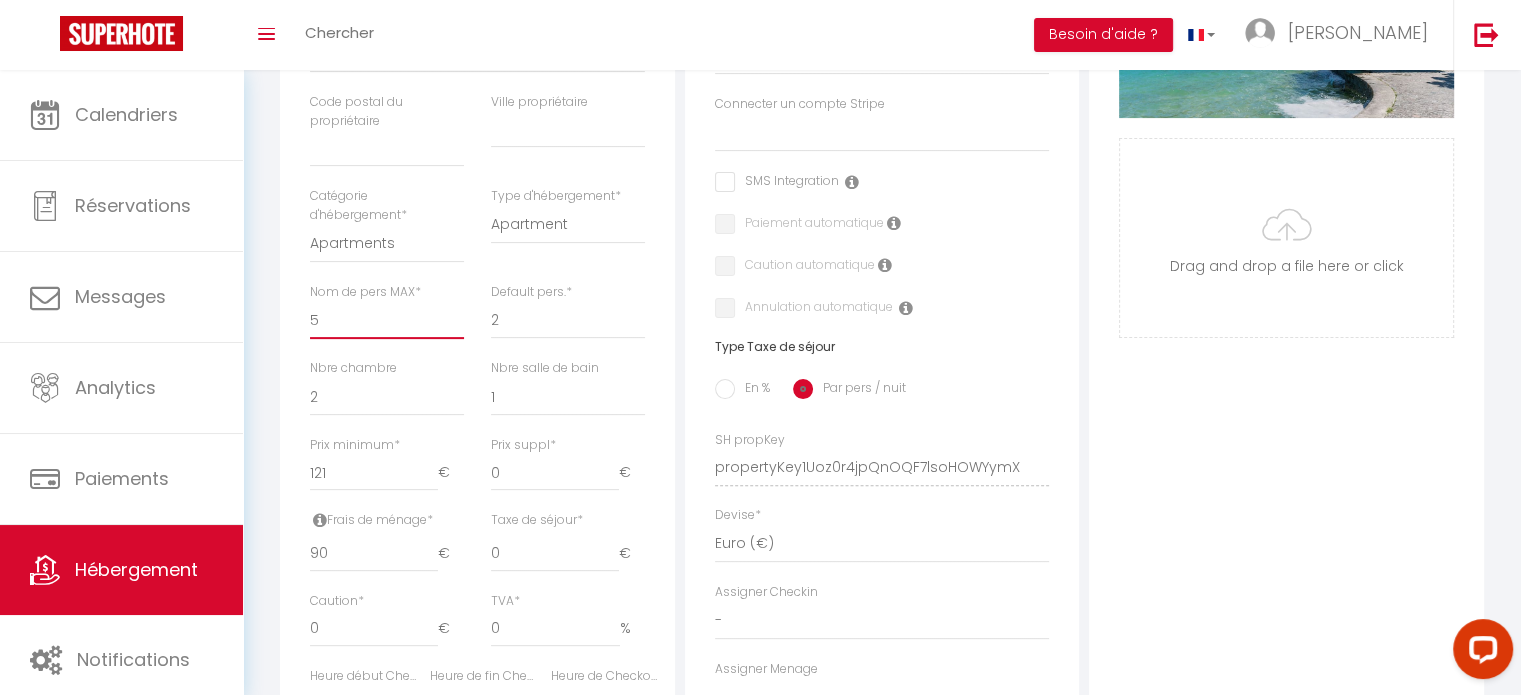 click on "1
2
3
4
5
6
7
8
9
10
11
12
13
14" at bounding box center (387, 320) 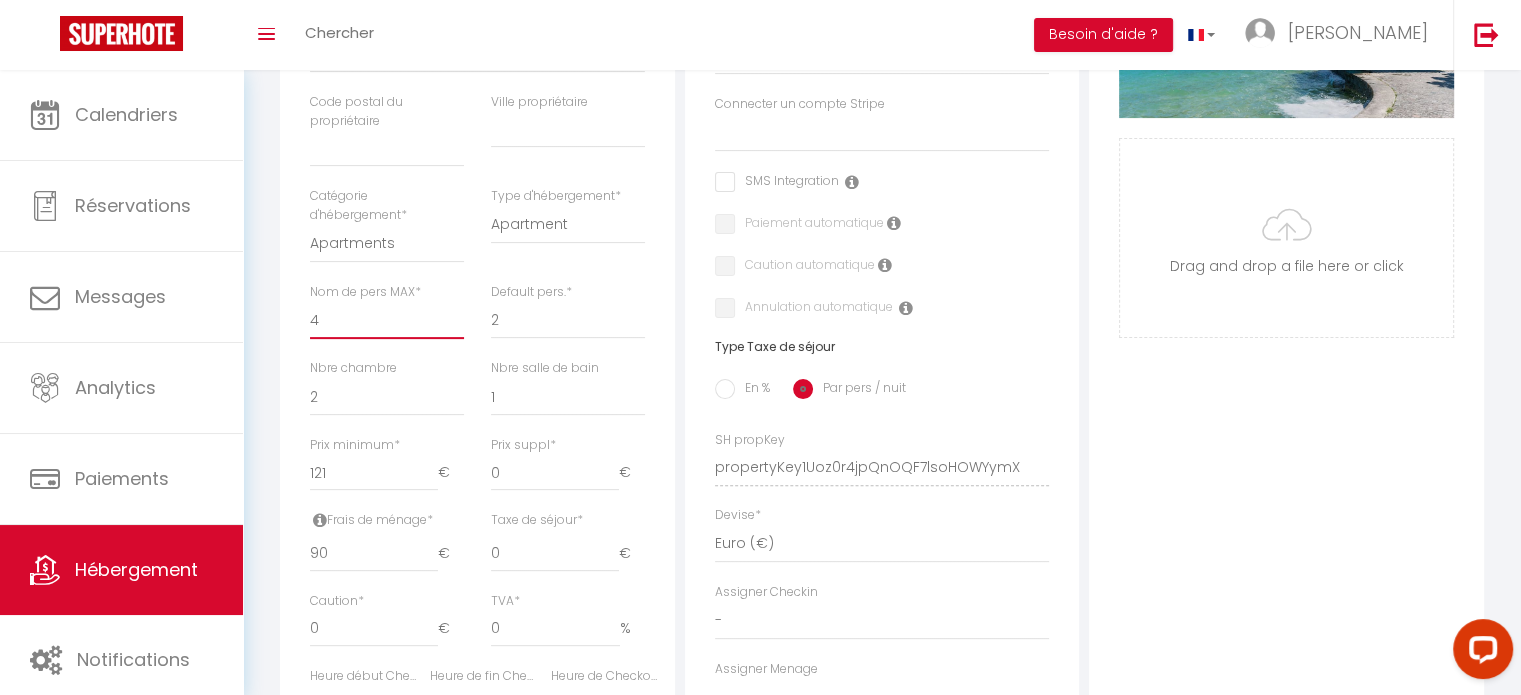 click on "1
2
3
4
5
6
7
8
9
10
11
12
13
14" at bounding box center [387, 320] 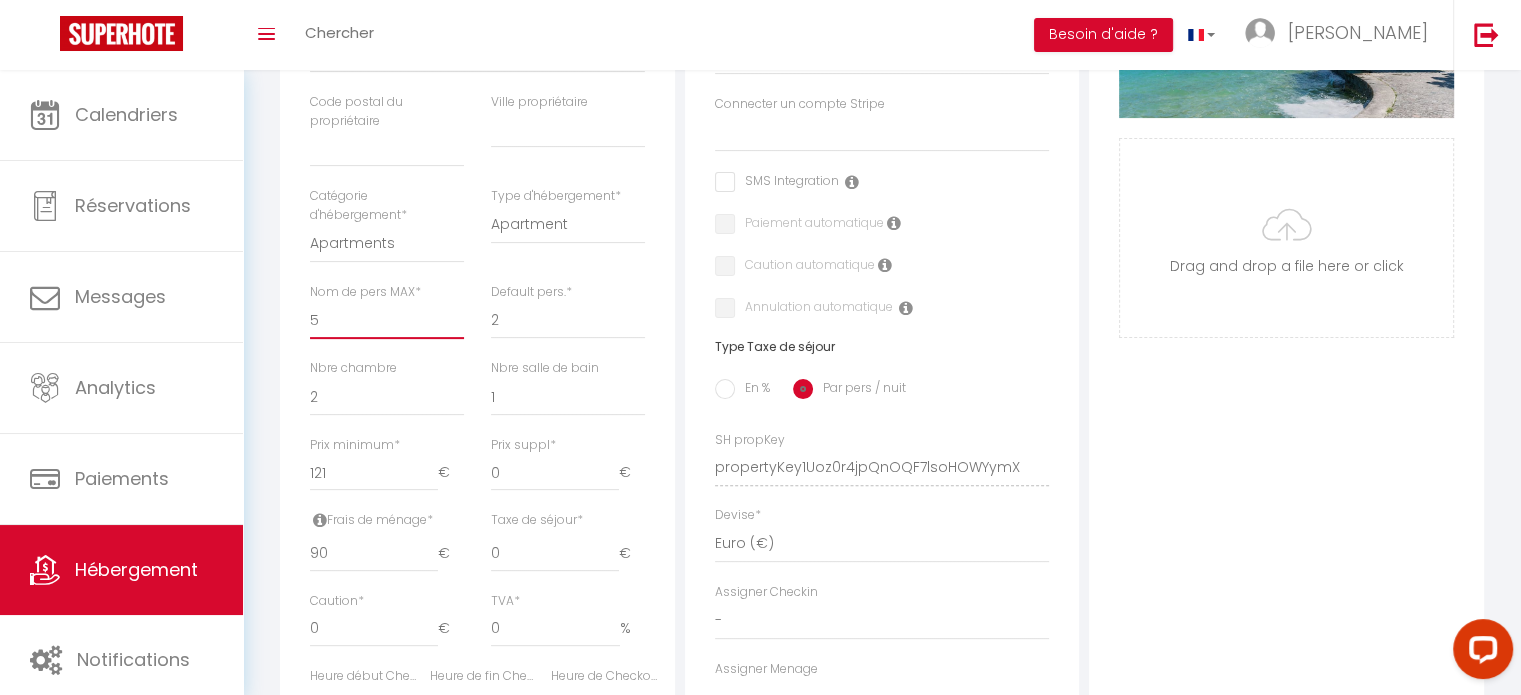click on "1
2
3
4
5
6
7
8
9
10
11
12
13
14" at bounding box center [387, 320] 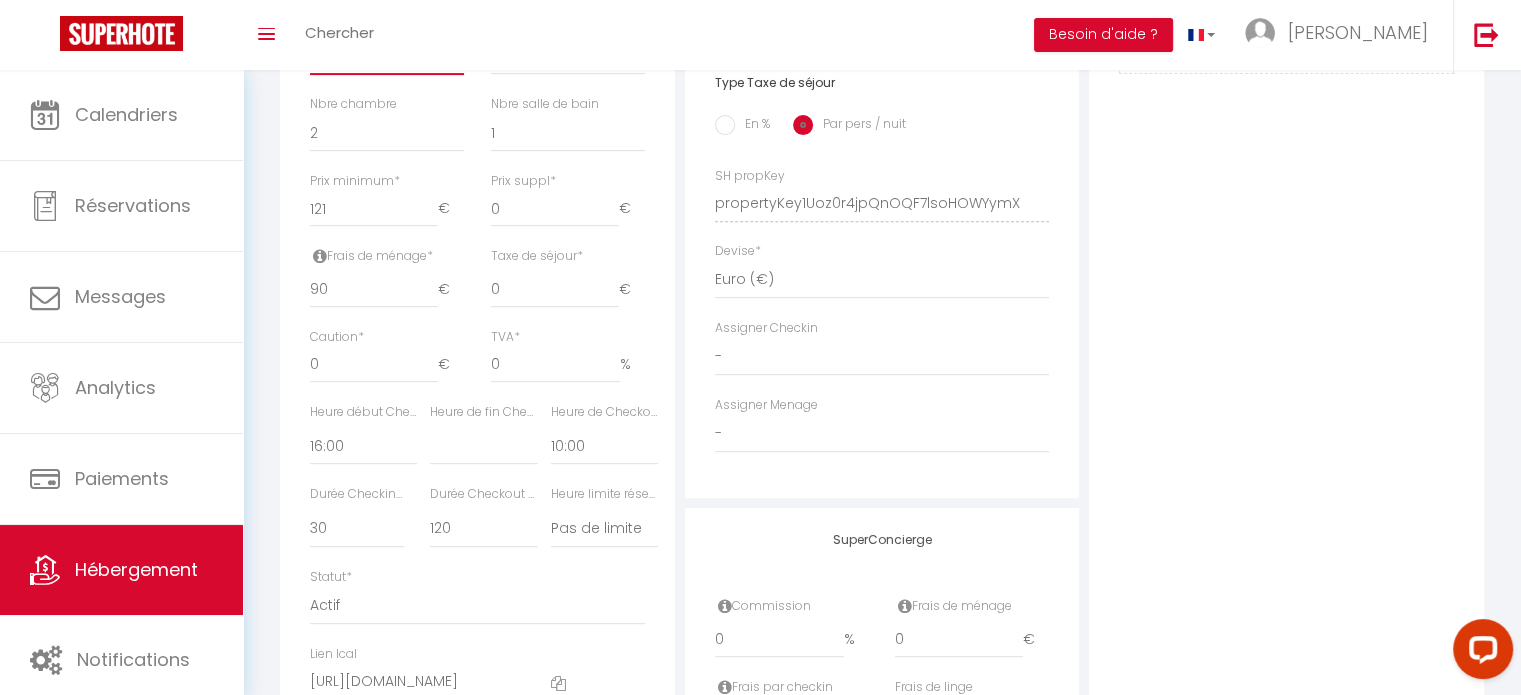 scroll, scrollTop: 0, scrollLeft: 0, axis: both 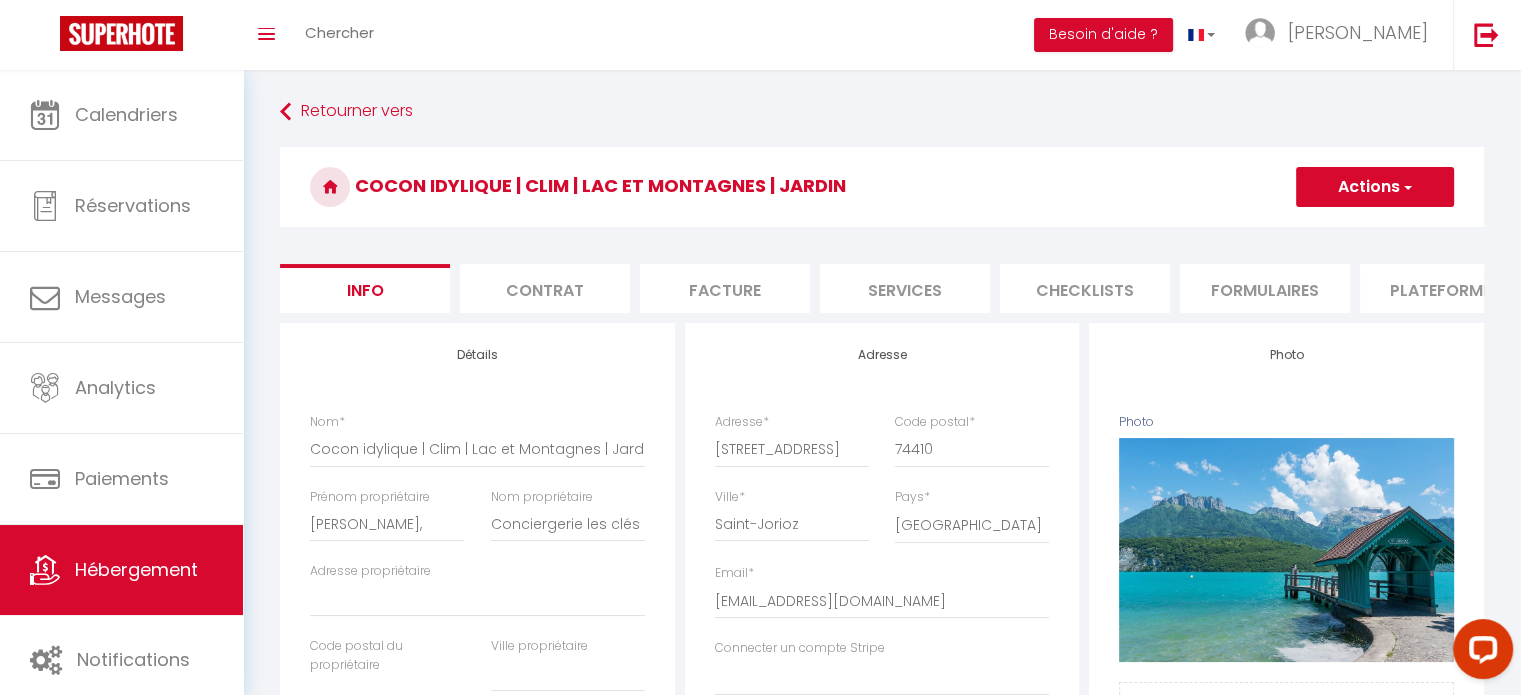 click on "Contrat" at bounding box center [545, 288] 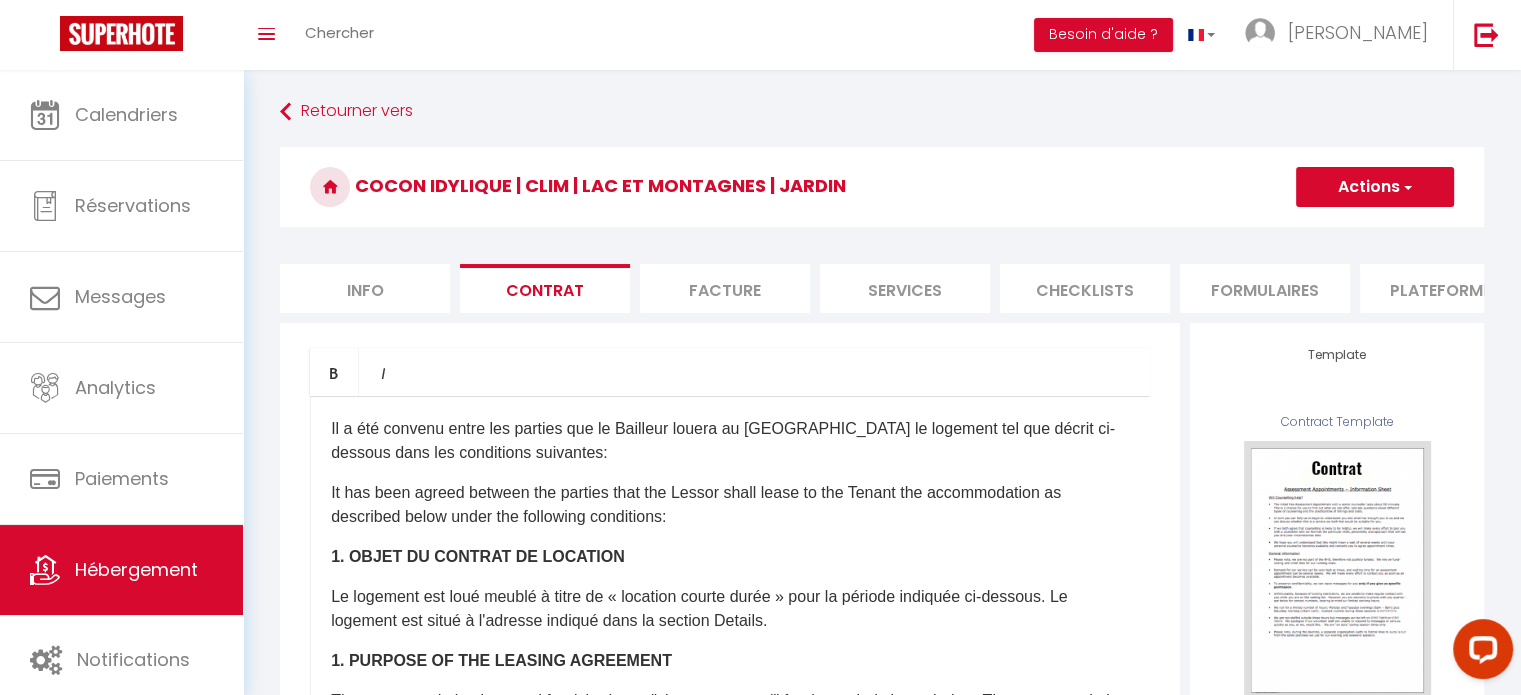 click on "Facture" at bounding box center [725, 288] 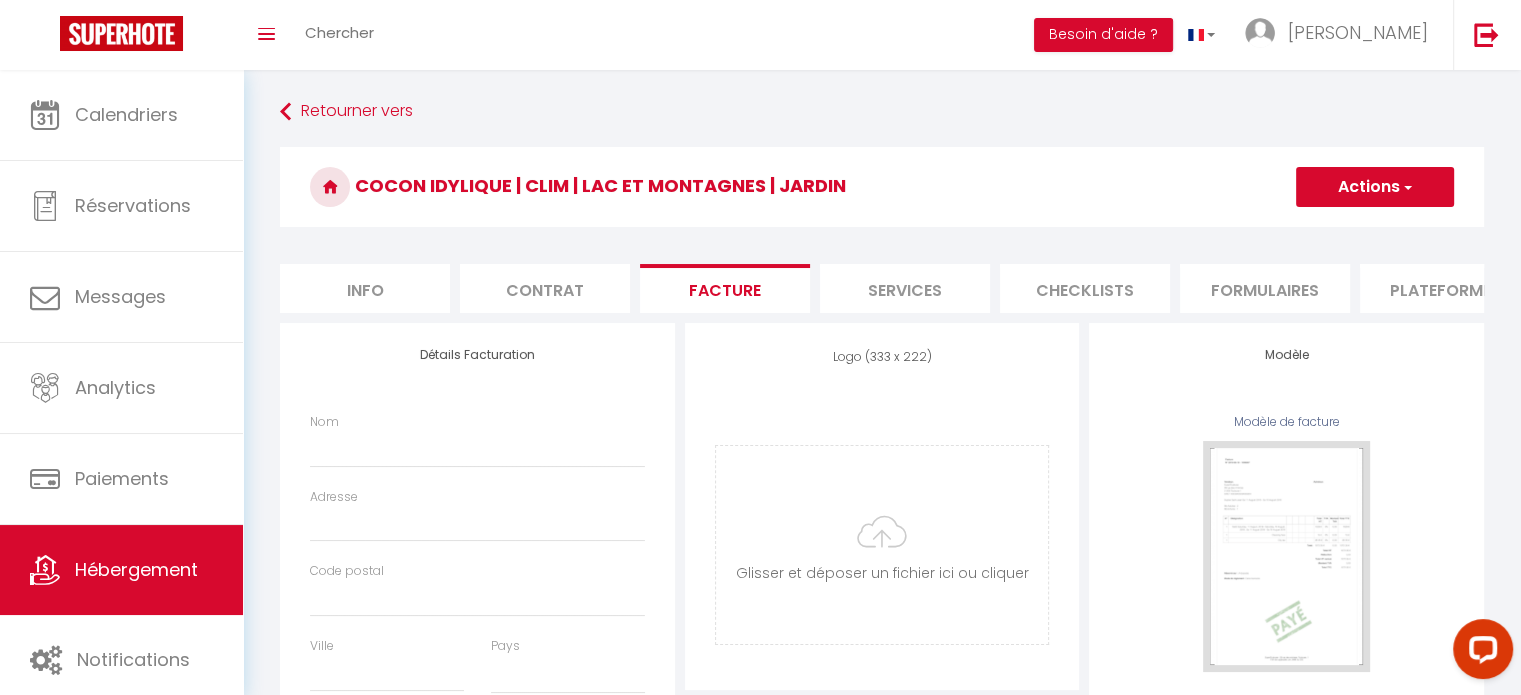 click on "Services" at bounding box center [905, 288] 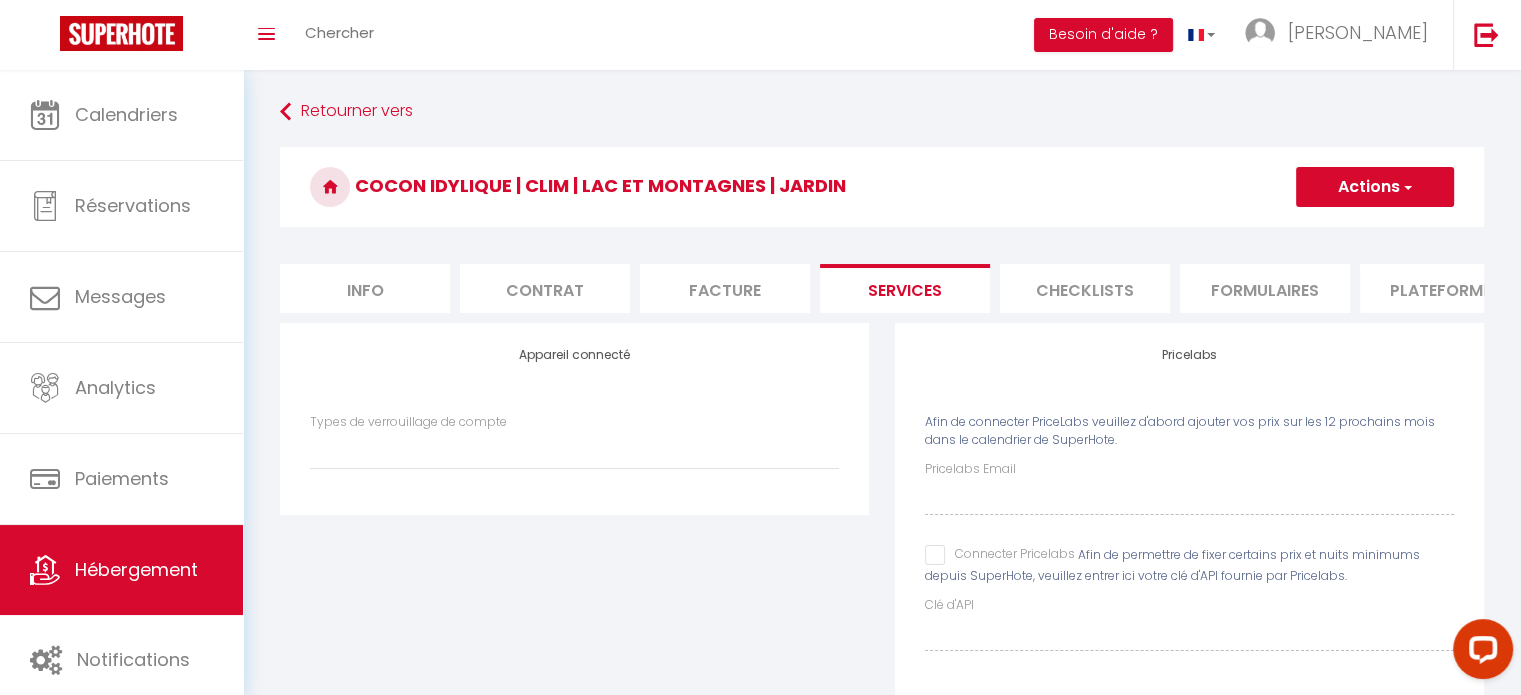 click on "Checklists" at bounding box center (1085, 288) 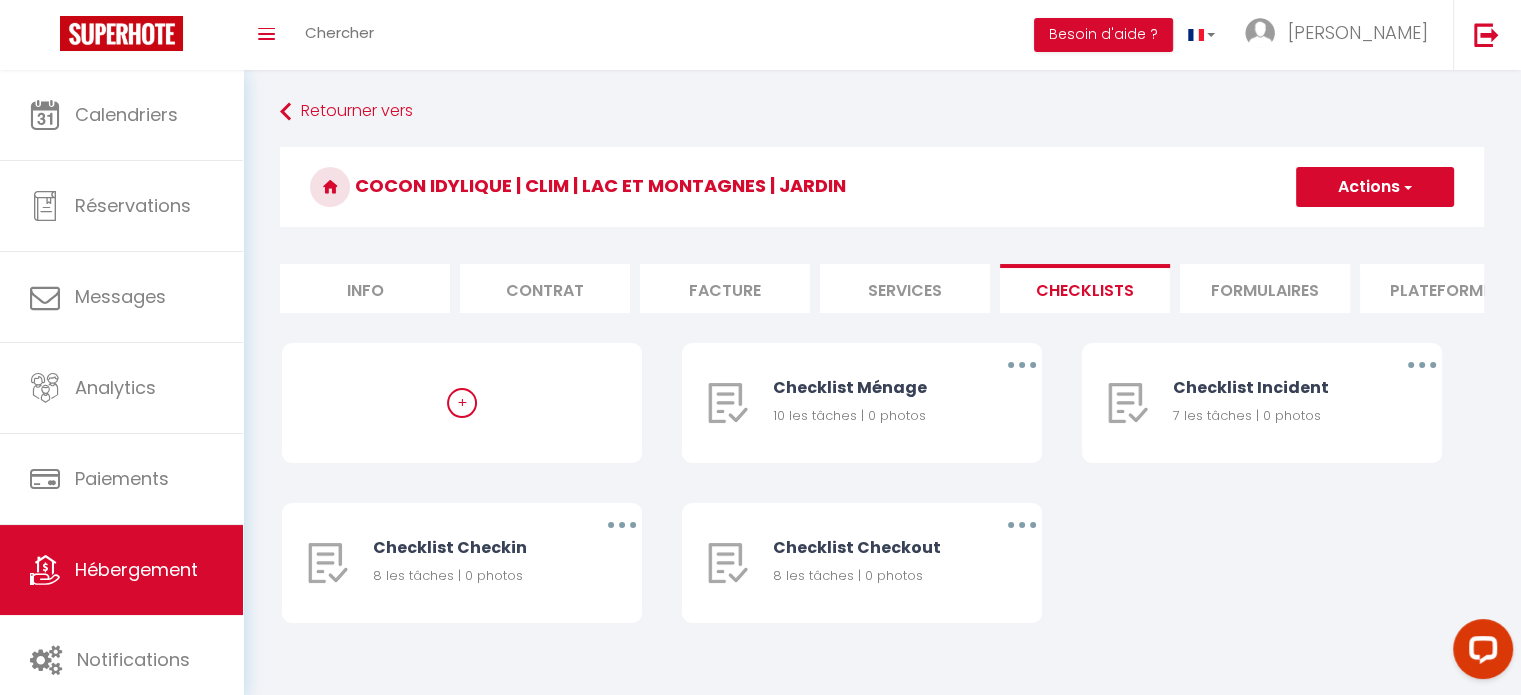 click on "Formulaires" at bounding box center (1265, 288) 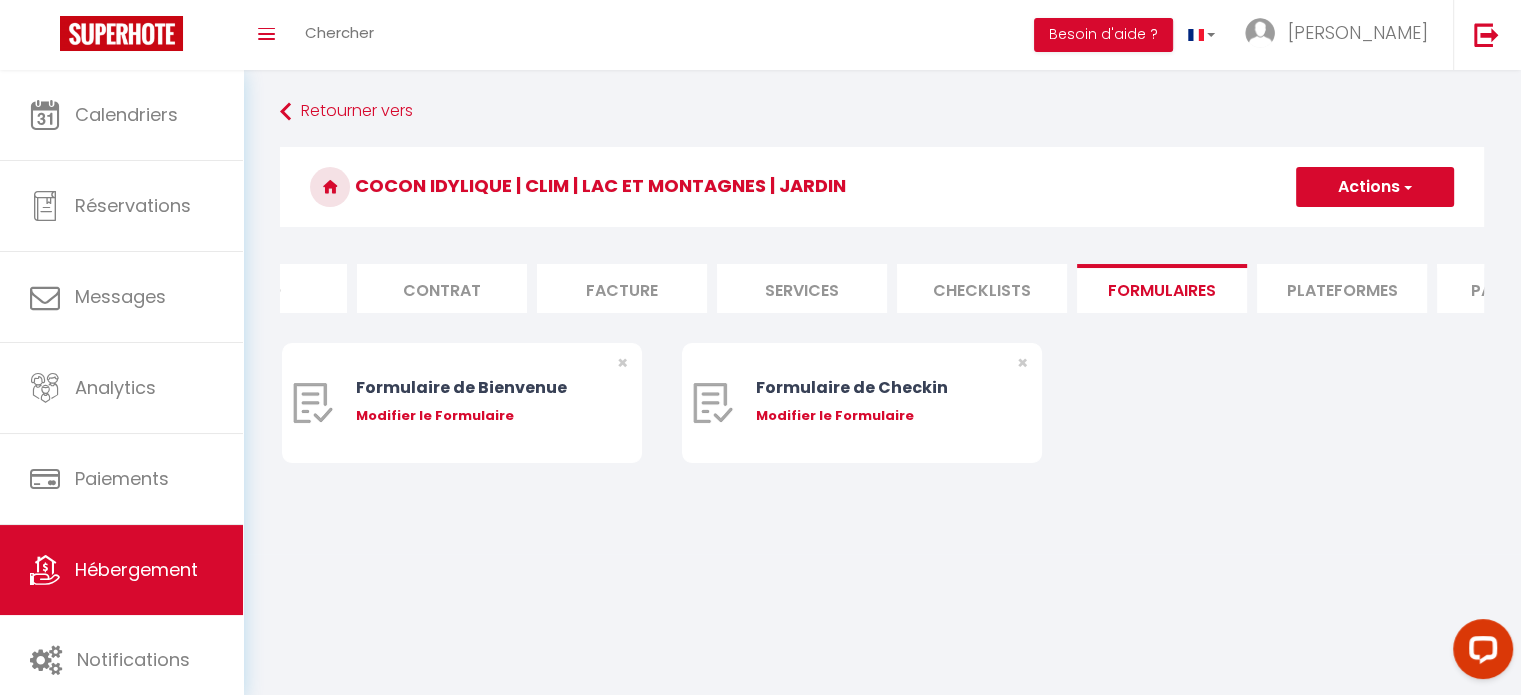 scroll, scrollTop: 0, scrollLeft: 104, axis: horizontal 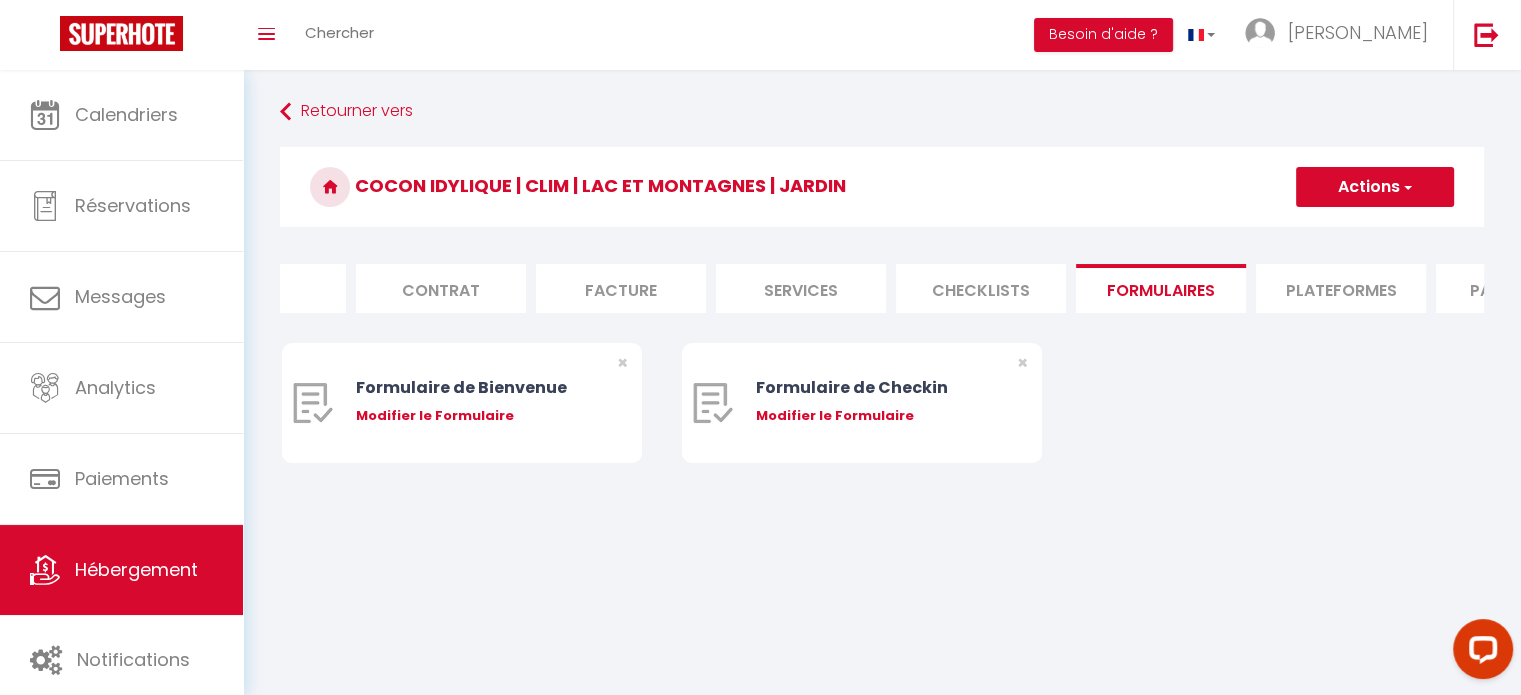 click on "Plateformes" at bounding box center (1341, 288) 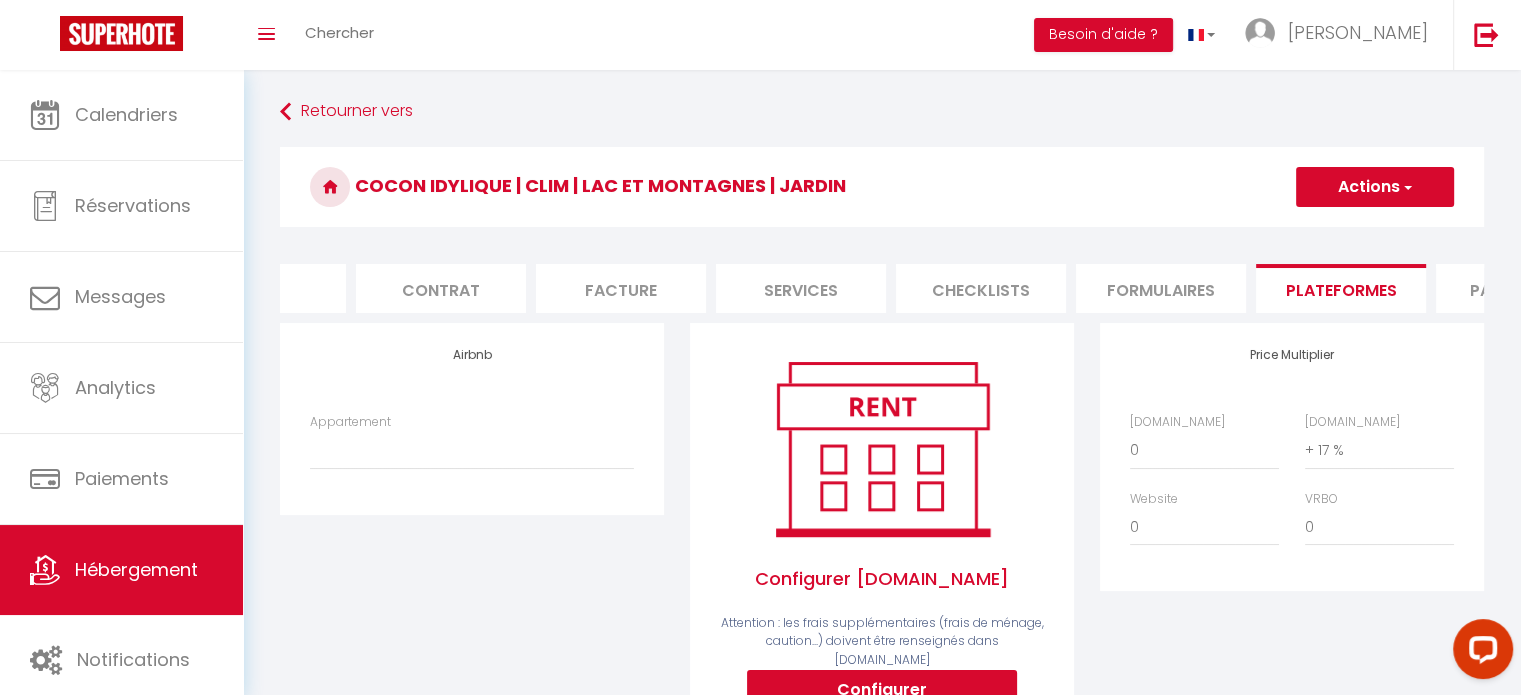 scroll, scrollTop: 116, scrollLeft: 0, axis: vertical 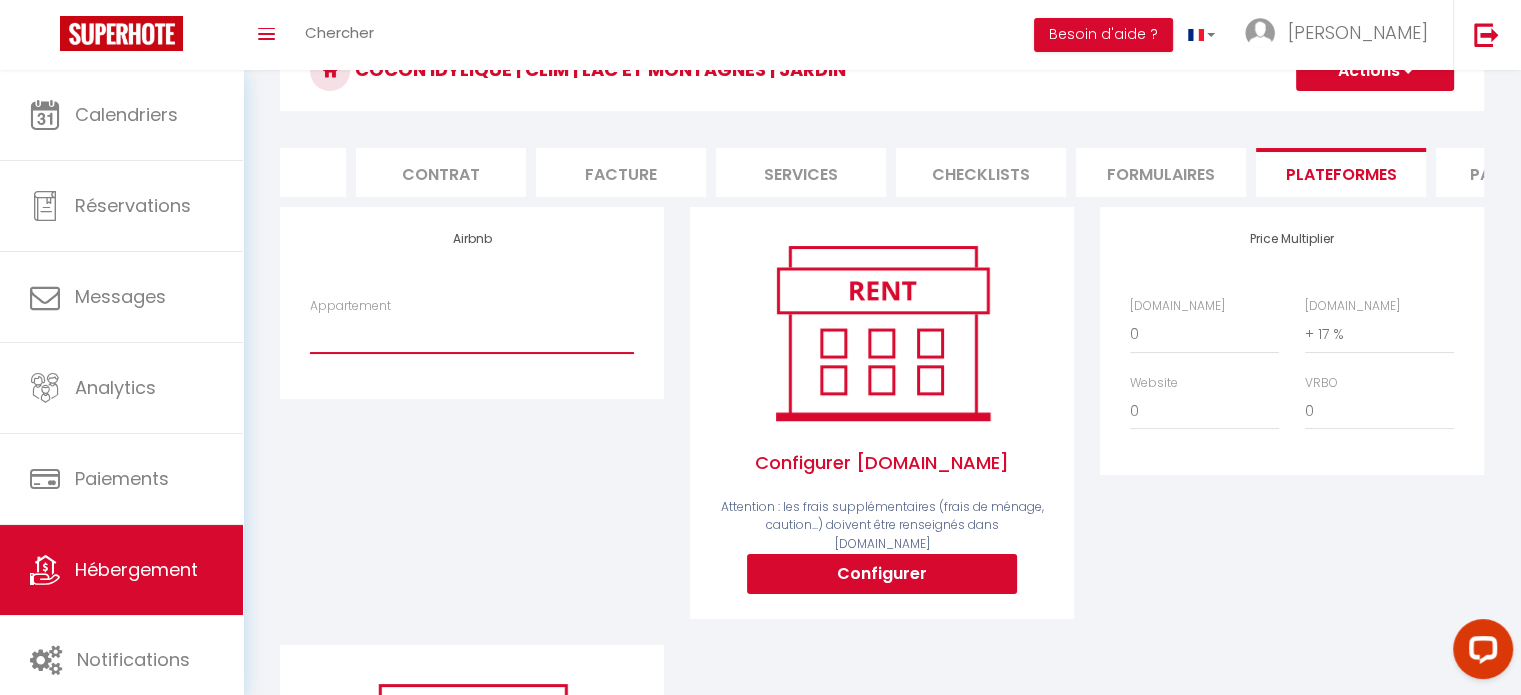 click on "Appartement dans chalet avec vue - [EMAIL_ADDRESS][DOMAIN_NAME]
[PERSON_NAME] appartement avec plage privée - [EMAIL_ADDRESS][DOMAIN_NAME]
Logement avec terrasse de 100 m2 à deux pas du lac - [EMAIL_ADDRESS][DOMAIN_NAME]
[PERSON_NAME] idyllique | Clim | Lac et Montagnes | Jardin - [EMAIL_ADDRESS][DOMAIN_NAME]
Appartement proche de la gare et du lac d'Annecy - [EMAIL_ADDRESS][DOMAIN_NAME]
Villa "[GEOGRAPHIC_DATA]" - [EMAIL_ADDRESS][DOMAIN_NAME]" at bounding box center (472, 334) 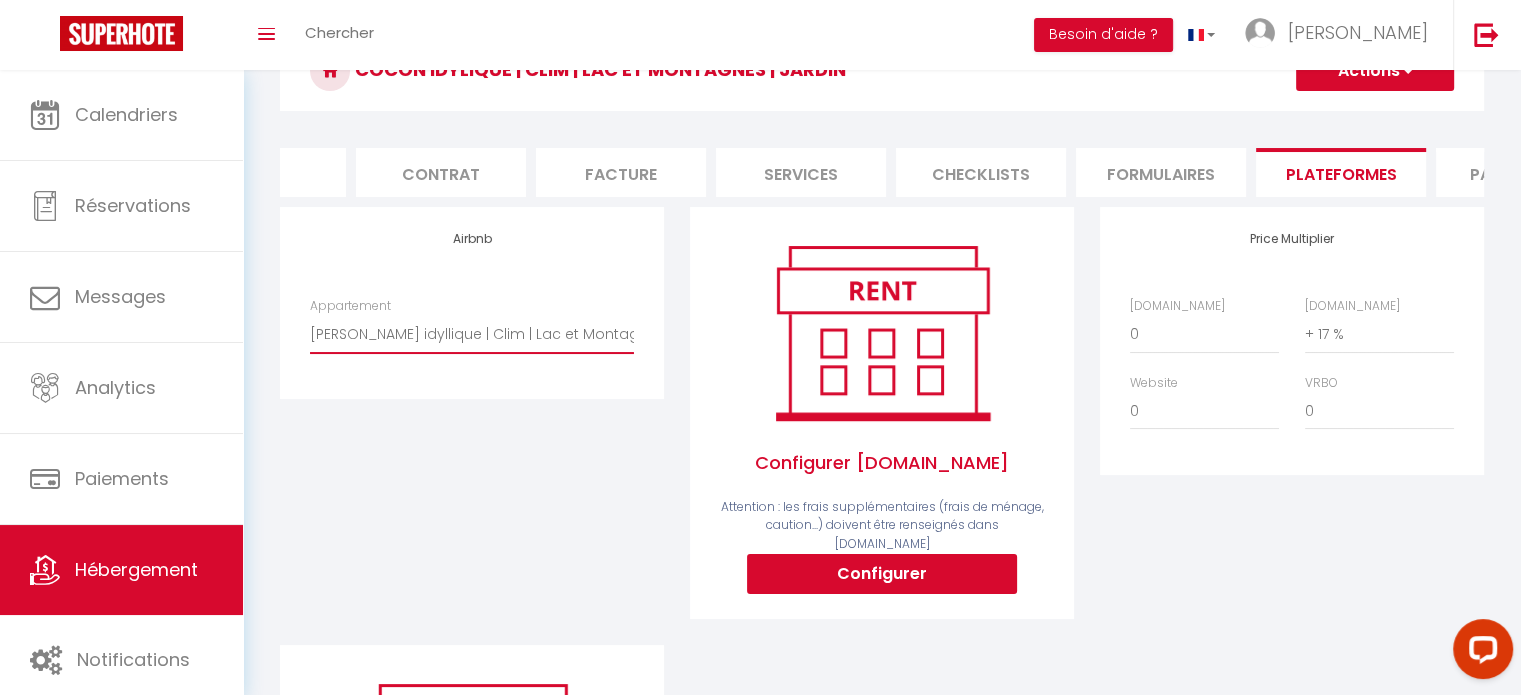 click on "Appartement dans chalet avec vue - [EMAIL_ADDRESS][DOMAIN_NAME]
[PERSON_NAME] appartement avec plage privée - [EMAIL_ADDRESS][DOMAIN_NAME]
Logement avec terrasse de 100 m2 à deux pas du lac - [EMAIL_ADDRESS][DOMAIN_NAME]
[PERSON_NAME] idyllique | Clim | Lac et Montagnes | Jardin - [EMAIL_ADDRESS][DOMAIN_NAME]
Appartement proche de la gare et du lac d'Annecy - [EMAIL_ADDRESS][DOMAIN_NAME]
Villa "[GEOGRAPHIC_DATA]" - [EMAIL_ADDRESS][DOMAIN_NAME]" at bounding box center (472, 334) 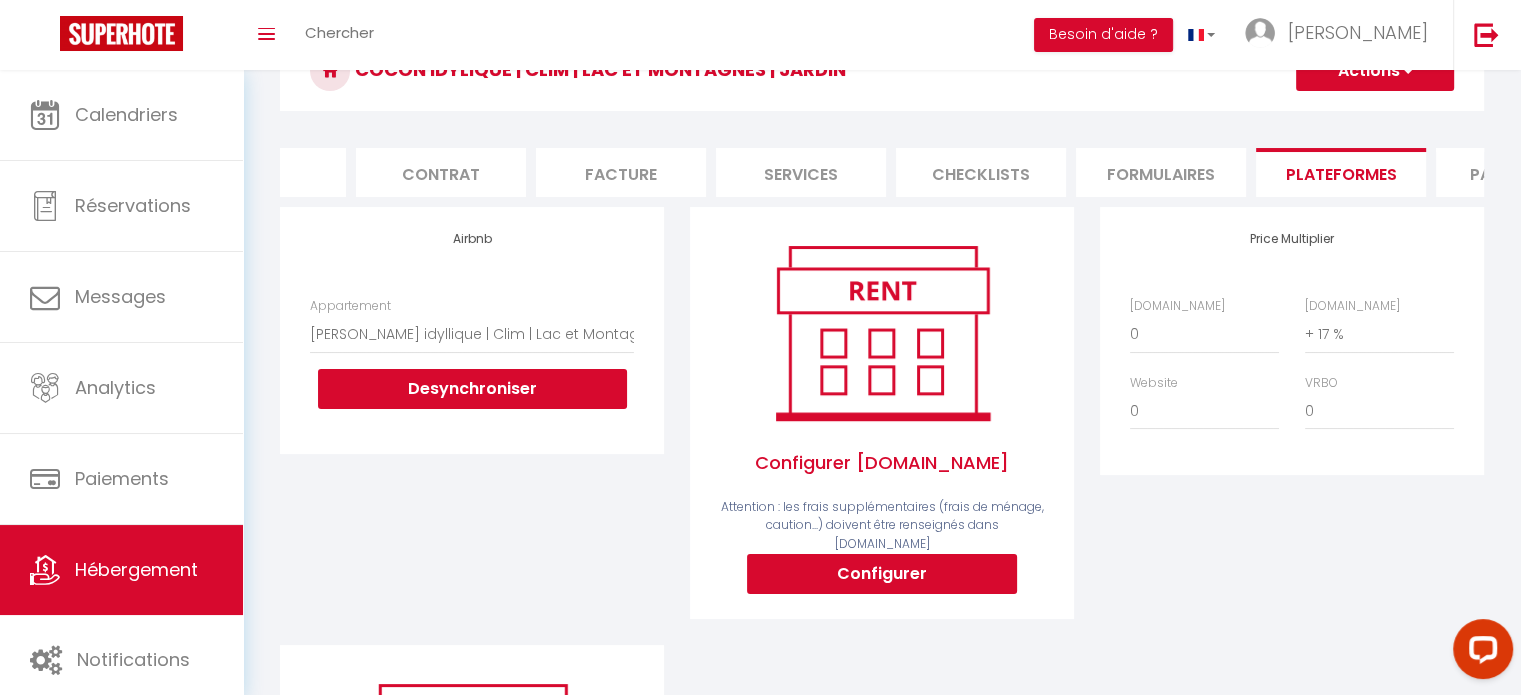 click on "Airbnb
Appartement
Appartement dans chalet avec vue - [EMAIL_ADDRESS][DOMAIN_NAME]
[PERSON_NAME] appartement avec plage privée - [EMAIL_ADDRESS][DOMAIN_NAME]
Logement avec terrasse de 100 m2 à deux pas du lac - [EMAIL_ADDRESS][DOMAIN_NAME]
[PERSON_NAME] idyllique | Clim | Lac et Montagnes | Jardin - [EMAIL_ADDRESS][DOMAIN_NAME]
Appartement proche de la gare et du lac d'Annecy - [EMAIL_ADDRESS][DOMAIN_NAME]" at bounding box center (472, 426) 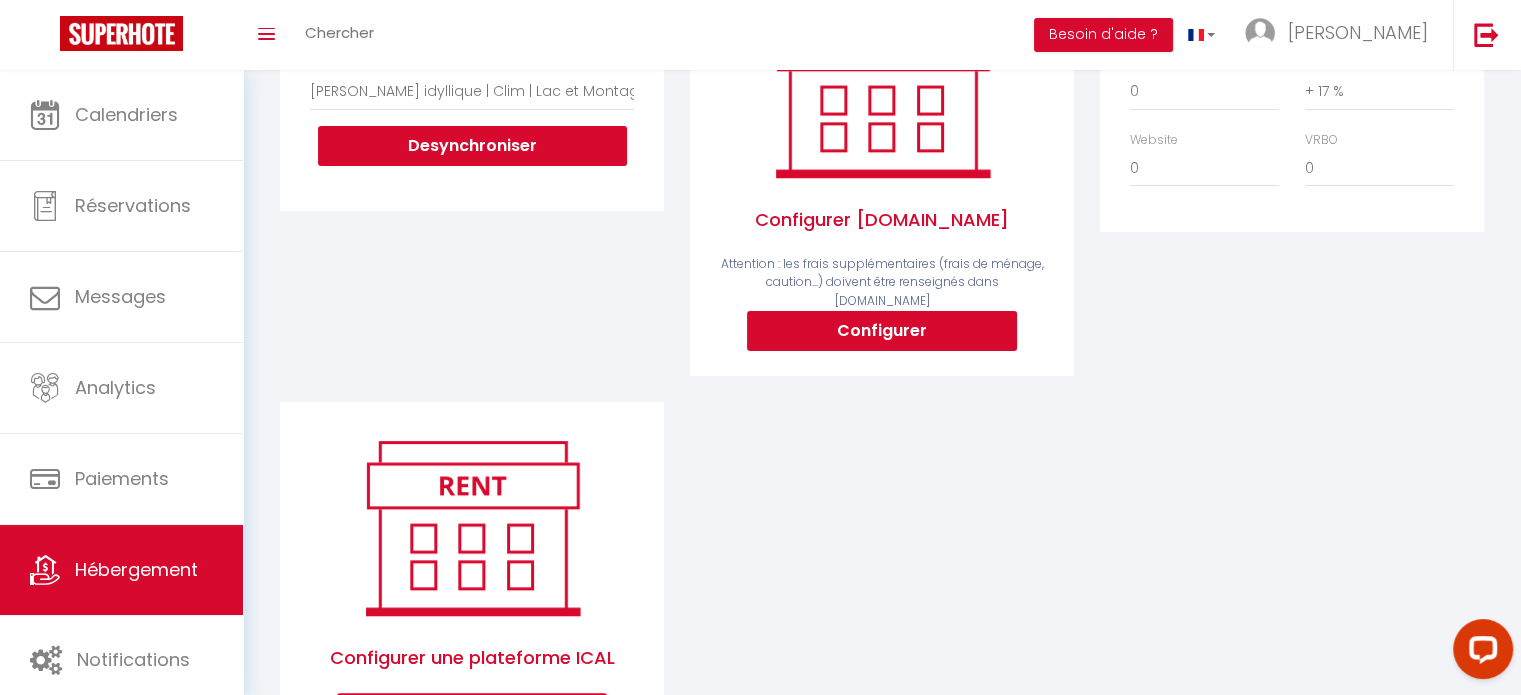 scroll, scrollTop: 372, scrollLeft: 0, axis: vertical 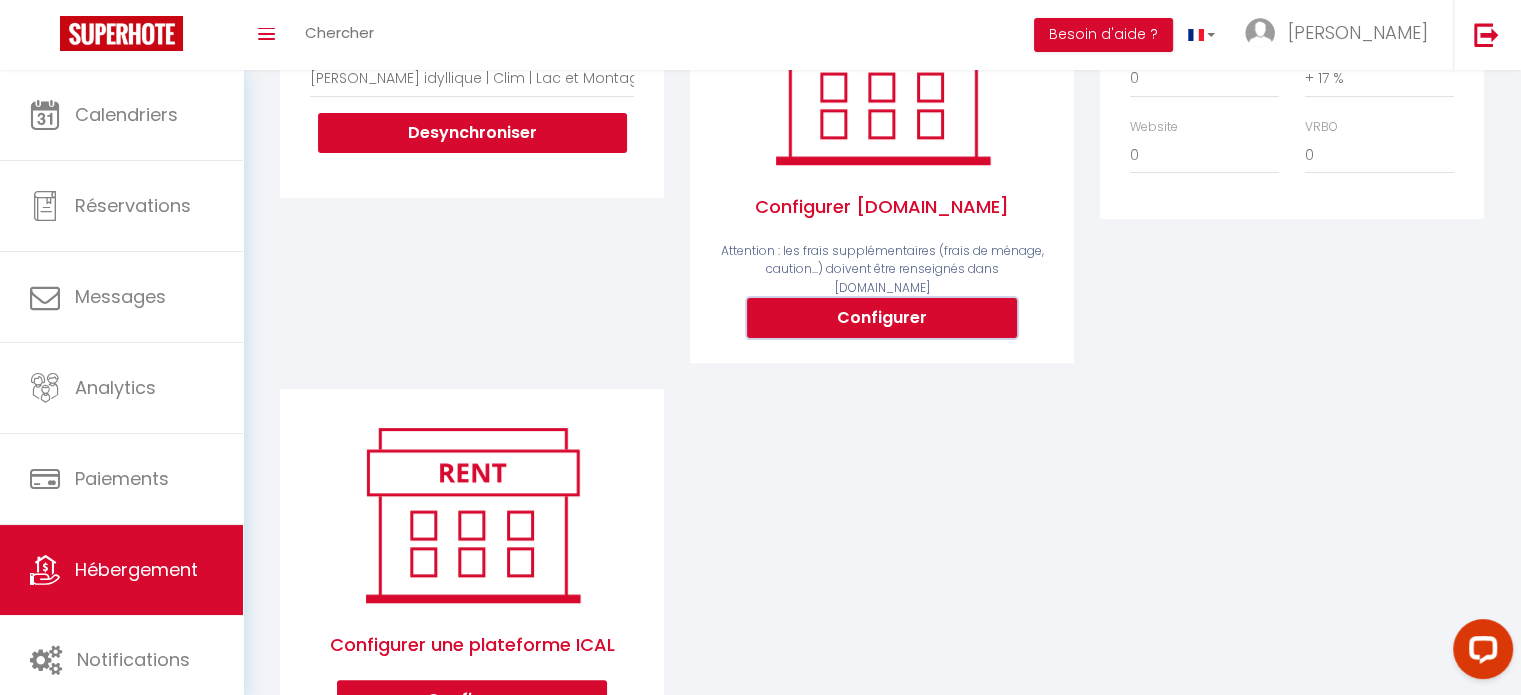 click on "Configurer" at bounding box center (882, 318) 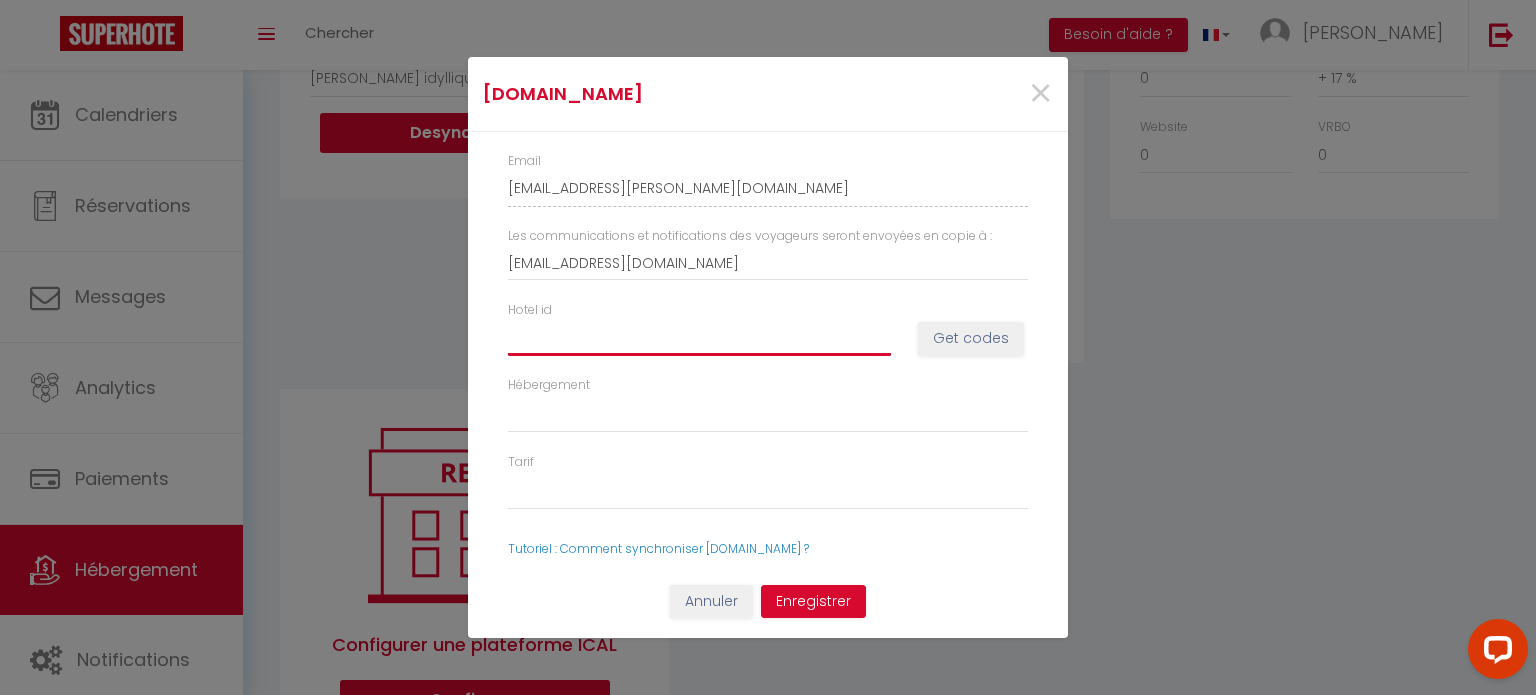 click on "Hotel id" at bounding box center (699, 338) 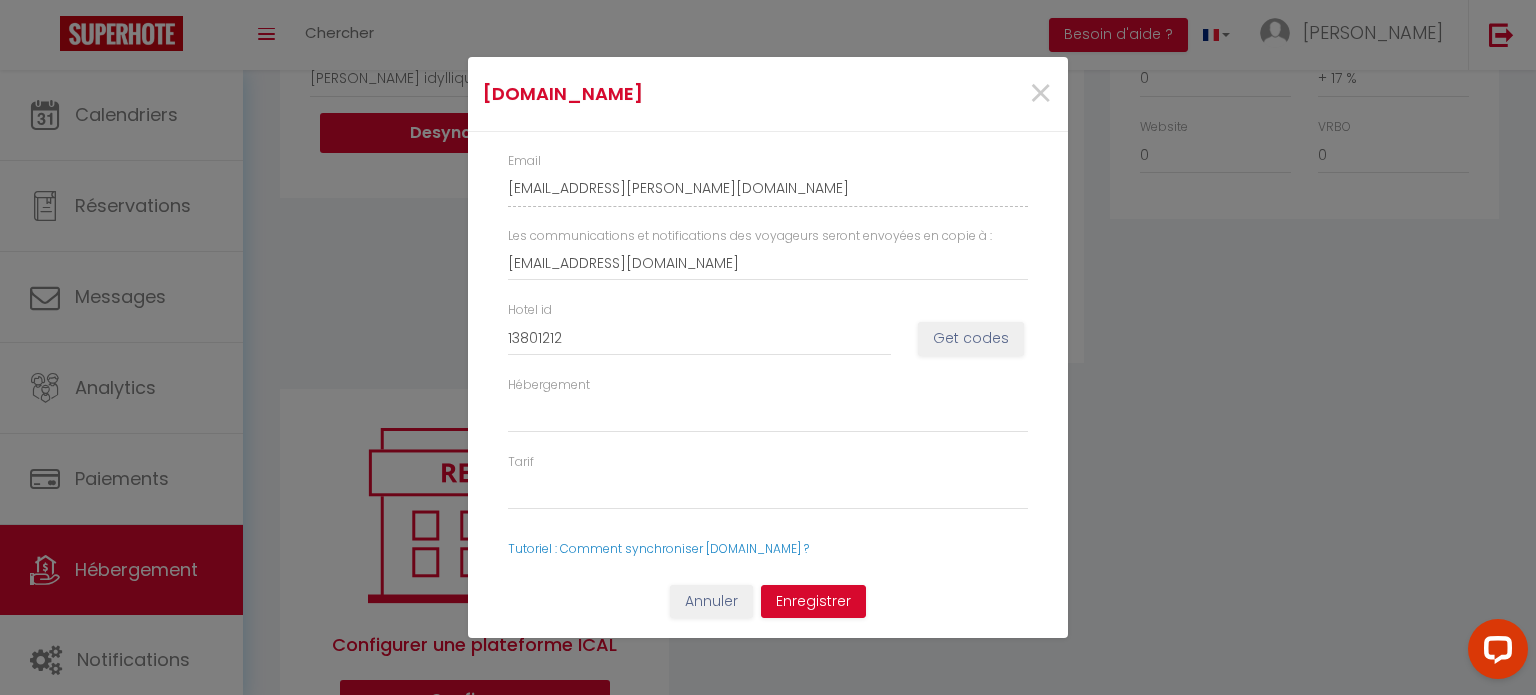 click on "Hébergement" at bounding box center [768, 404] 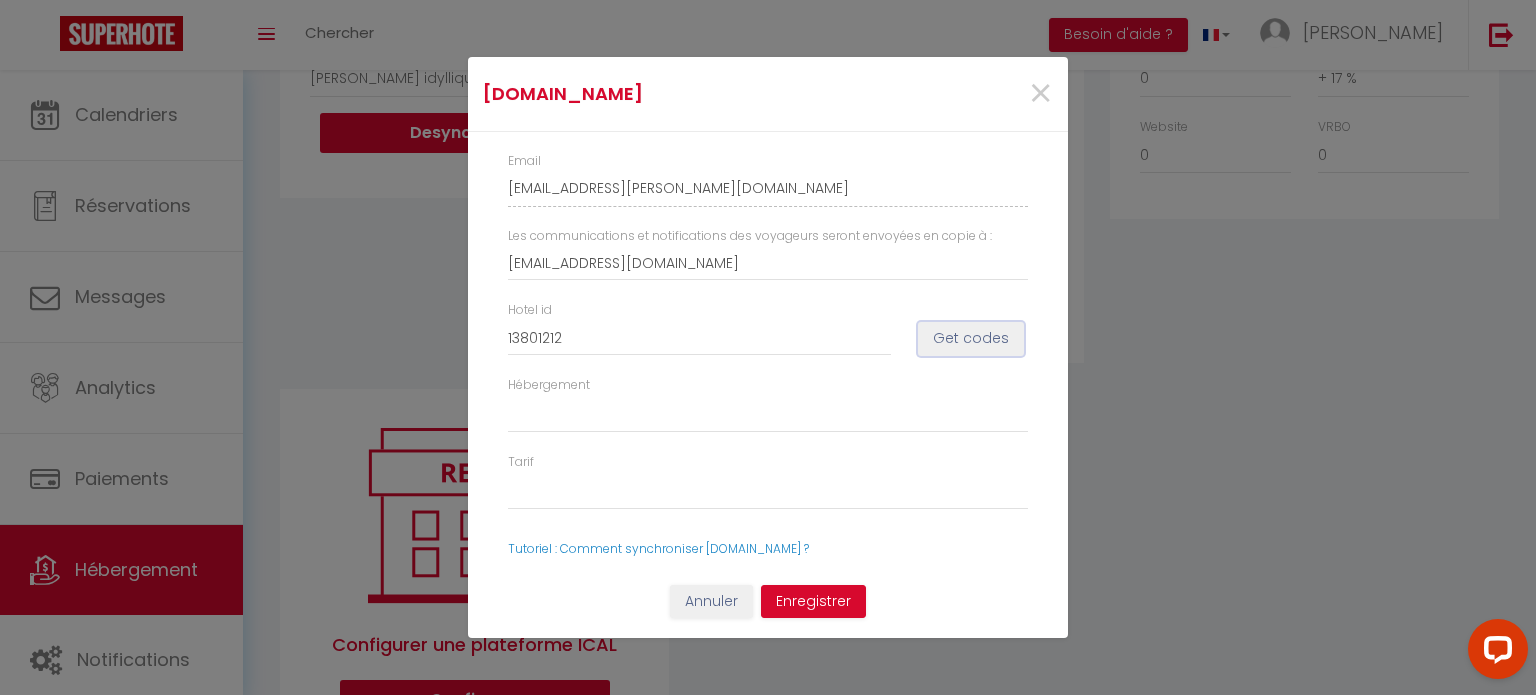click on "Get codes" at bounding box center (971, 339) 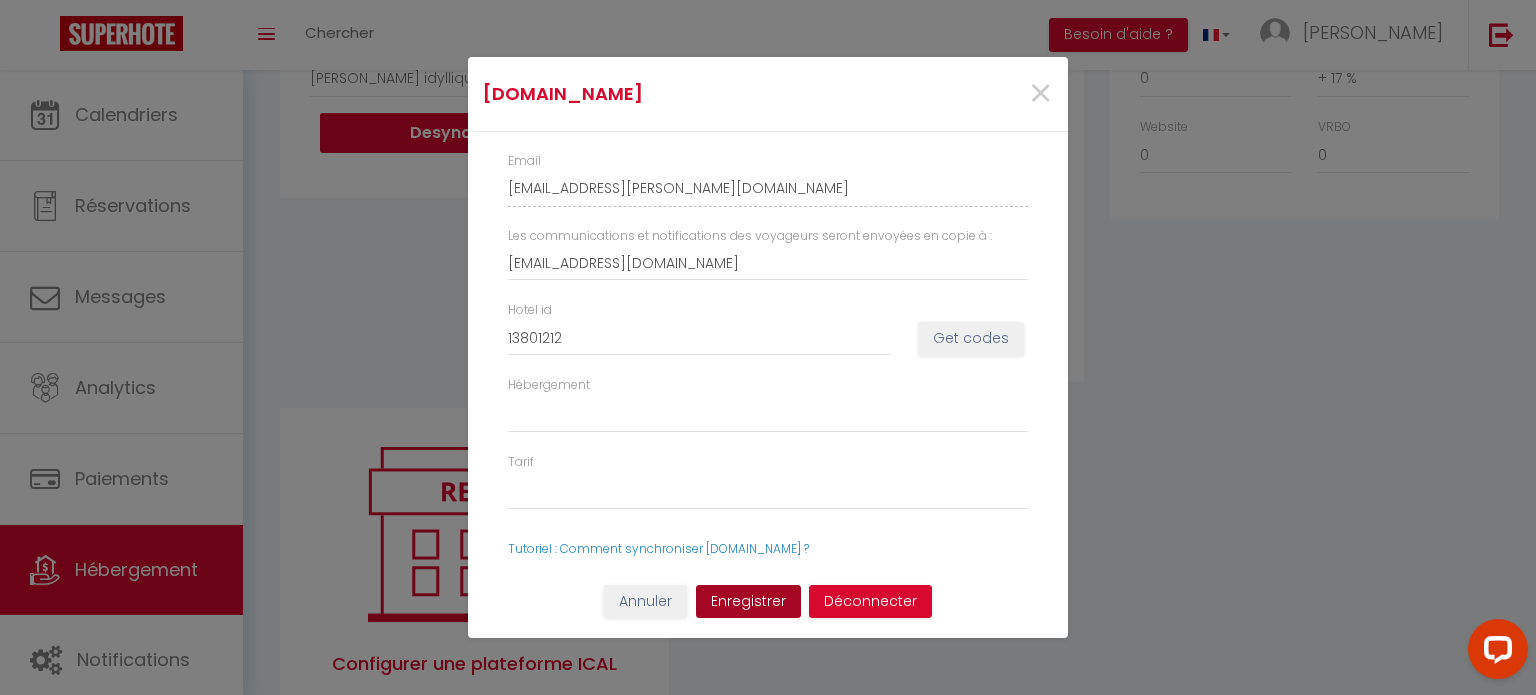 click on "Enregistrer" at bounding box center (748, 602) 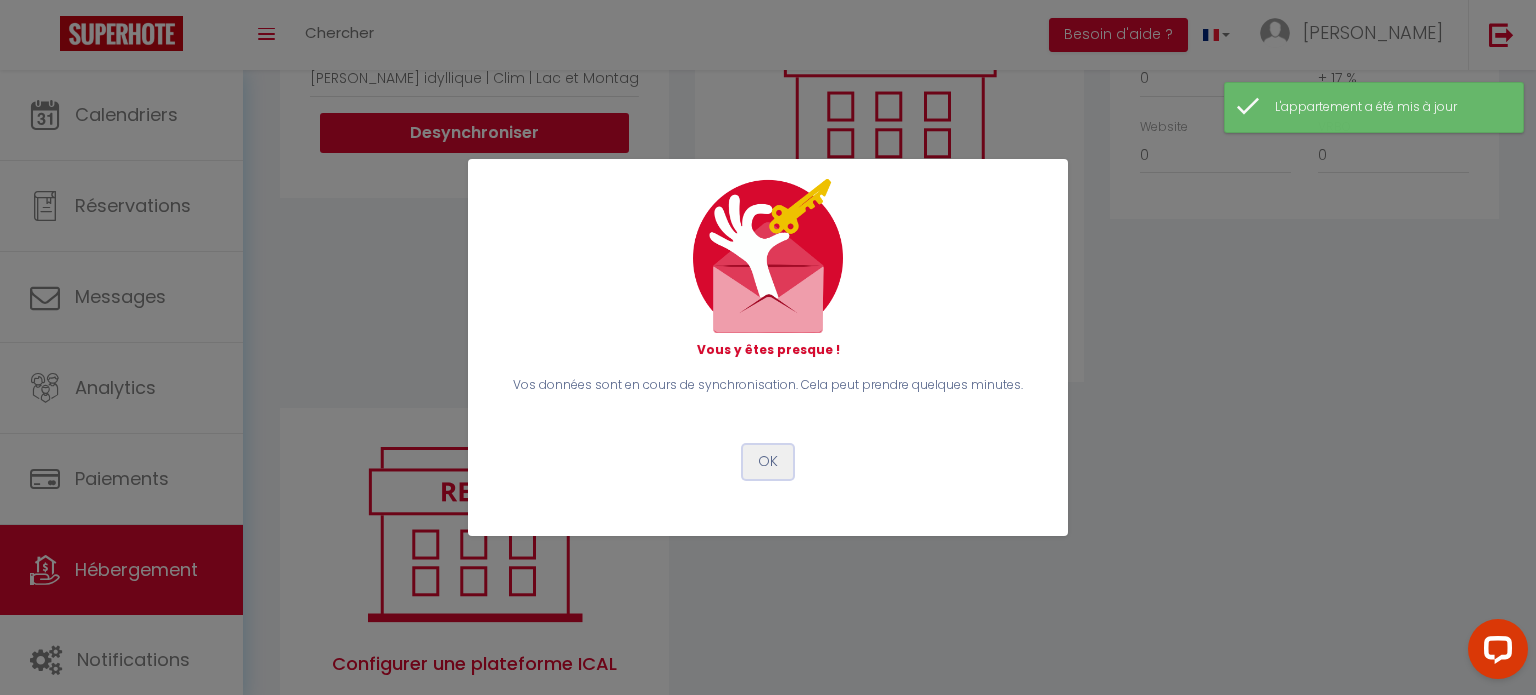 click on "OK" at bounding box center (768, 462) 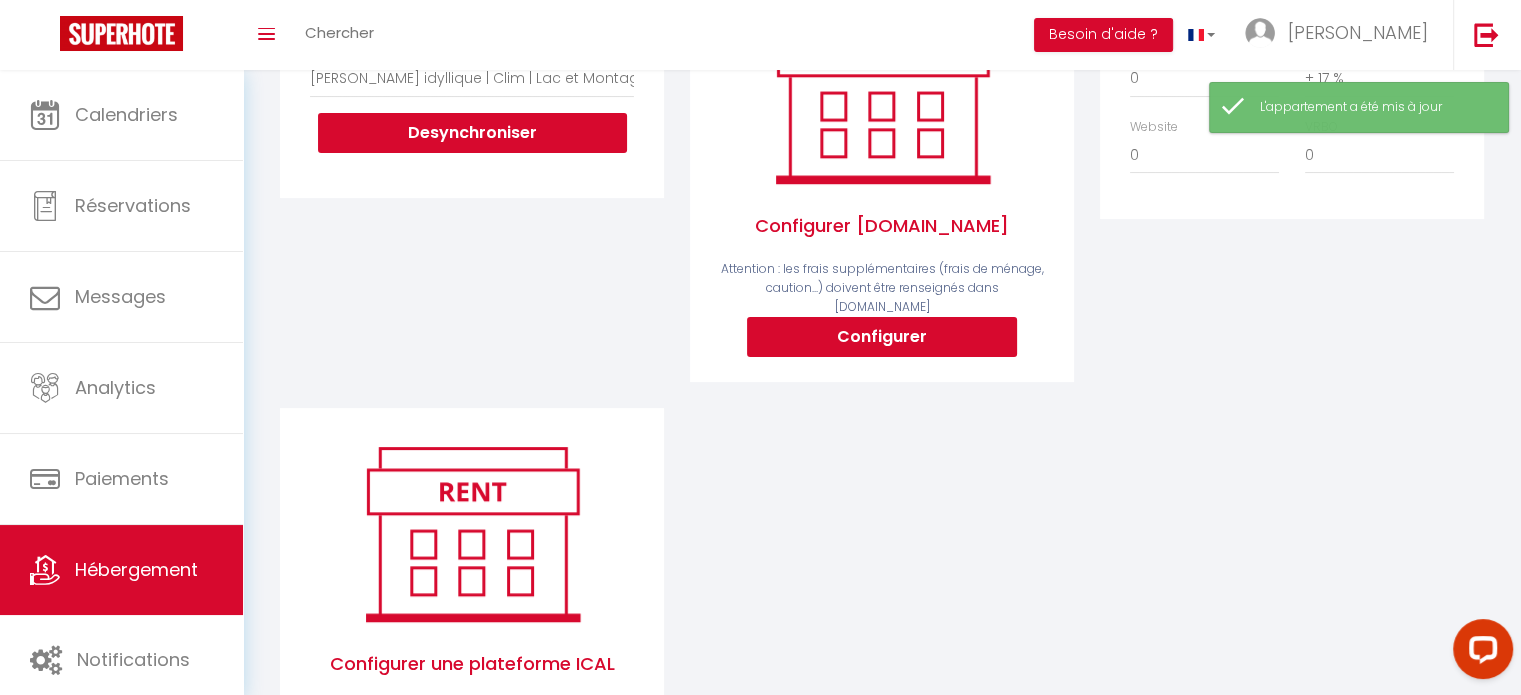 scroll, scrollTop: 0, scrollLeft: 0, axis: both 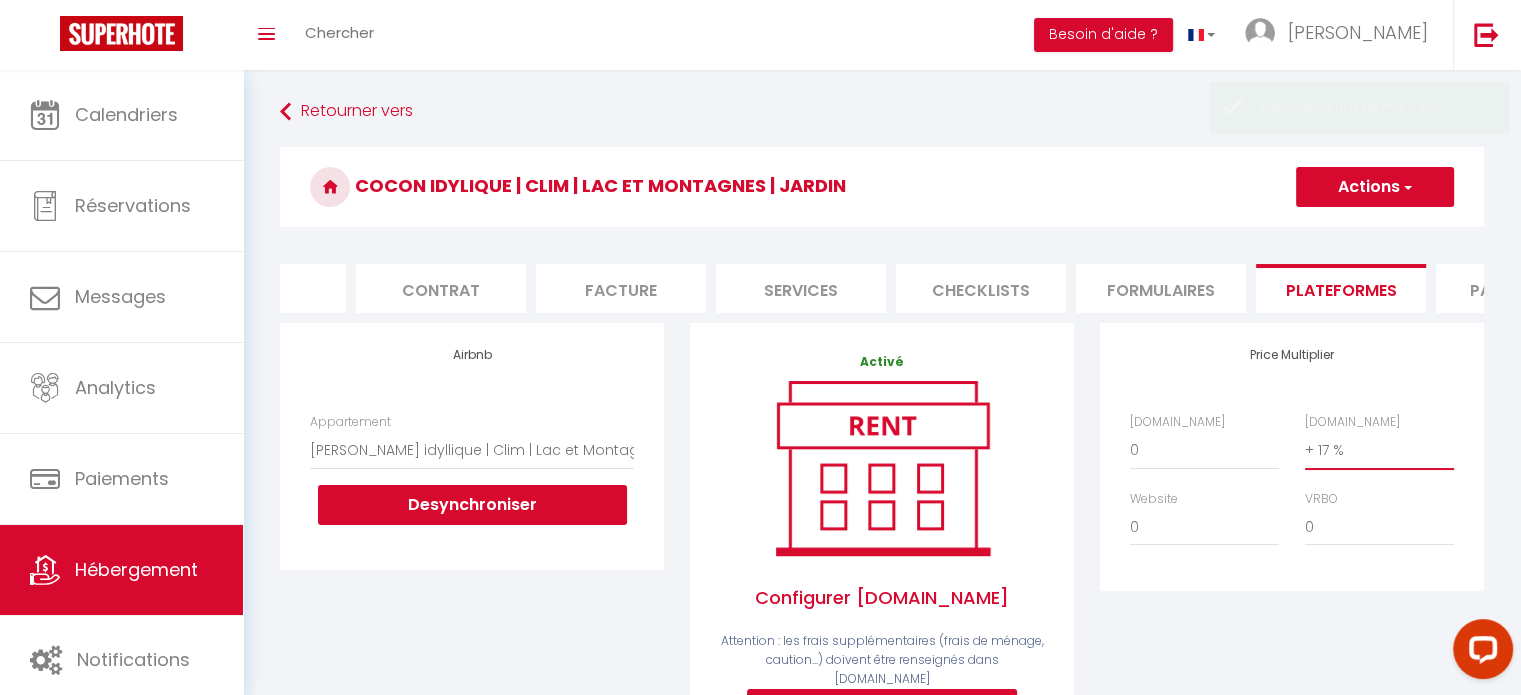 click on "0
+ 1 %
+ 2 %
+ 3 %
+ 4 %
+ 5 %
+ 6 %
+ 7 %
+ 8 %
+ 9 %" at bounding box center [1379, 450] 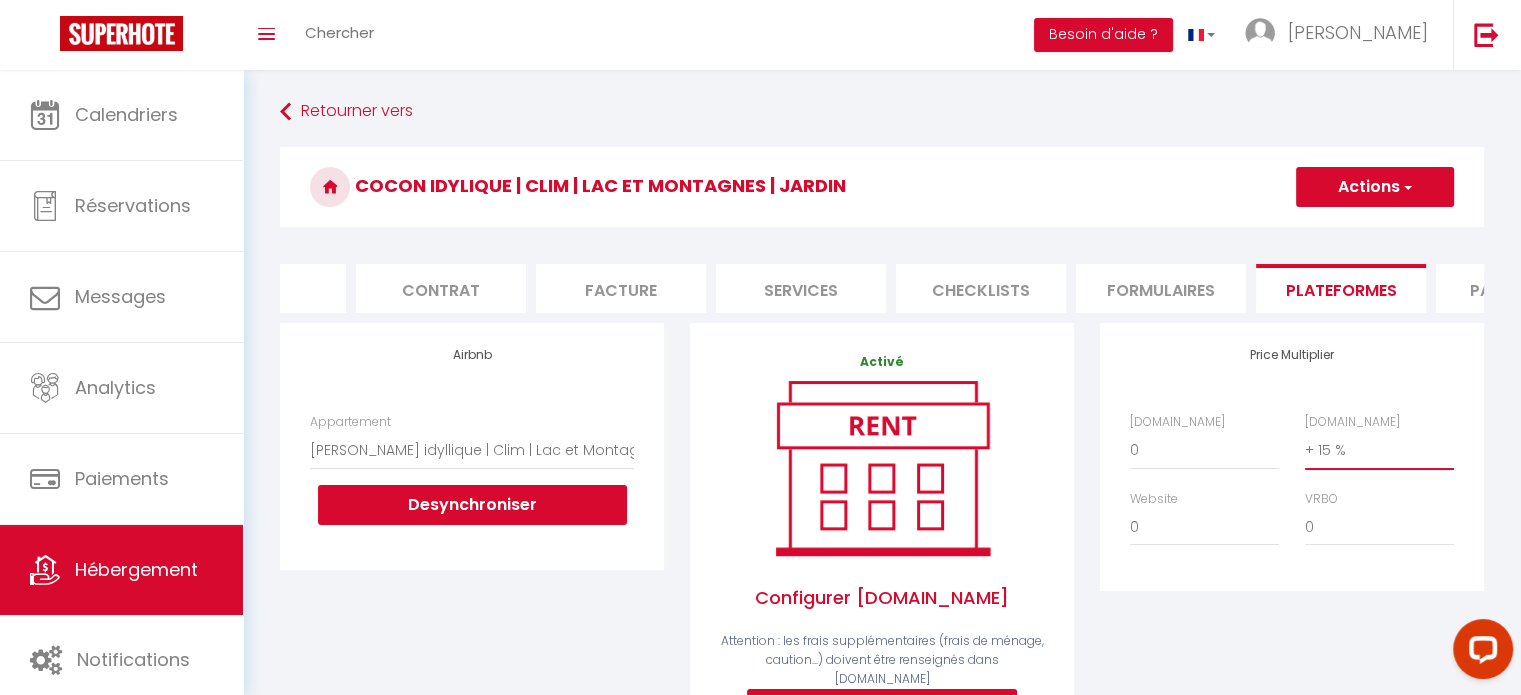 click on "0
+ 1 %
+ 2 %
+ 3 %
+ 4 %
+ 5 %
+ 6 %
+ 7 %
+ 8 %
+ 9 %" at bounding box center (1379, 450) 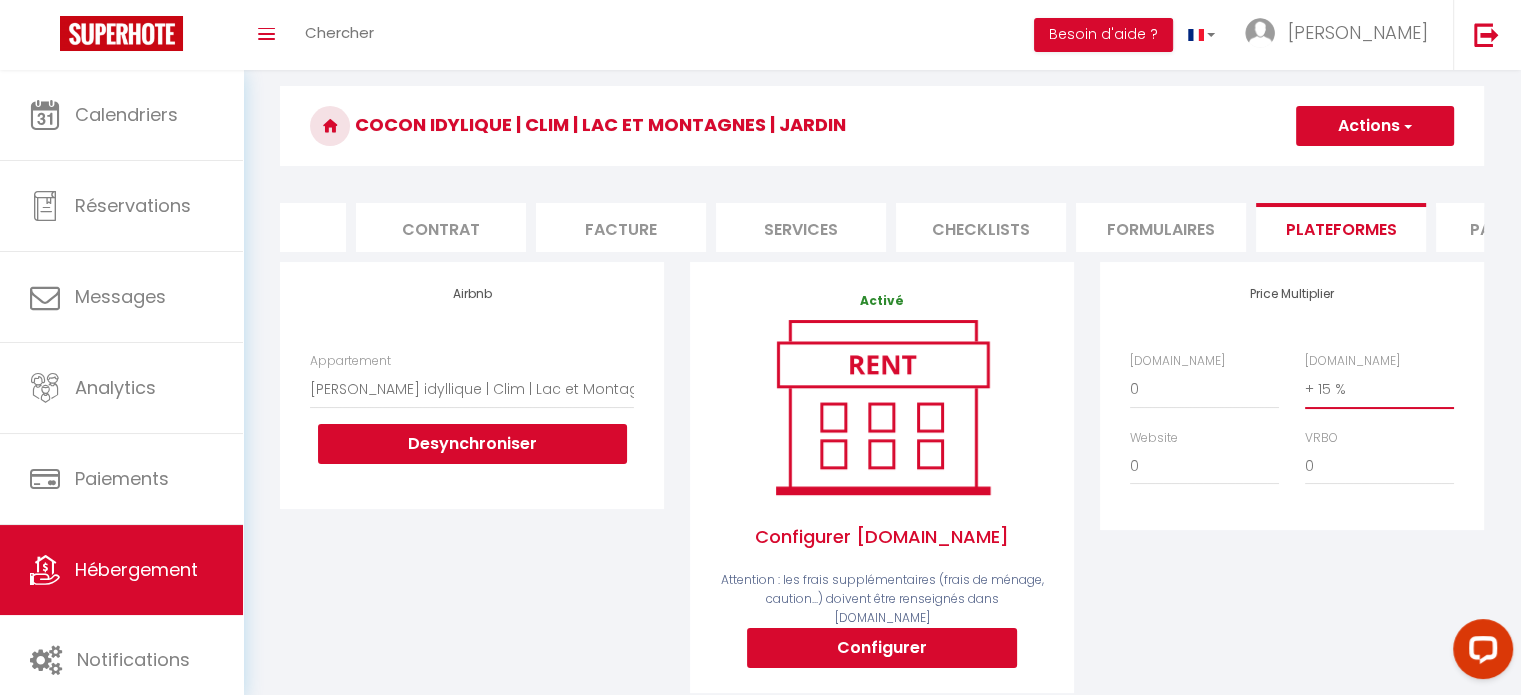 scroll, scrollTop: 0, scrollLeft: 0, axis: both 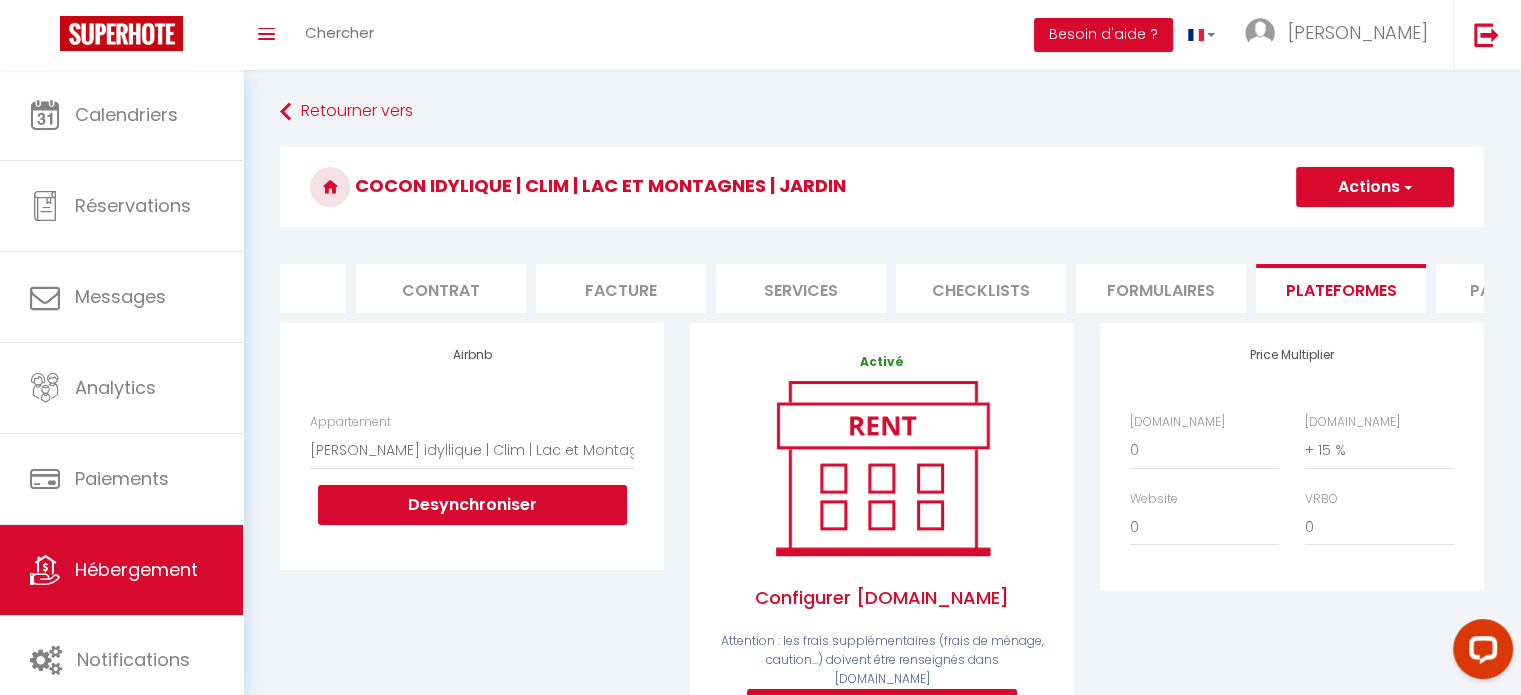 click on "Actions" at bounding box center [1375, 187] 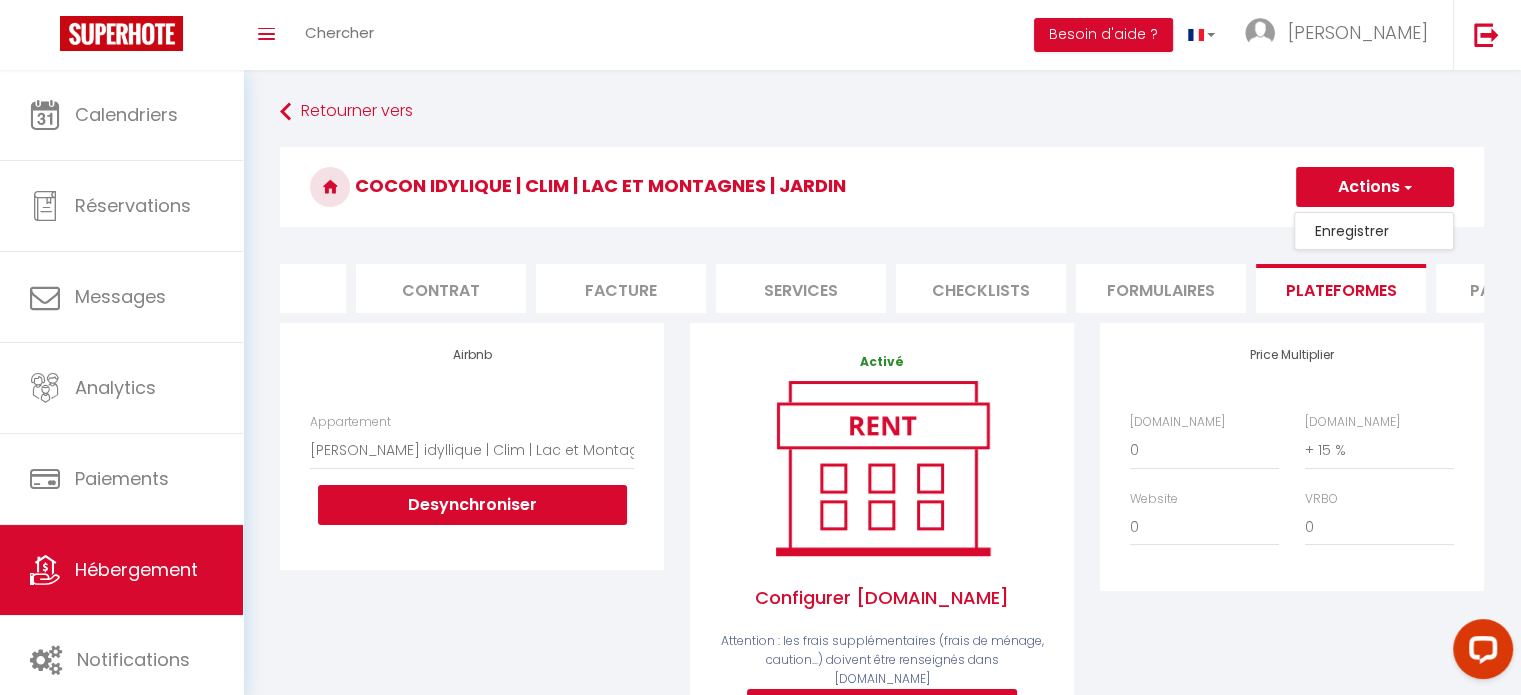 click on "Enregistrer" at bounding box center (1374, 231) 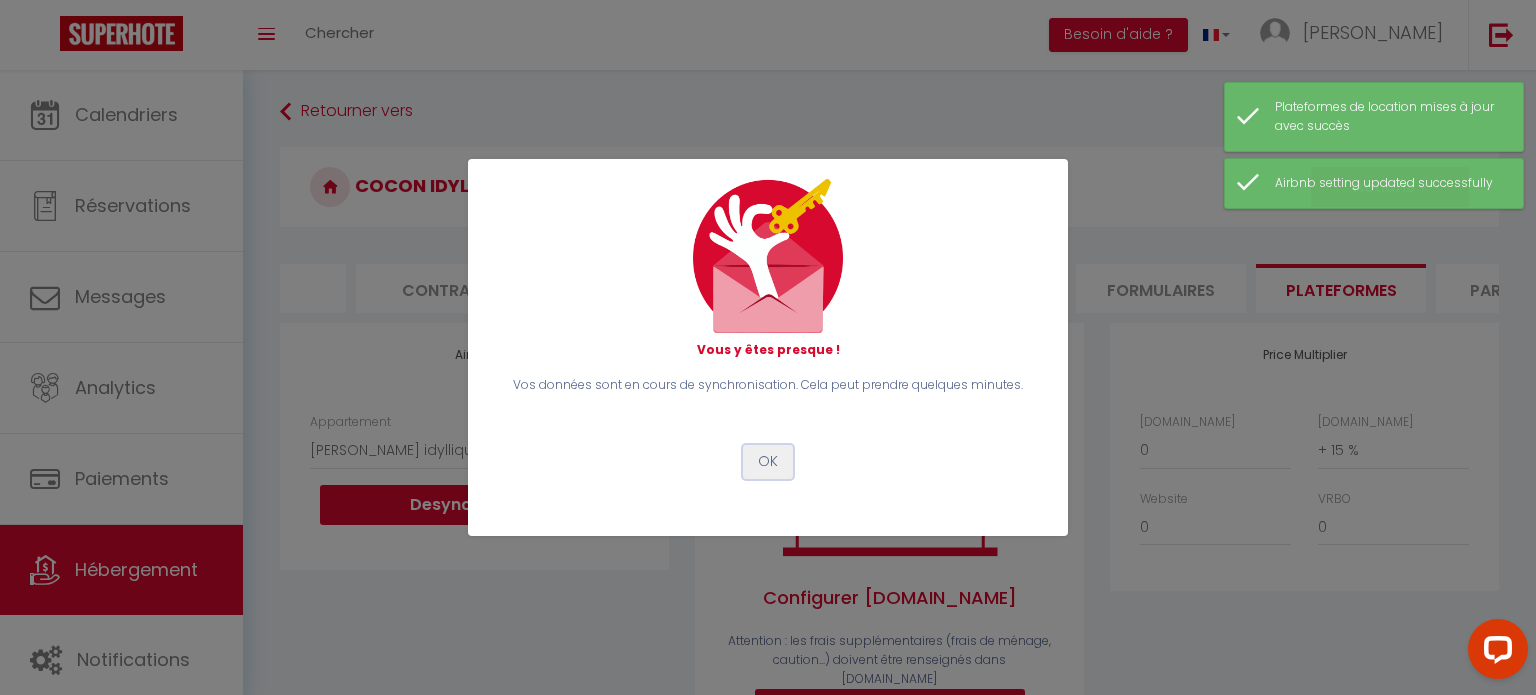 click on "OK" at bounding box center [768, 462] 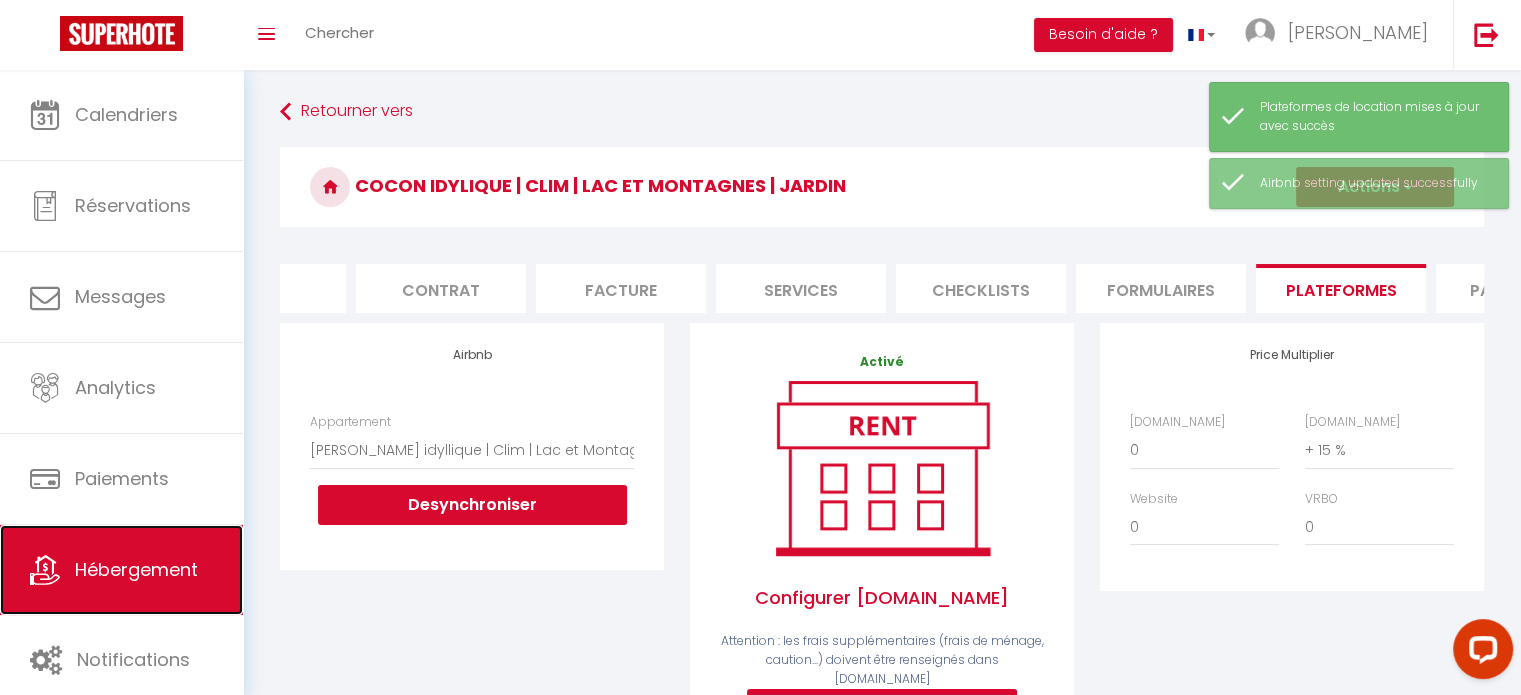 click on "Hébergement" at bounding box center (121, 570) 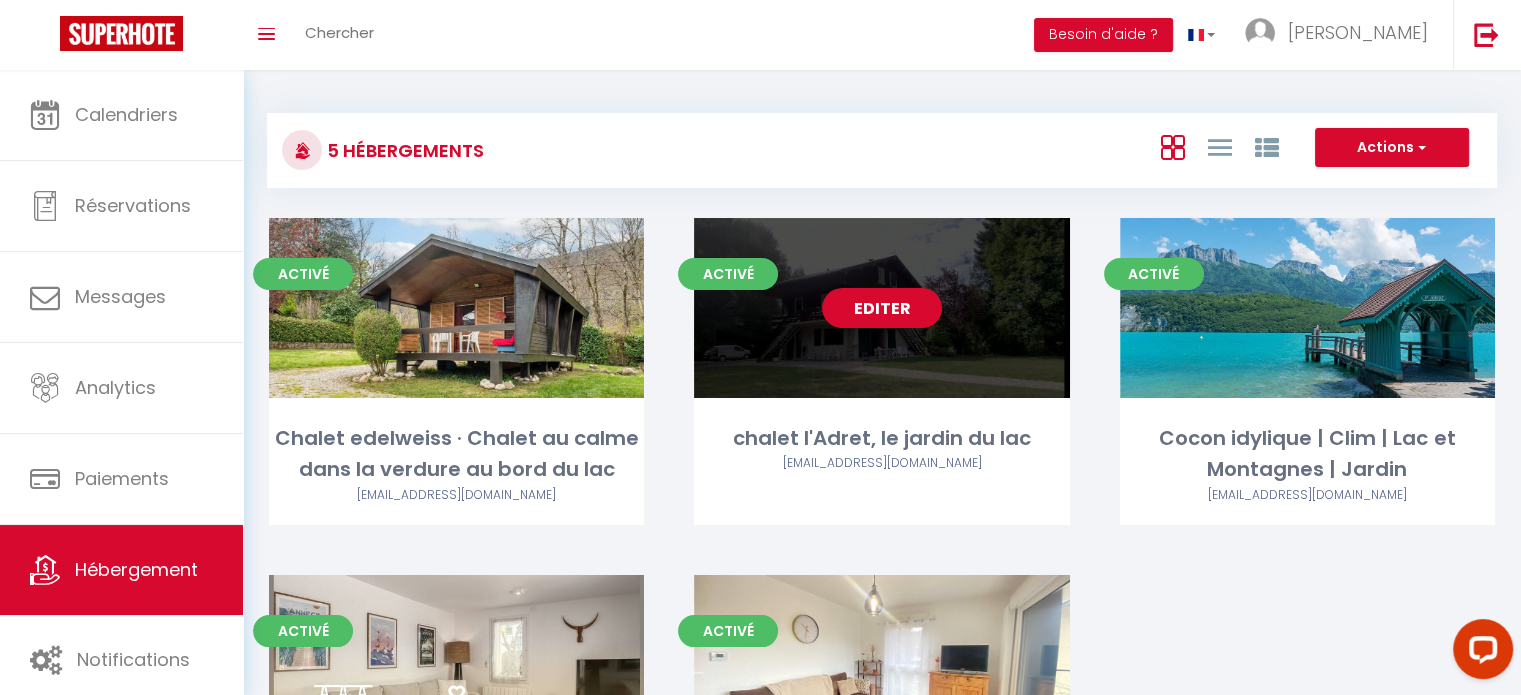 click on "Editer" at bounding box center [882, 308] 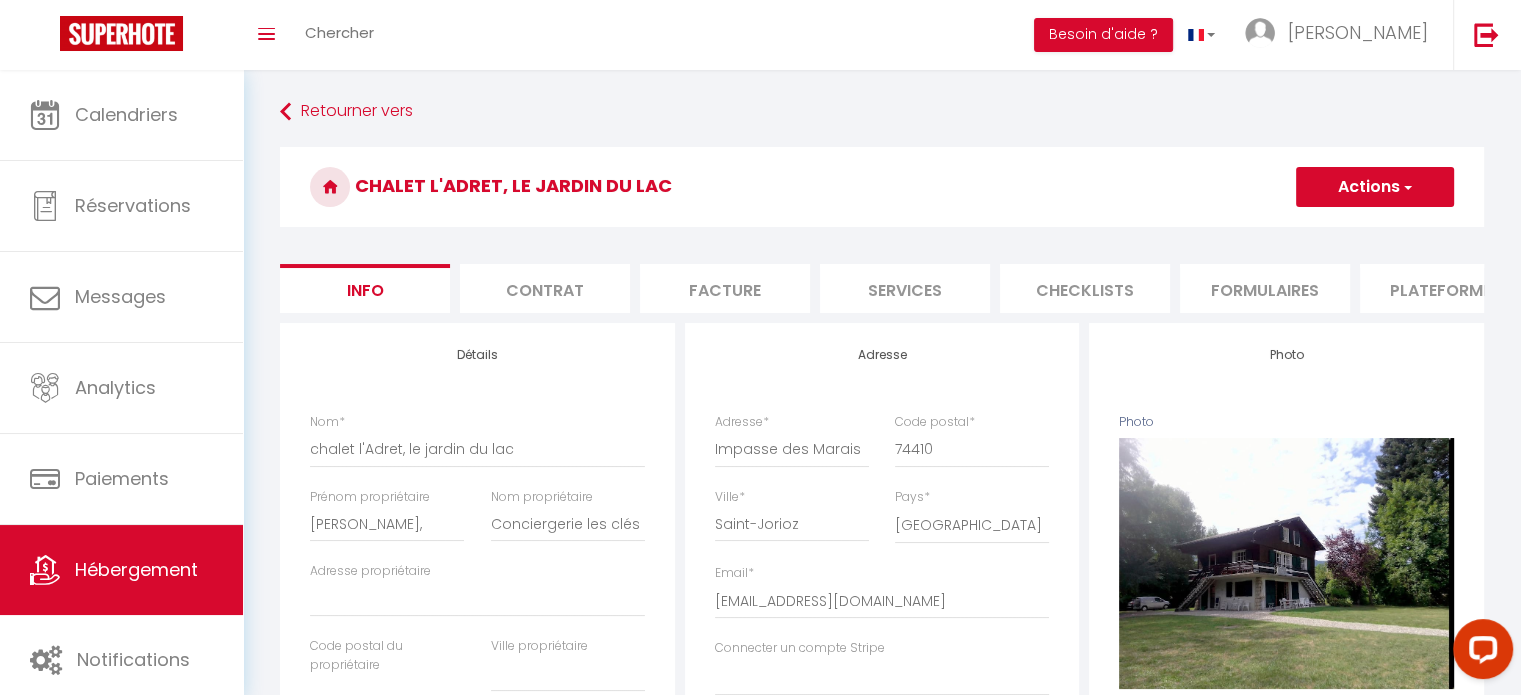 click on "Plateformes" at bounding box center (1445, 288) 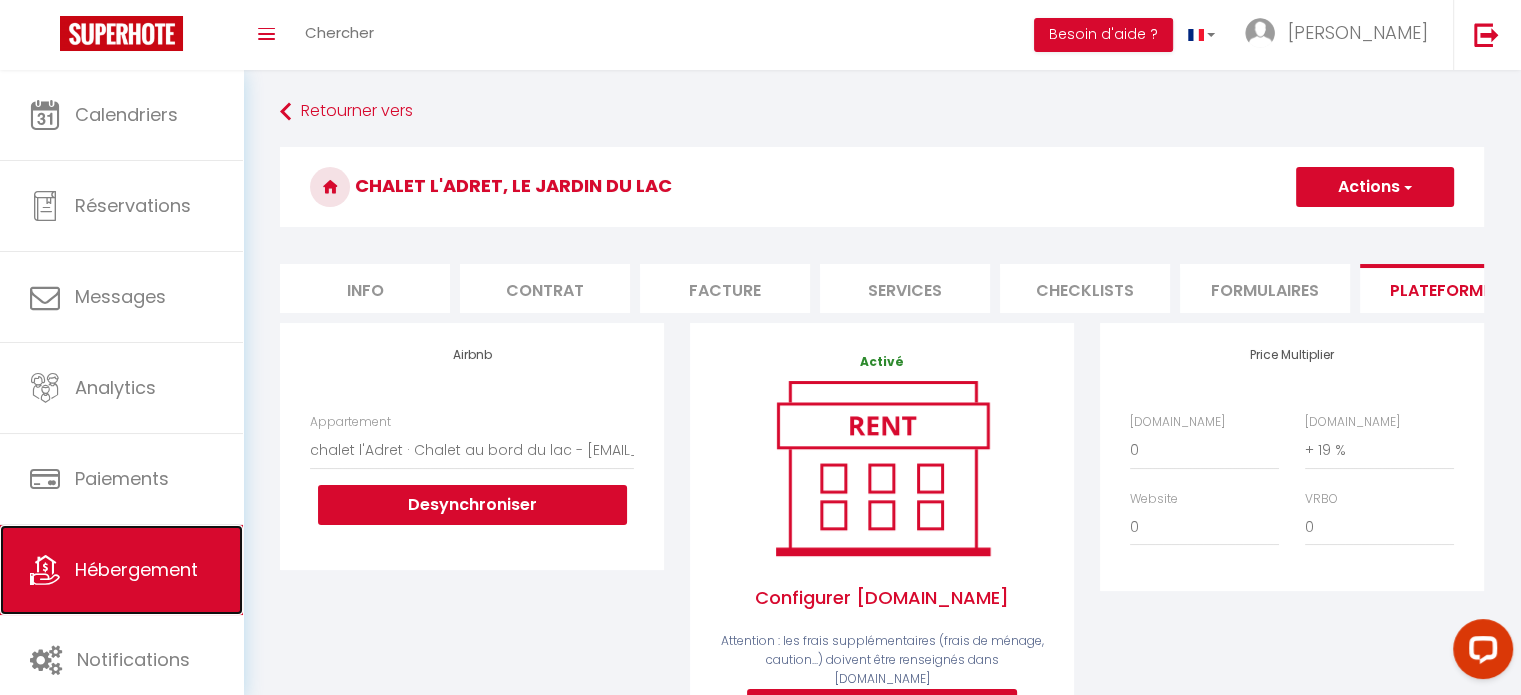 click on "Hébergement" at bounding box center (121, 570) 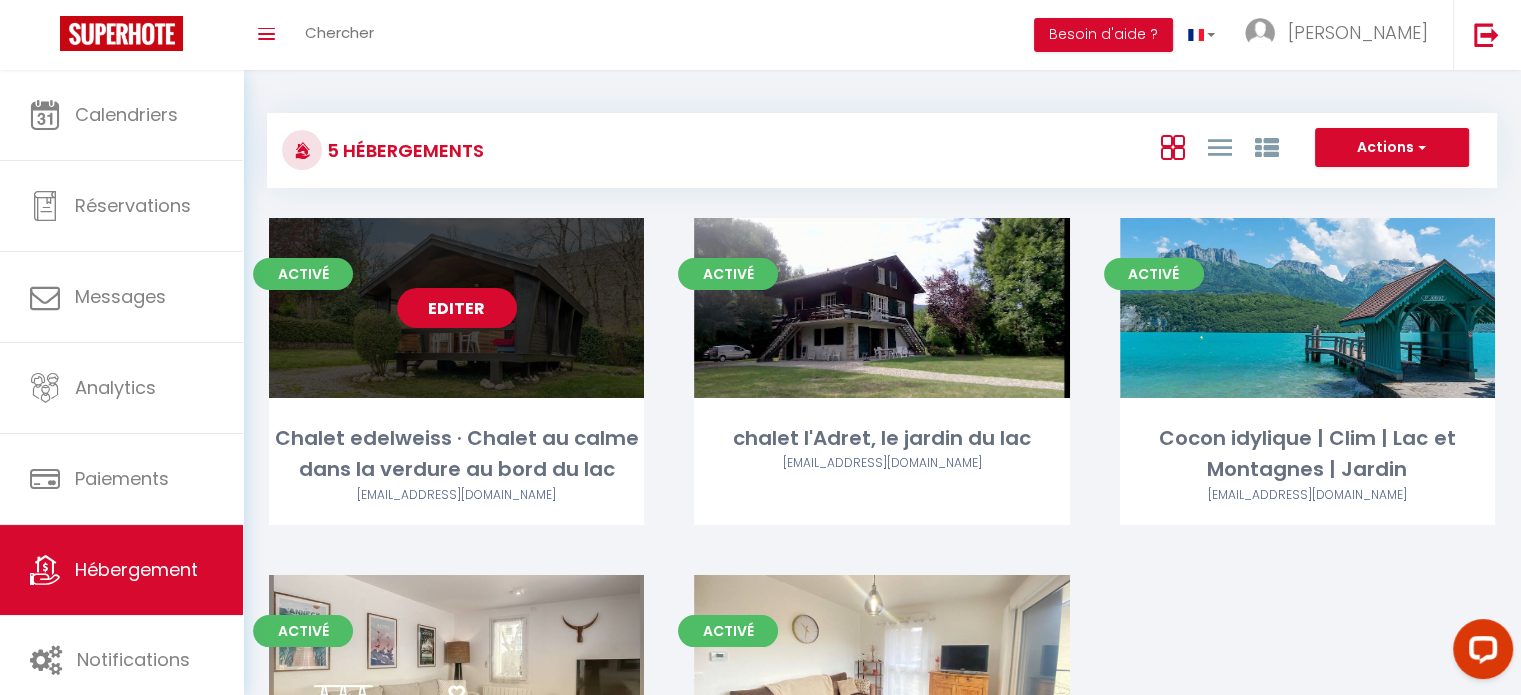 click on "Editer" at bounding box center [457, 308] 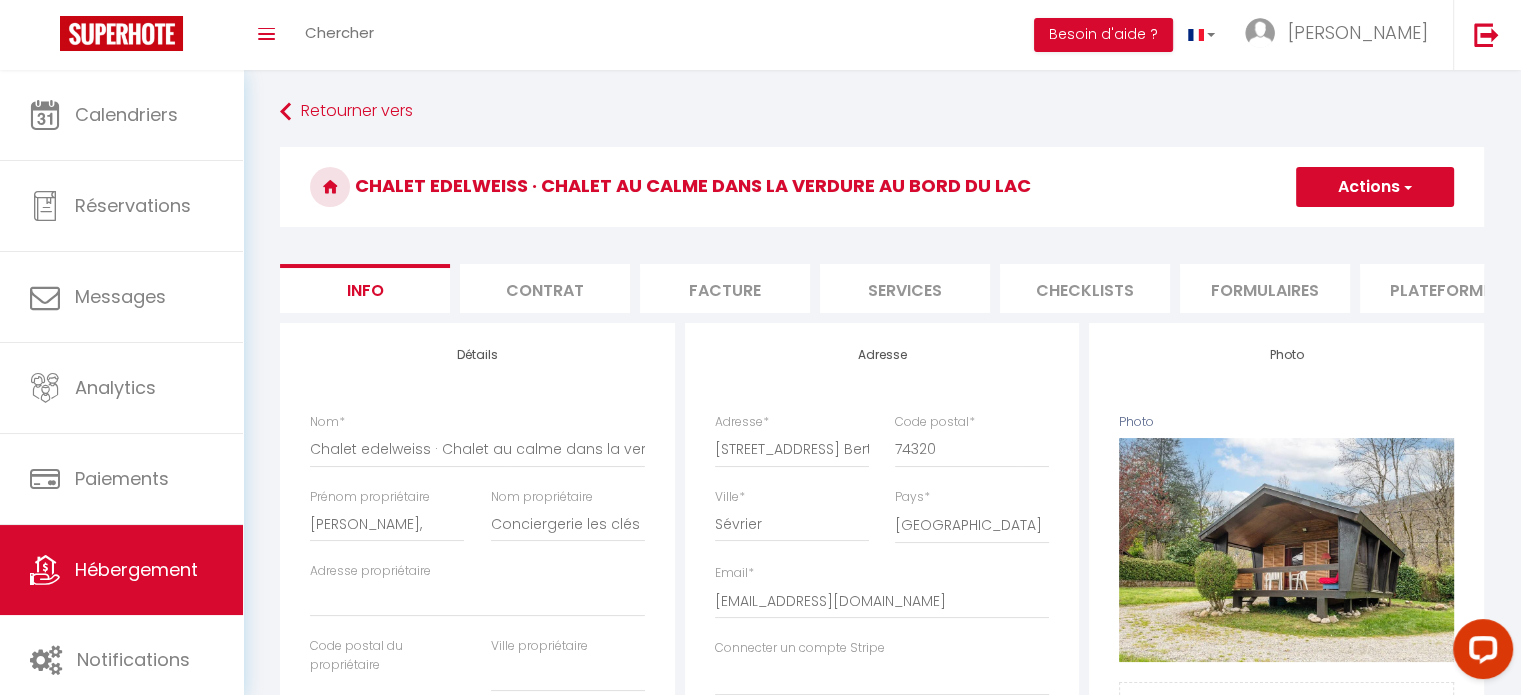 click on "Plateformes" at bounding box center [1445, 288] 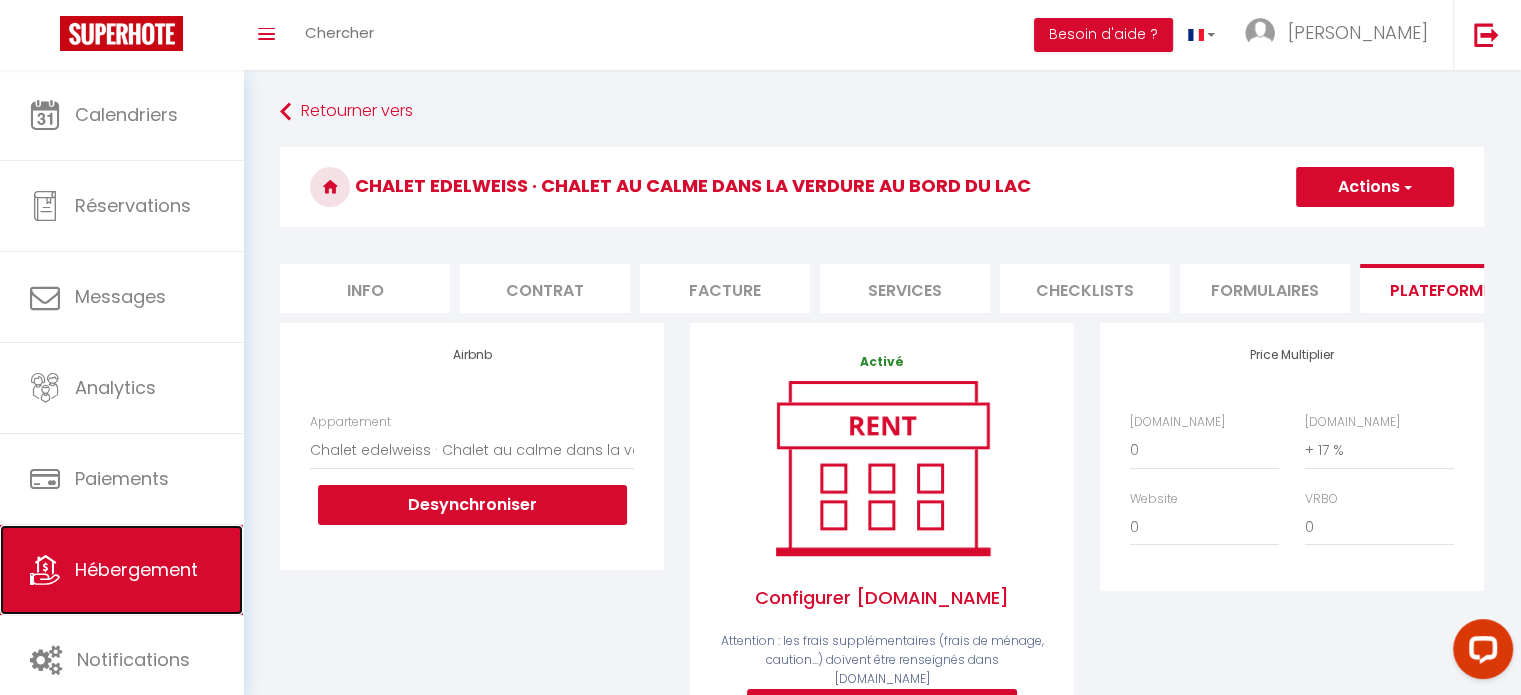 click on "Hébergement" at bounding box center (136, 569) 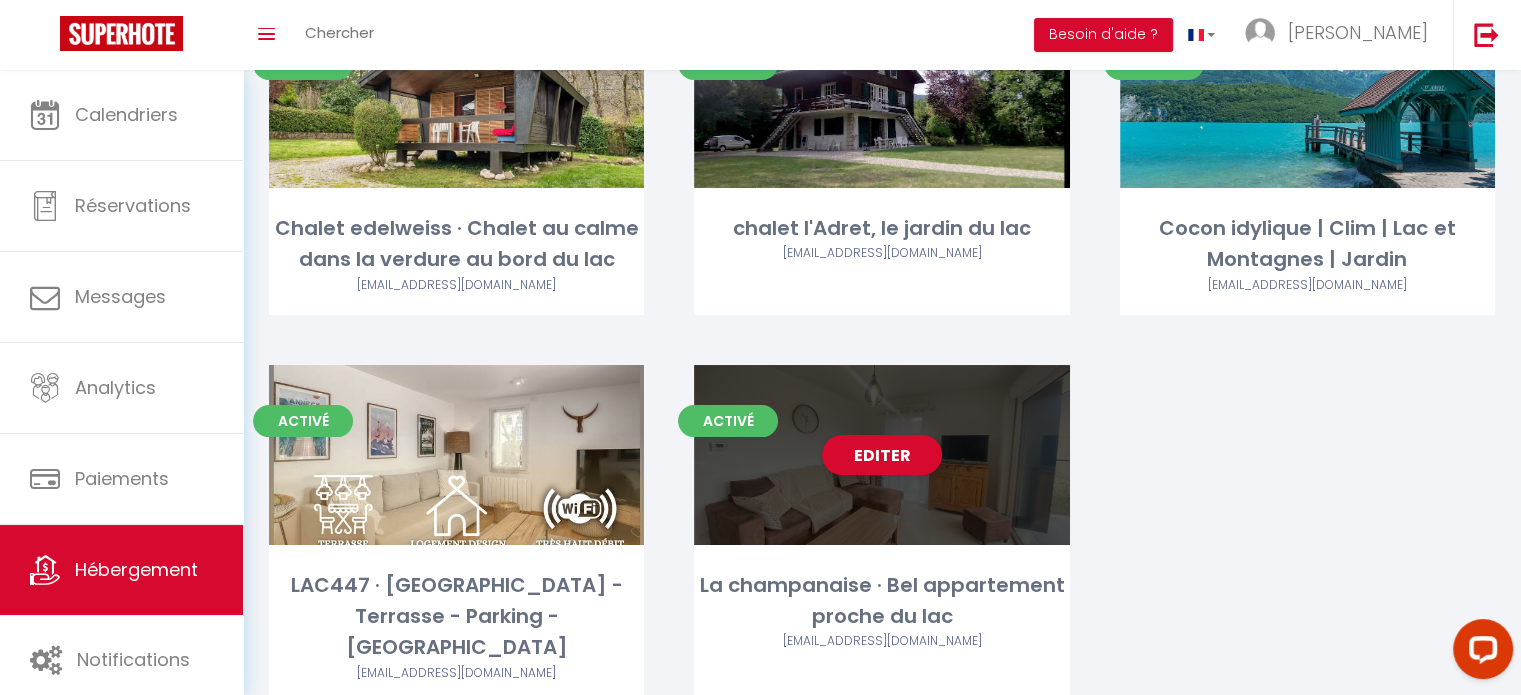 scroll, scrollTop: 231, scrollLeft: 0, axis: vertical 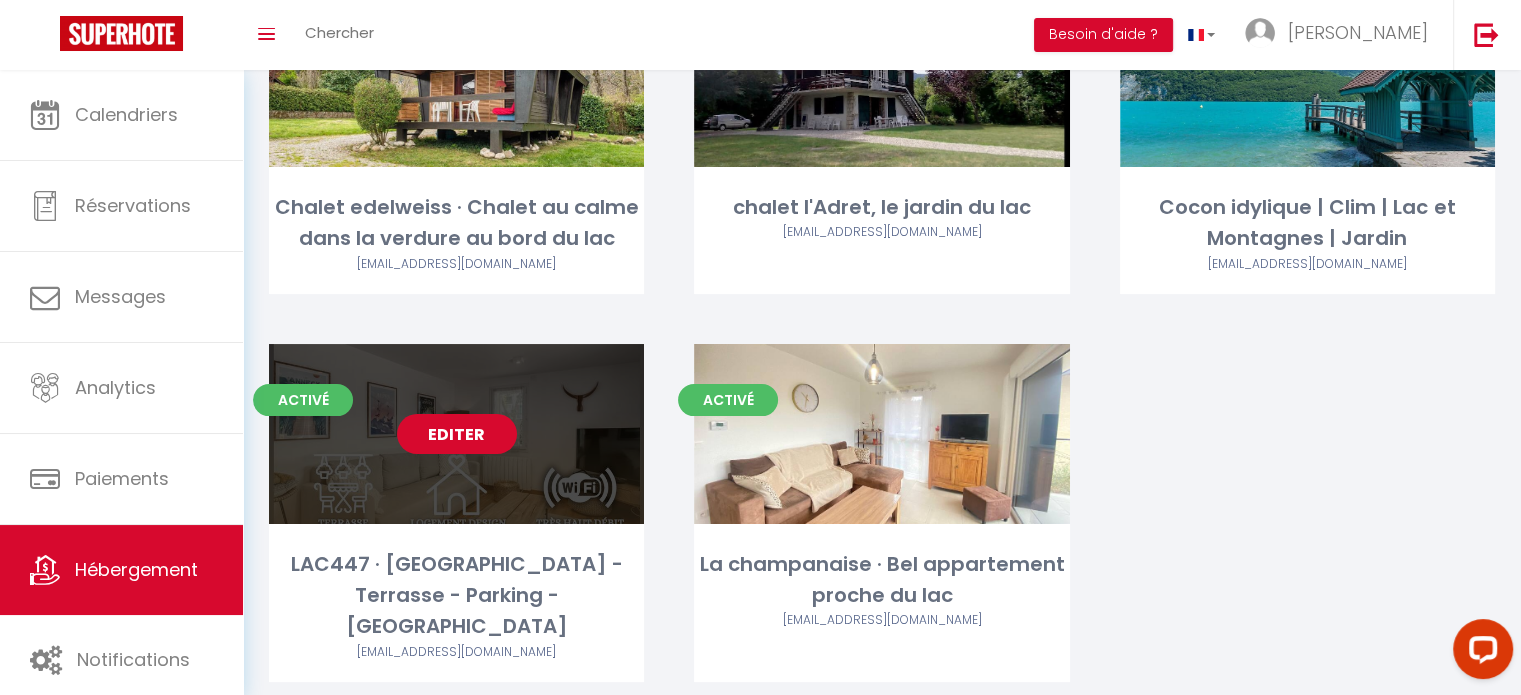 click on "Editer" at bounding box center [457, 434] 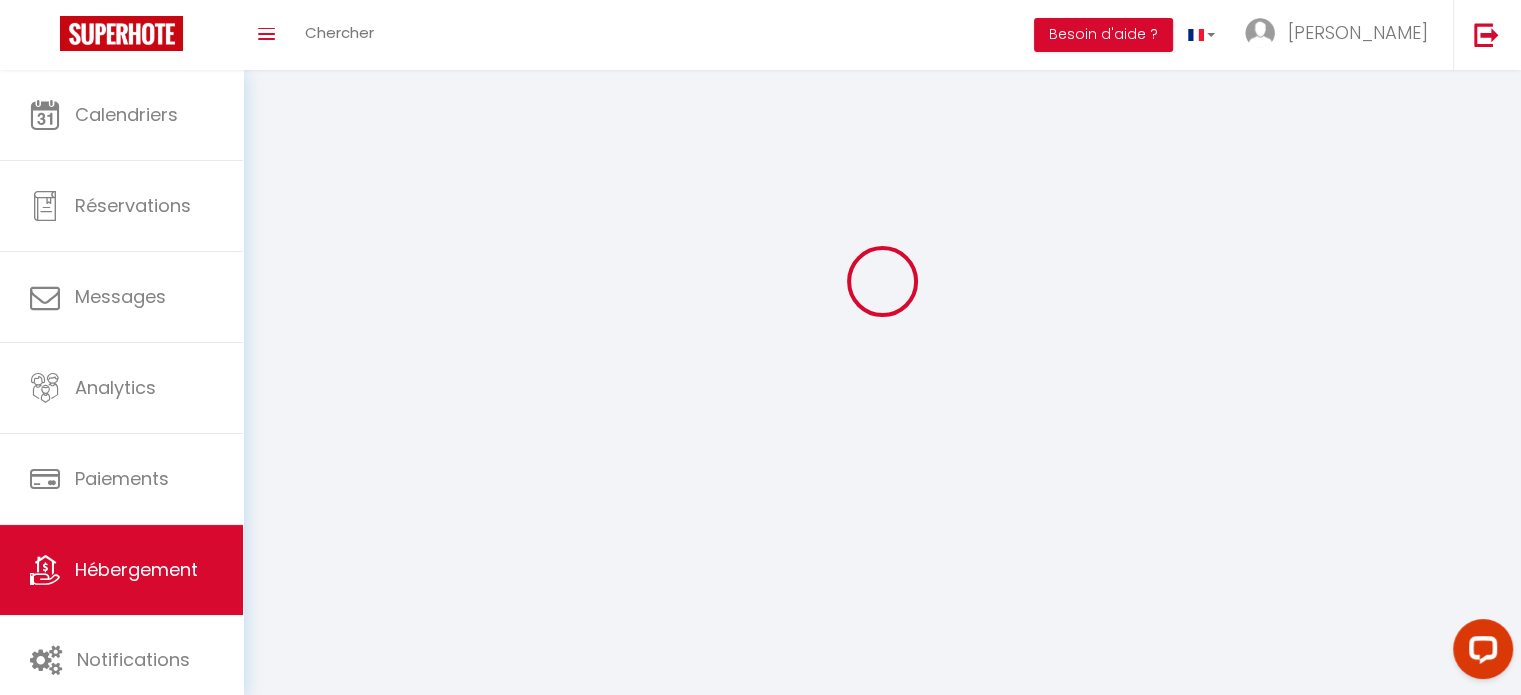 scroll, scrollTop: 0, scrollLeft: 0, axis: both 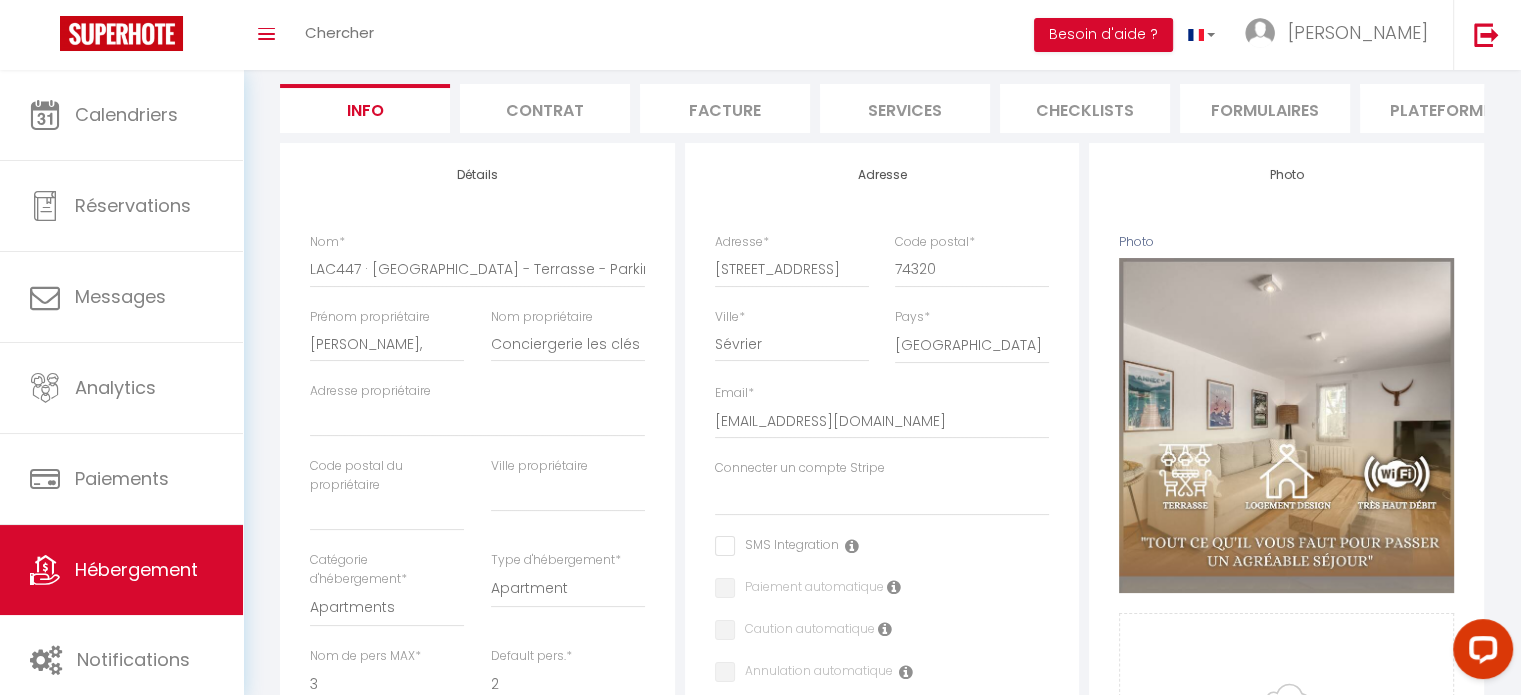 click on "Plateformes" at bounding box center (1445, 108) 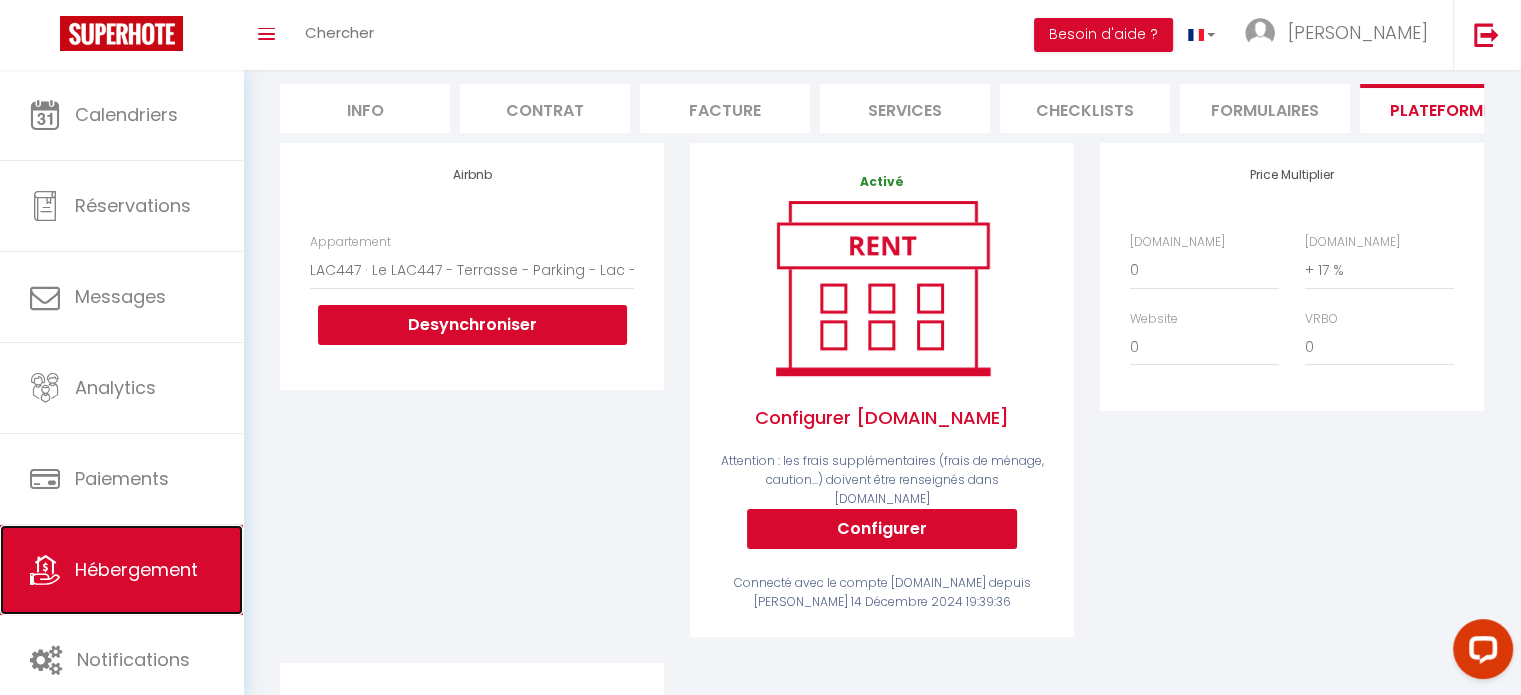 click on "Hébergement" at bounding box center [121, 570] 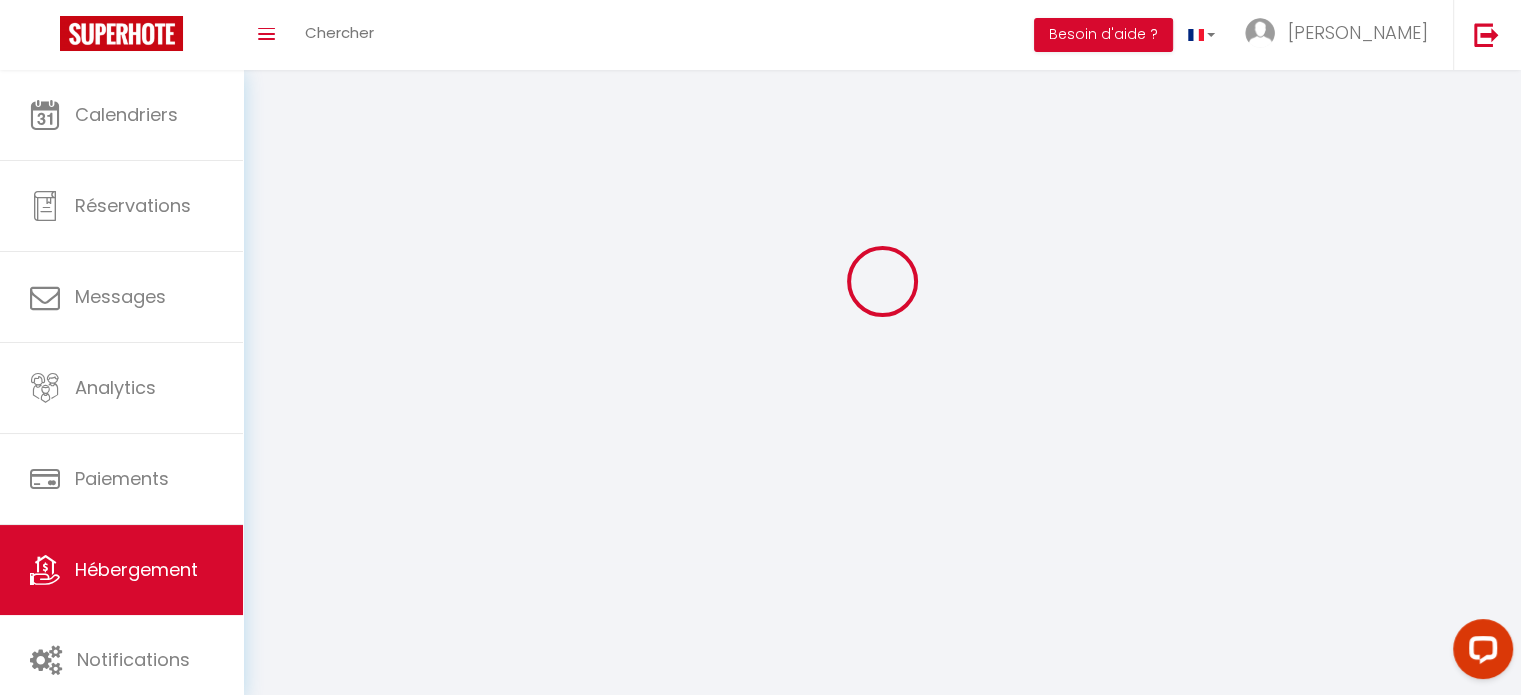 scroll, scrollTop: 0, scrollLeft: 0, axis: both 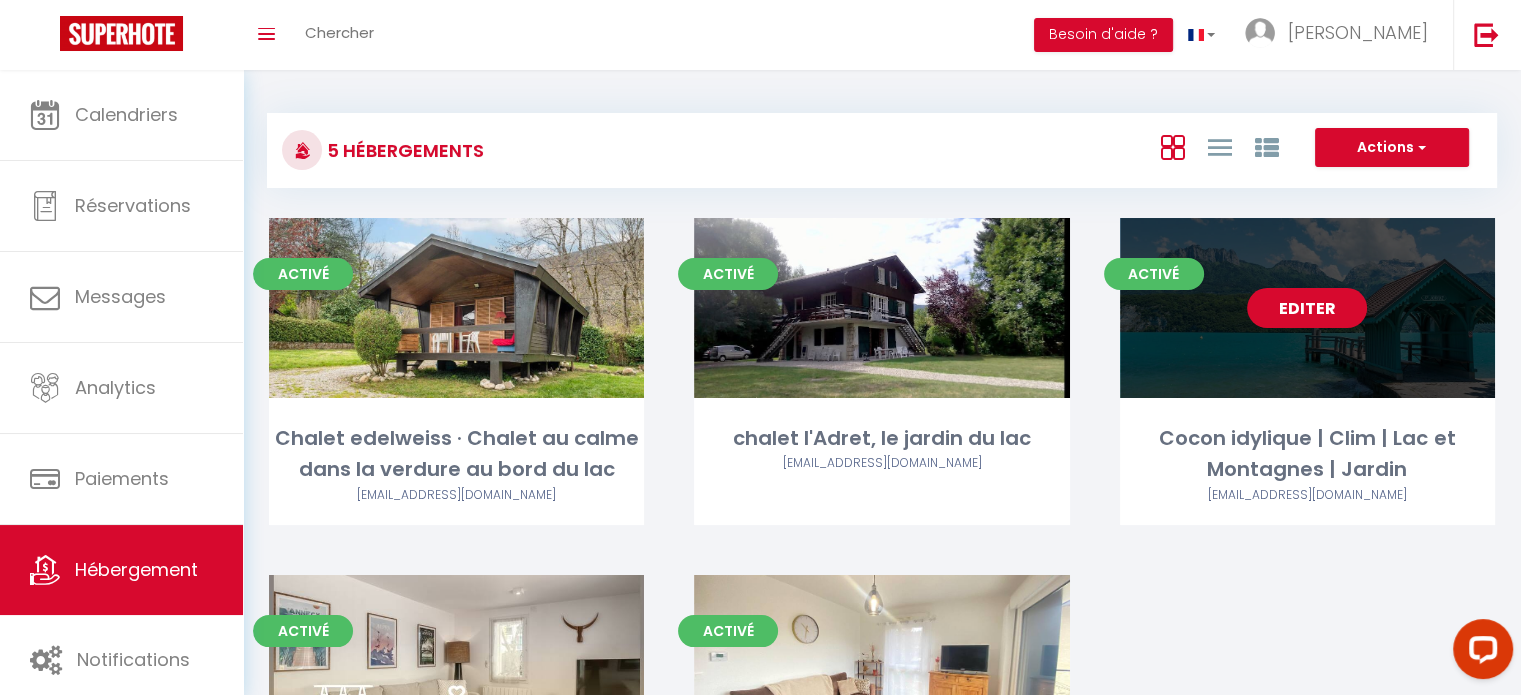 click on "Editer" at bounding box center [1307, 308] 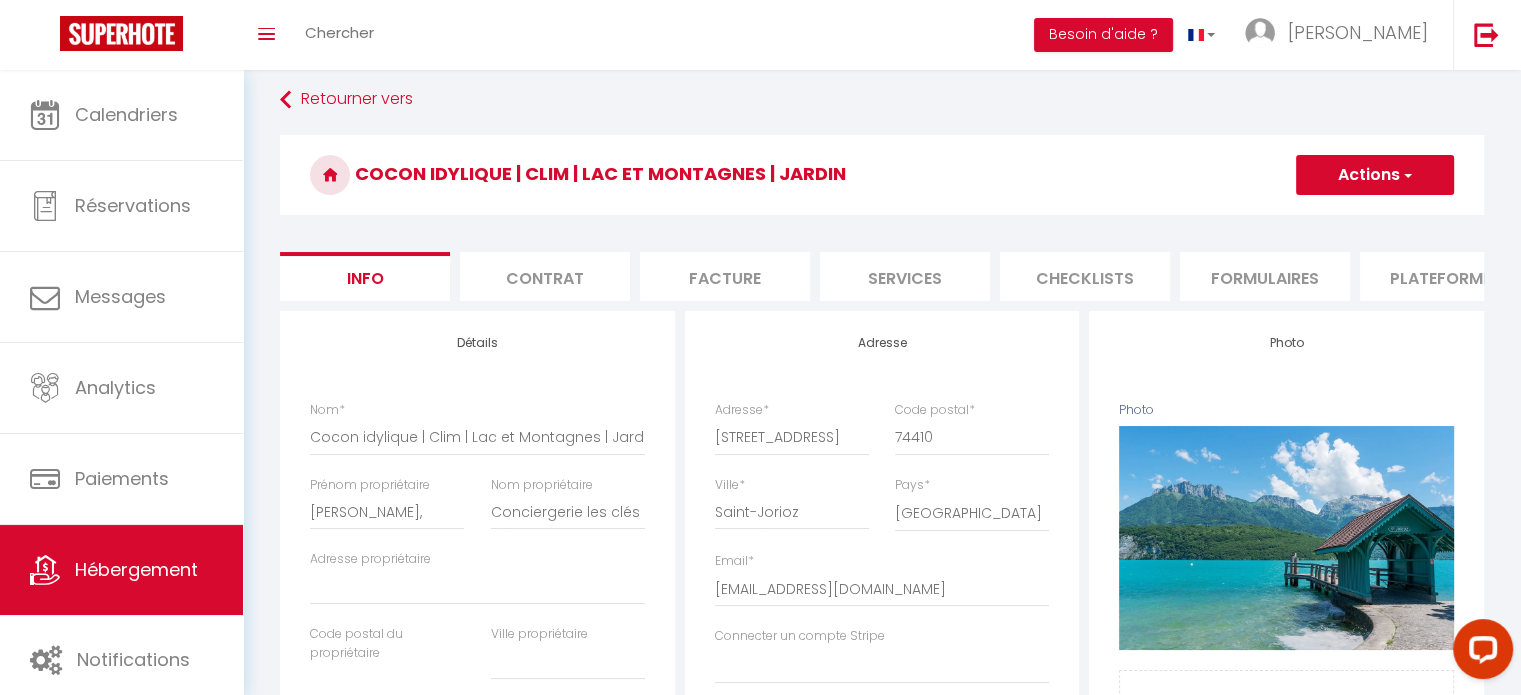 click on "Plateformes" at bounding box center (1445, 276) 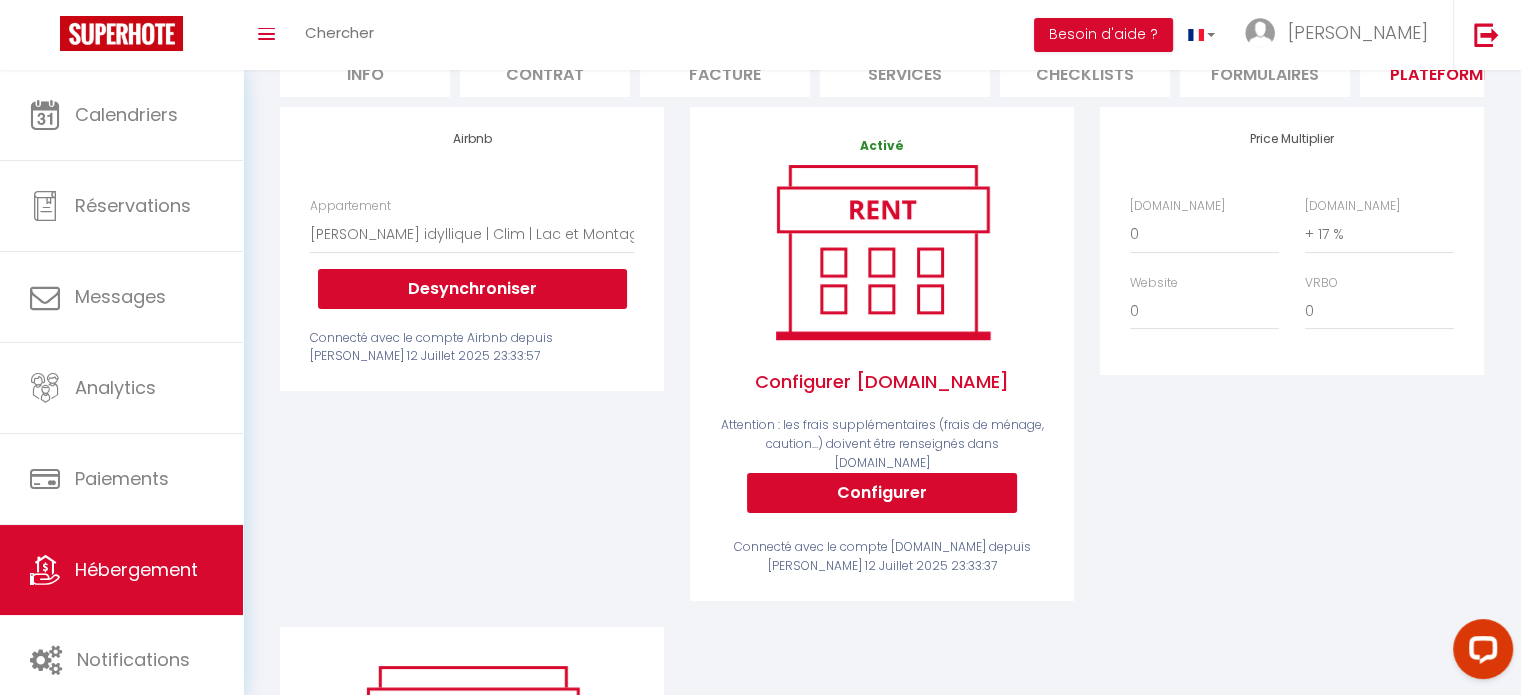 scroll, scrollTop: 216, scrollLeft: 0, axis: vertical 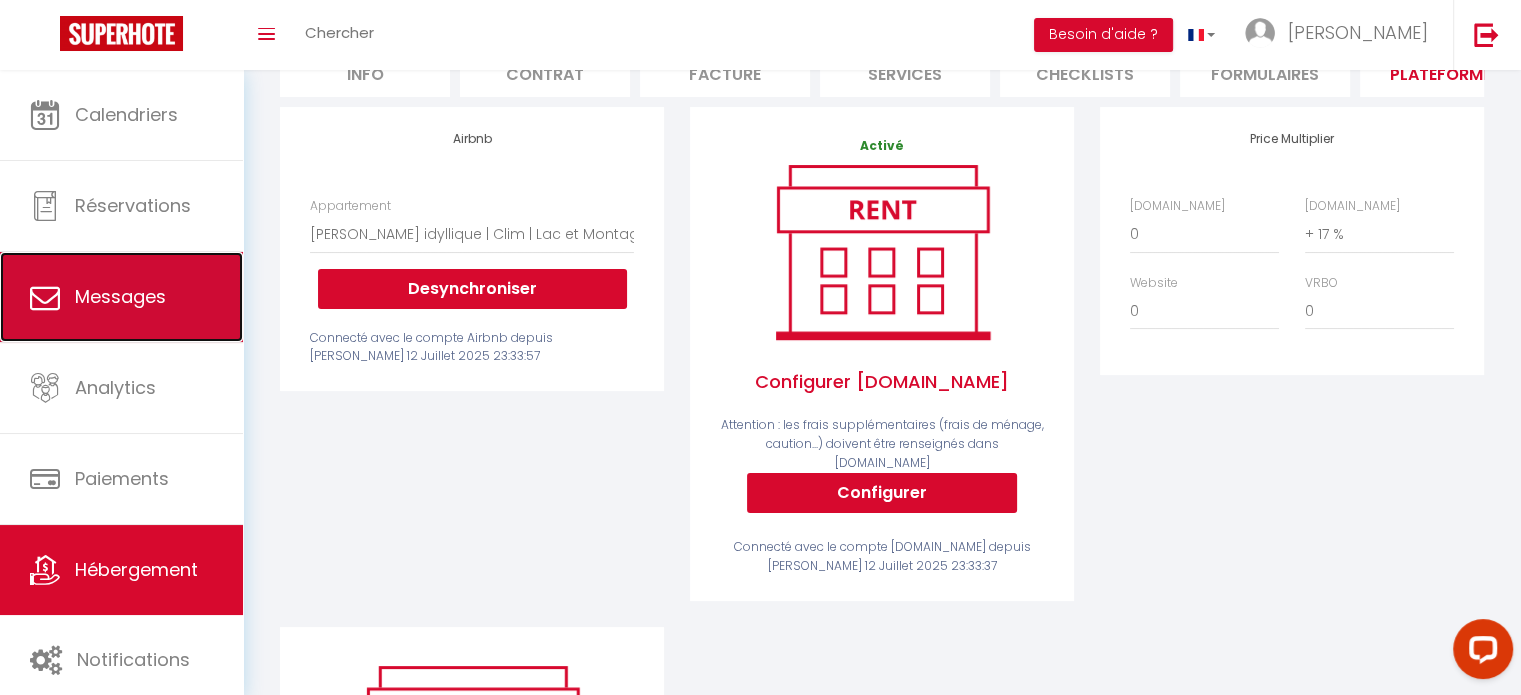 click on "Messages" at bounding box center [120, 296] 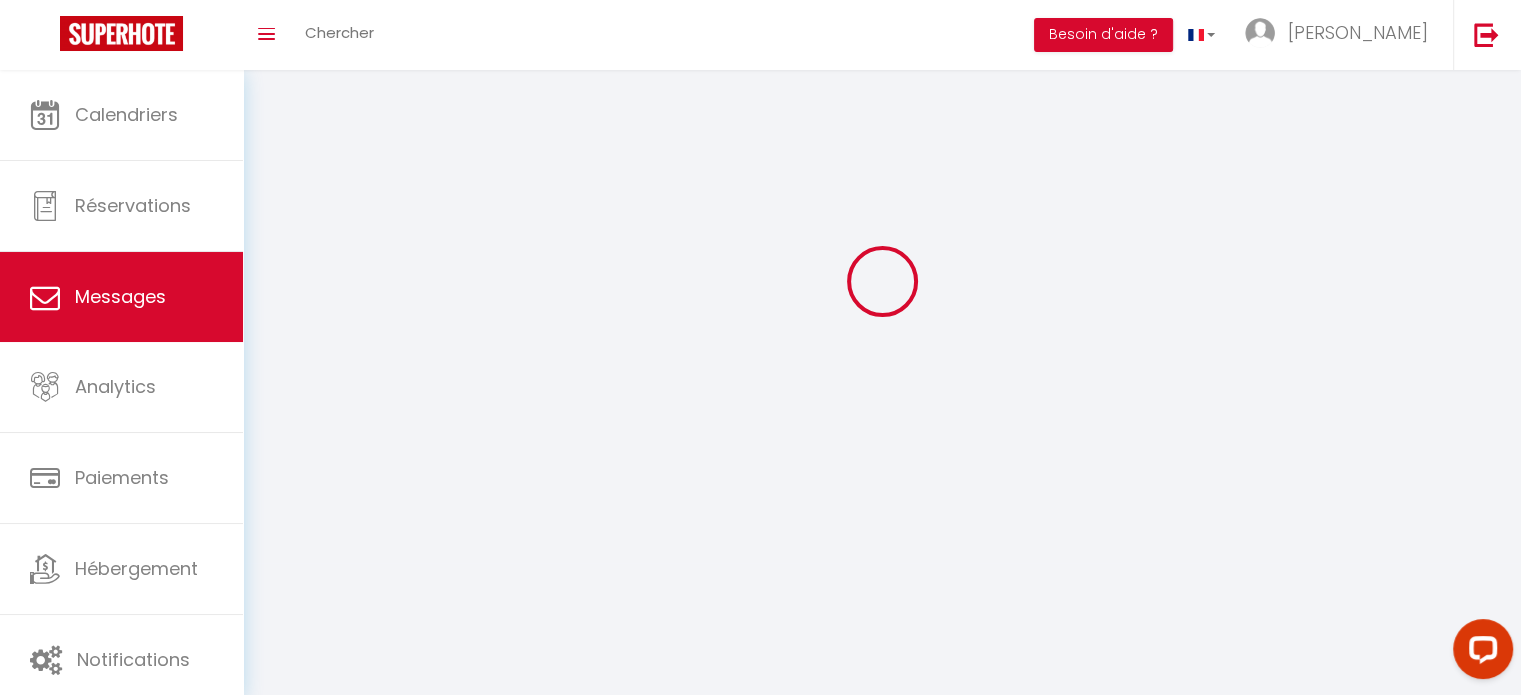 scroll, scrollTop: 0, scrollLeft: 0, axis: both 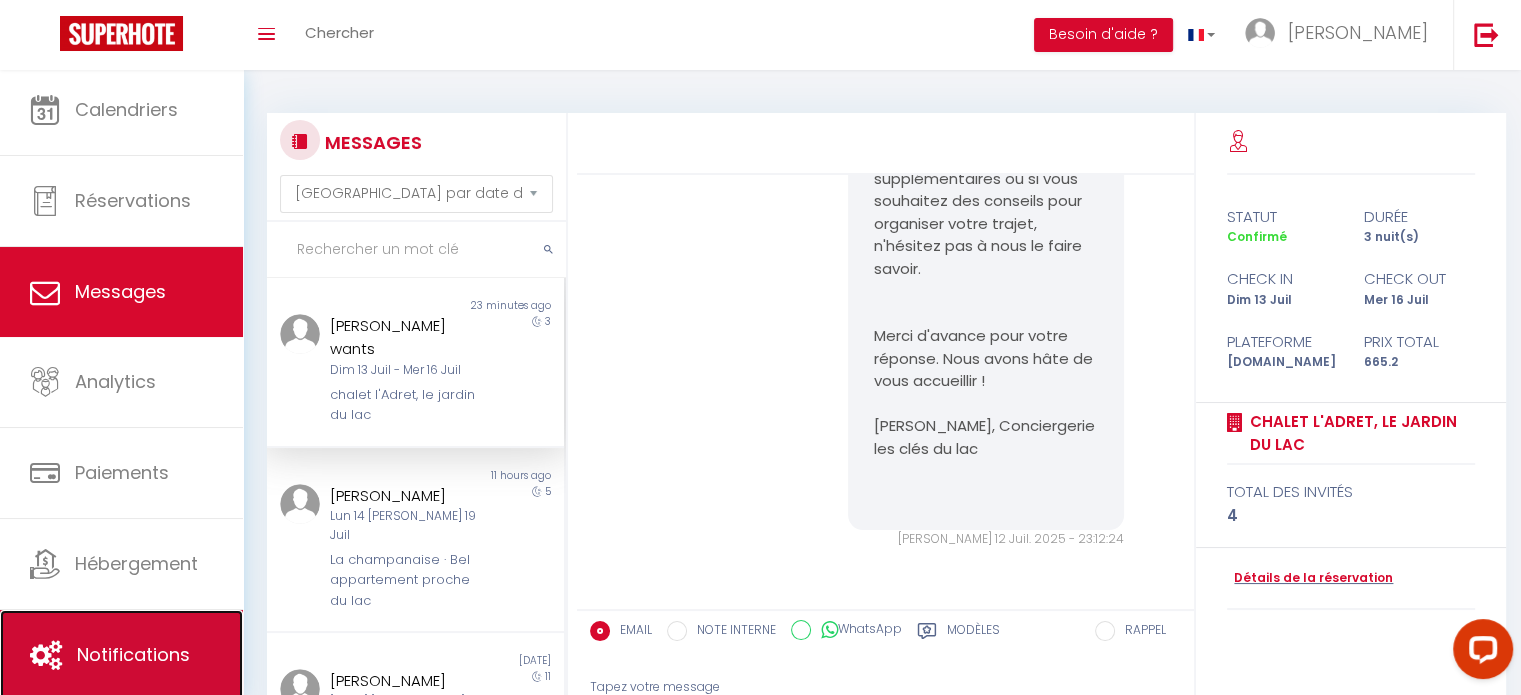 click on "Notifications" at bounding box center [121, 655] 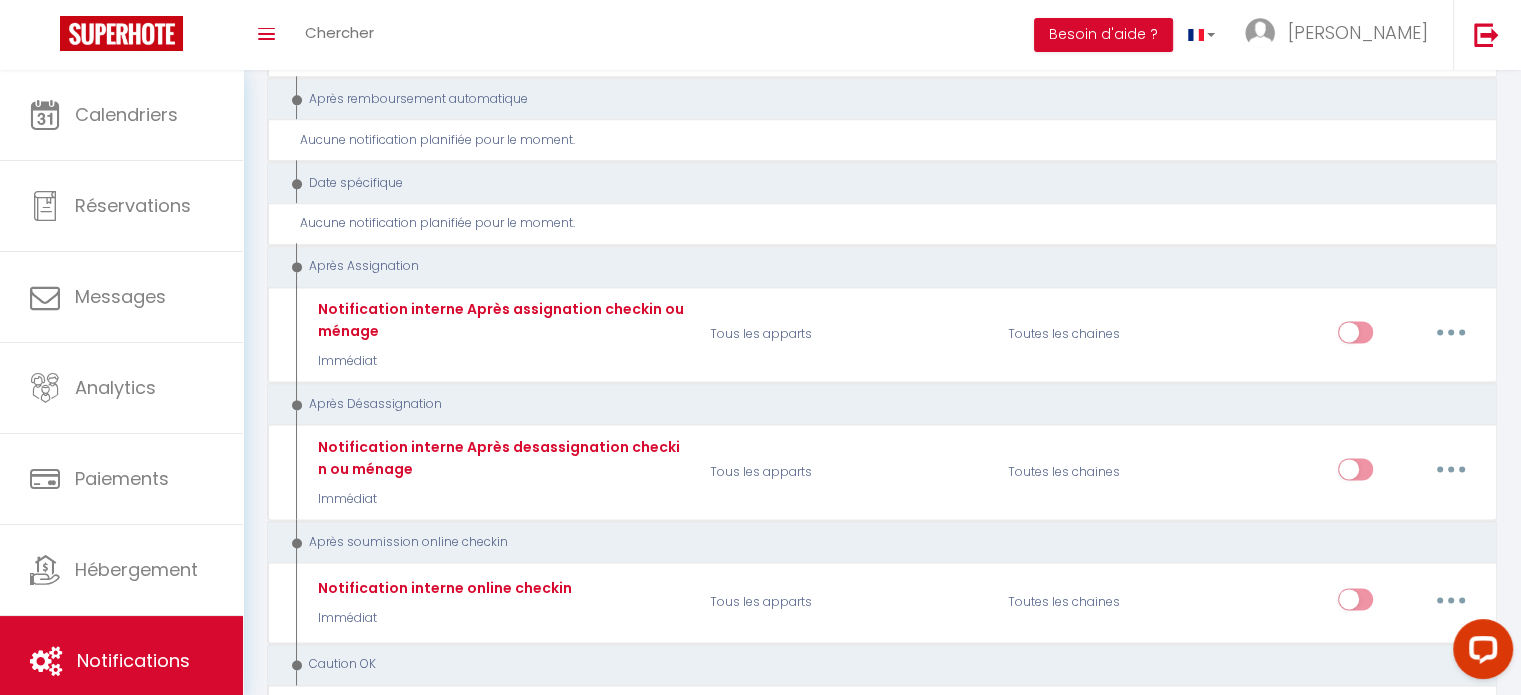 scroll, scrollTop: 2672, scrollLeft: 0, axis: vertical 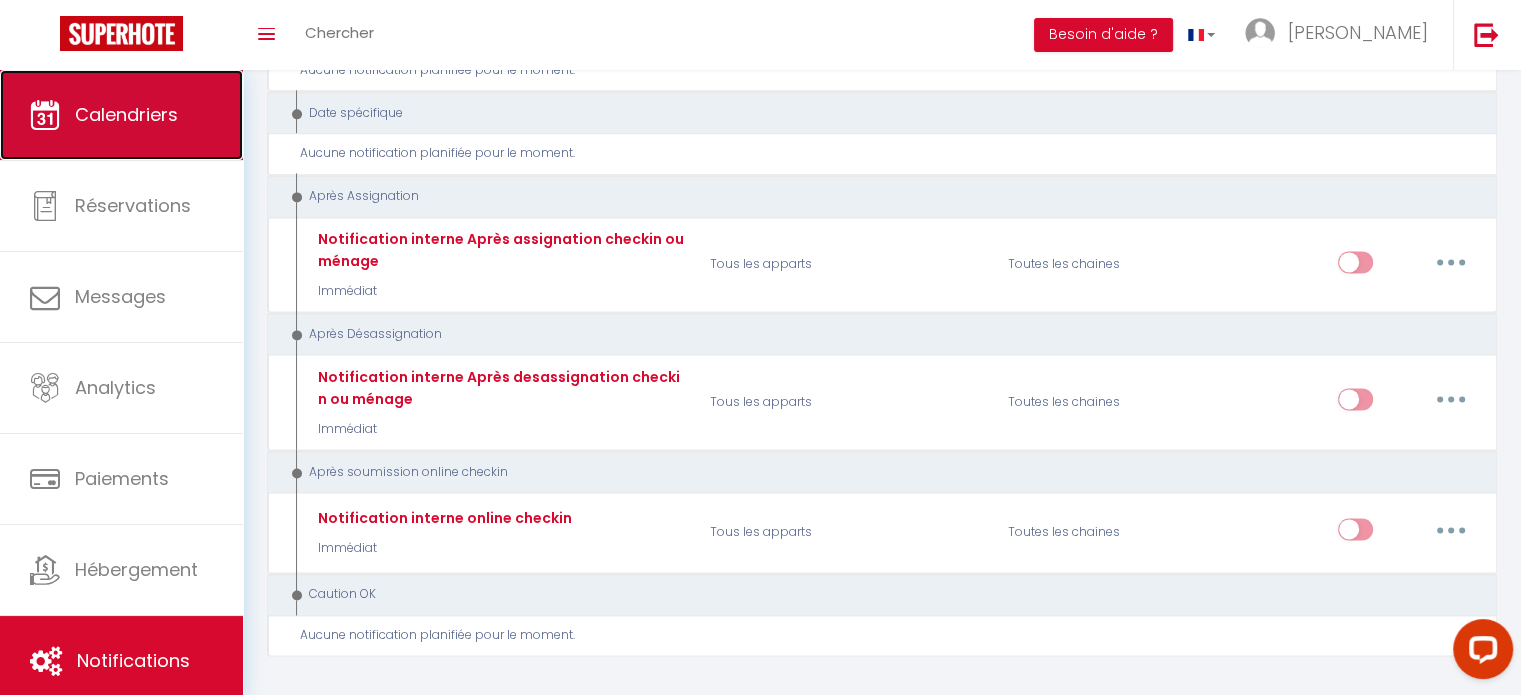 click on "Calendriers" at bounding box center (121, 115) 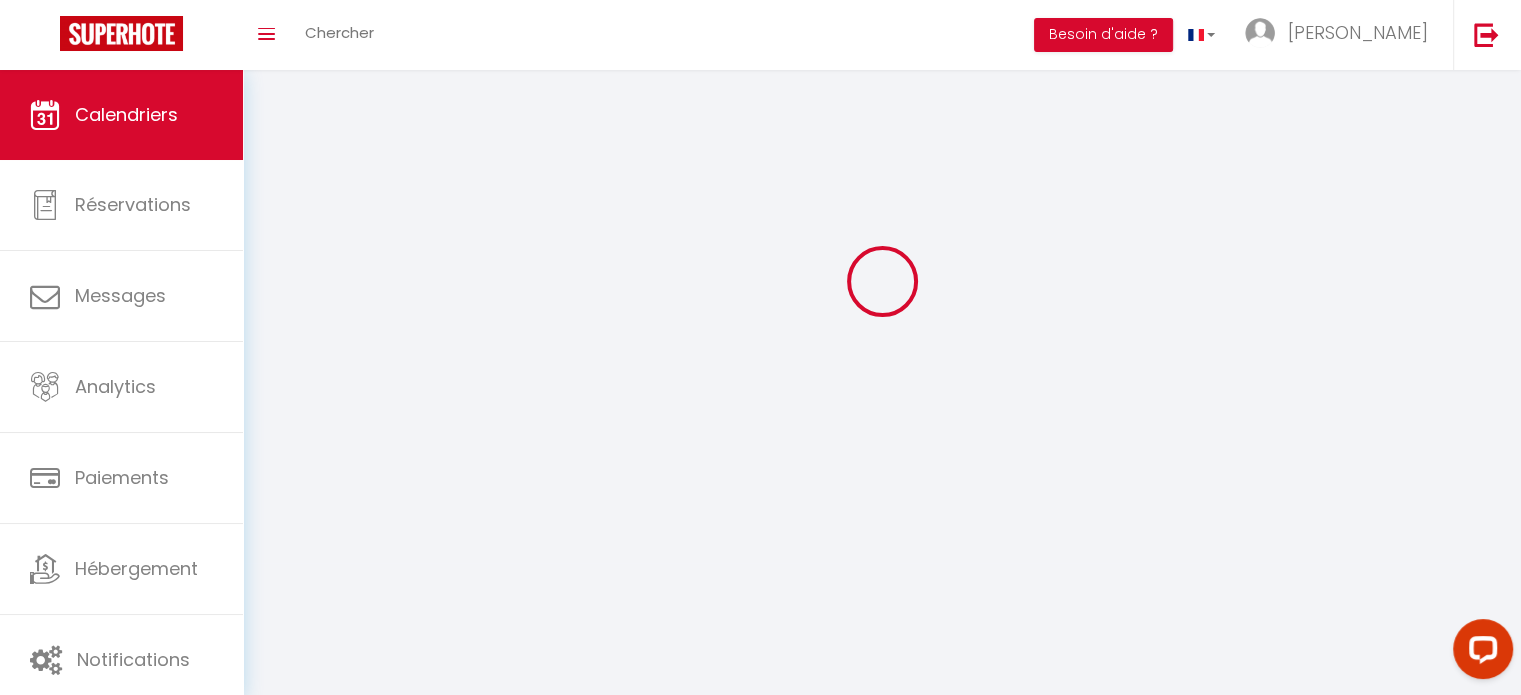 scroll, scrollTop: 0, scrollLeft: 0, axis: both 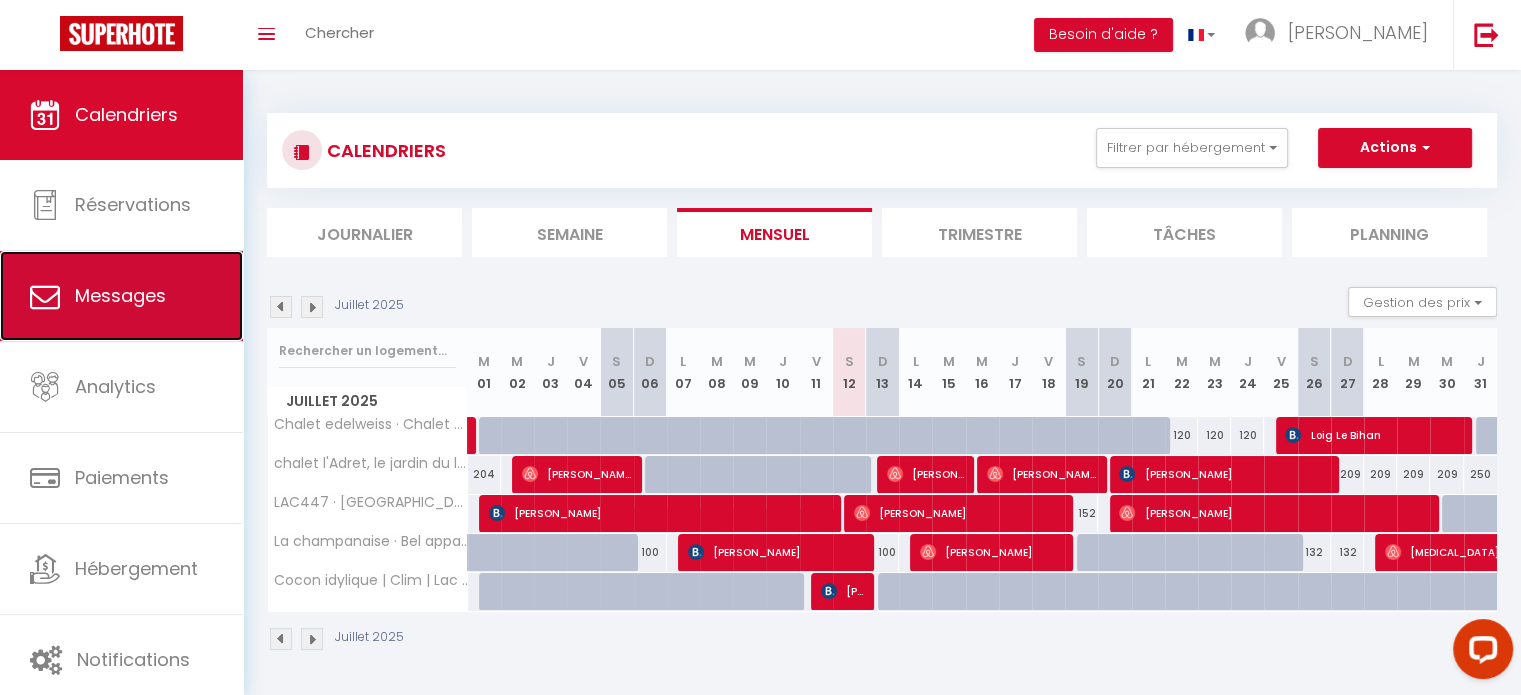 click on "Messages" at bounding box center (120, 295) 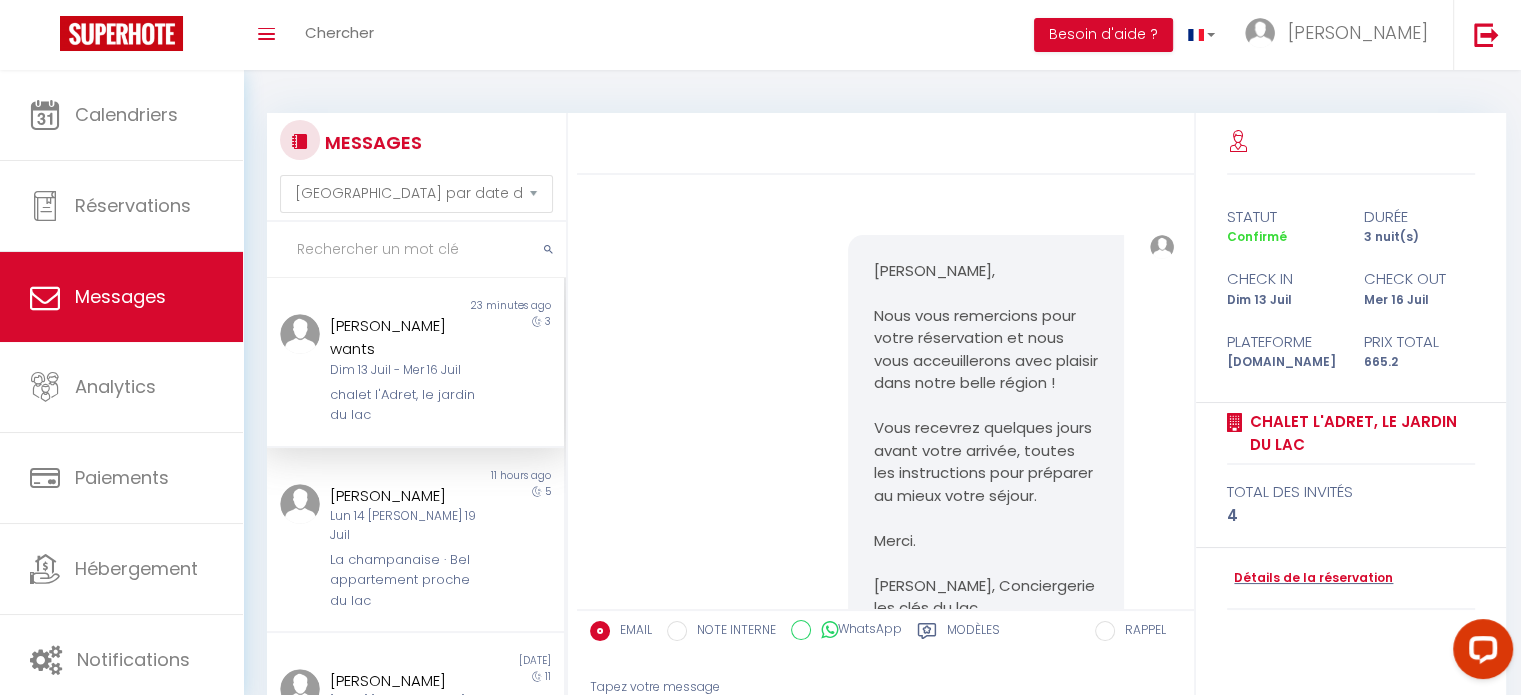 scroll, scrollTop: 2226, scrollLeft: 0, axis: vertical 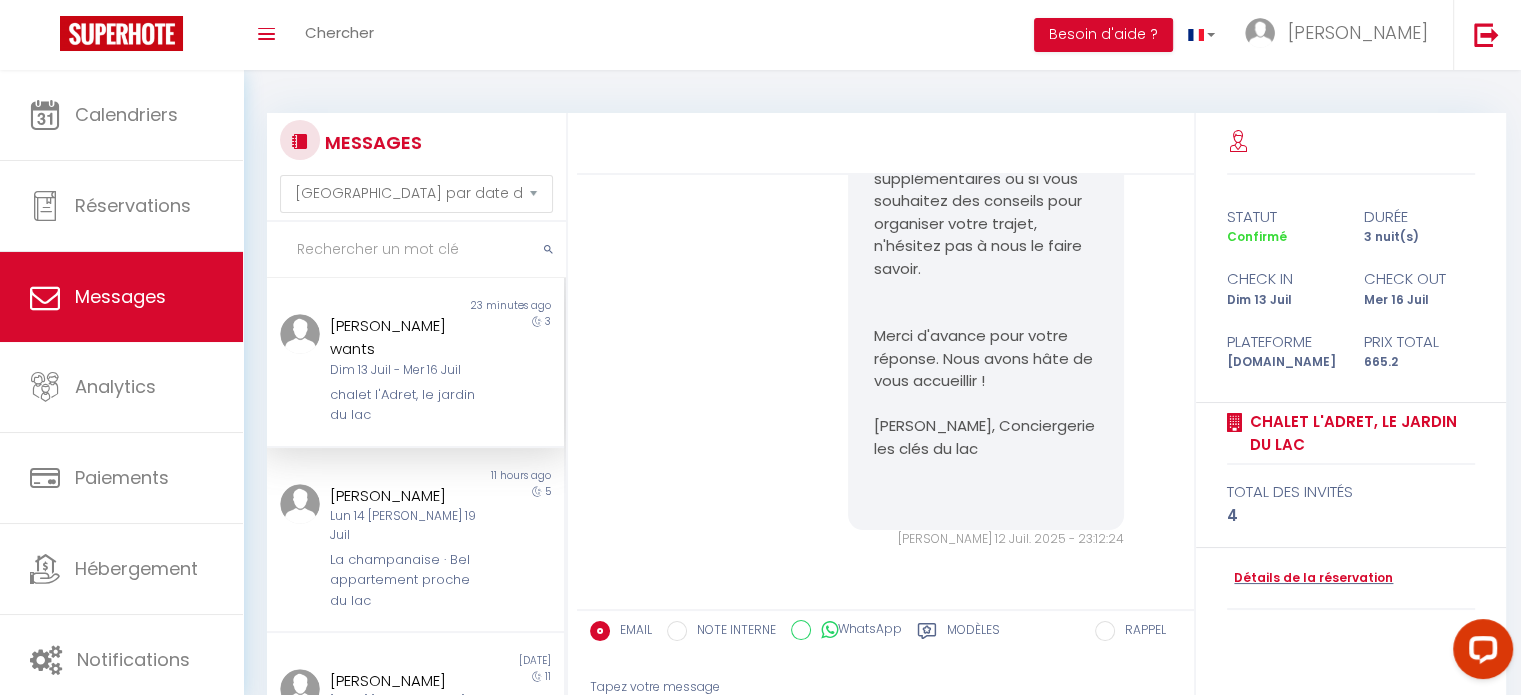 click on "chalet l'Adret, le jardin du lac" at bounding box center (403, 405) 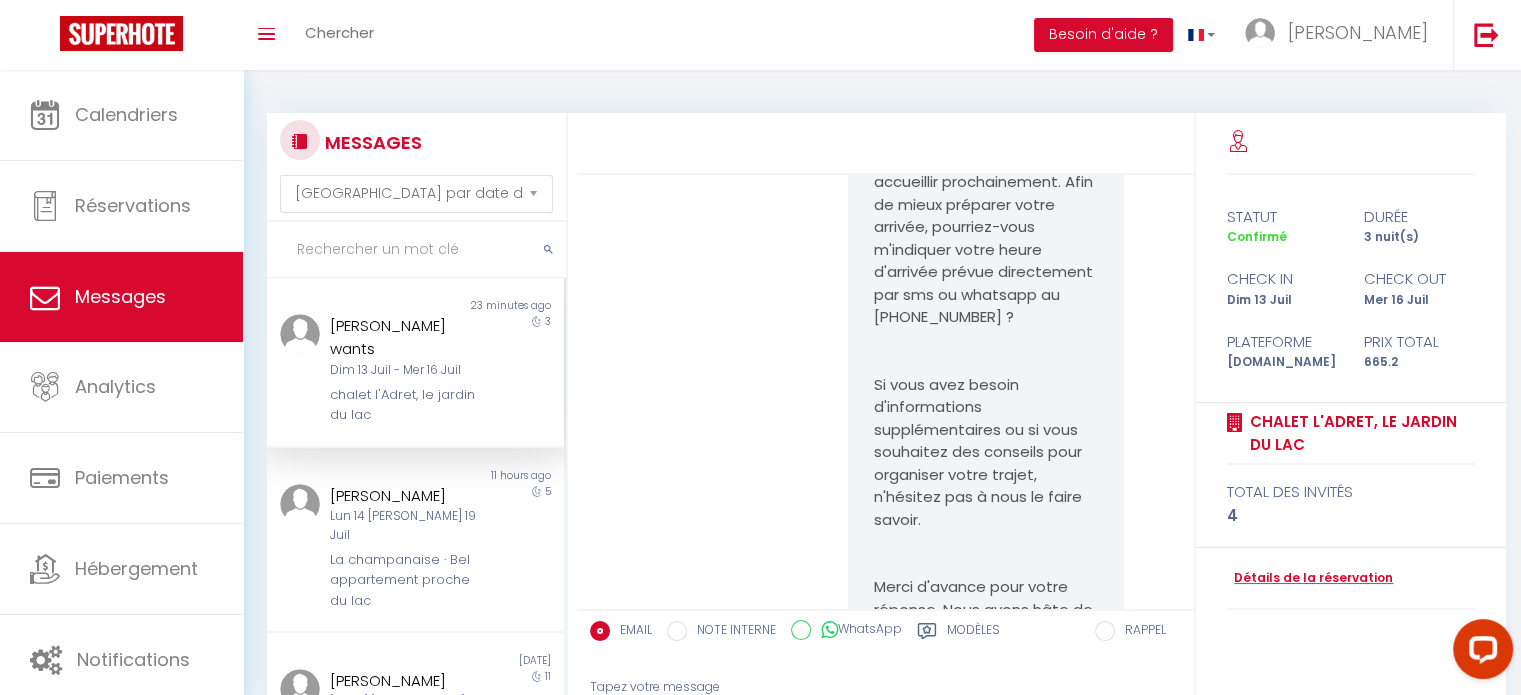 scroll, scrollTop: 2226, scrollLeft: 0, axis: vertical 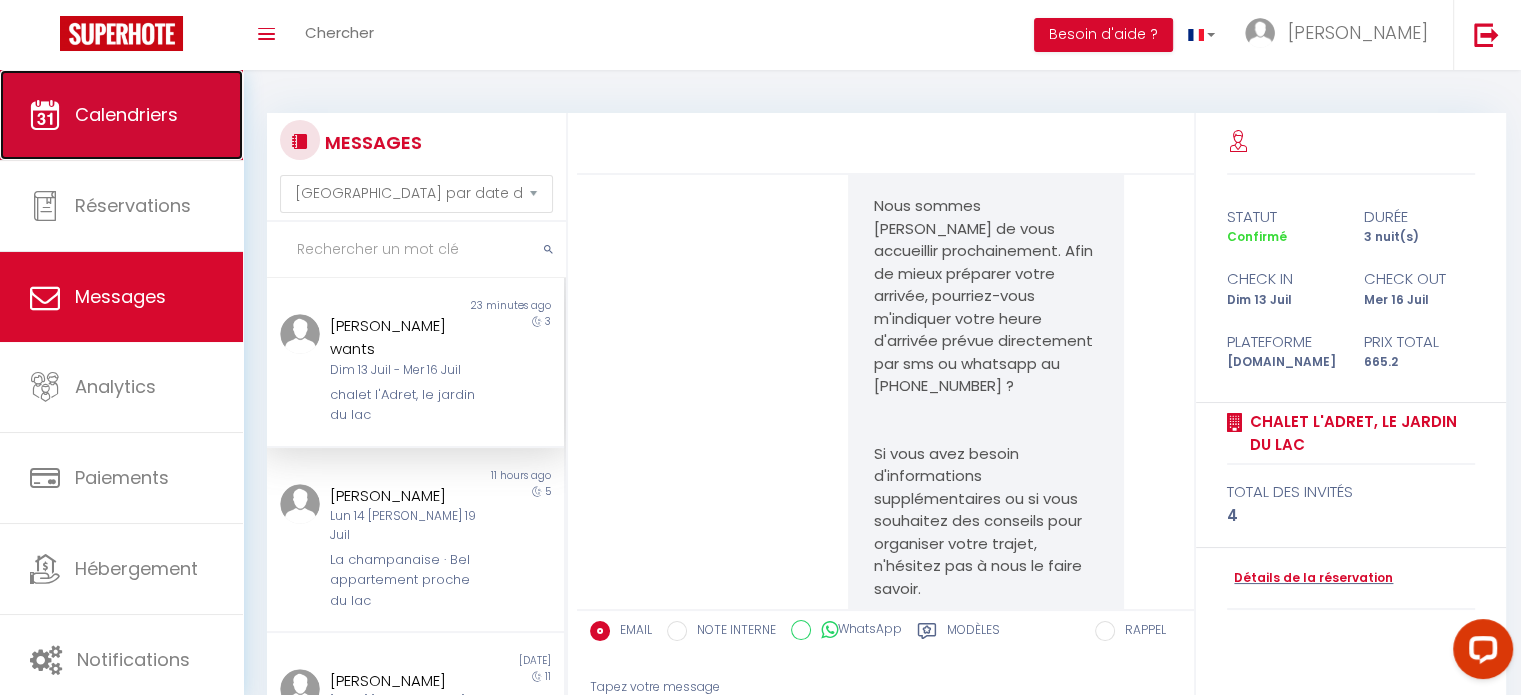 click on "Calendriers" at bounding box center (121, 115) 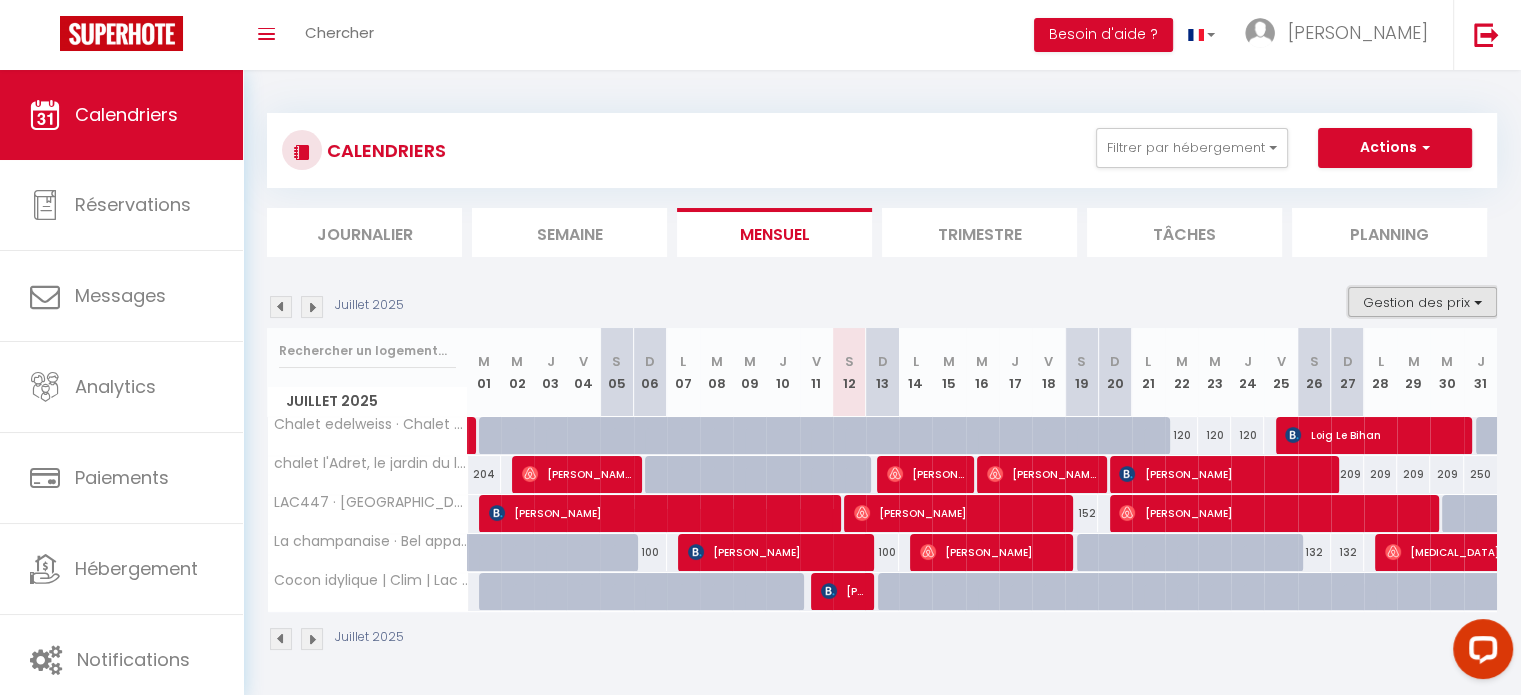 click on "Gestion des prix" at bounding box center (1422, 302) 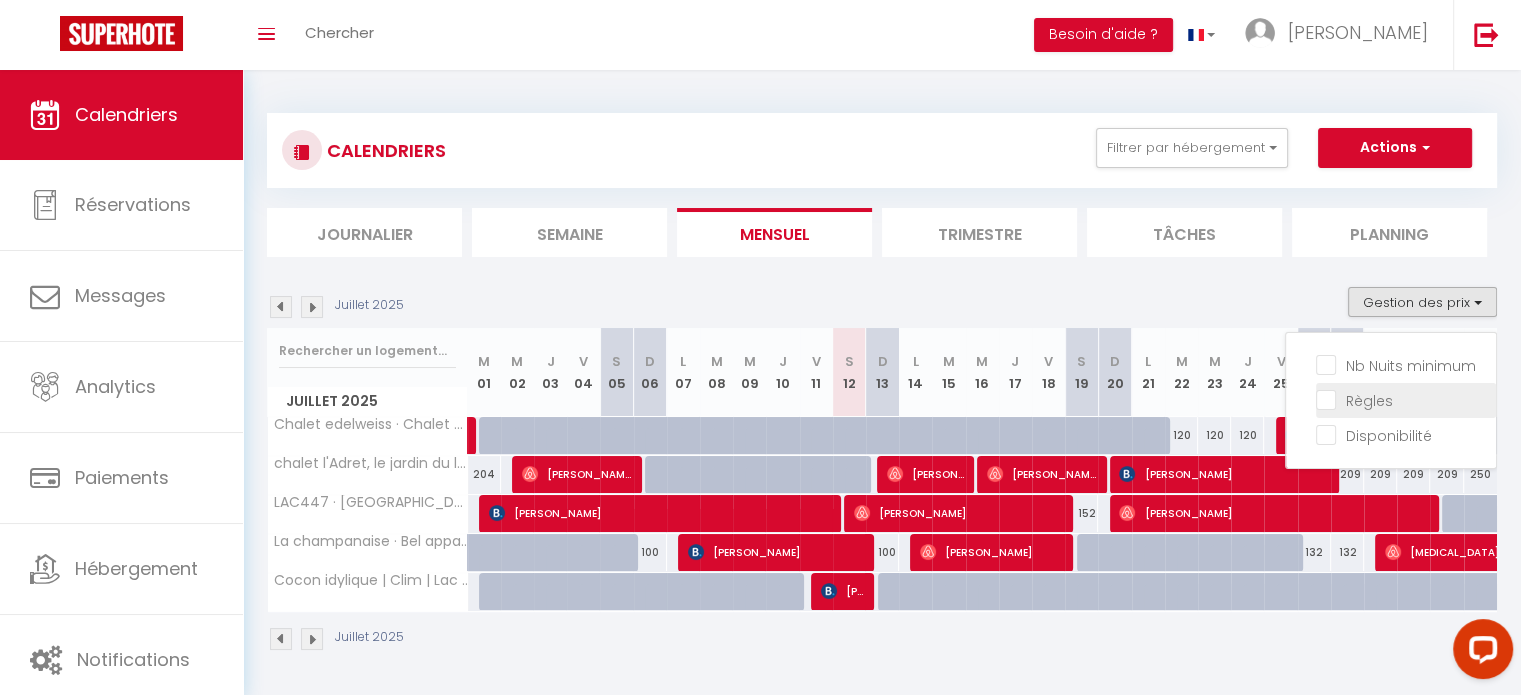 click on "Règles" at bounding box center (1406, 399) 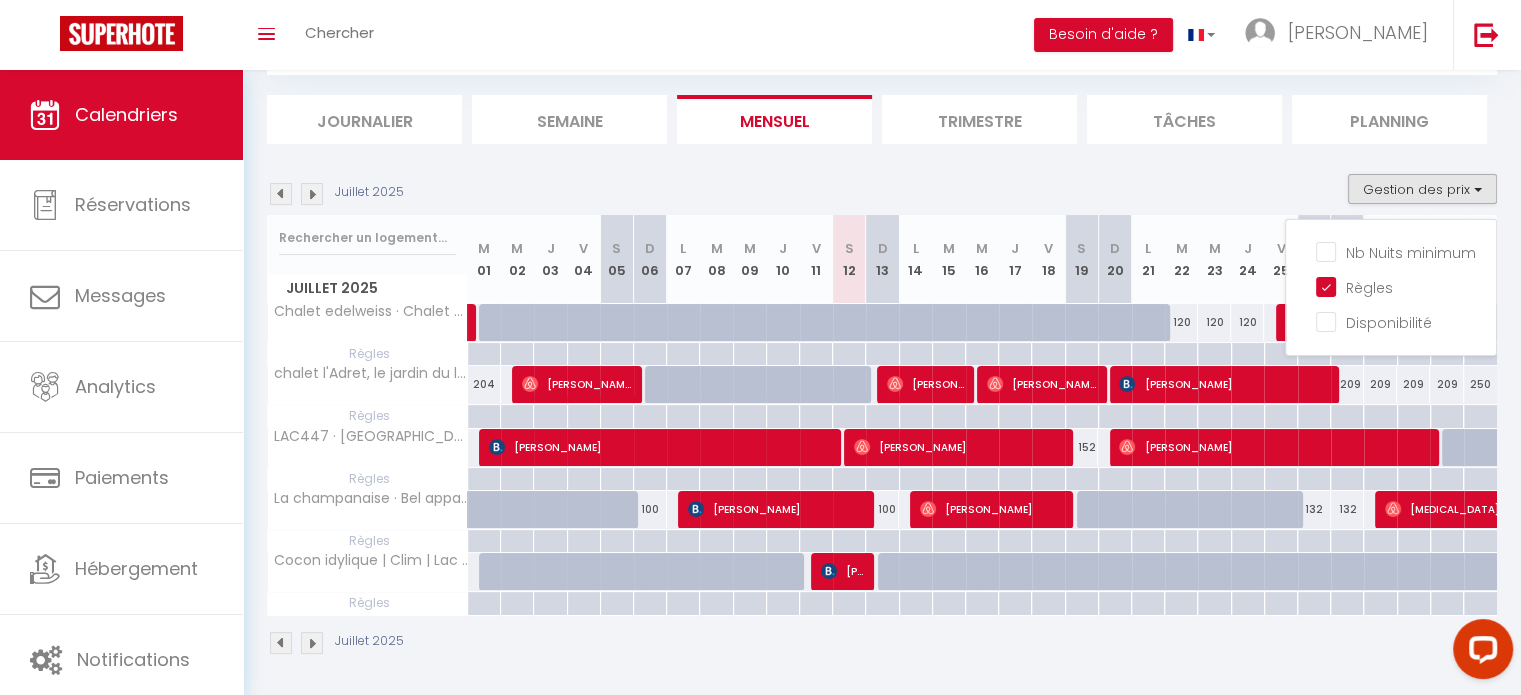 scroll, scrollTop: 112, scrollLeft: 0, axis: vertical 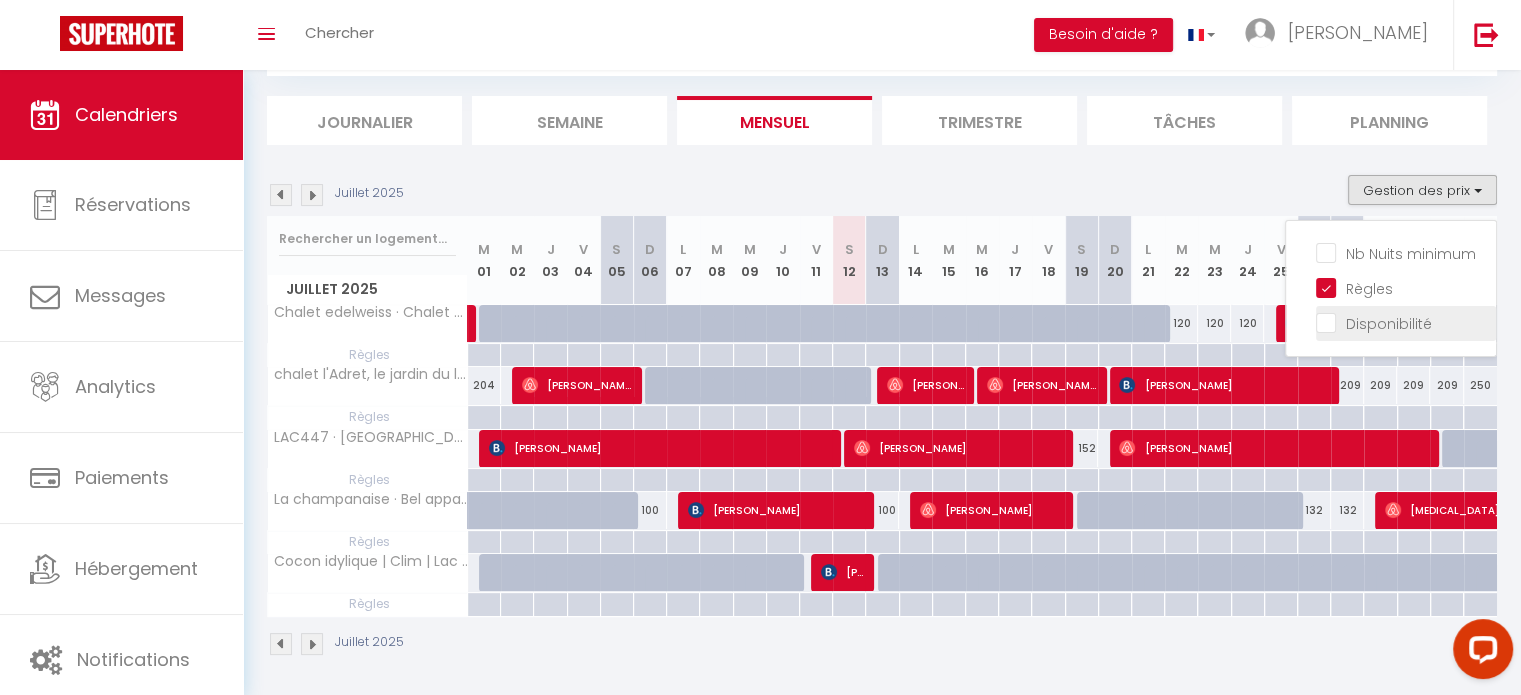 click on "Disponibilité" at bounding box center (1406, 322) 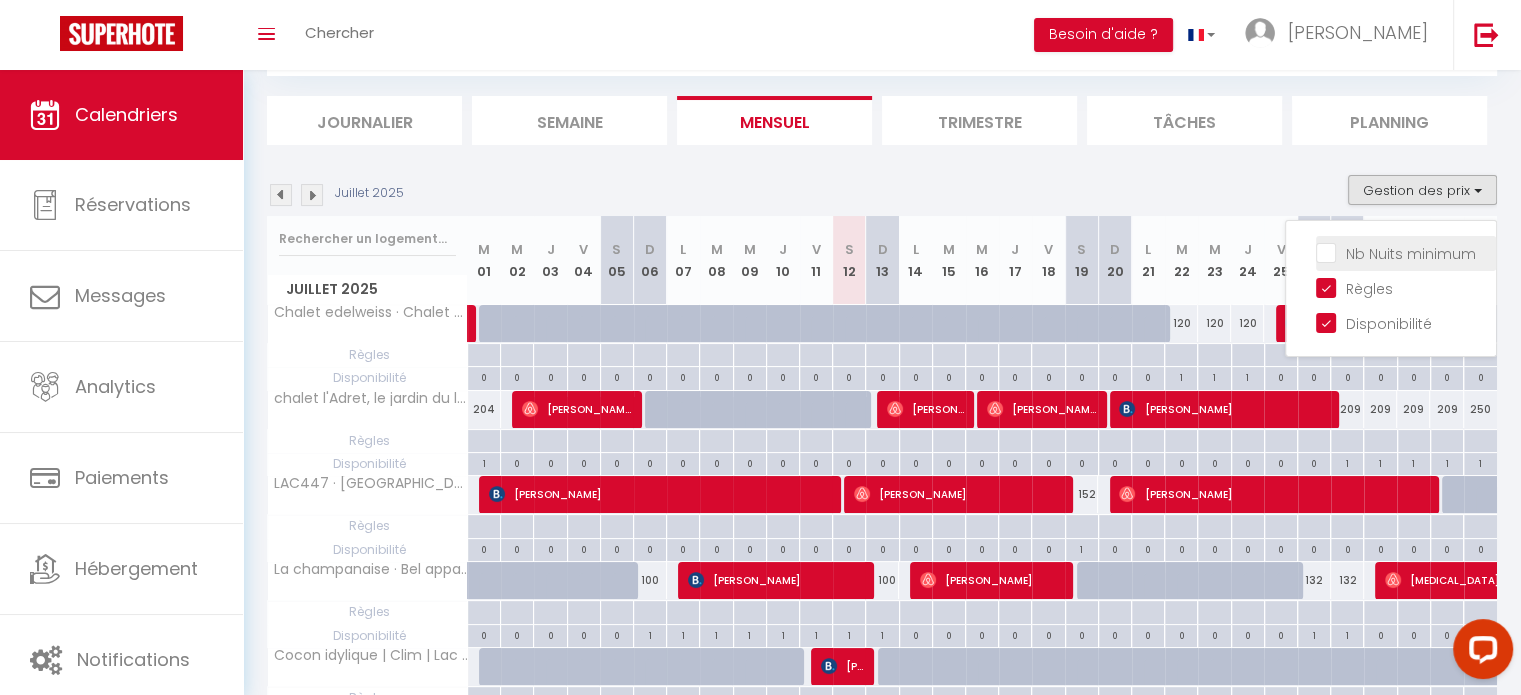 click on "Nb Nuits minimum" at bounding box center [1406, 252] 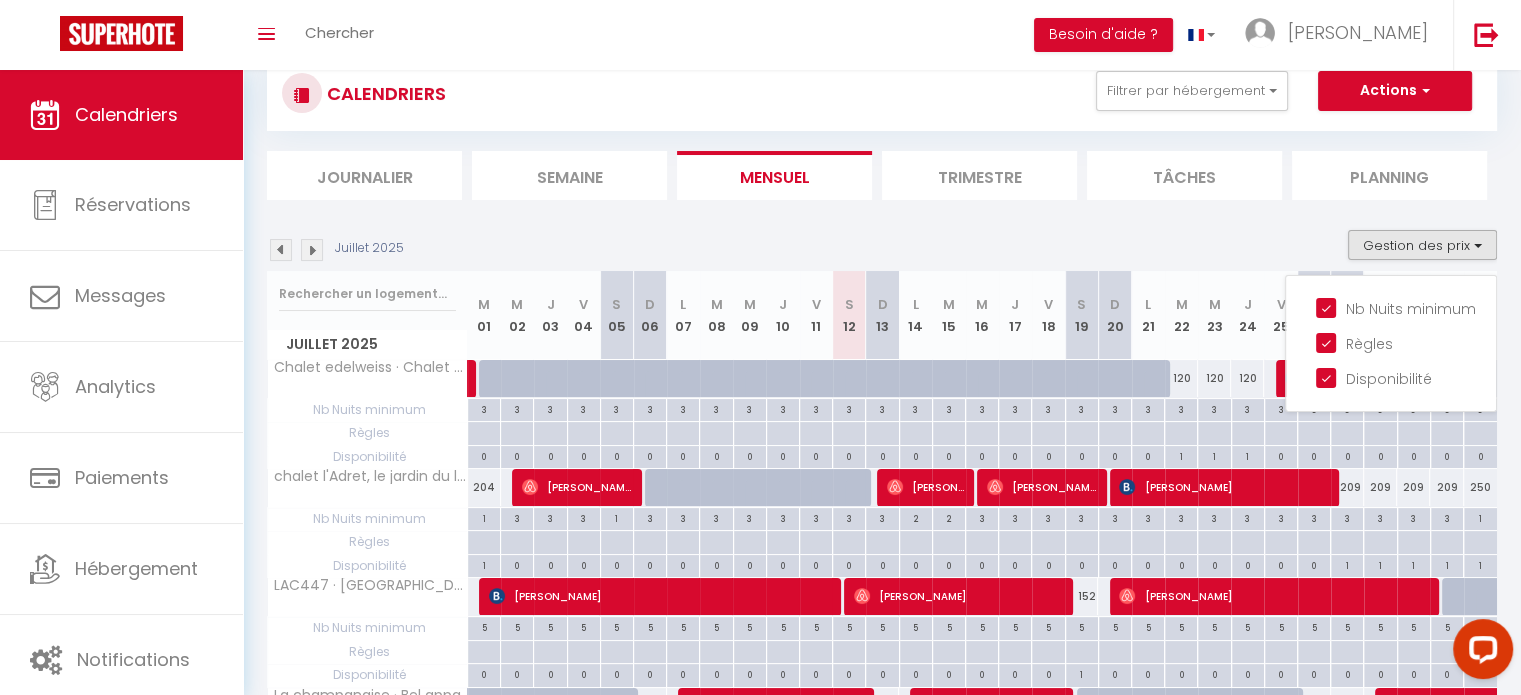 scroll, scrollTop: 0, scrollLeft: 0, axis: both 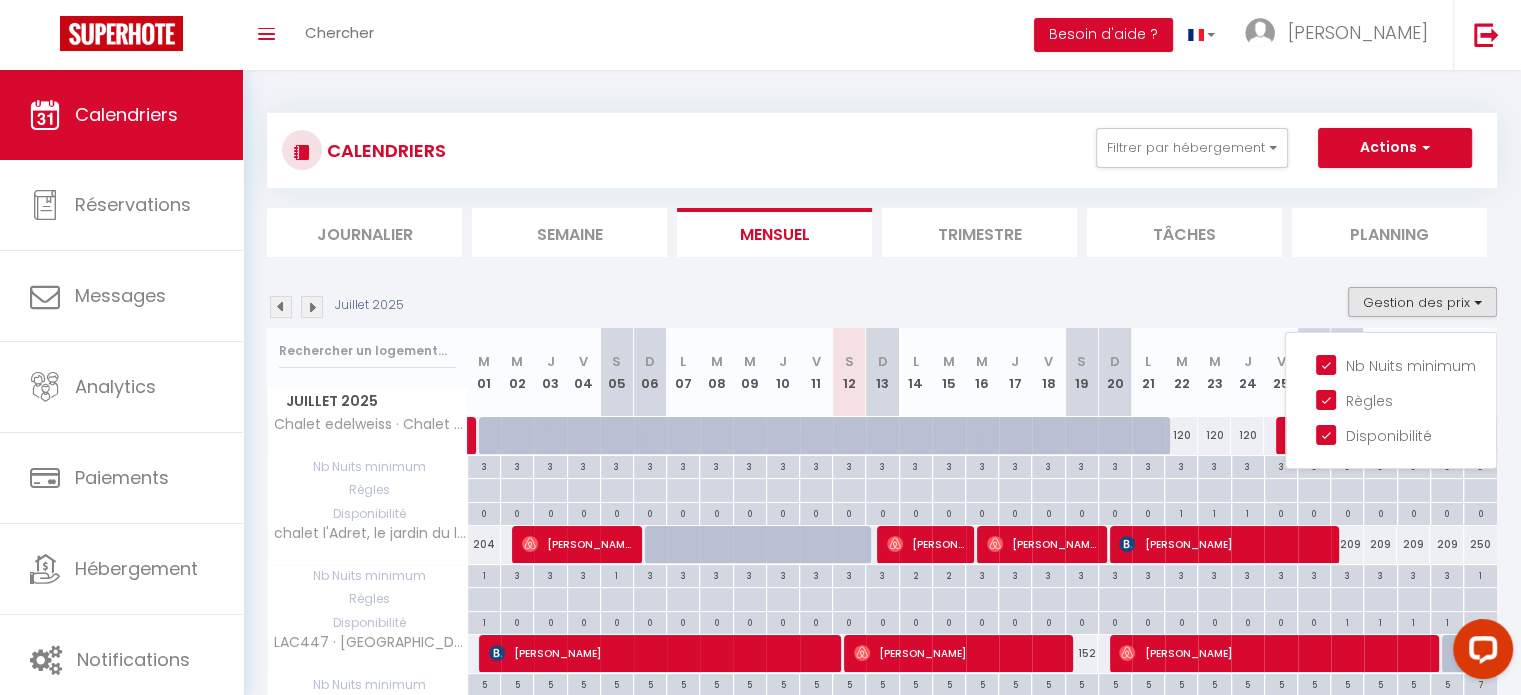 click at bounding box center (312, 307) 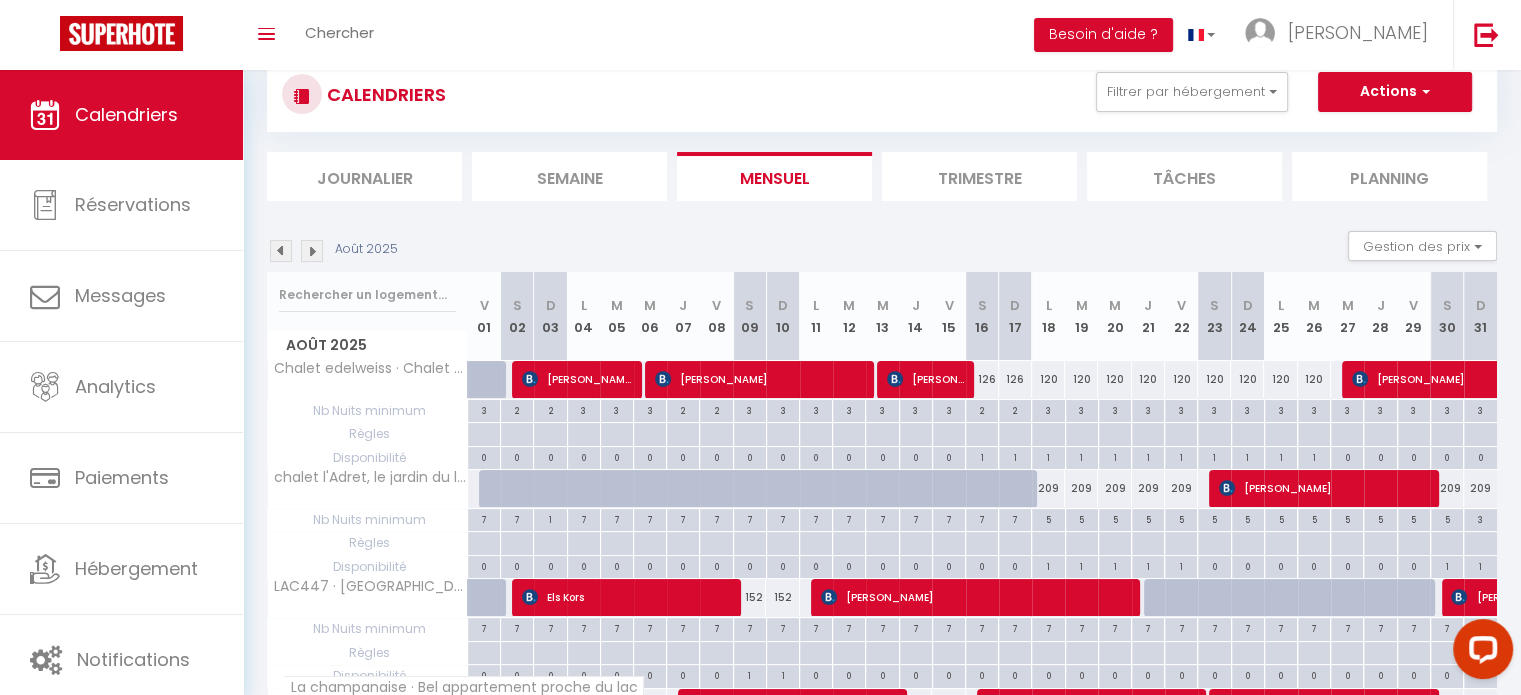 scroll, scrollTop: 48, scrollLeft: 0, axis: vertical 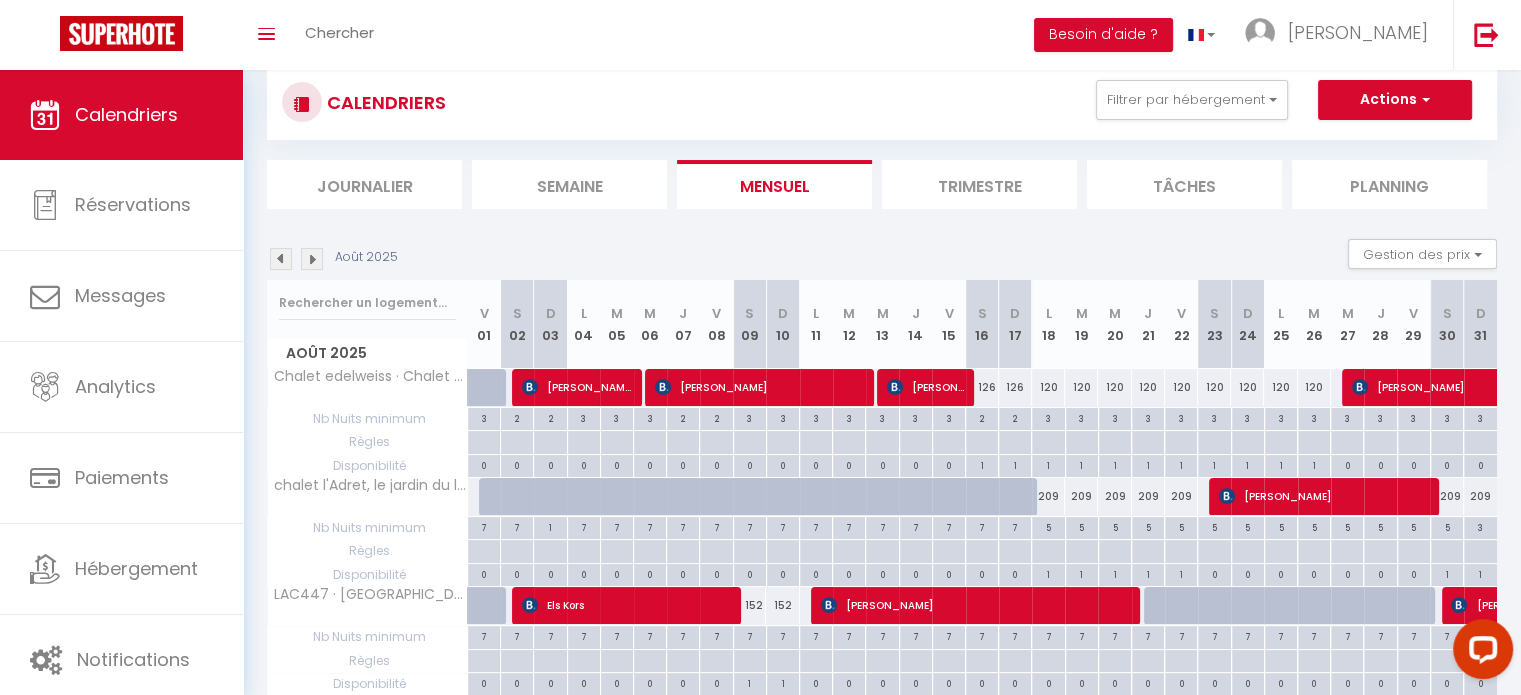click at bounding box center (312, 259) 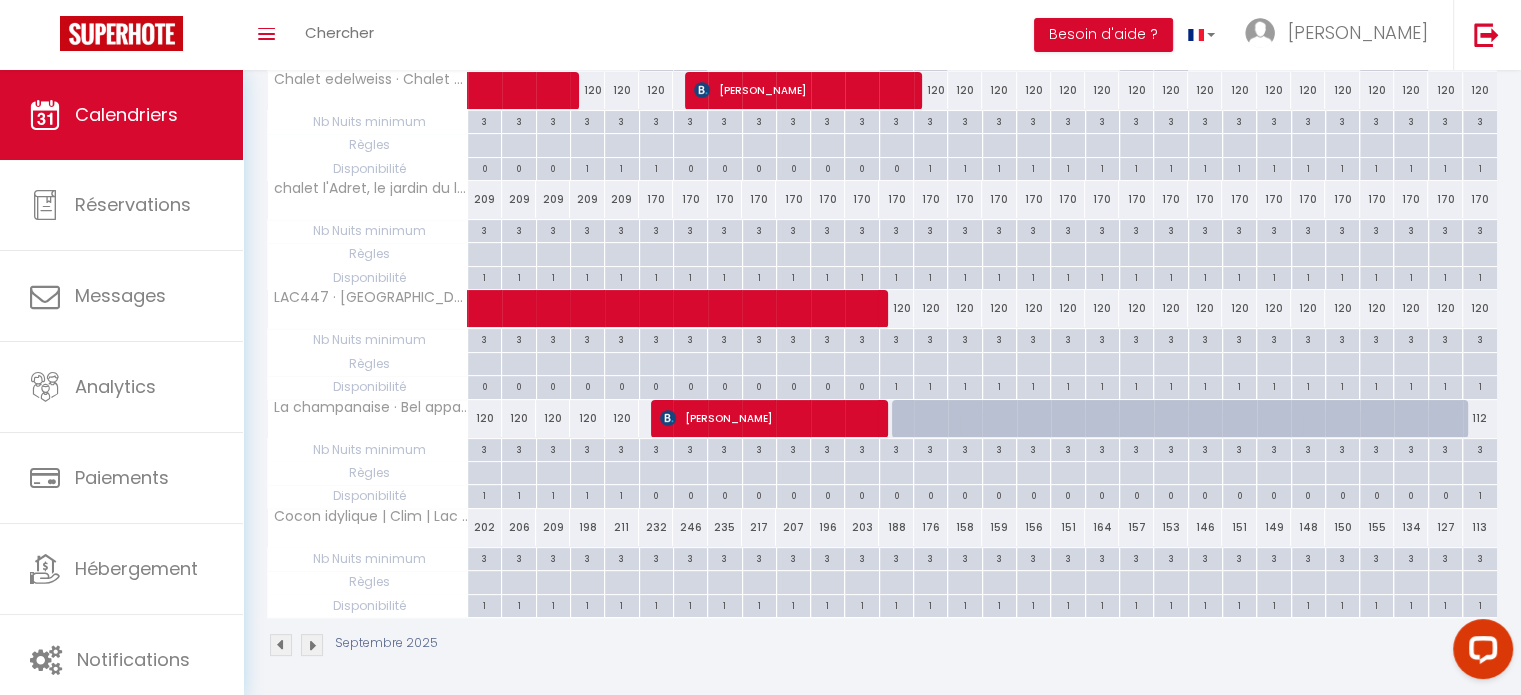 scroll, scrollTop: 0, scrollLeft: 0, axis: both 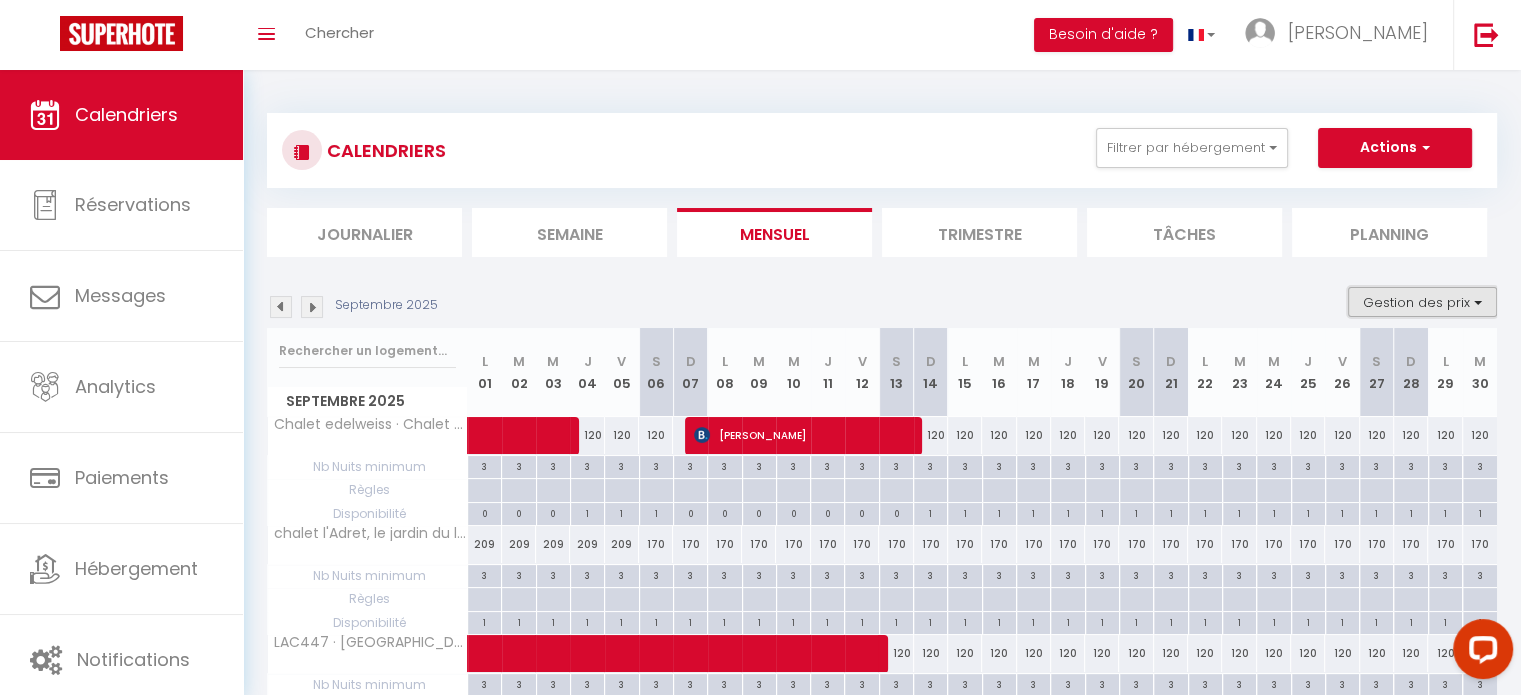 click on "Gestion des prix" at bounding box center (1422, 302) 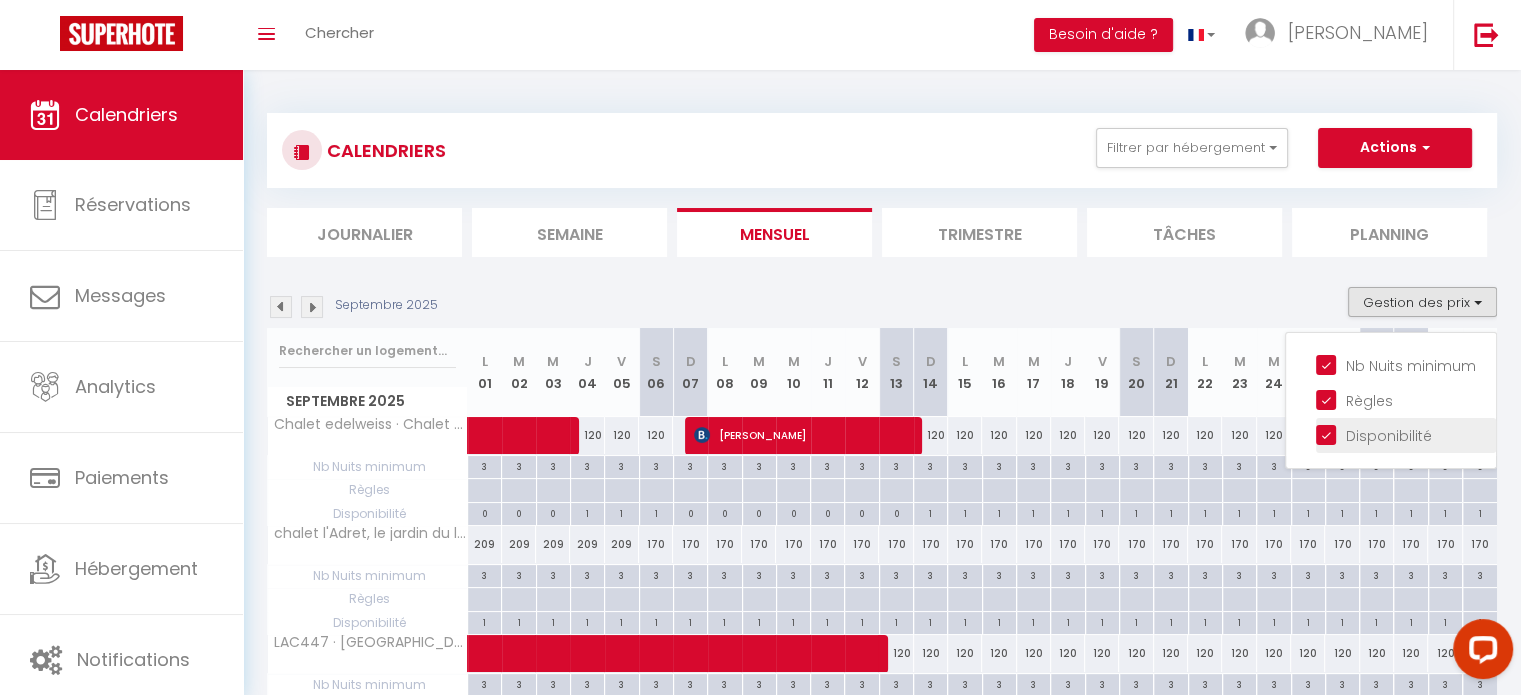 click on "Disponibilité" at bounding box center (1406, 434) 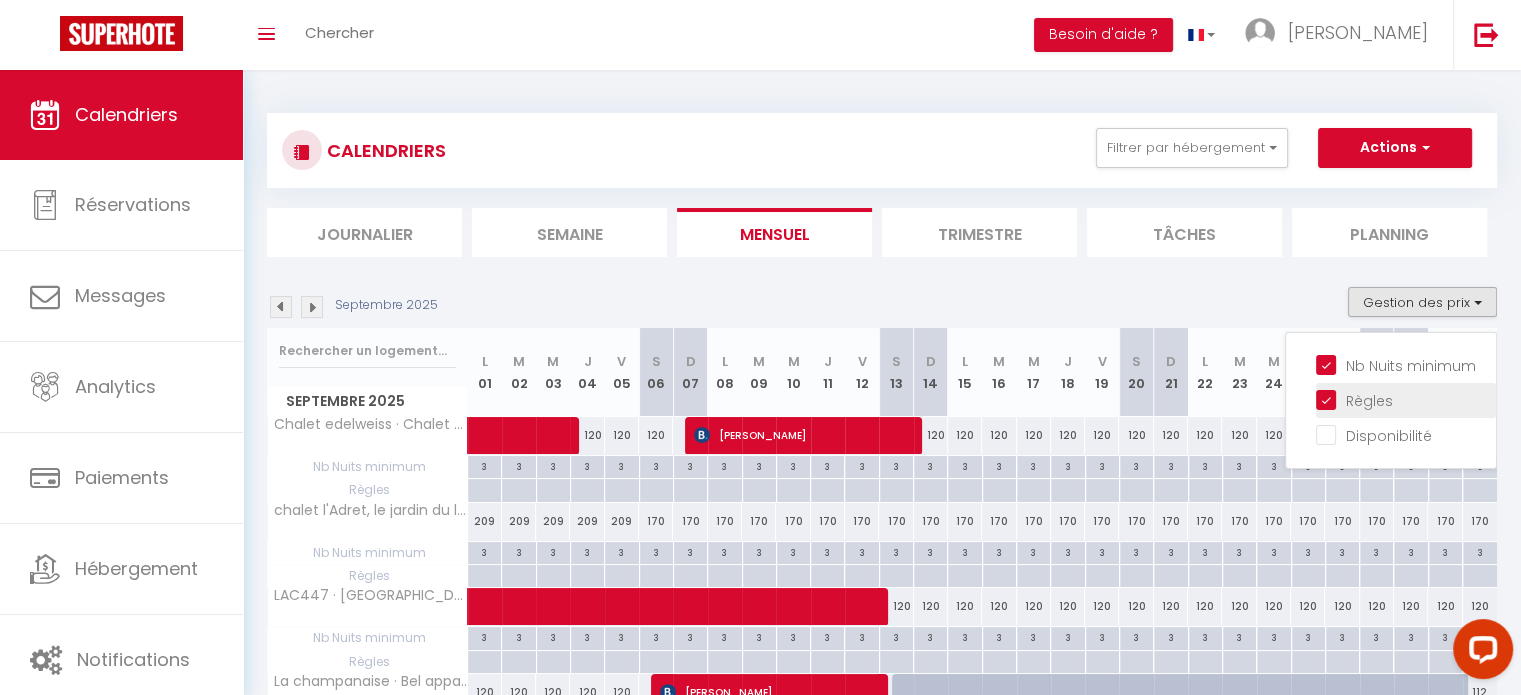 click on "Règles" at bounding box center (1406, 399) 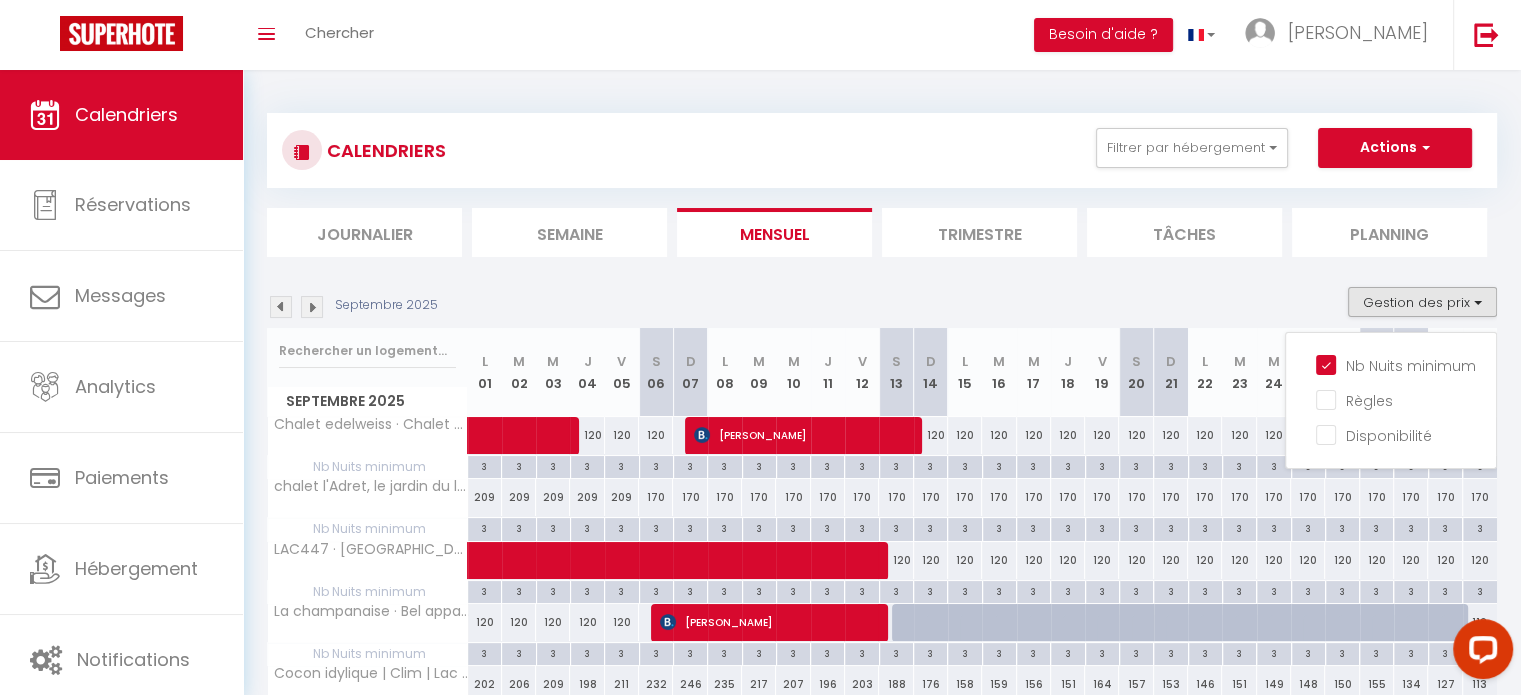 scroll, scrollTop: 113, scrollLeft: 0, axis: vertical 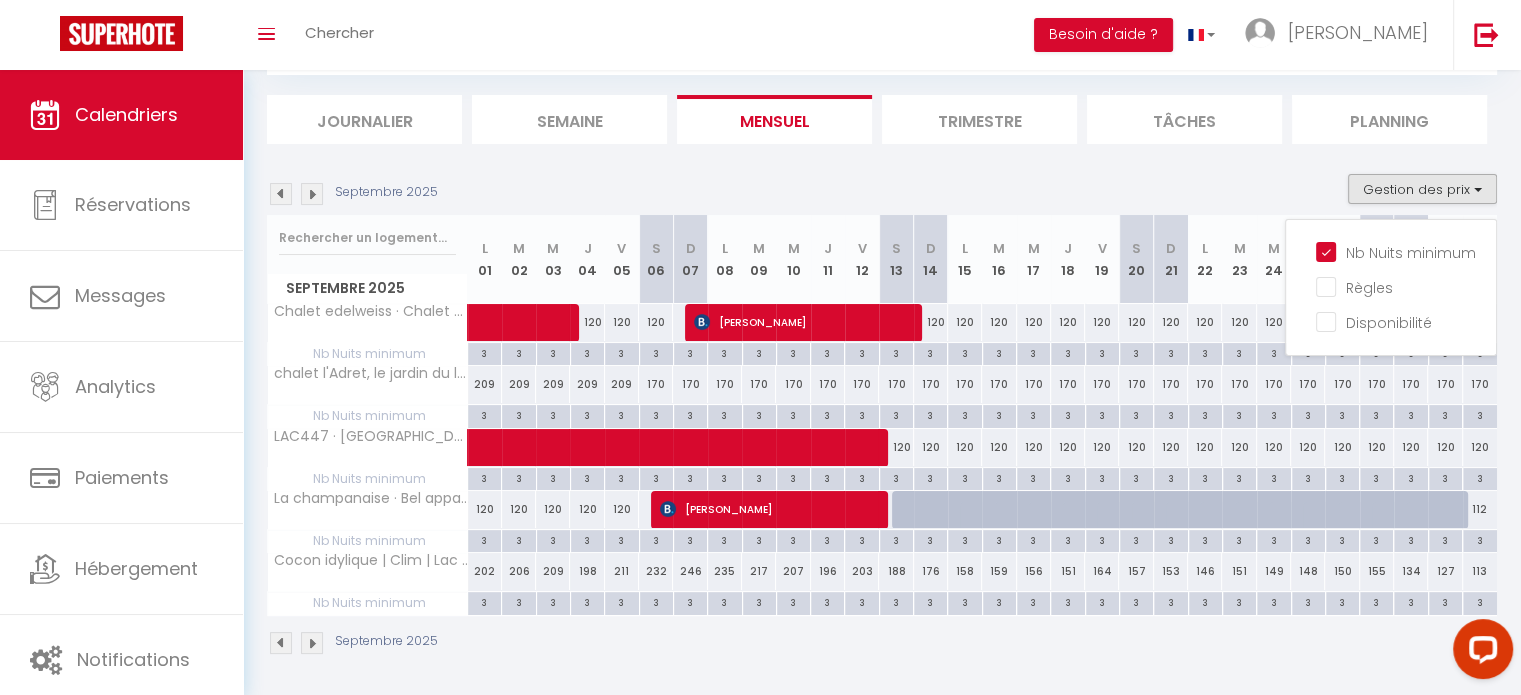 click on "202" at bounding box center (485, 571) 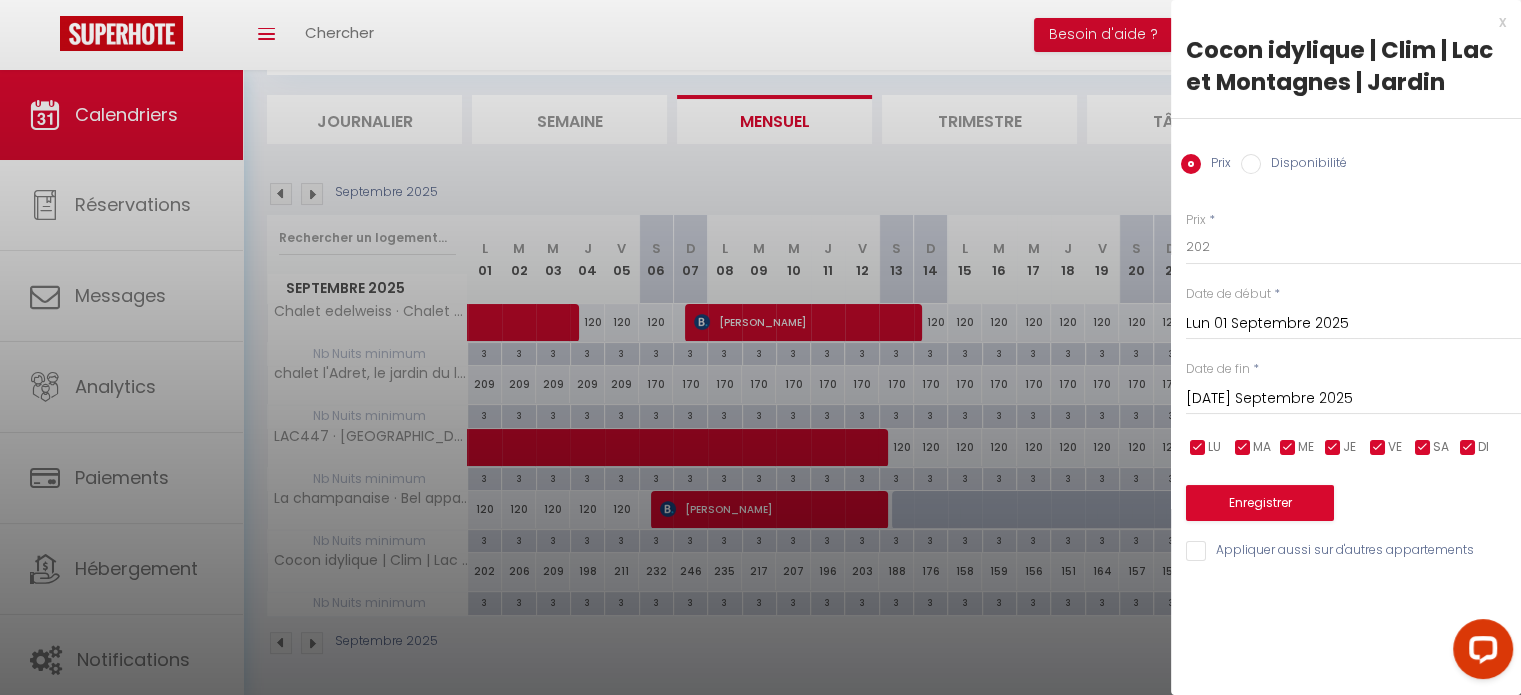 click on "[DATE] Septembre 2025" at bounding box center [1353, 399] 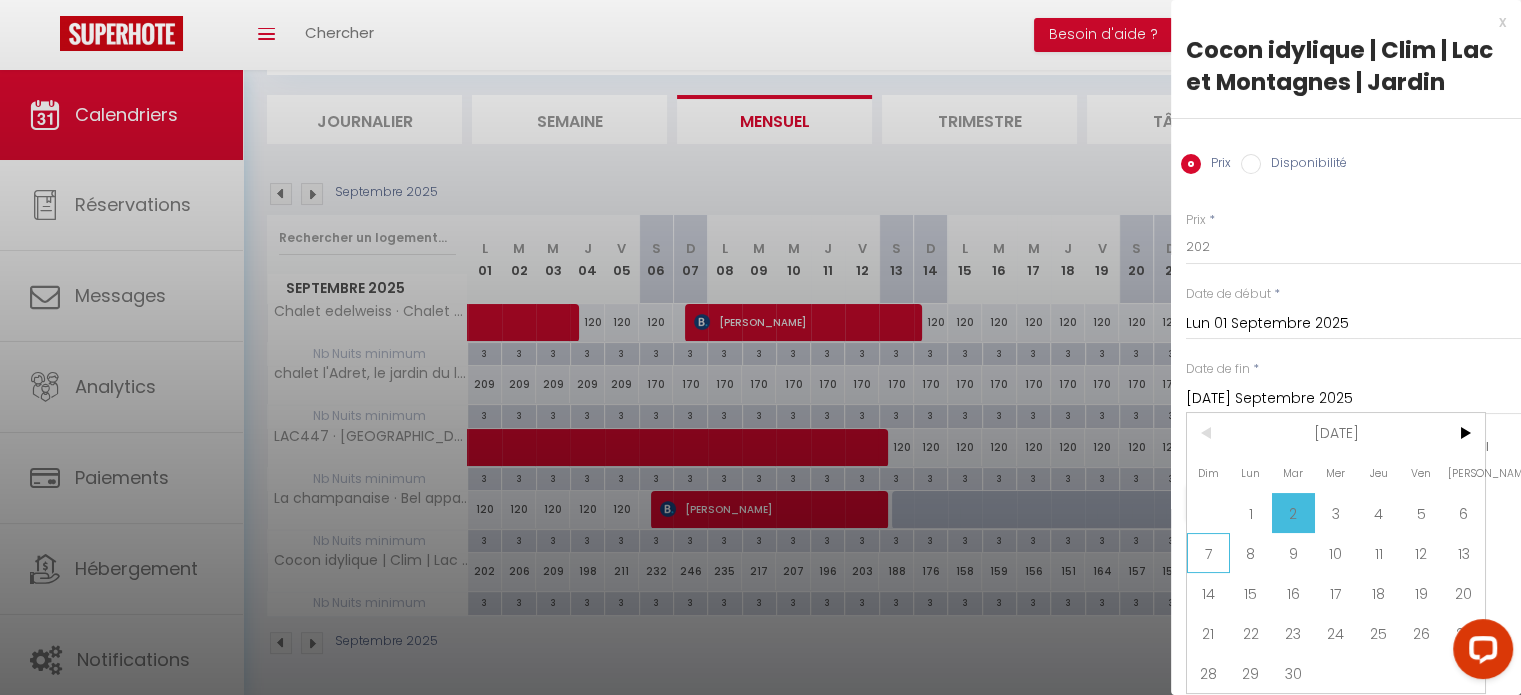 click on "7" at bounding box center [1208, 553] 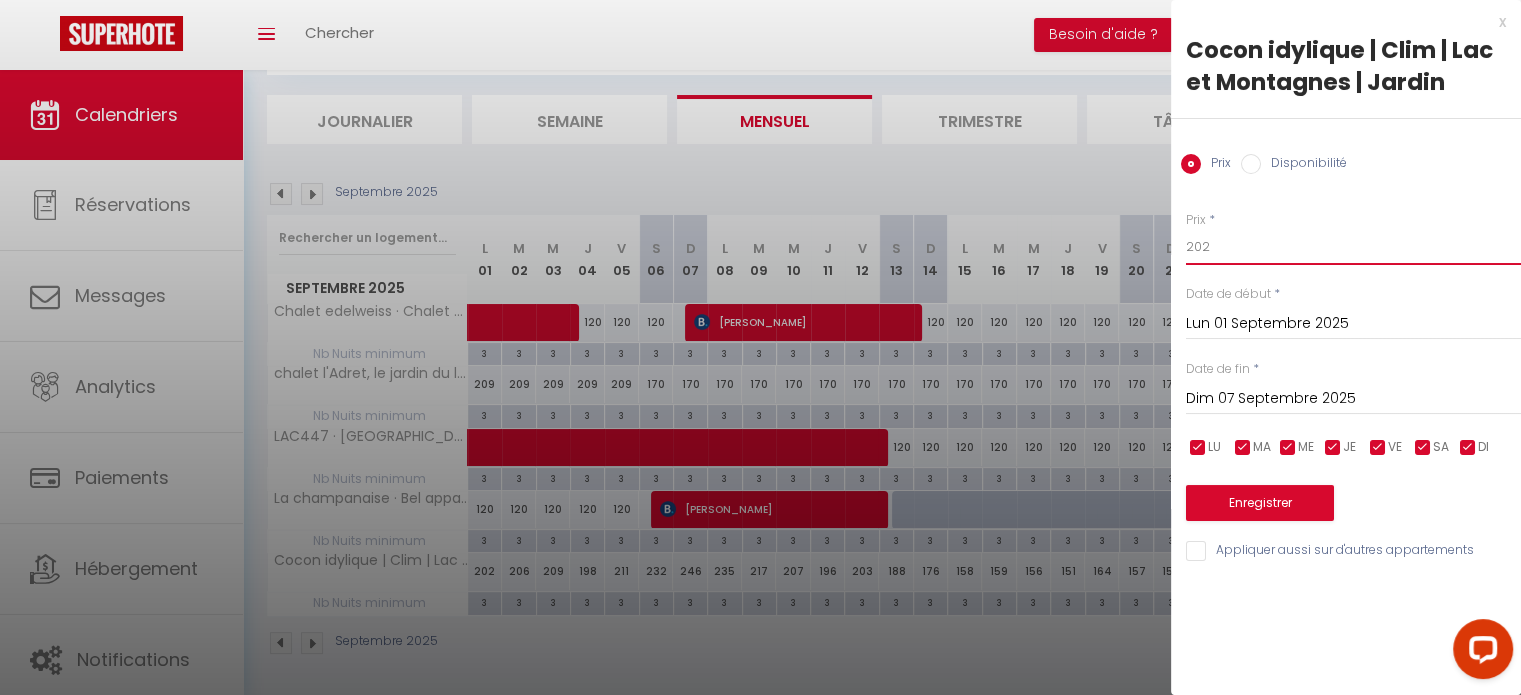 drag, startPoint x: 1238, startPoint y: 253, endPoint x: 1135, endPoint y: 235, distance: 104.56099 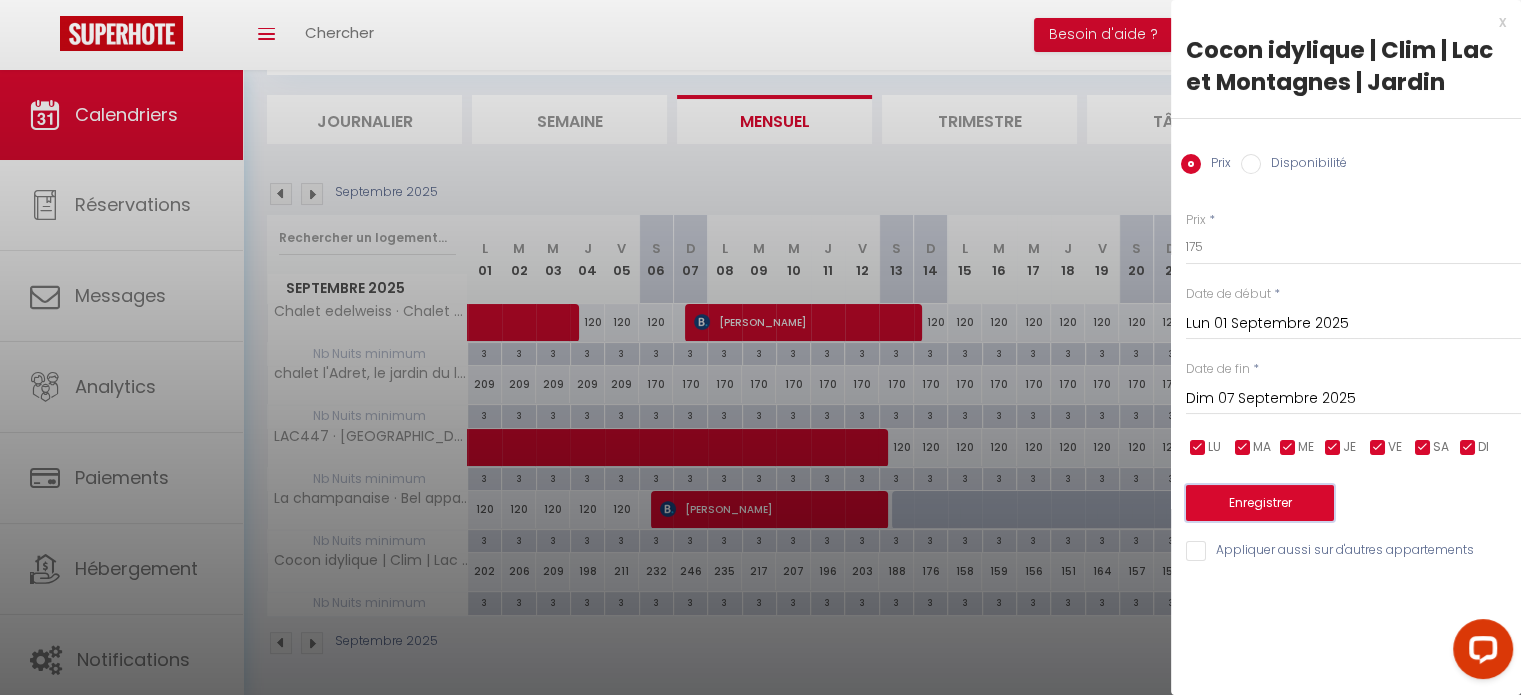click on "Enregistrer" at bounding box center [1260, 503] 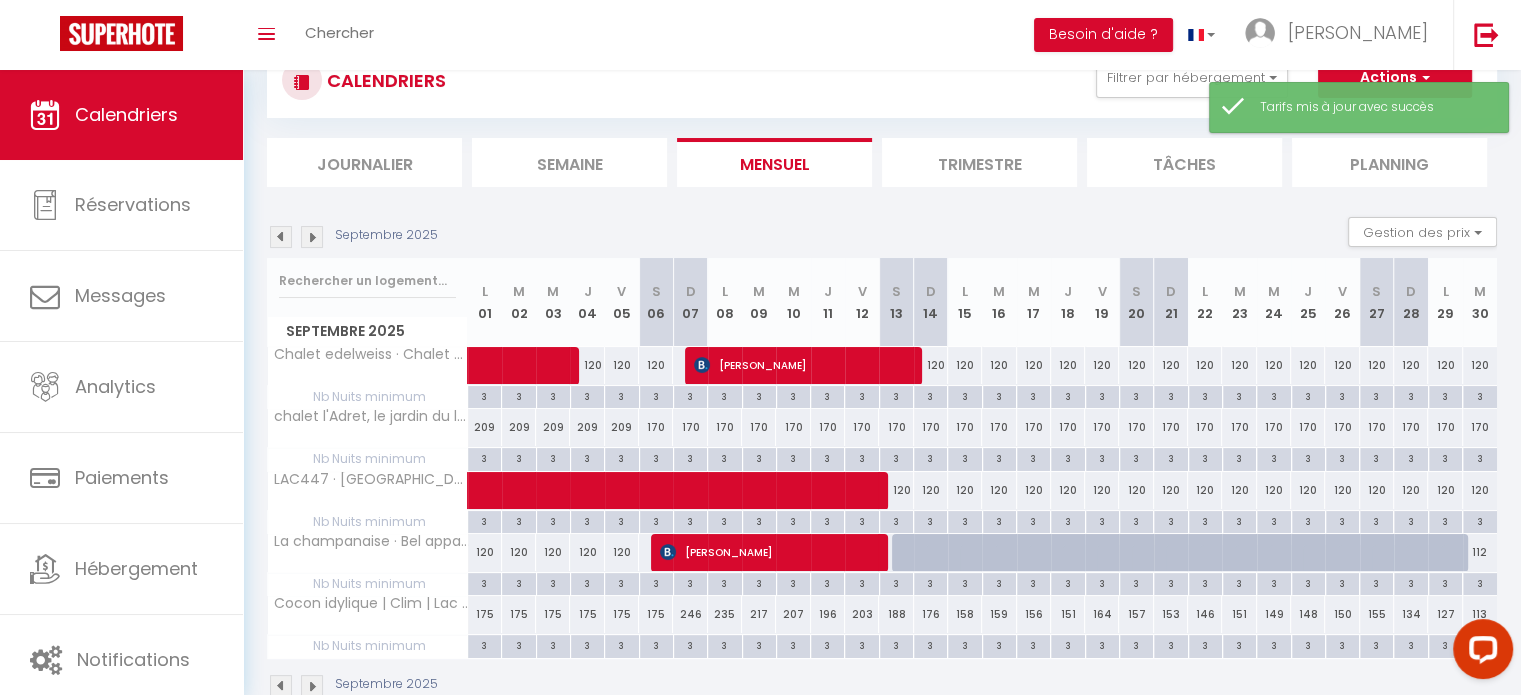 scroll, scrollTop: 113, scrollLeft: 0, axis: vertical 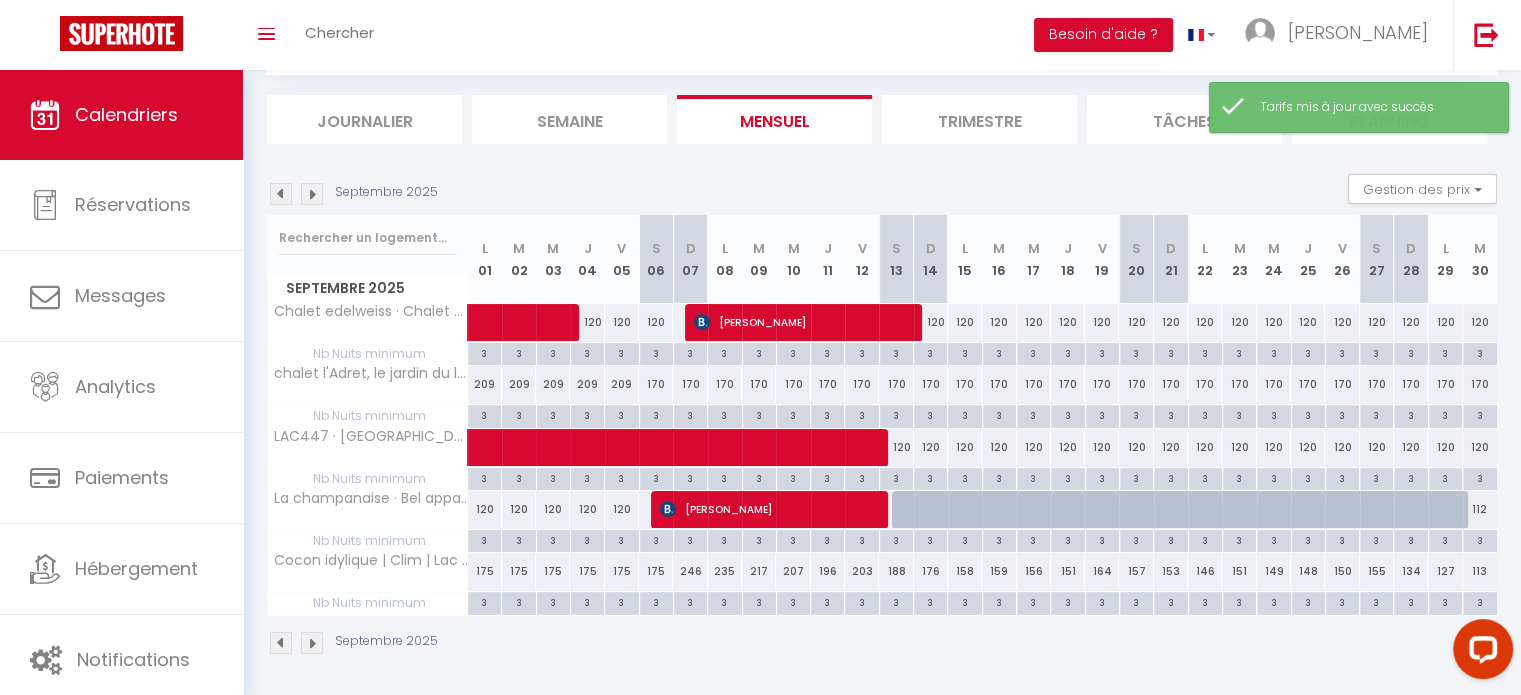 click on "246" at bounding box center [690, 571] 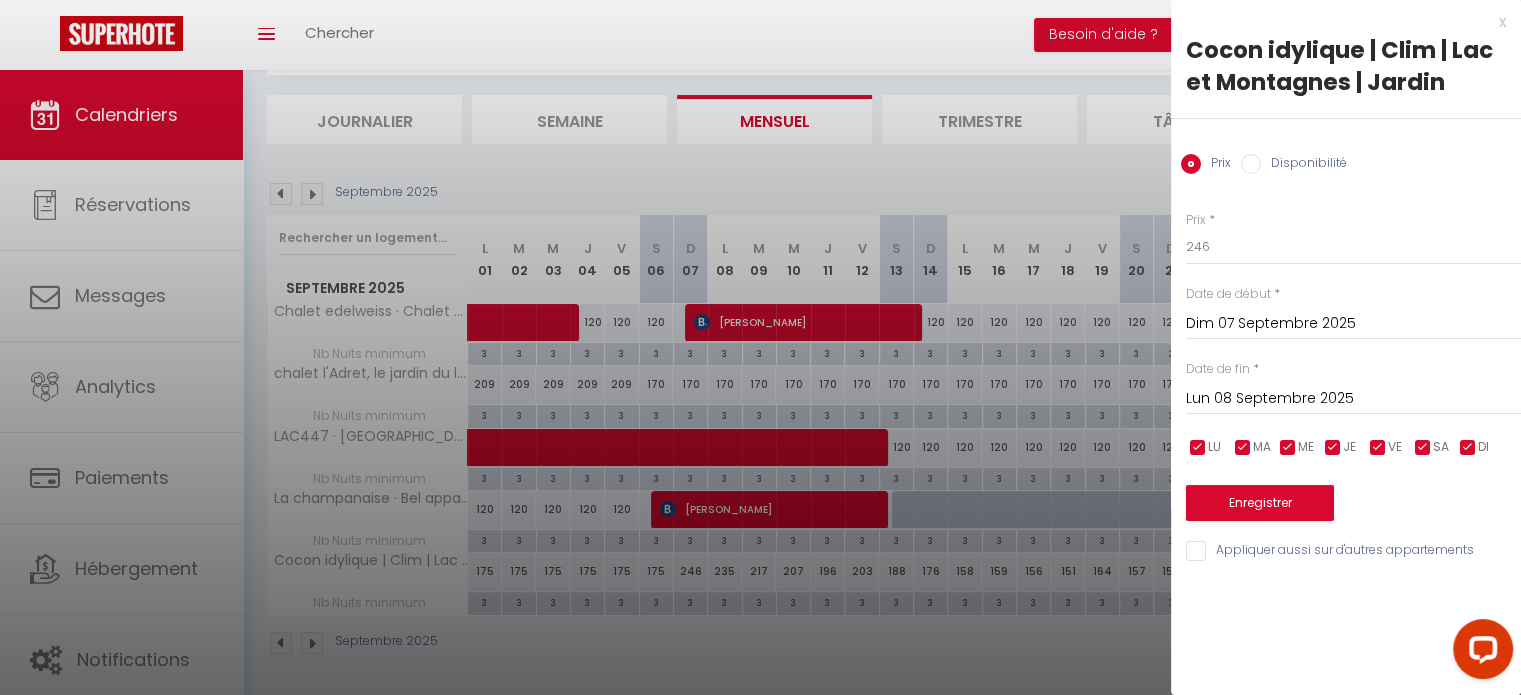click on "Lun 08 Septembre 2025" at bounding box center [1353, 399] 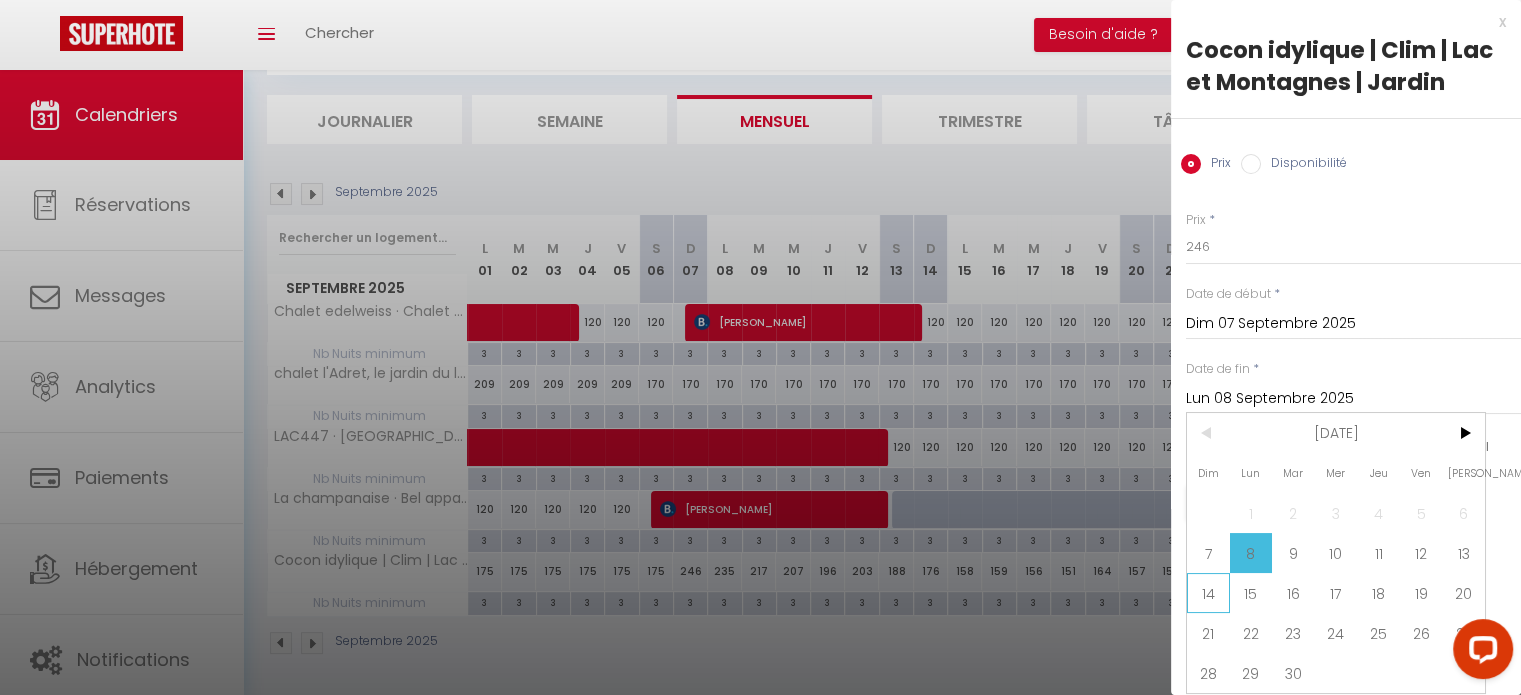 click on "14" at bounding box center [1208, 593] 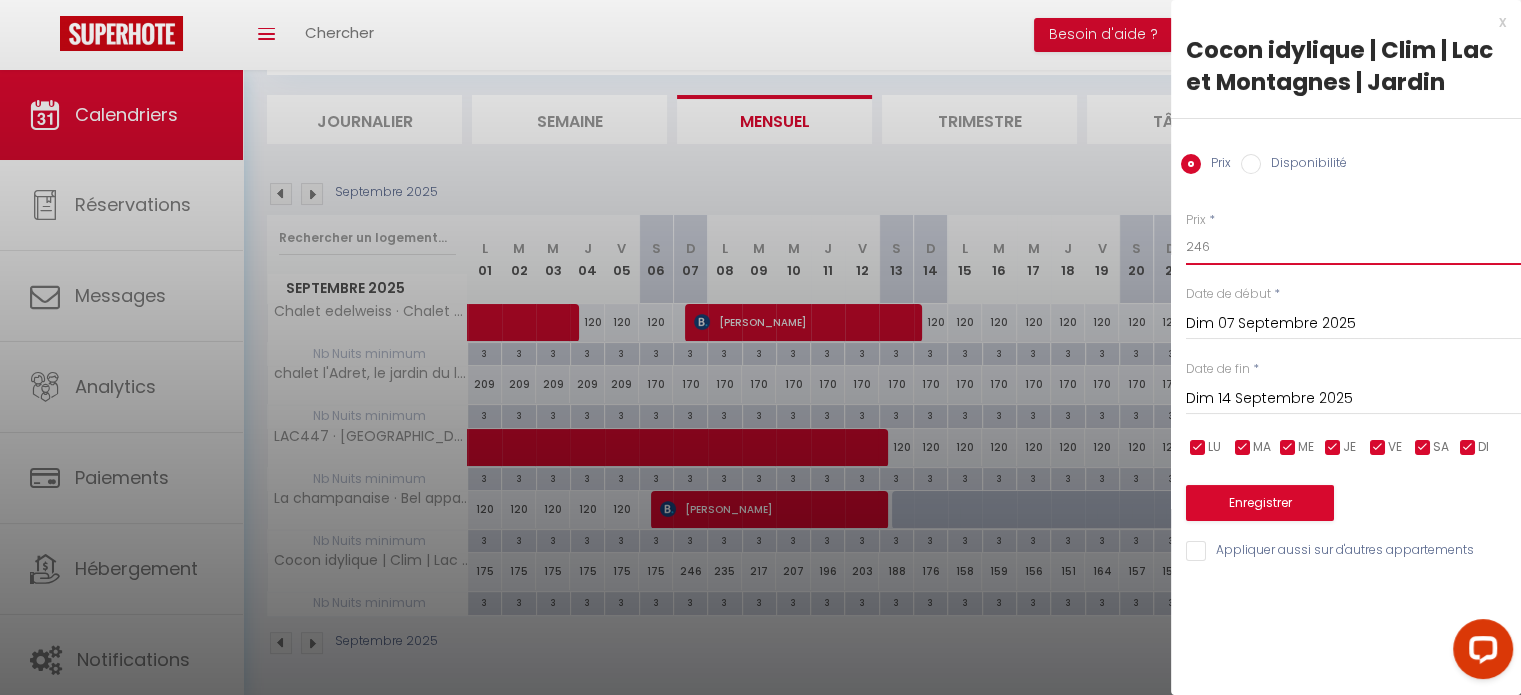 drag, startPoint x: 1227, startPoint y: 250, endPoint x: 1099, endPoint y: 223, distance: 130.81667 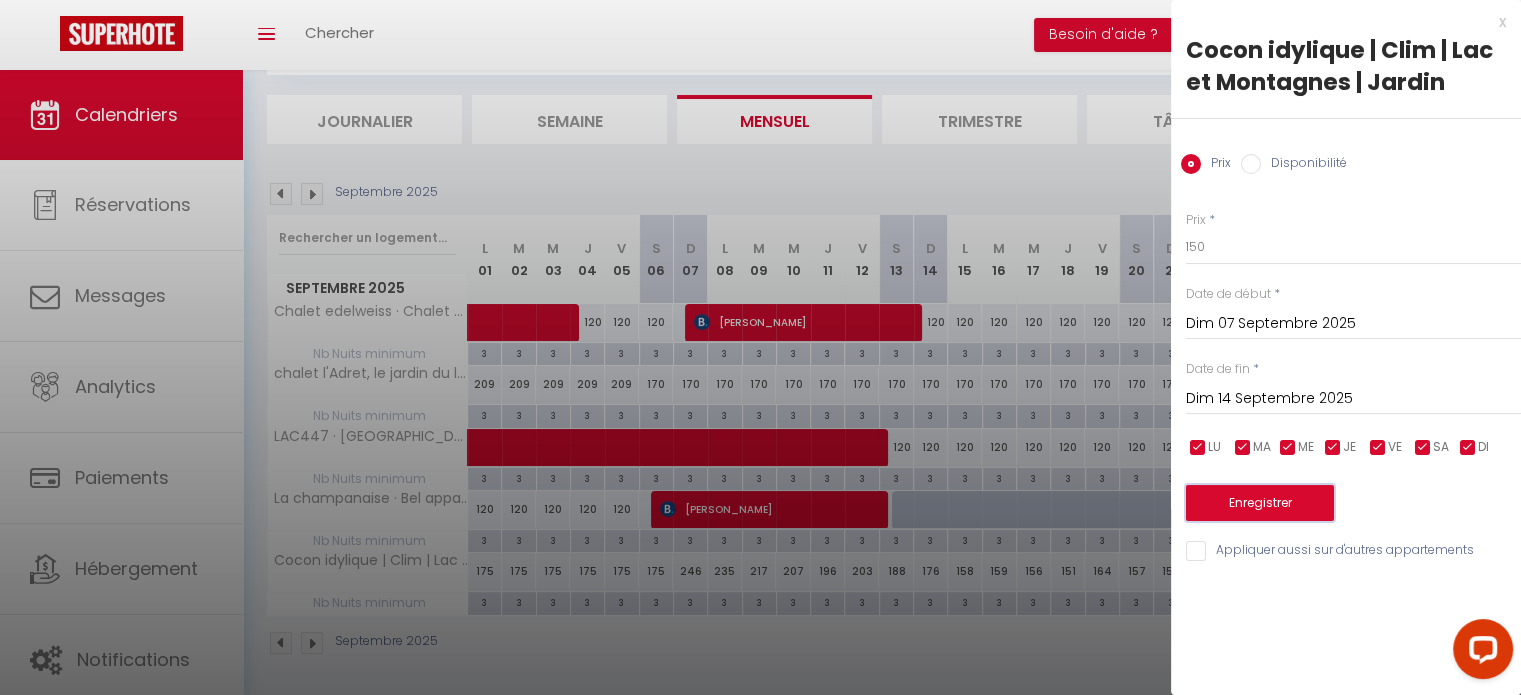 click on "Enregistrer" at bounding box center [1260, 503] 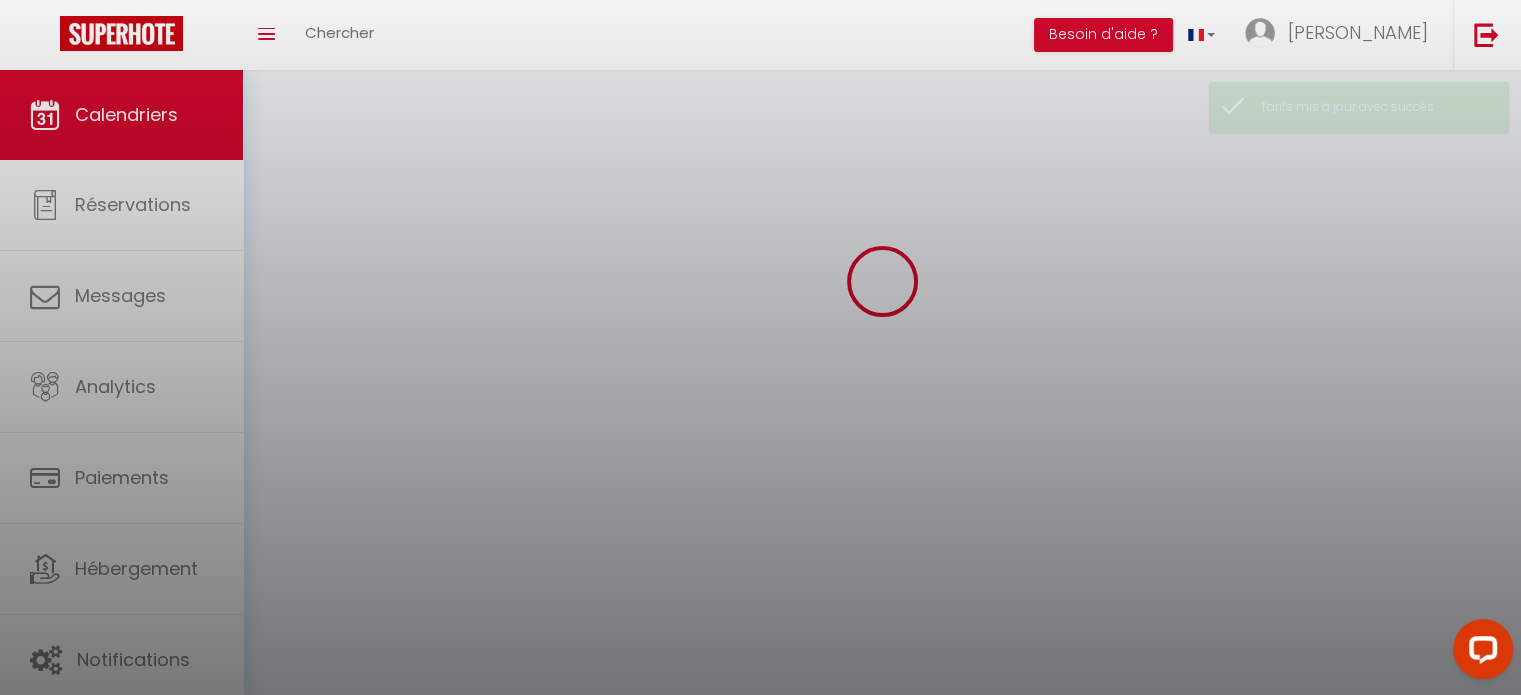 scroll, scrollTop: 113, scrollLeft: 0, axis: vertical 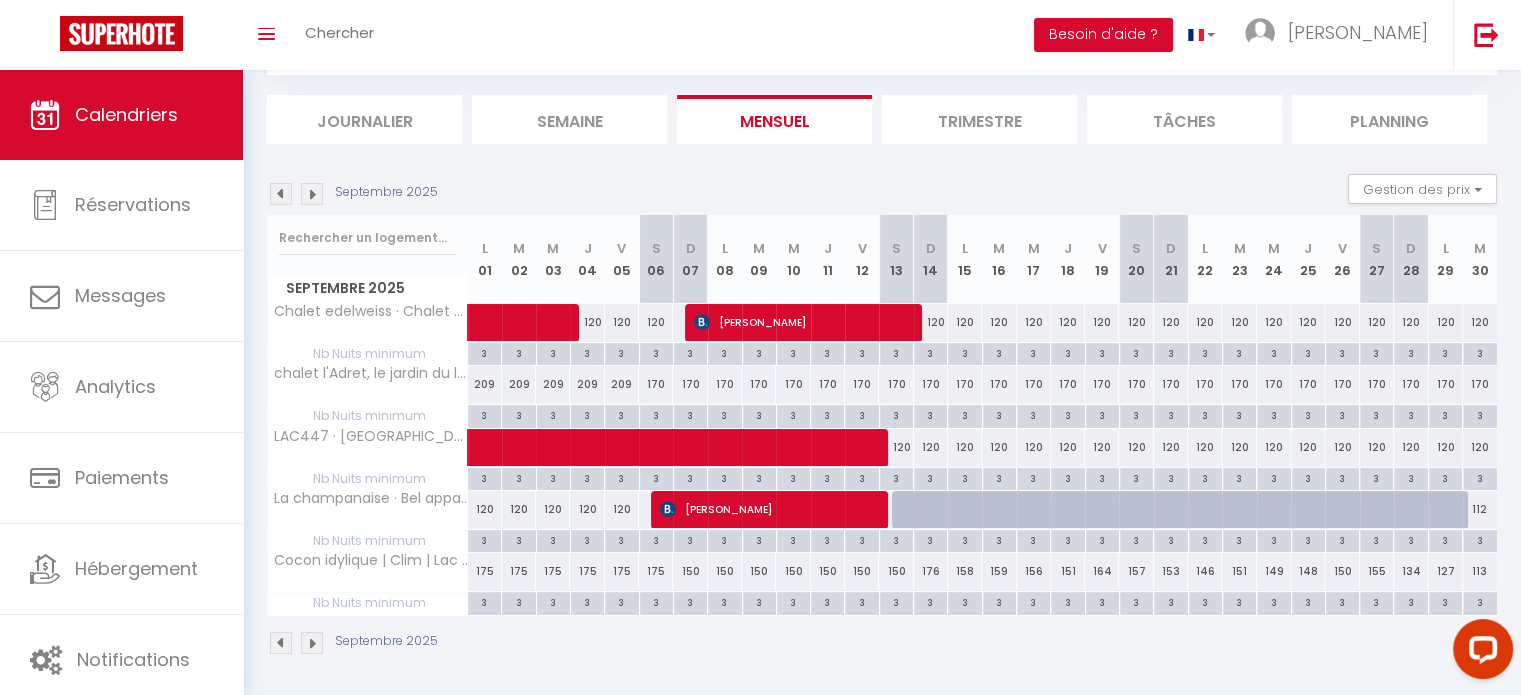 click at bounding box center [312, 194] 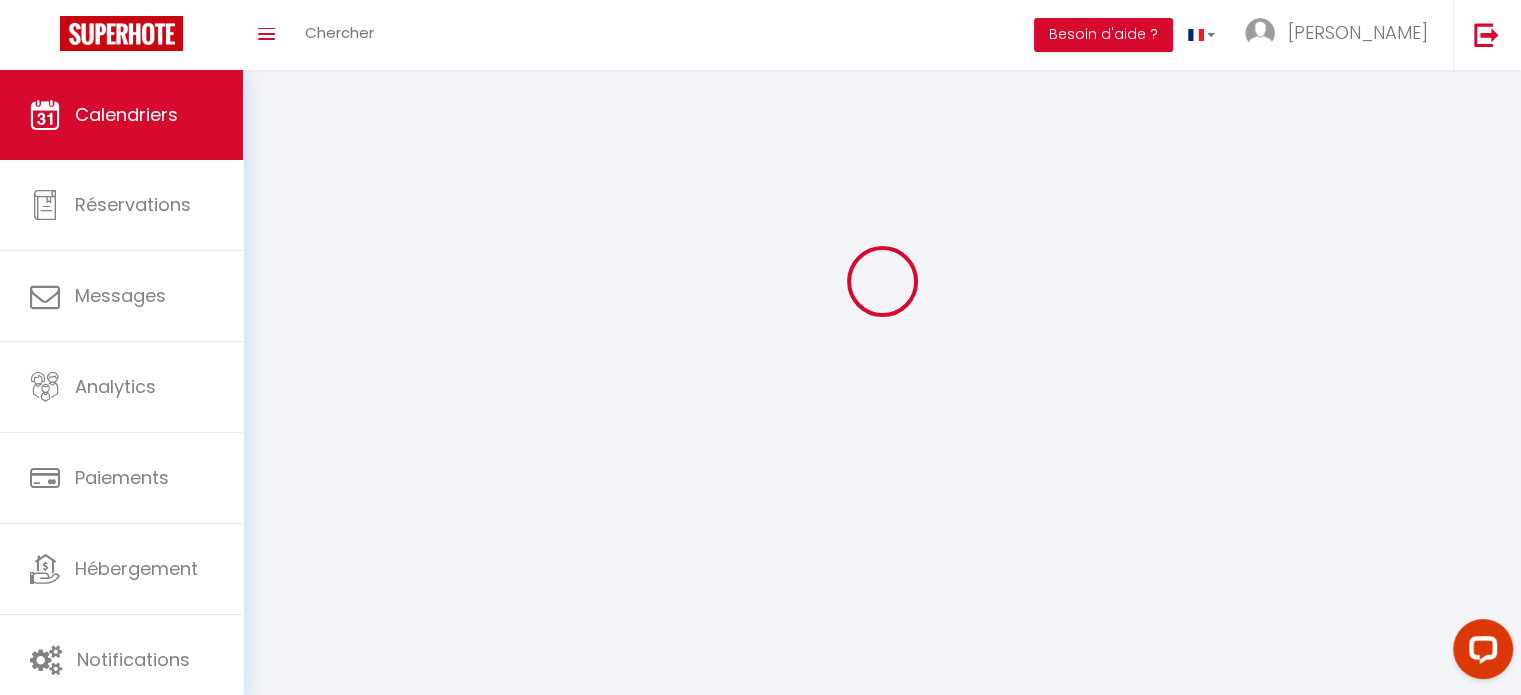 scroll, scrollTop: 113, scrollLeft: 0, axis: vertical 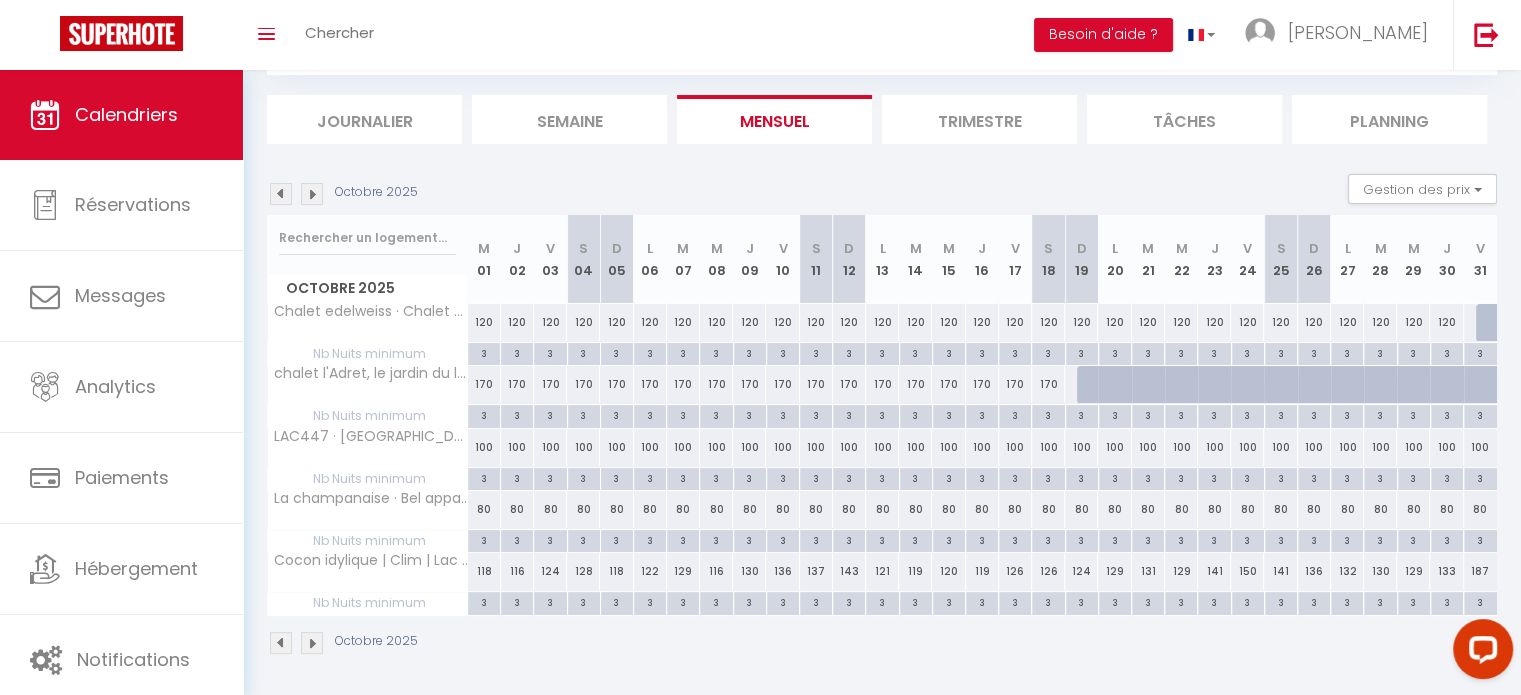 click at bounding box center [312, 194] 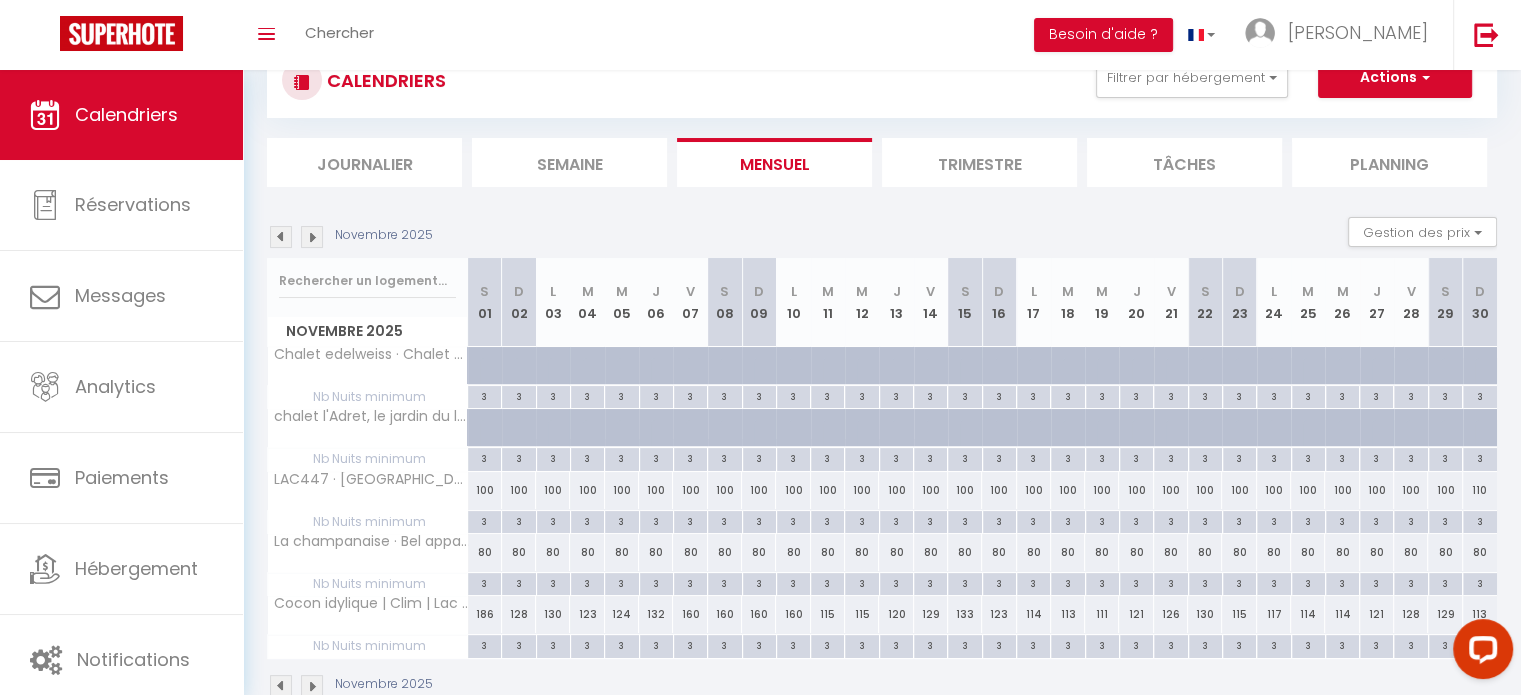 scroll, scrollTop: 113, scrollLeft: 0, axis: vertical 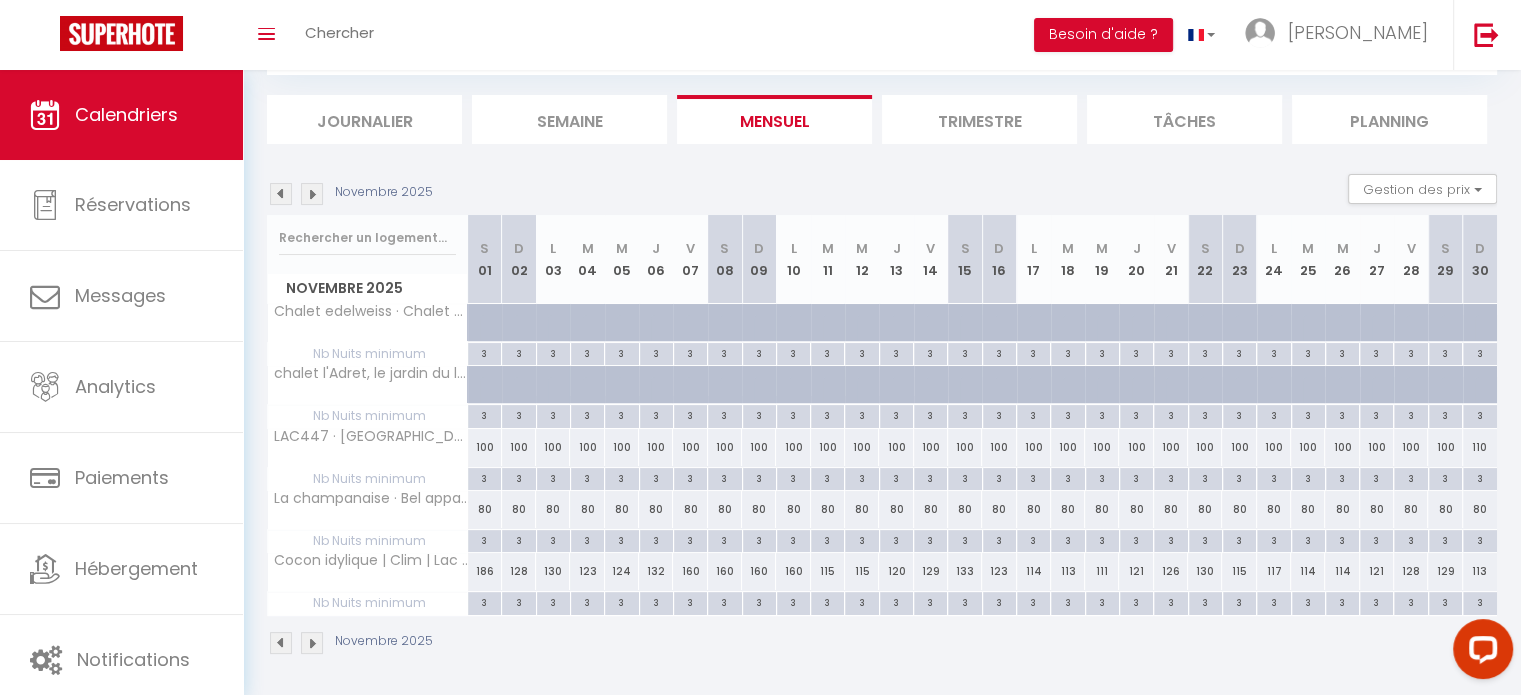 click at bounding box center [312, 194] 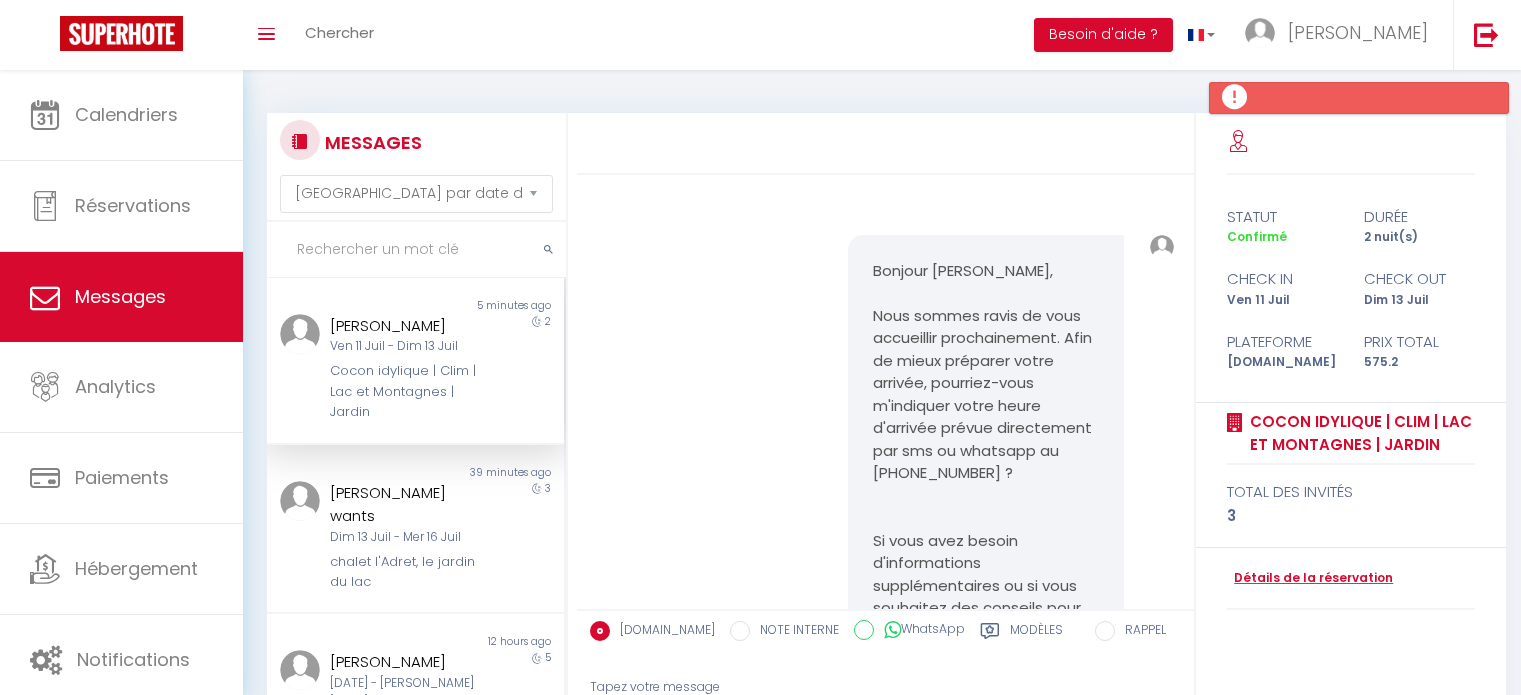 select on "message" 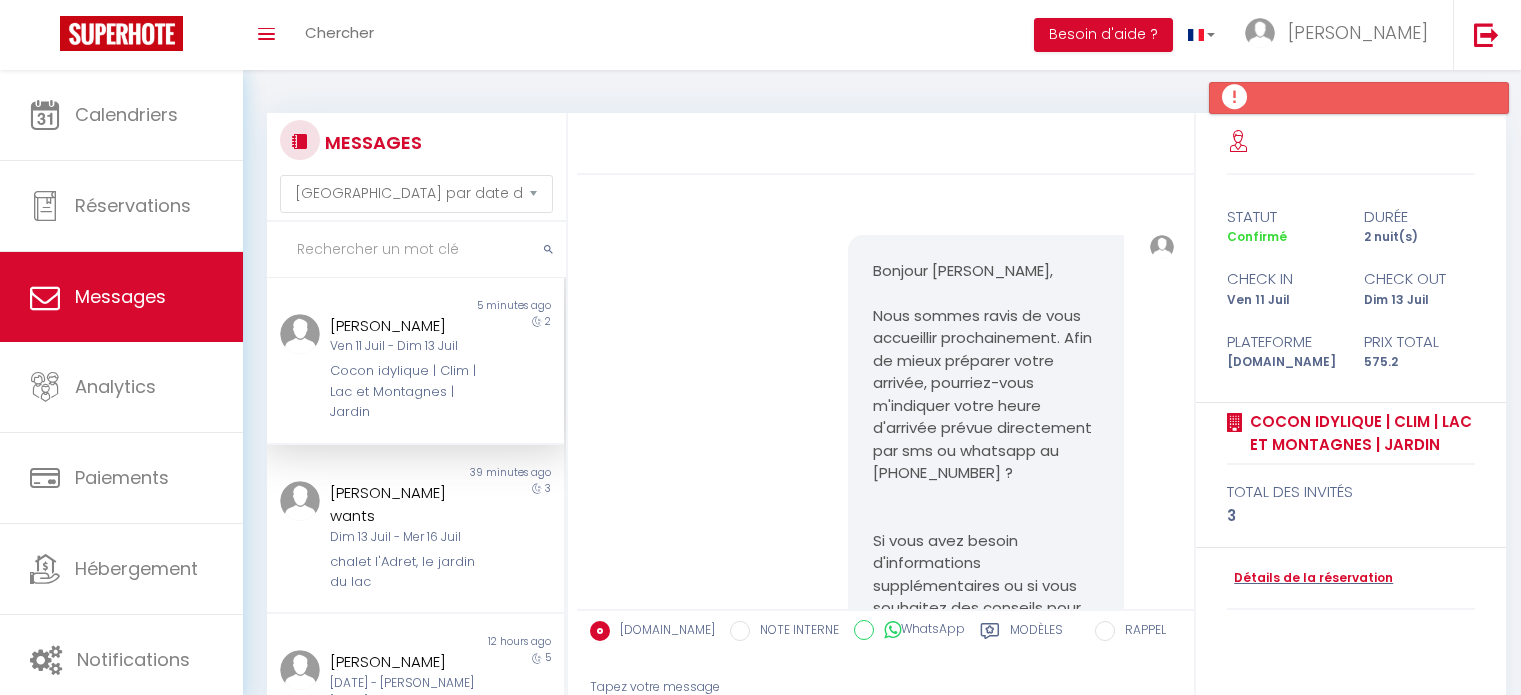 scroll, scrollTop: 0, scrollLeft: 0, axis: both 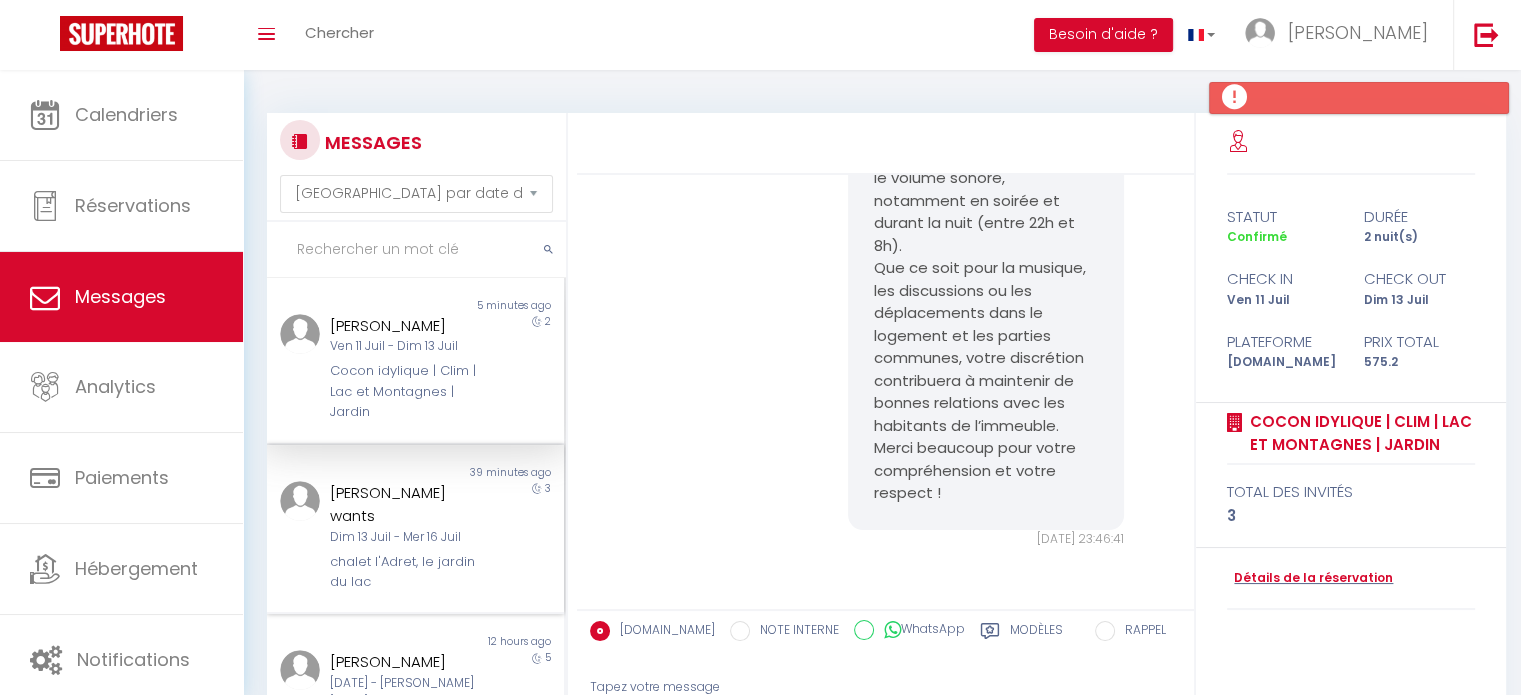 click on "chalet l'Adret, le jardin du lac" at bounding box center (403, 572) 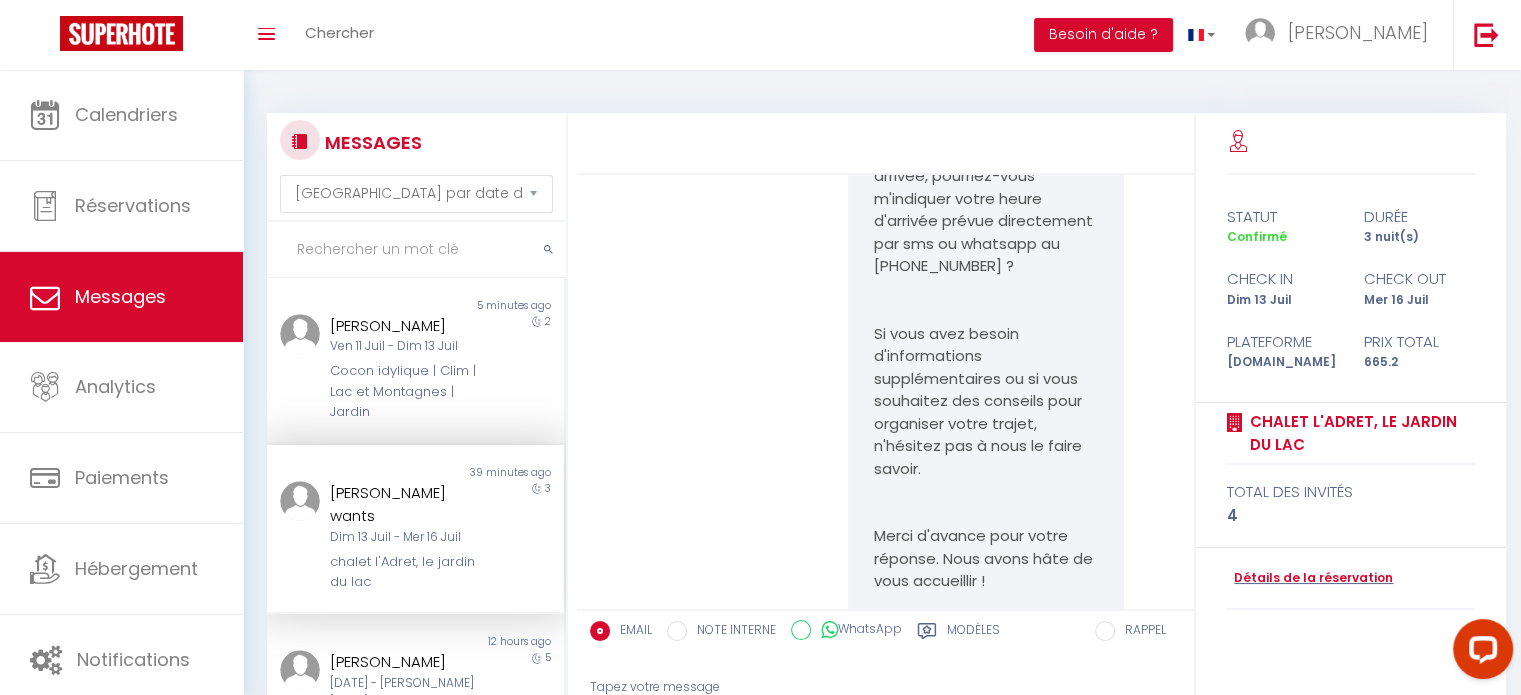 scroll, scrollTop: 0, scrollLeft: 0, axis: both 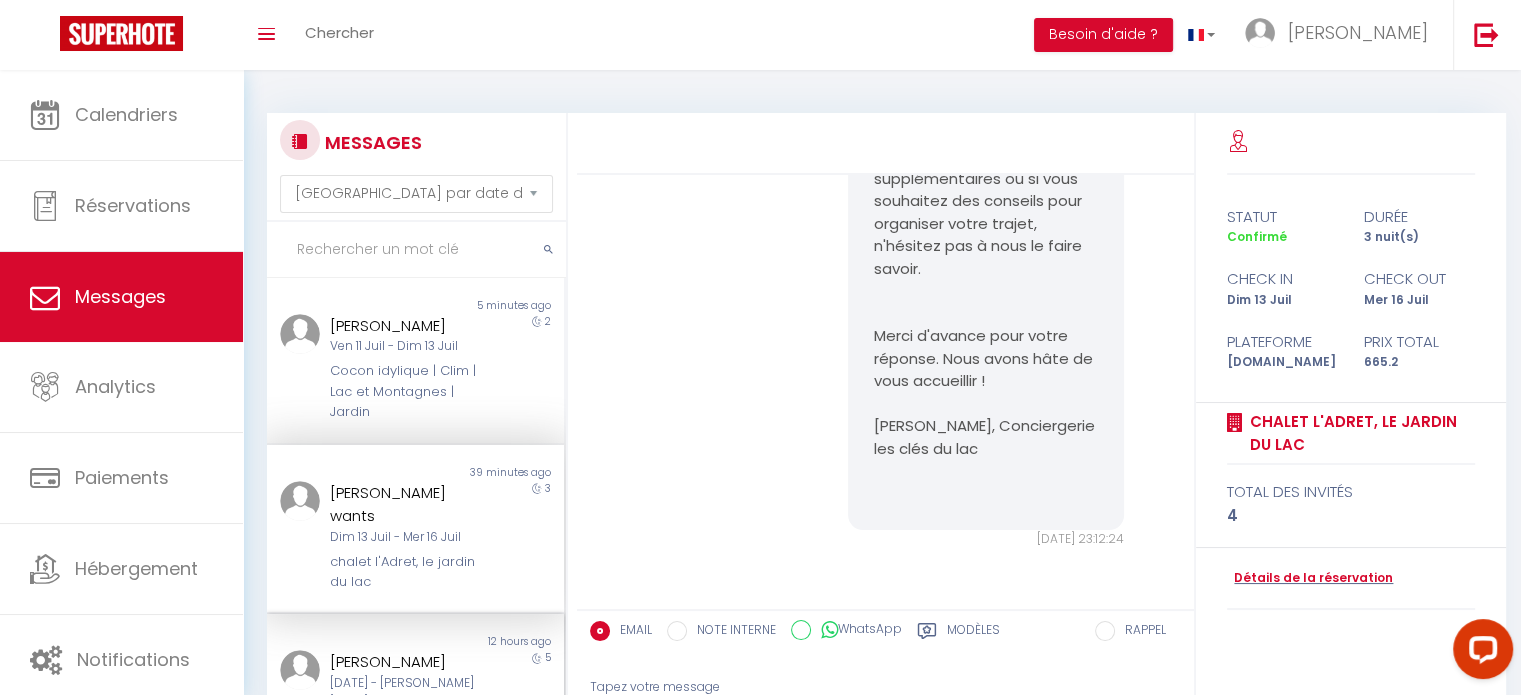 click on "12 hours ago" at bounding box center (489, 642) 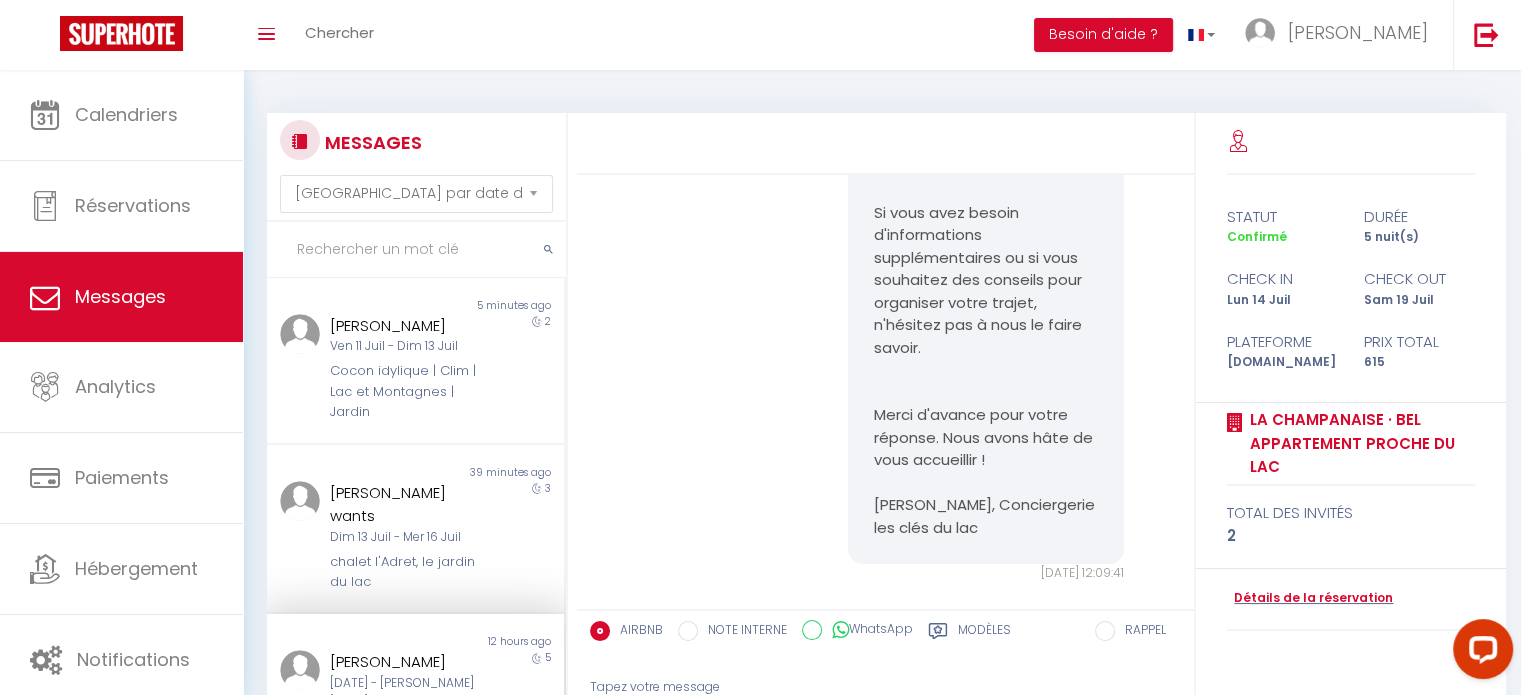 scroll, scrollTop: 3113, scrollLeft: 0, axis: vertical 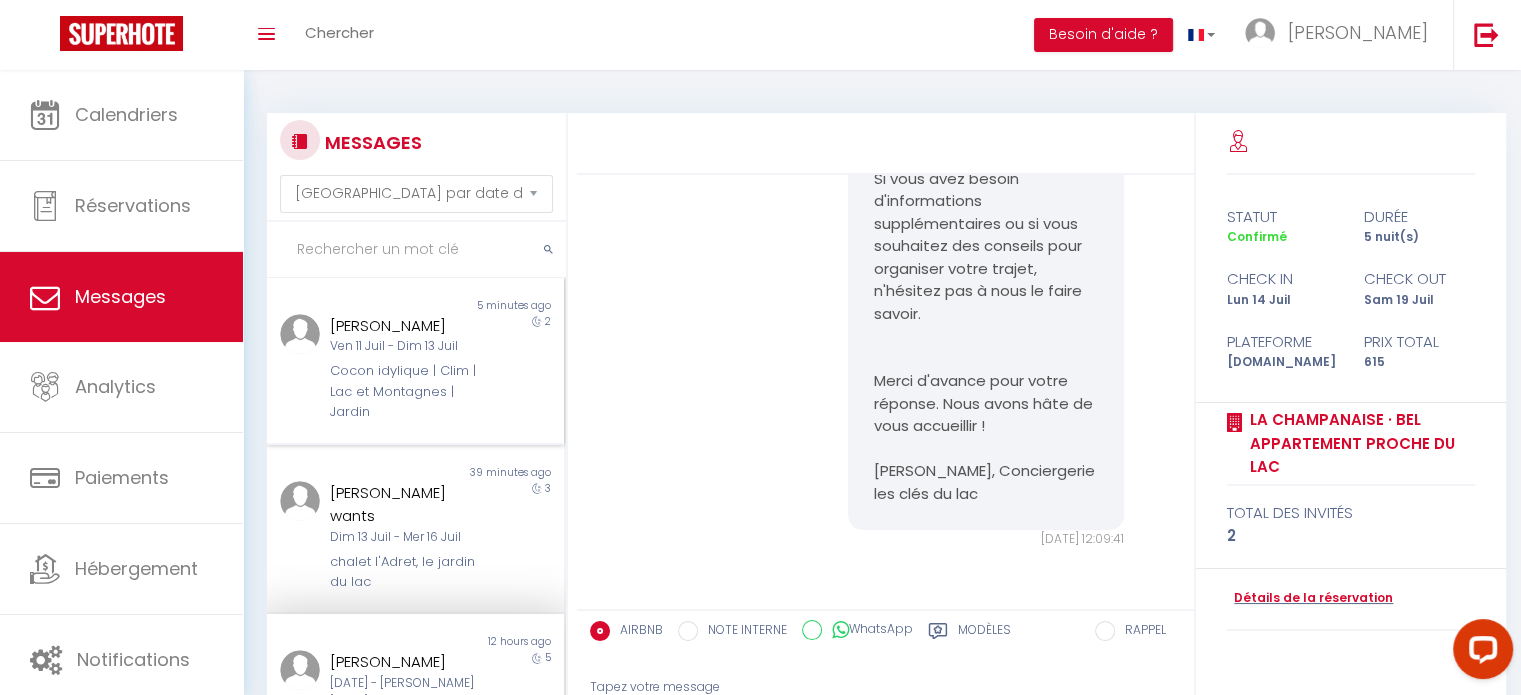 click on "[PERSON_NAME]" at bounding box center (403, 326) 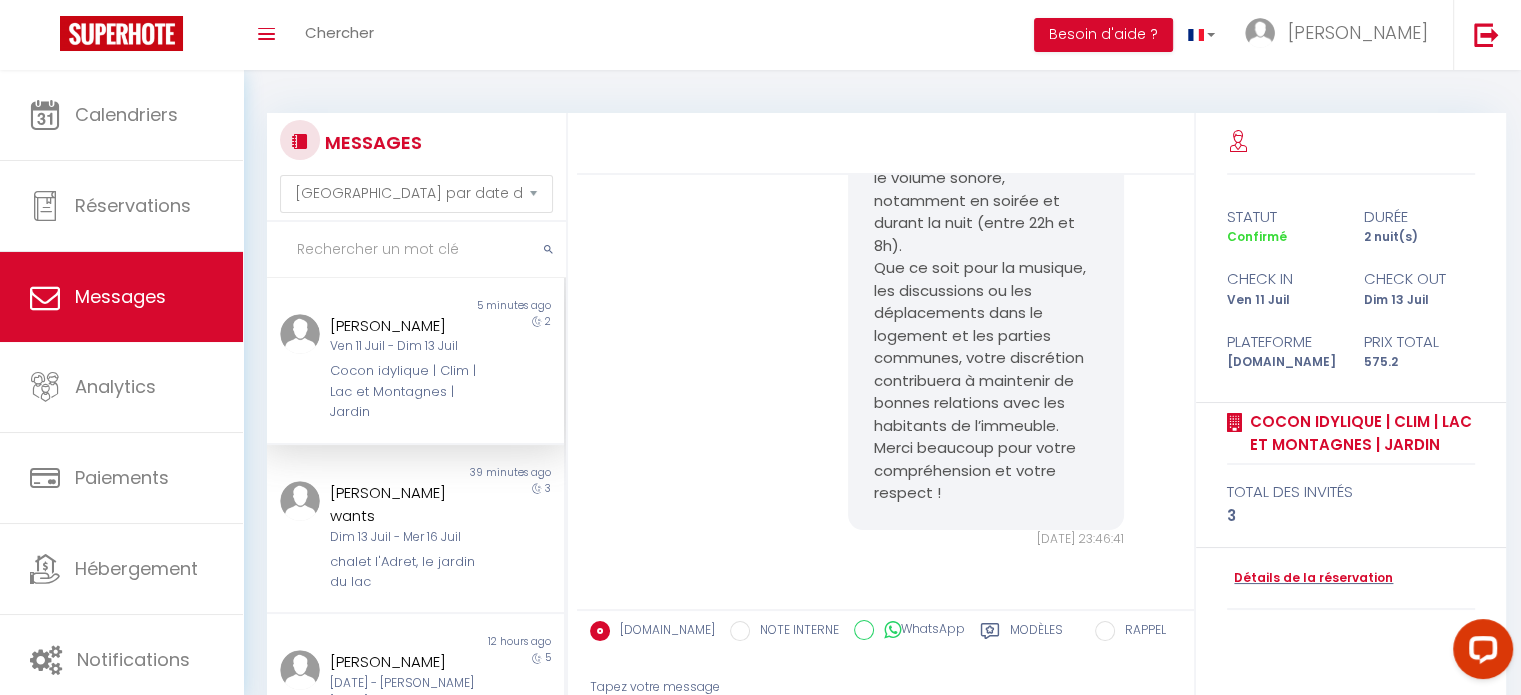 click on "Chers voyageurs, Bienvenue ! Nous sommes ravis de vous accueillir et espérons que vous passerez un agréable séjour. Afin de préserver la tranquillité de tous, nous vous remercions de veiller à limiter le volume sonore, notamment en soirée et durant la nuit (entre 22h et 8h). Que ce soit pour la musique, les discussions ou les déplacements dans le logement et les parties communes, votre discrétion contribuera à maintenir de bonnes relations avec les habitants de l’immeuble. Merci beaucoup pour votre compréhension et votre respect !" at bounding box center [986, 246] 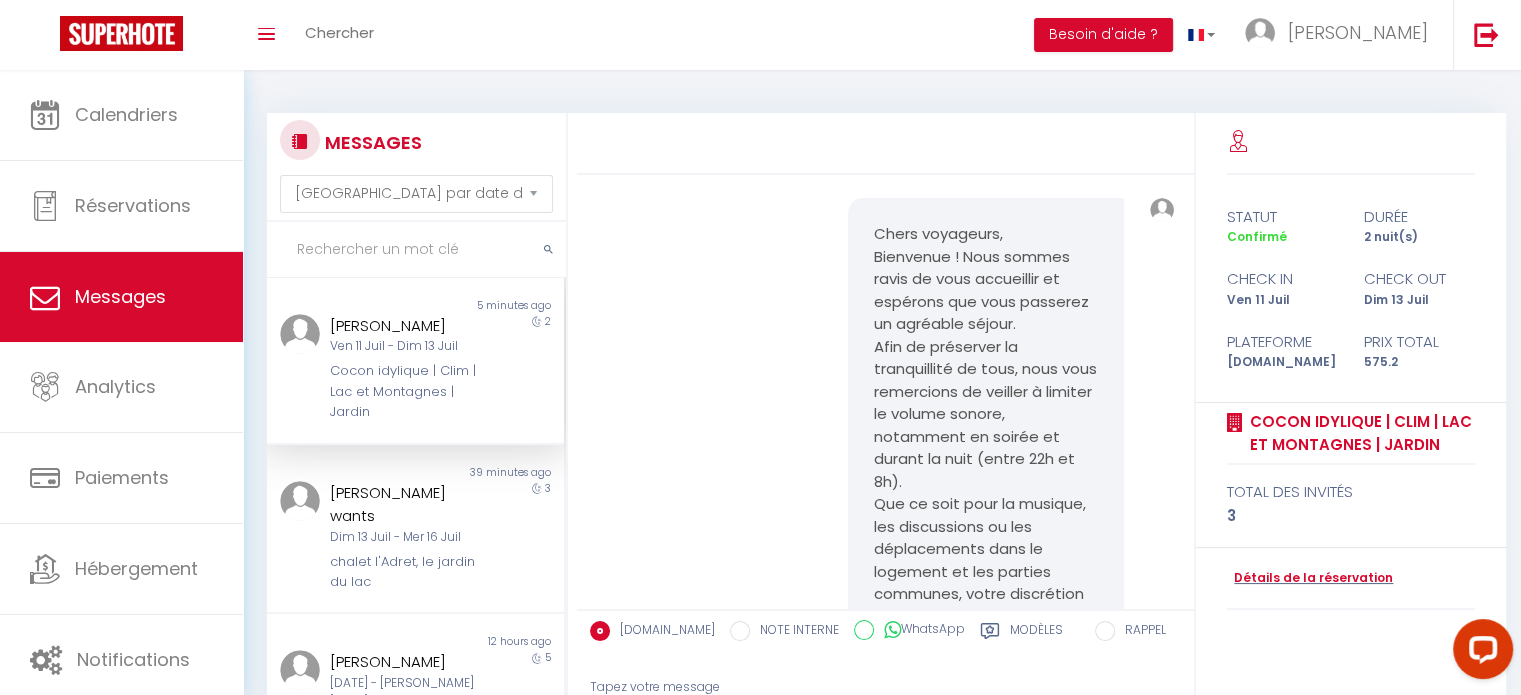 scroll, scrollTop: 1658, scrollLeft: 0, axis: vertical 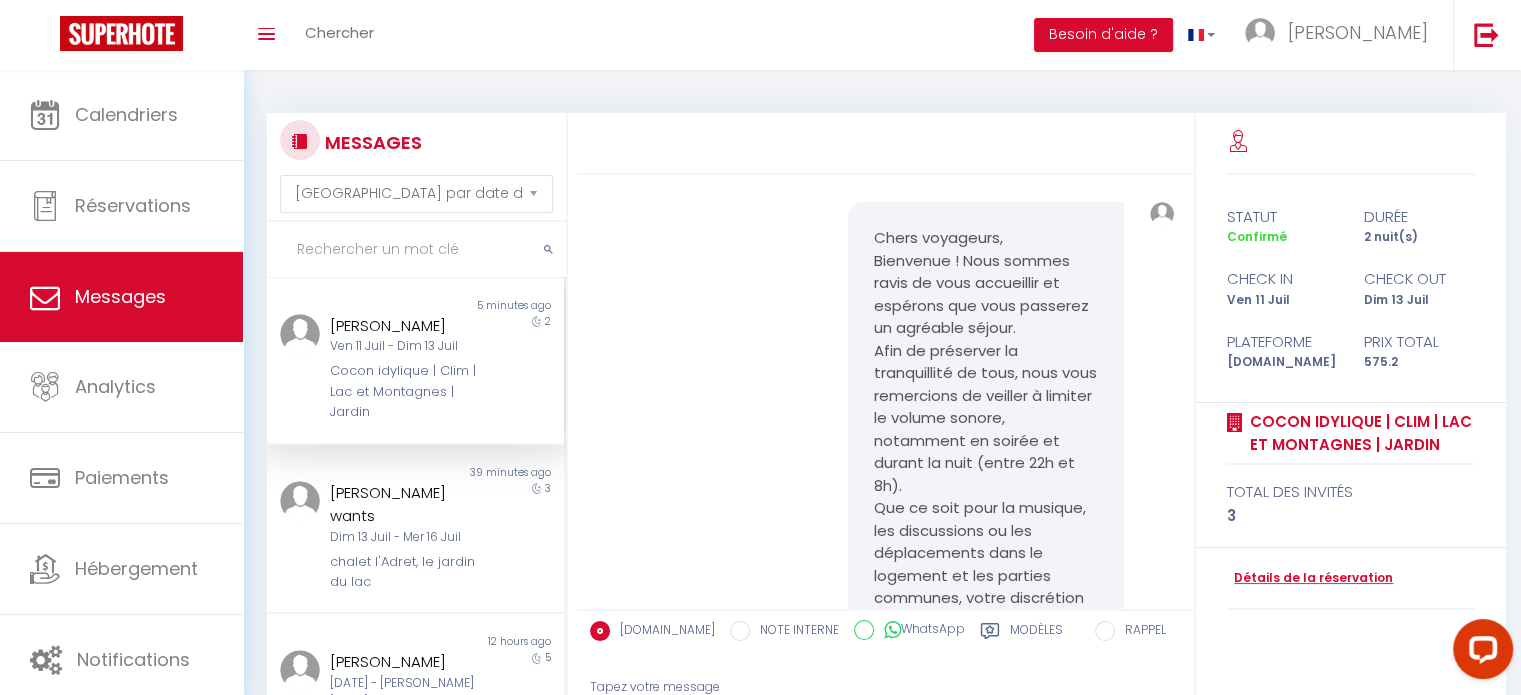 click on "Chers voyageurs, Bienvenue ! Nous sommes ravis de vous accueillir et espérons que vous passerez un agréable séjour. Afin de préserver la tranquillité de tous, nous vous remercions de veiller à limiter le volume sonore, notamment en soirée et durant la nuit (entre 22h et 8h). Que ce soit pour la musique, les discussions ou les déplacements dans le logement et les parties communes, votre discrétion contribuera à maintenir de bonnes relations avec les habitants de l’immeuble. Merci beaucoup pour votre compréhension et votre respect !" at bounding box center [986, 486] 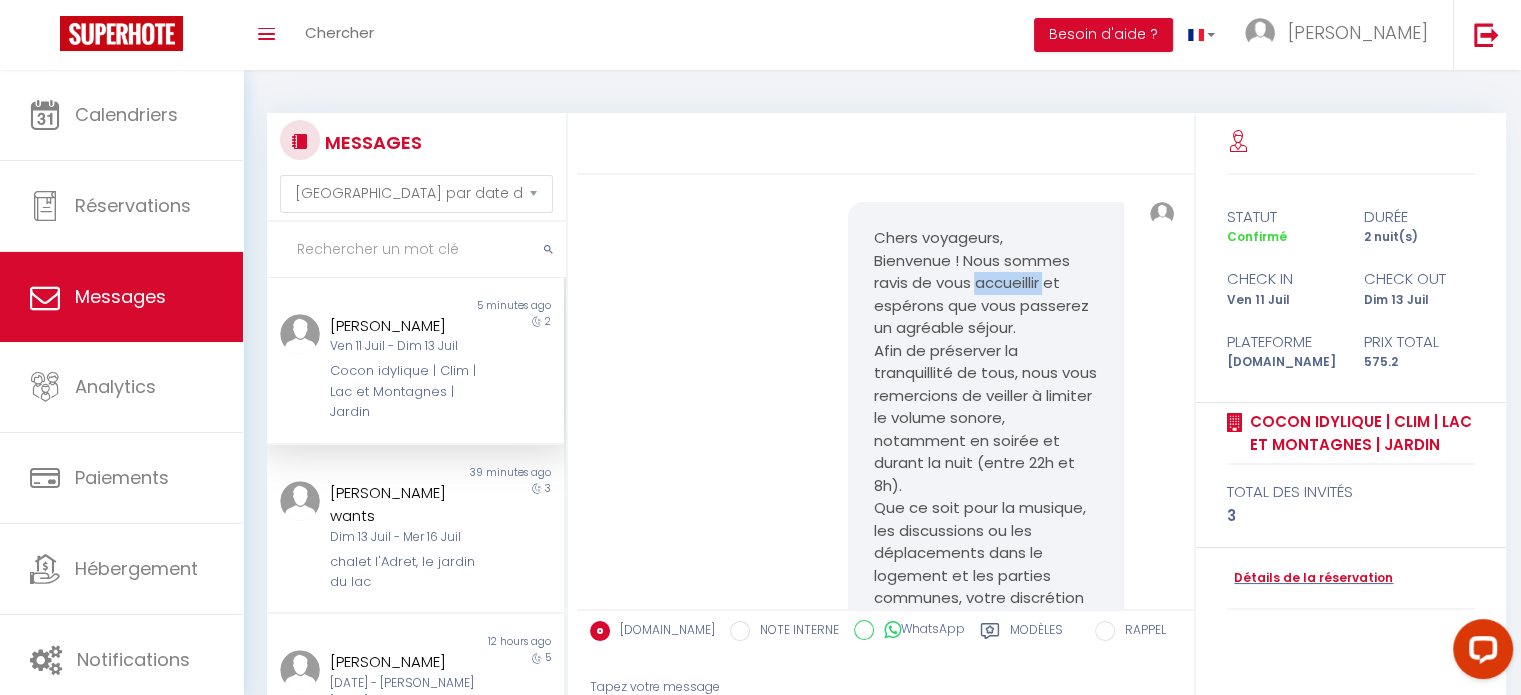click on "Chers voyageurs, Bienvenue ! Nous sommes ravis de vous accueillir et espérons que vous passerez un agréable séjour. Afin de préserver la tranquillité de tous, nous vous remercions de veiller à limiter le volume sonore, notamment en soirée et durant la nuit (entre 22h et 8h). Que ce soit pour la musique, les discussions ou les déplacements dans le logement et les parties communes, votre discrétion contribuera à maintenir de bonnes relations avec les habitants de l’immeuble. Merci beaucoup pour votre compréhension et votre respect !" at bounding box center (986, 486) 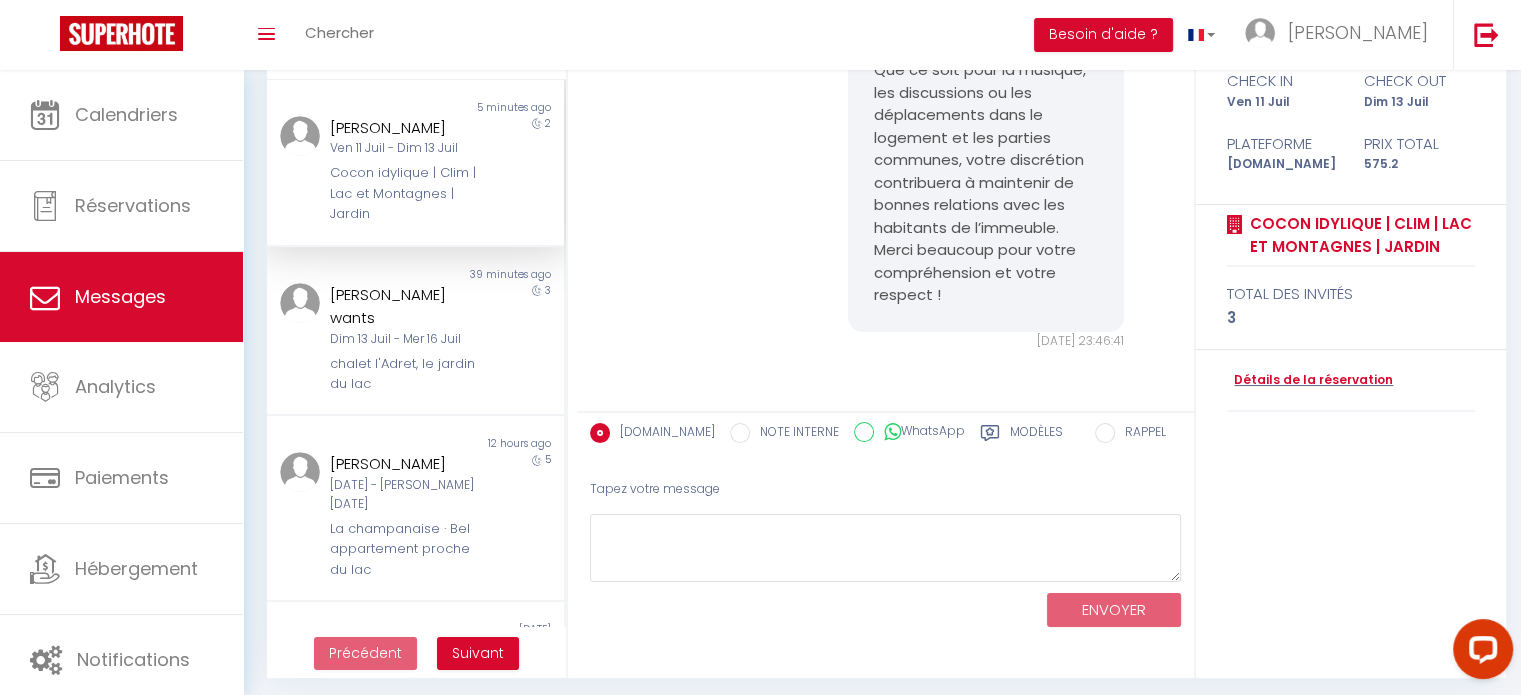 scroll, scrollTop: 199, scrollLeft: 0, axis: vertical 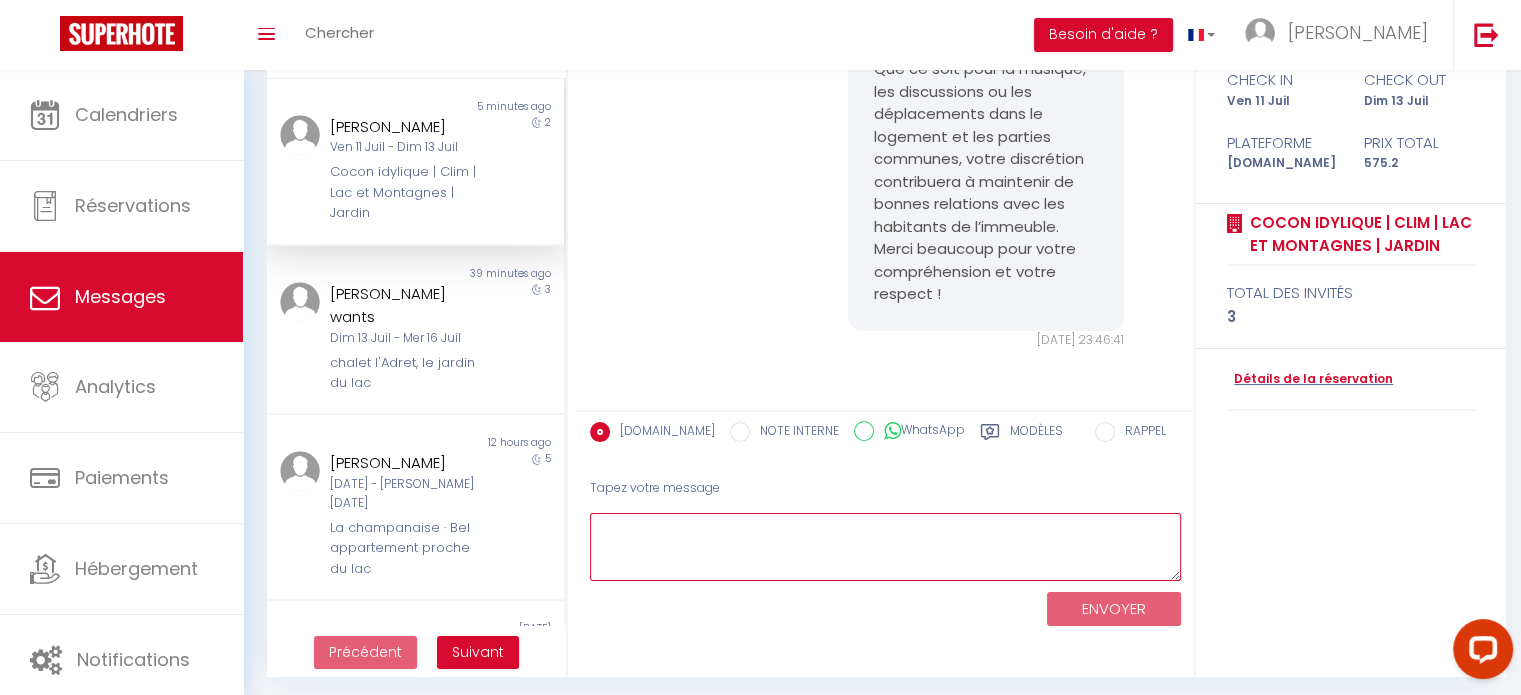 drag, startPoint x: 928, startPoint y: 396, endPoint x: 834, endPoint y: 549, distance: 179.56892 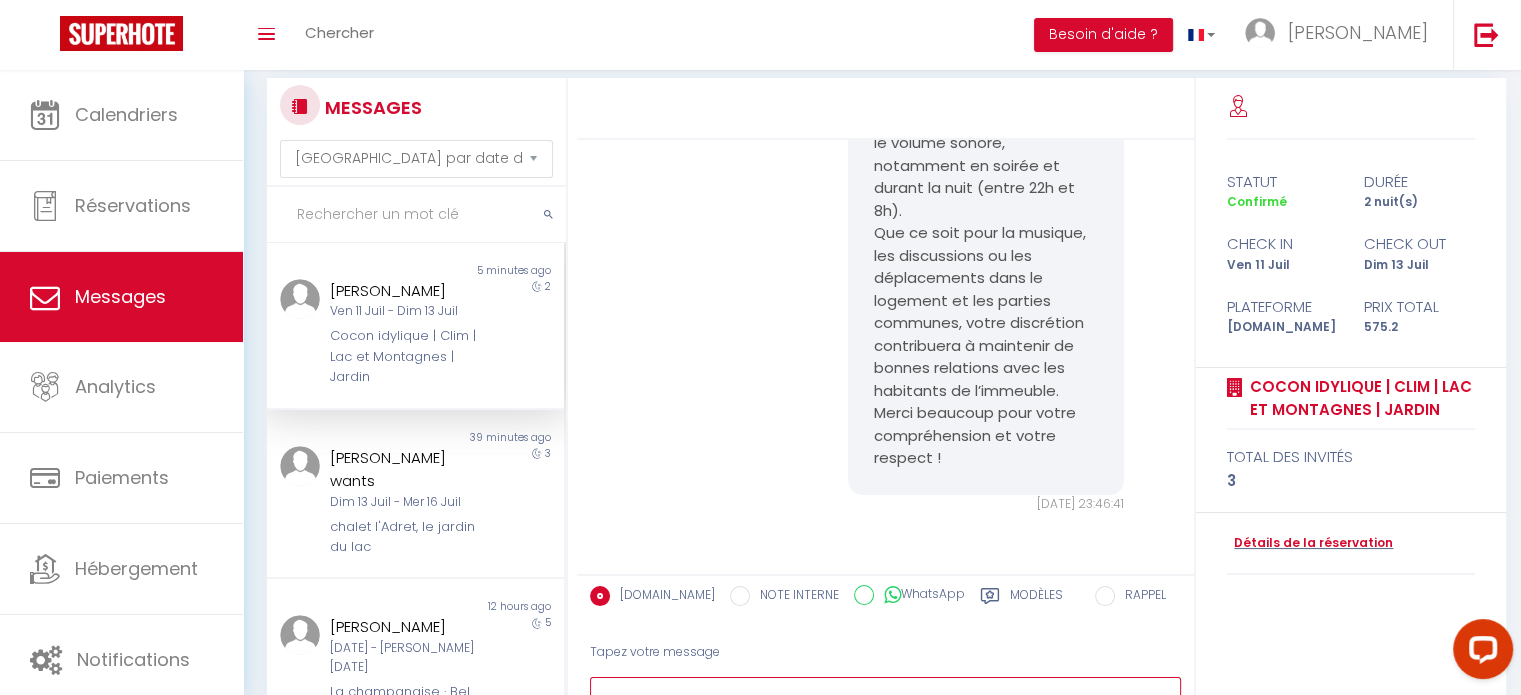 scroll, scrollTop: 31, scrollLeft: 0, axis: vertical 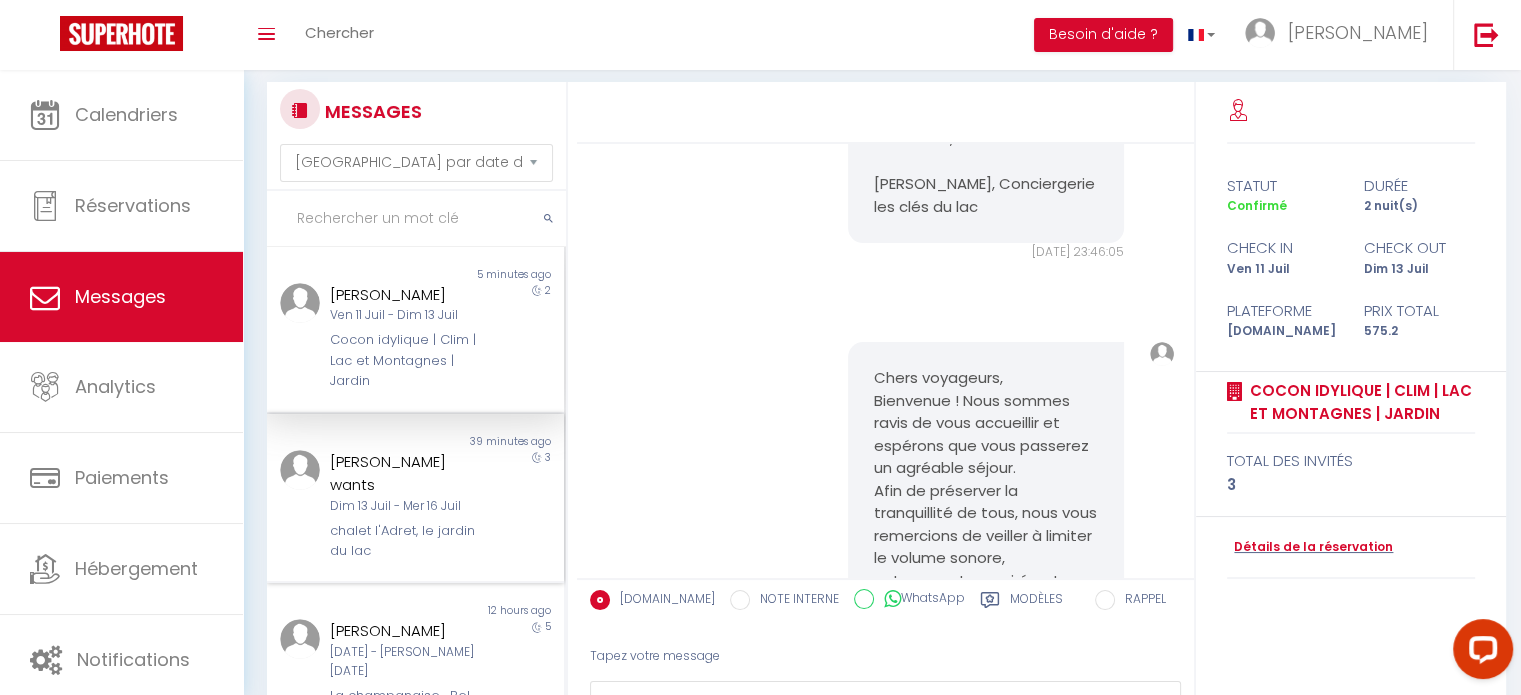 click on "Dim 13 Juil - Mer 16 Juil" at bounding box center [403, 506] 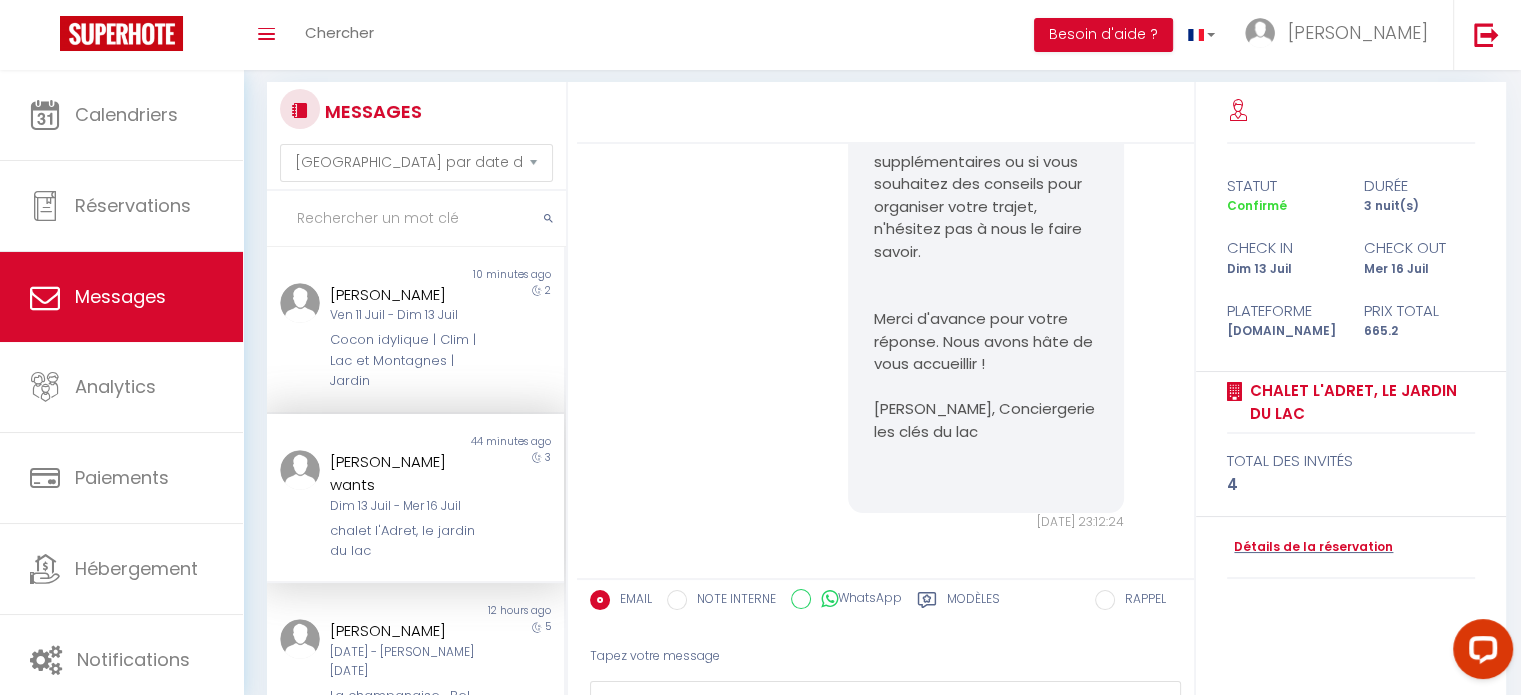 scroll, scrollTop: 2226, scrollLeft: 0, axis: vertical 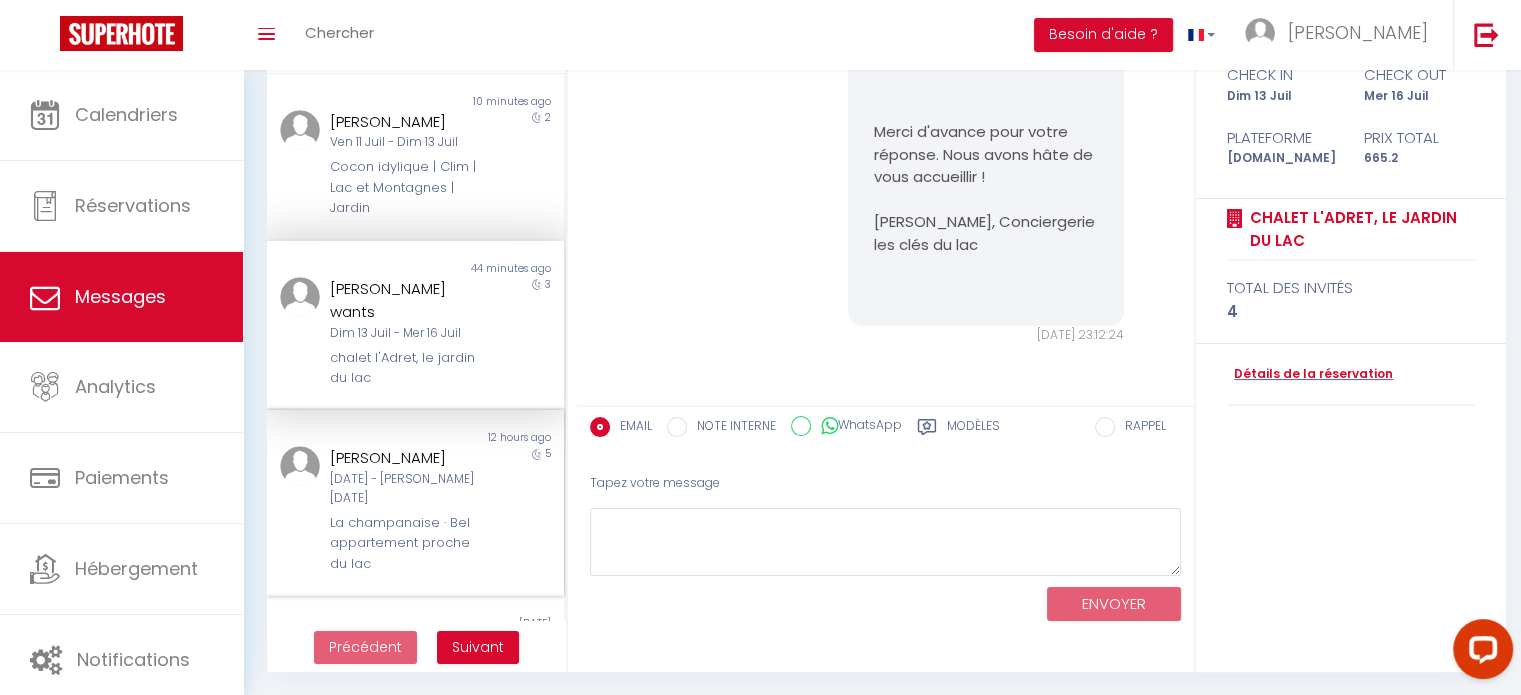 click on "La champanaise · Bel appartement proche du lac" at bounding box center [403, 543] 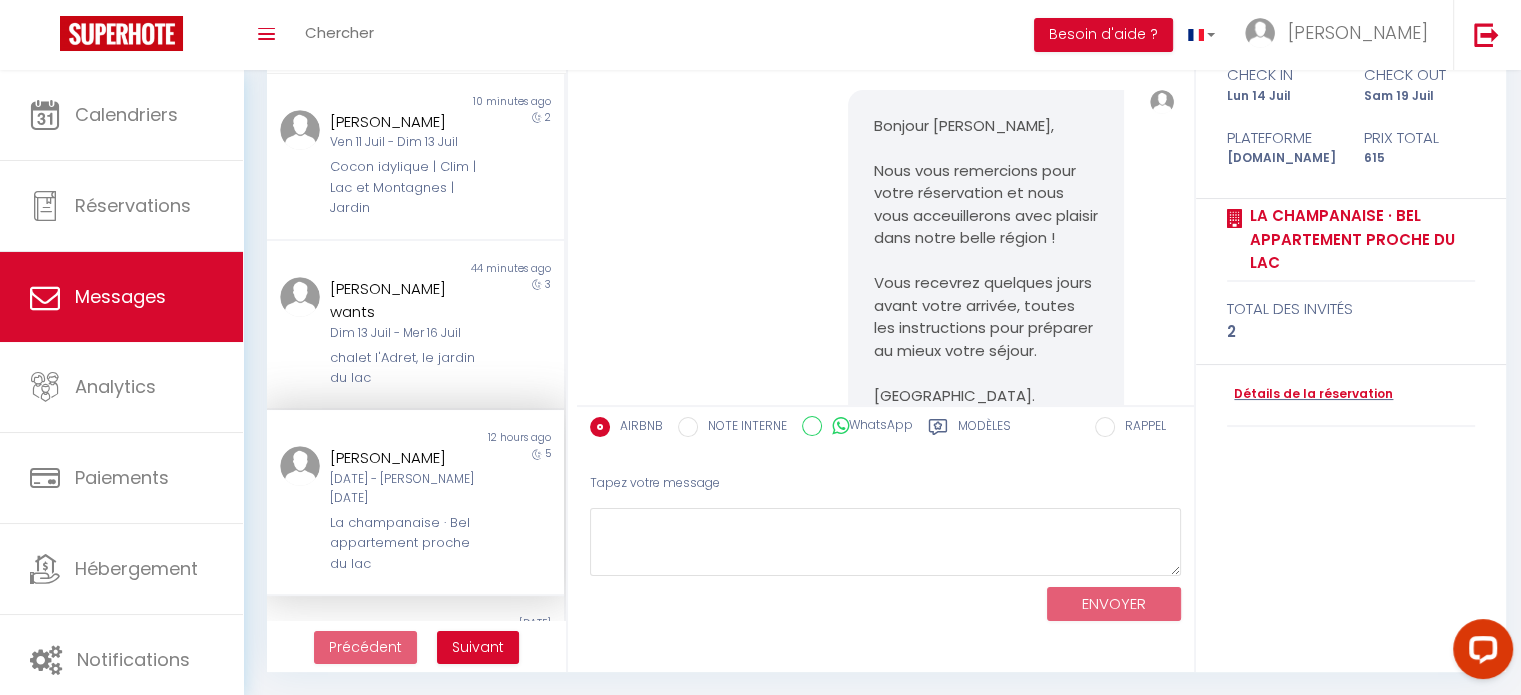 scroll, scrollTop: 1980, scrollLeft: 0, axis: vertical 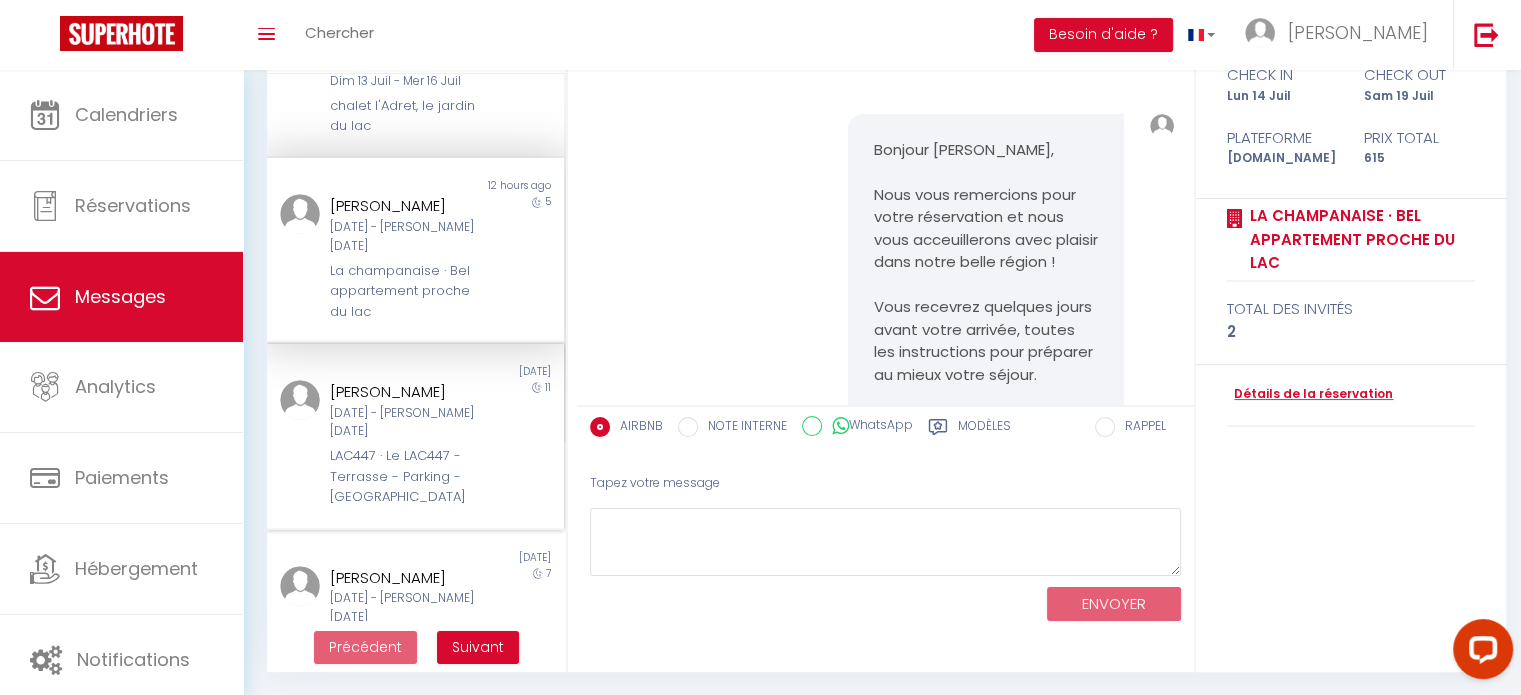 click on "LAC447 · [GEOGRAPHIC_DATA] - Terrasse - Parking - [GEOGRAPHIC_DATA]" at bounding box center [403, 476] 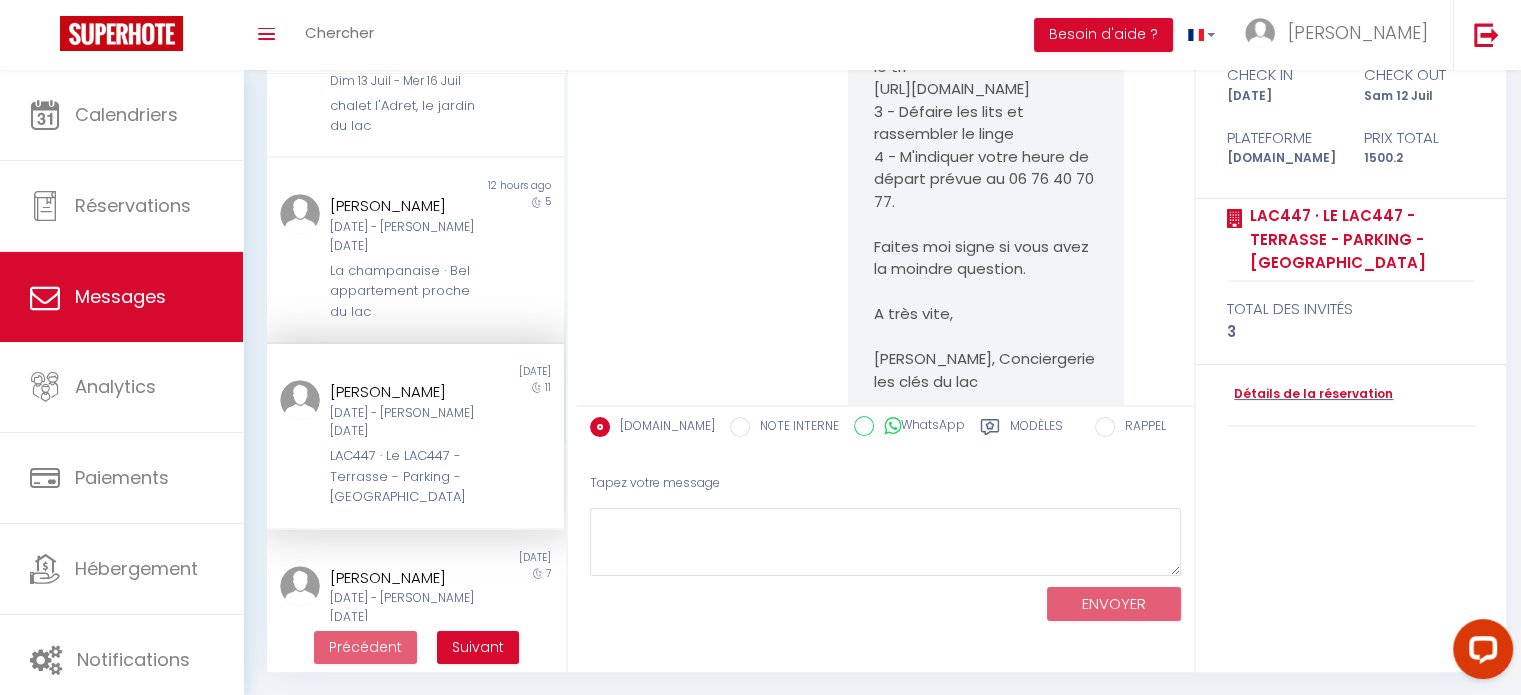 scroll, scrollTop: 2226, scrollLeft: 0, axis: vertical 